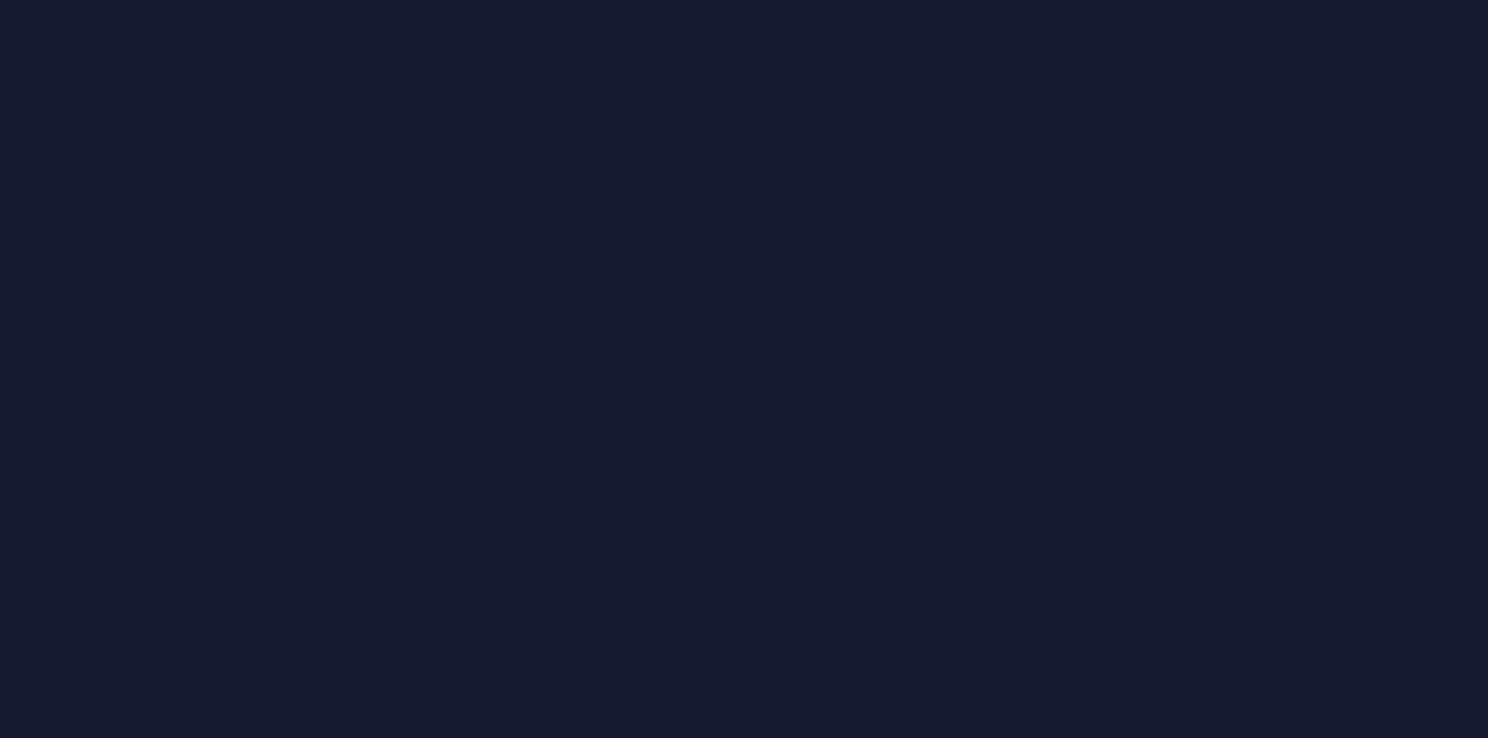 scroll, scrollTop: 0, scrollLeft: 0, axis: both 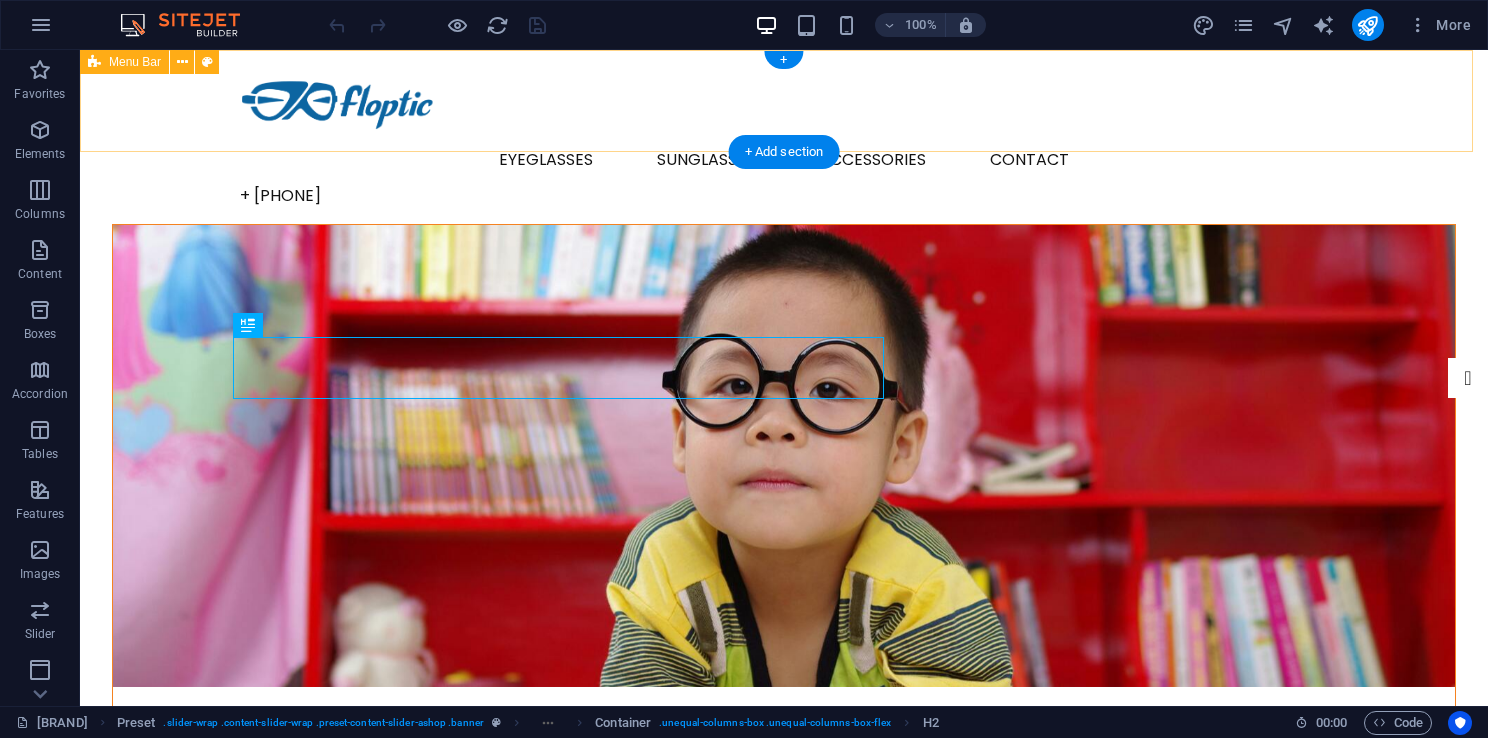 click on "EYEGLASSES Men Women Kids SUNGLASSES Men Women Kids Accessories Contact   + [PHONE]" at bounding box center [784, 137] 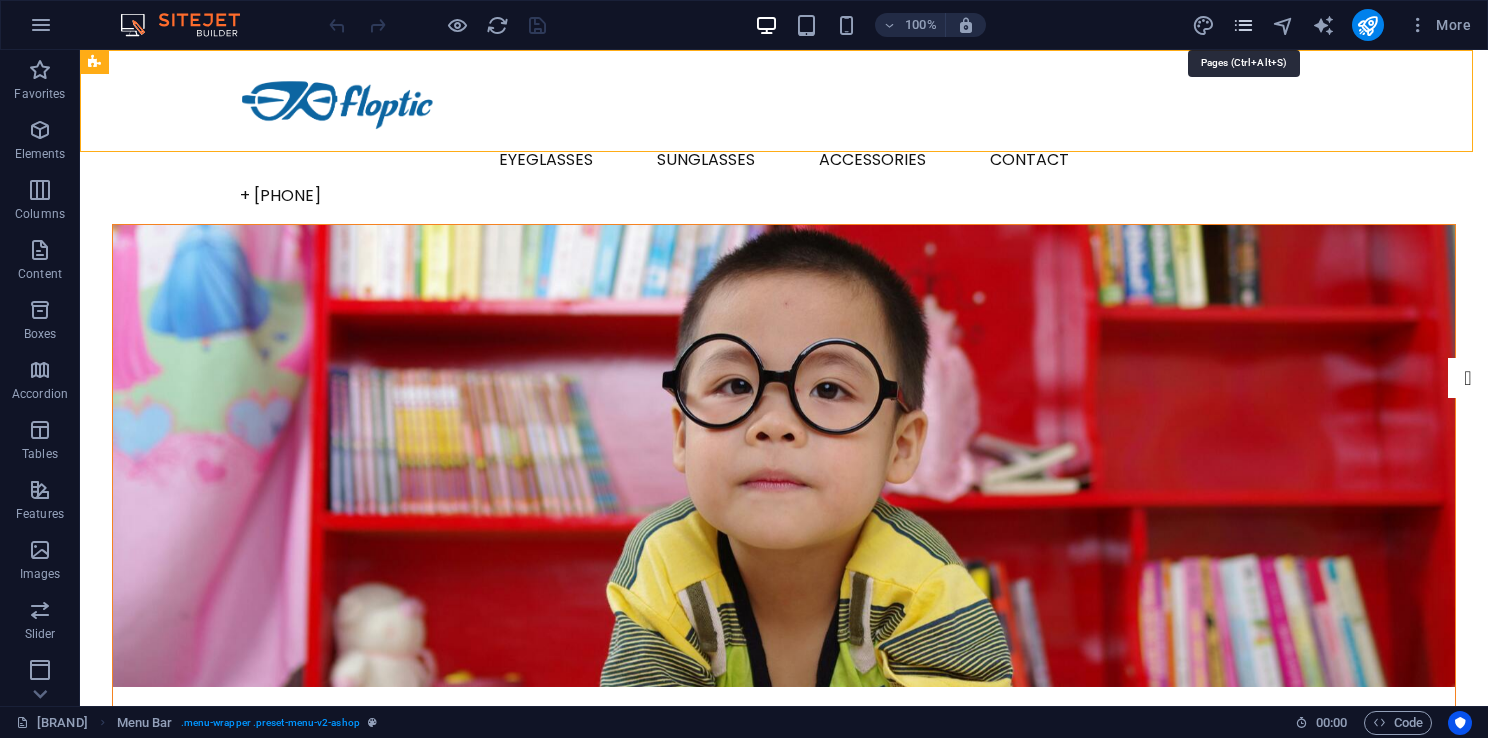 click at bounding box center (1243, 25) 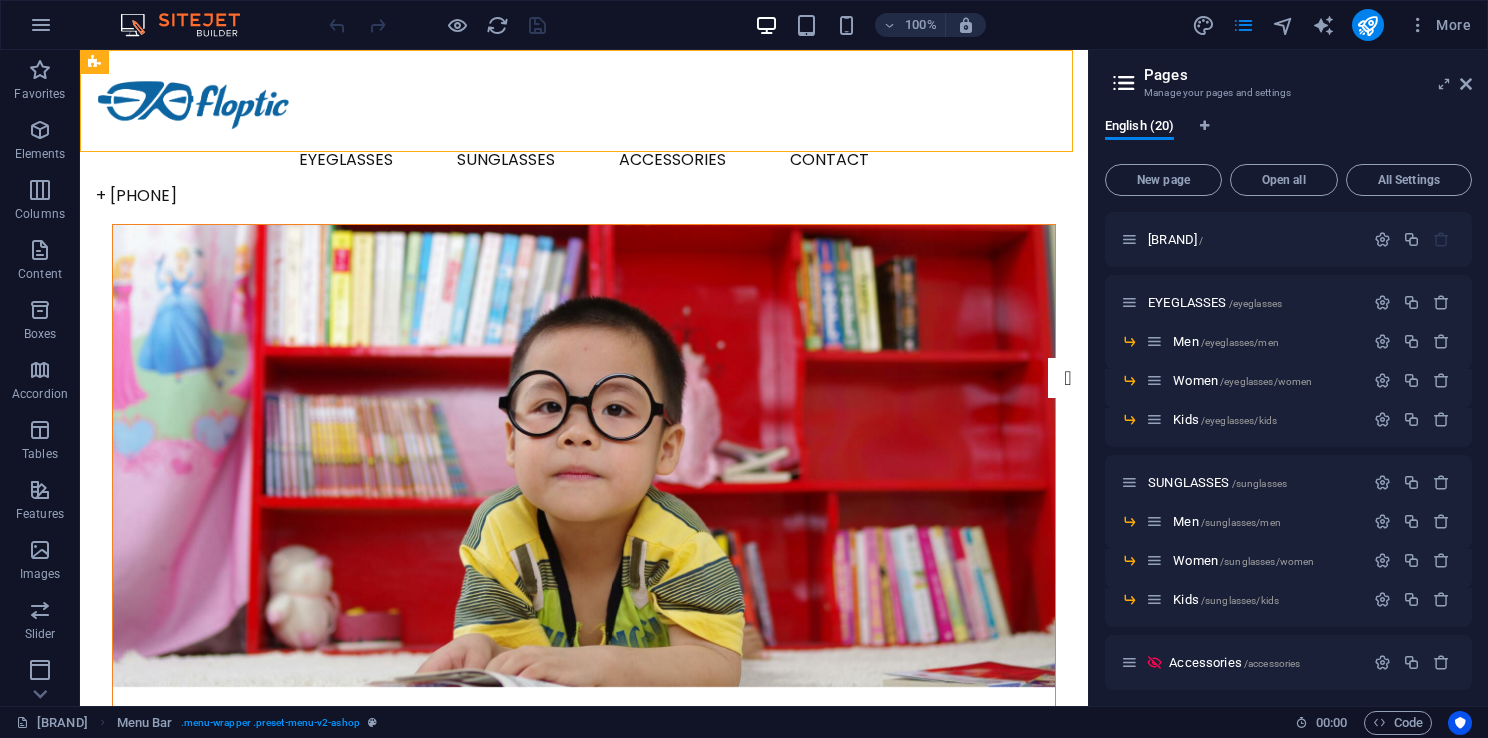 click on "100% More" at bounding box center (902, 25) 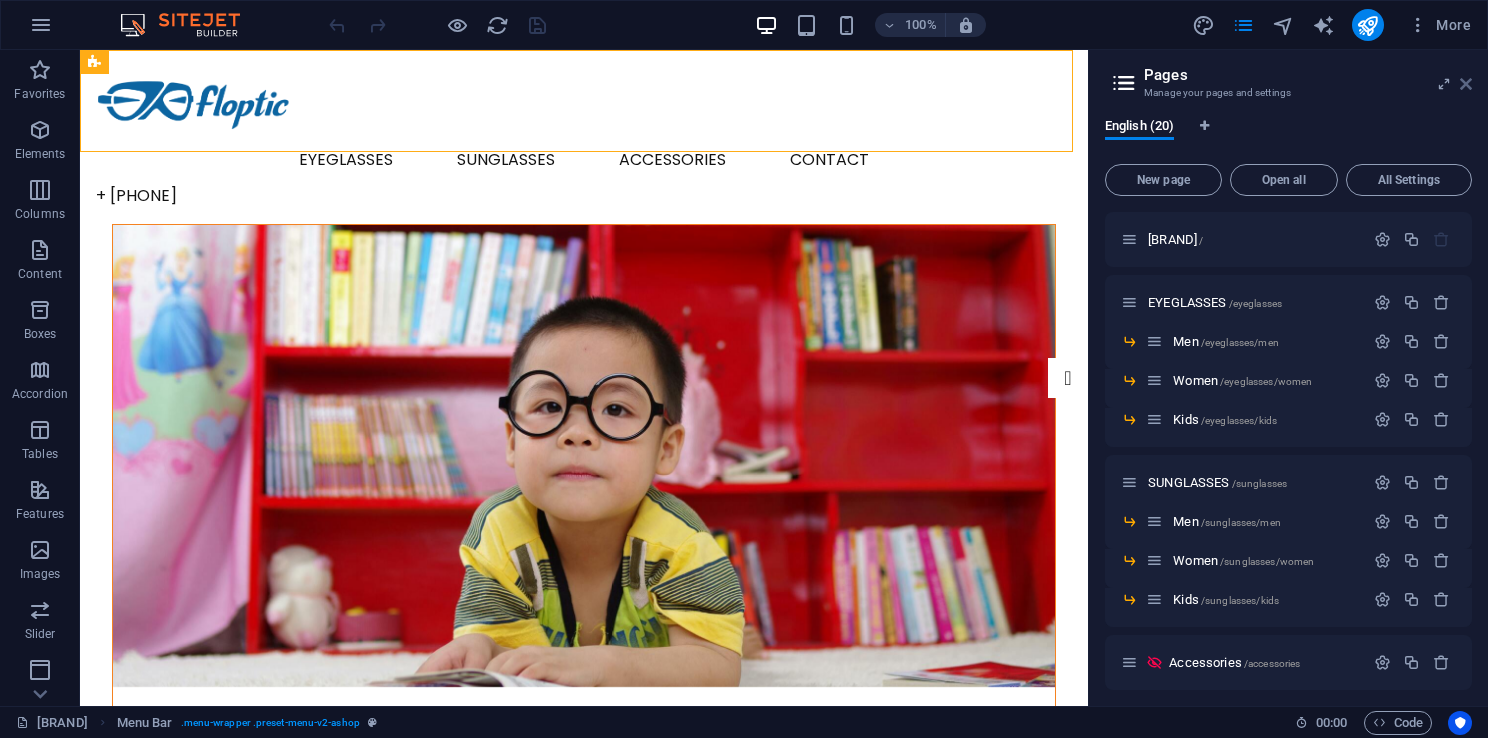 click at bounding box center (1466, 84) 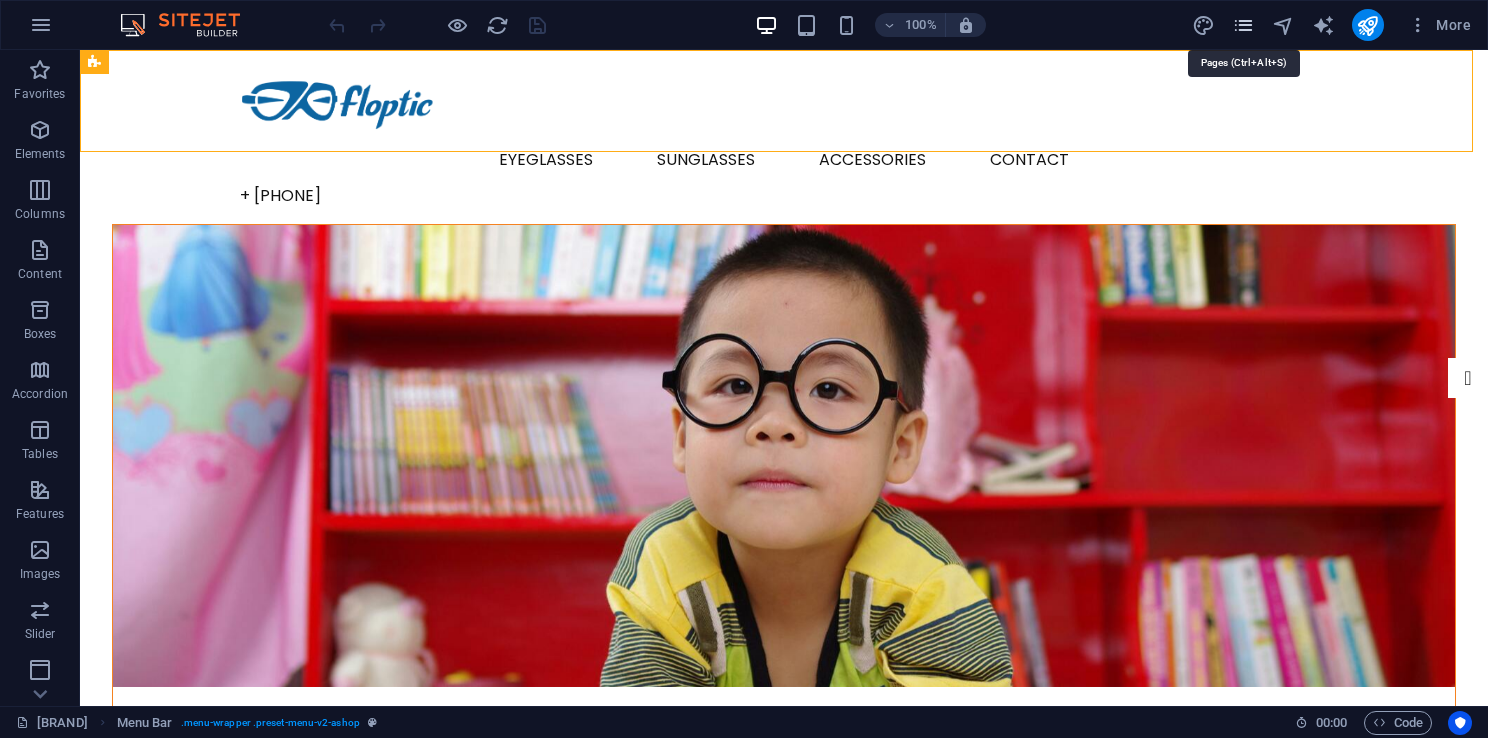 click at bounding box center (1243, 25) 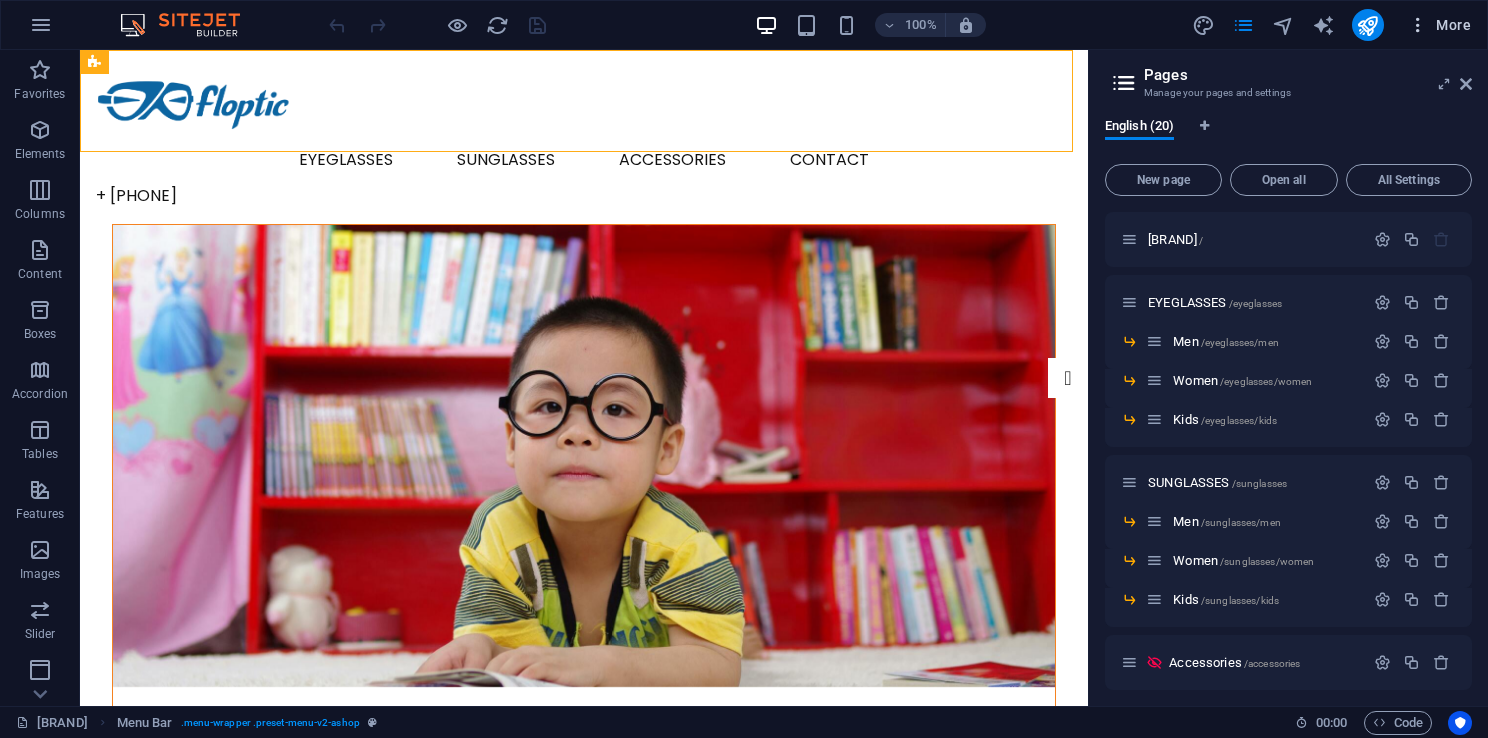 click at bounding box center (1418, 25) 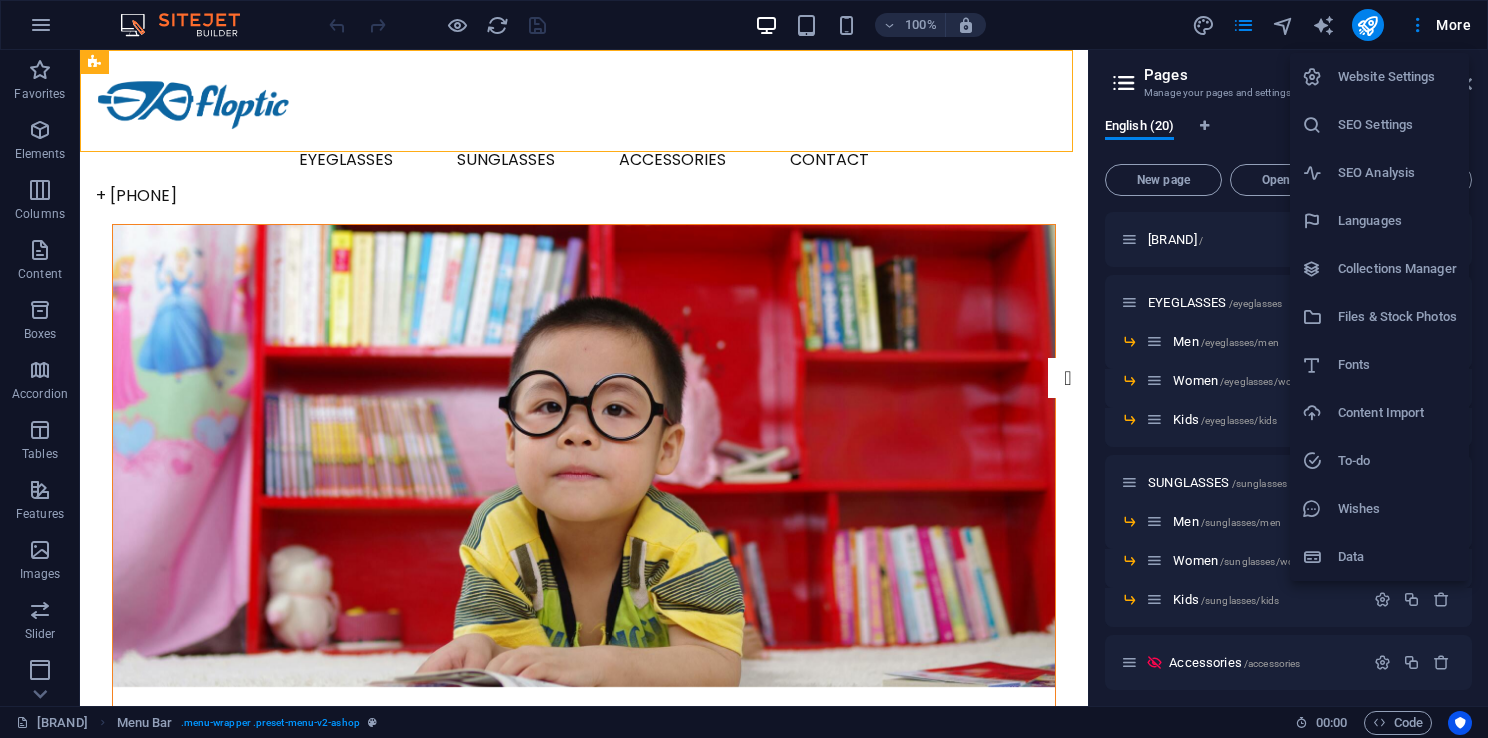 click on "Files & Stock Photos" at bounding box center (1397, 317) 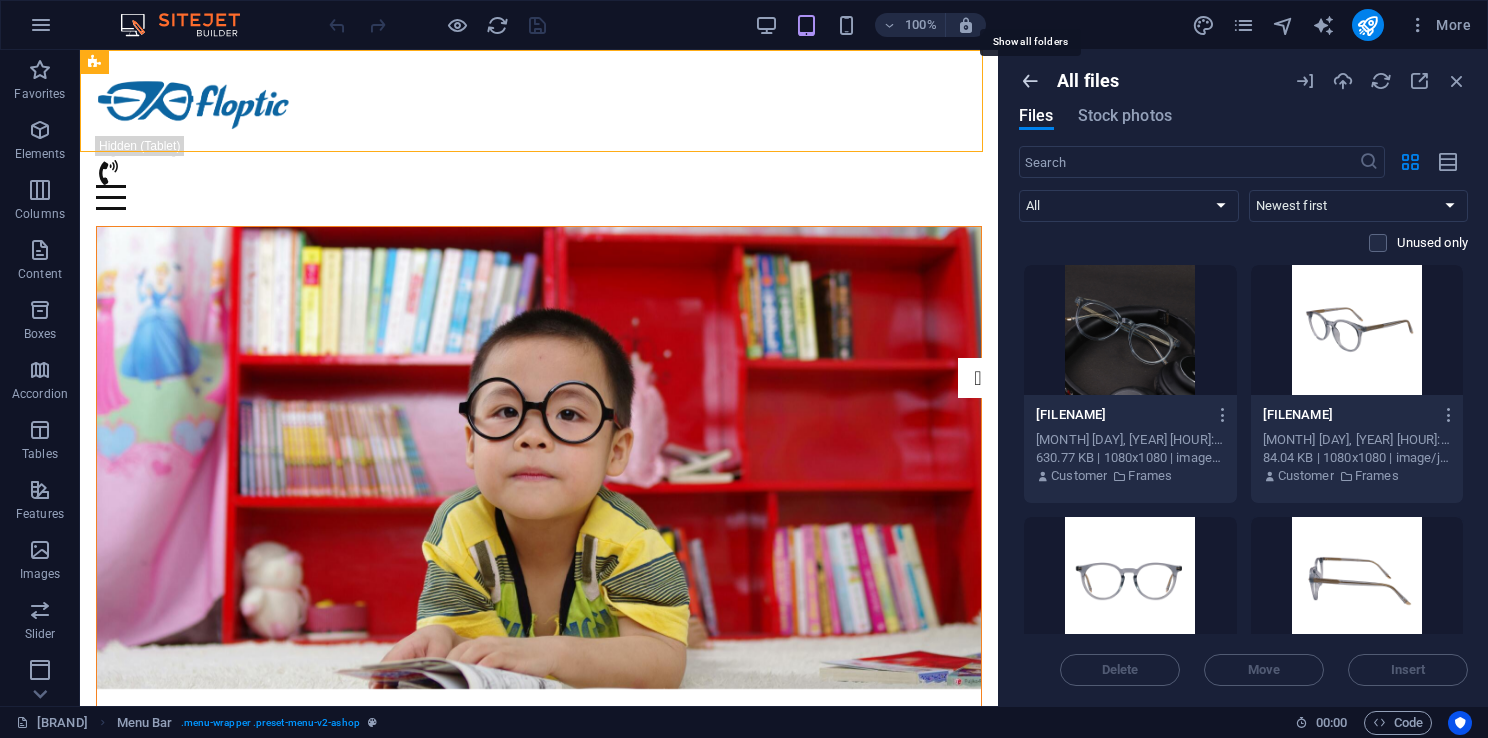 click at bounding box center (1030, 81) 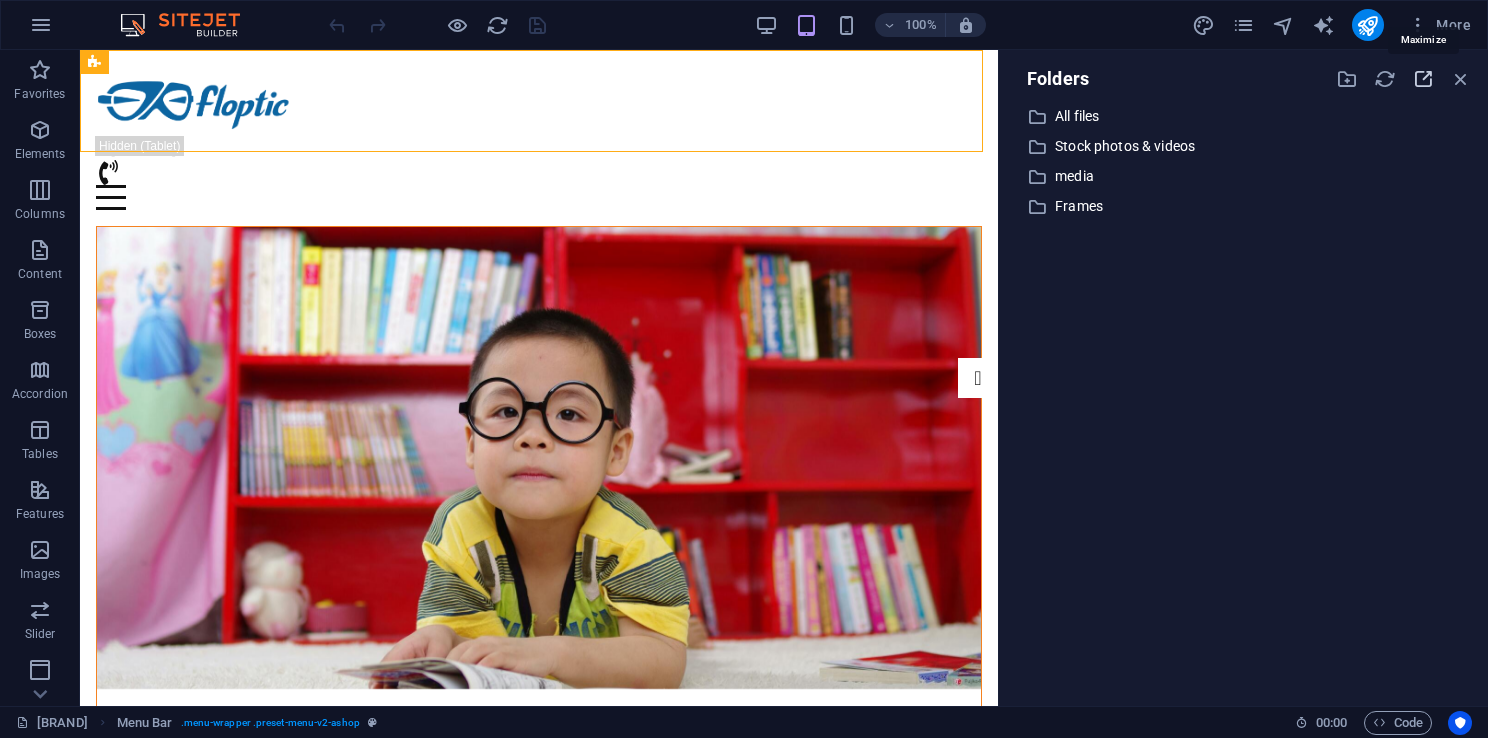 click at bounding box center [1423, 79] 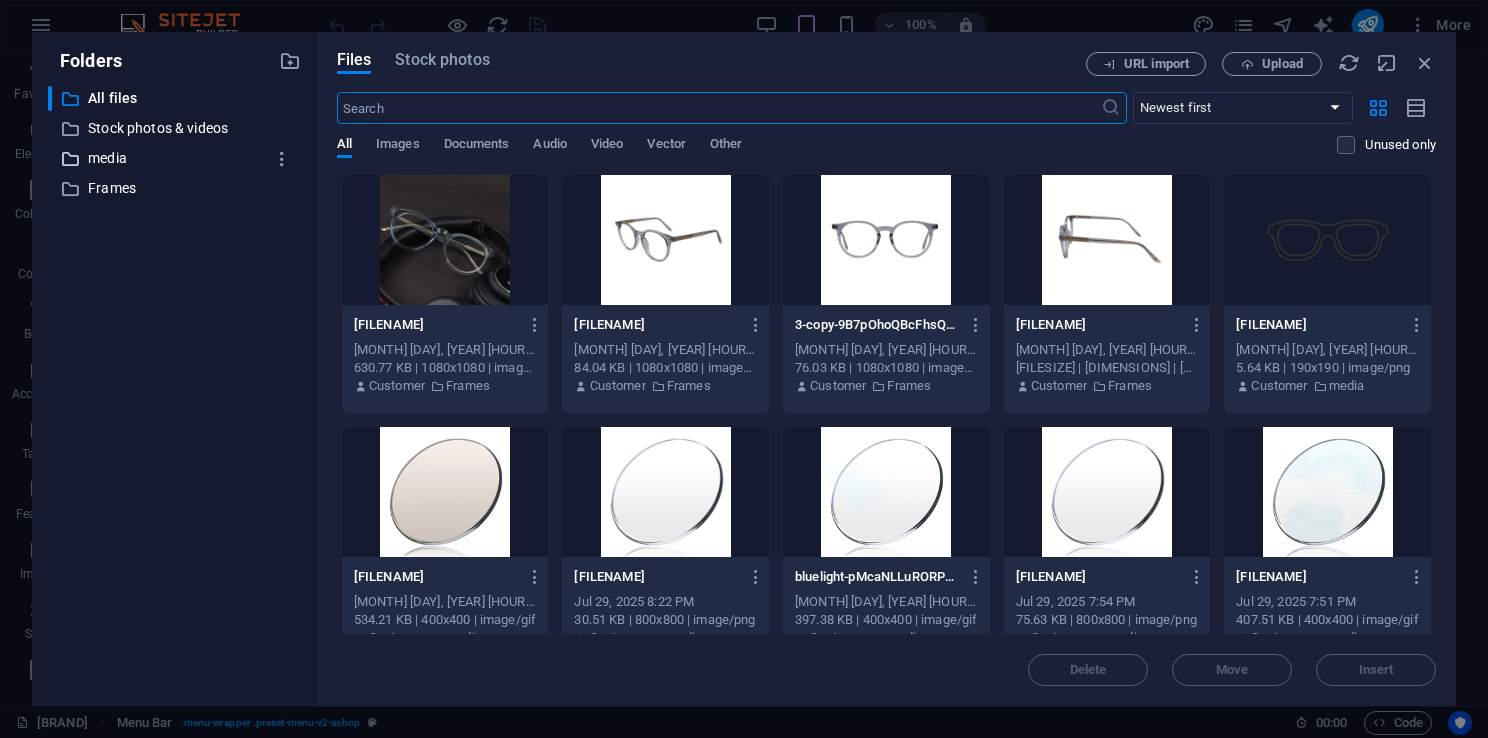 click on "media" at bounding box center (176, 158) 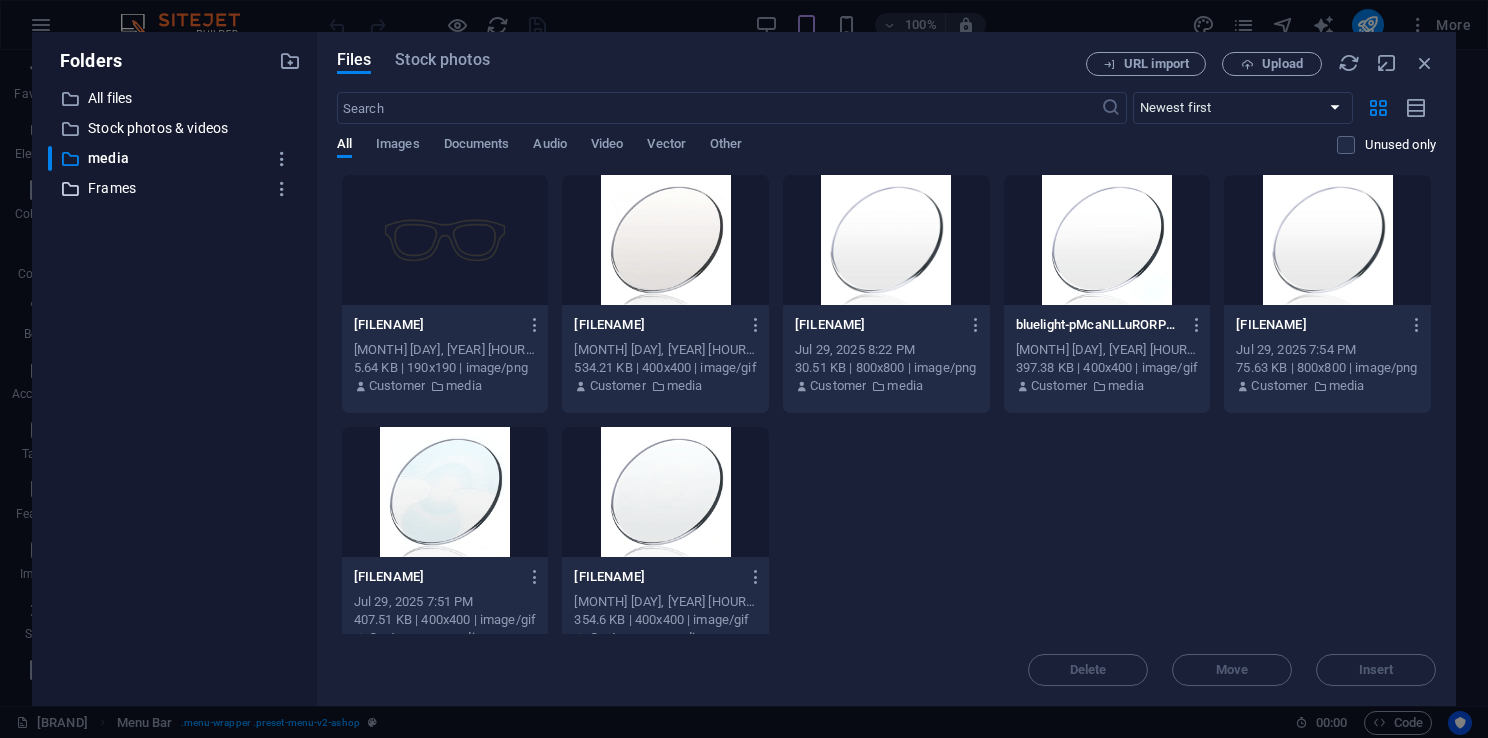click on "Frames" at bounding box center (176, 188) 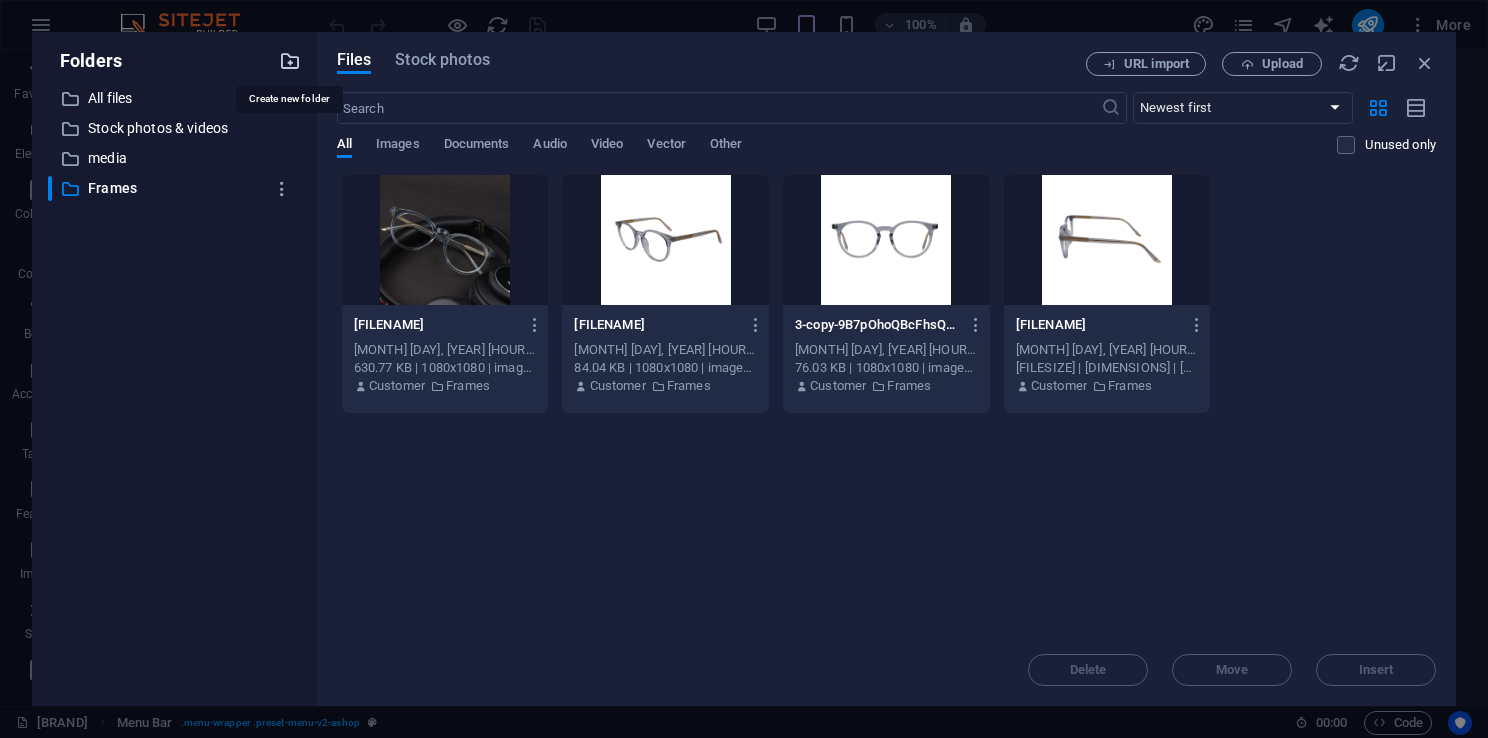 click at bounding box center [290, 61] 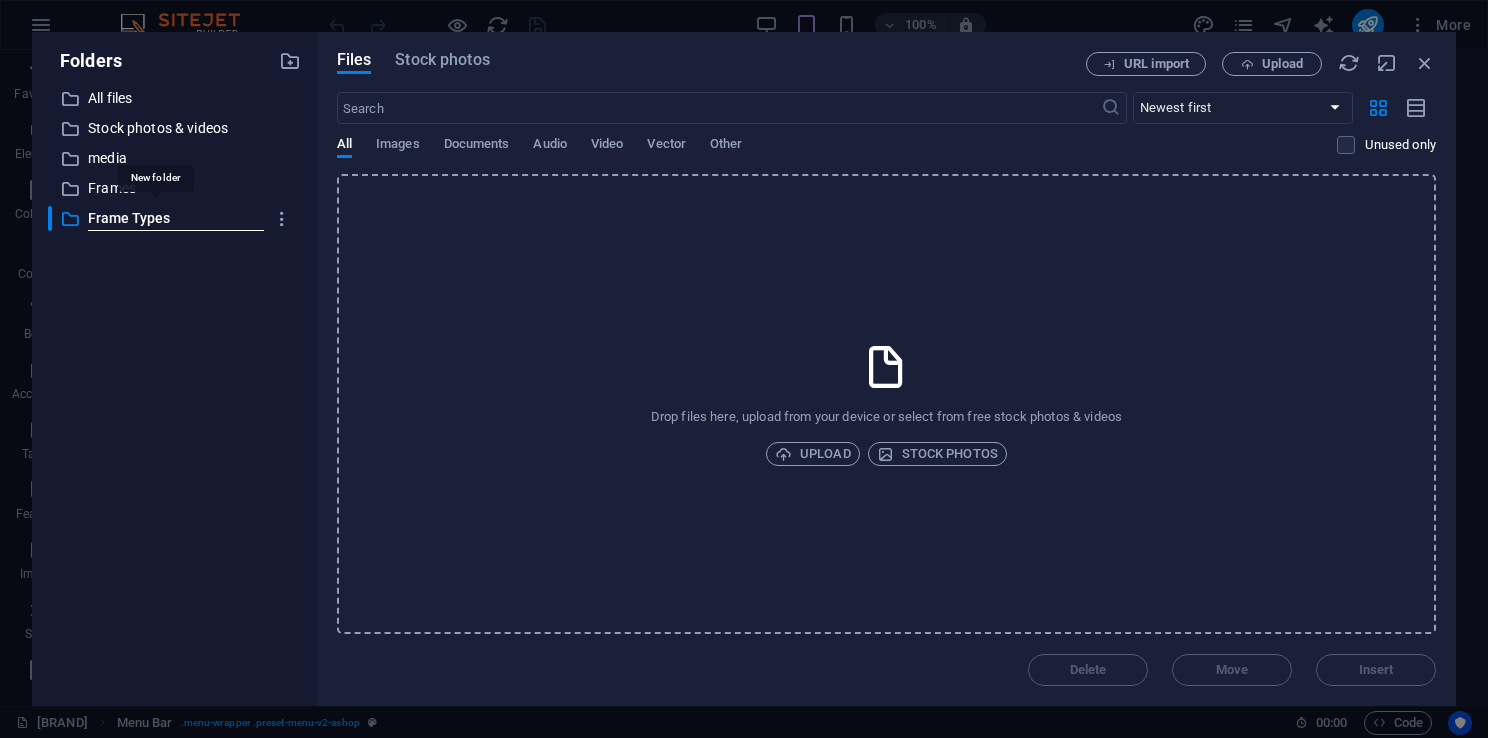 type on "Frame Types" 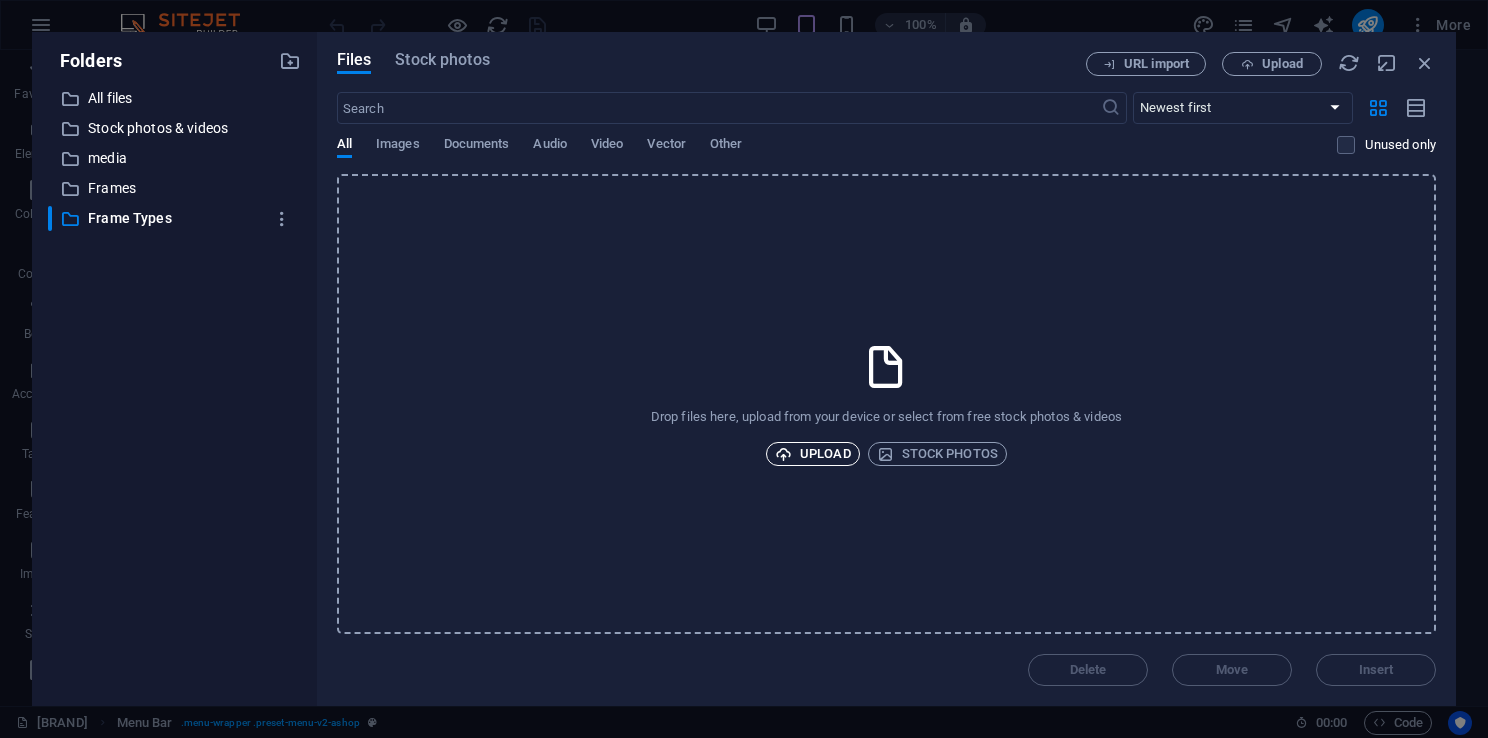 click on "Upload" at bounding box center [813, 454] 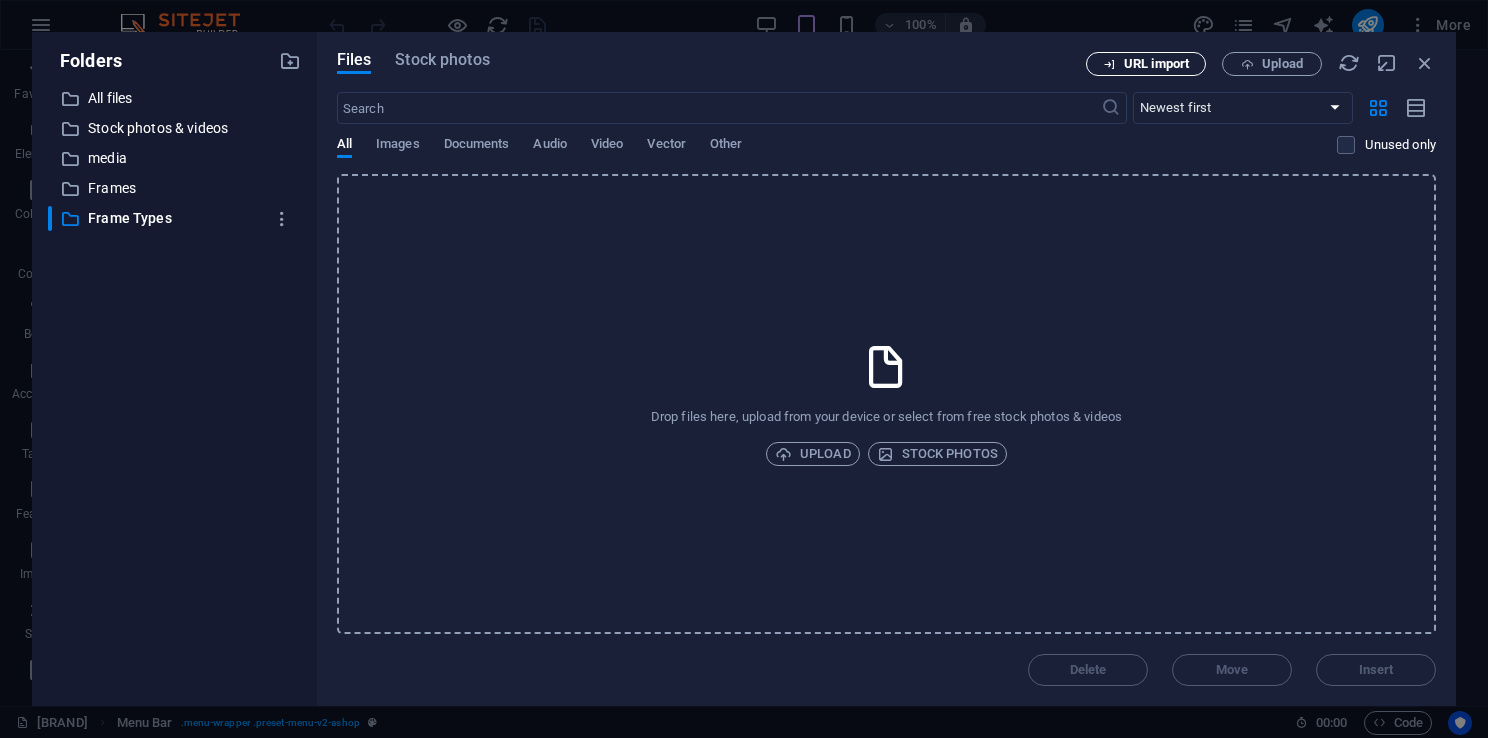 click on "URL import" at bounding box center (1156, 64) 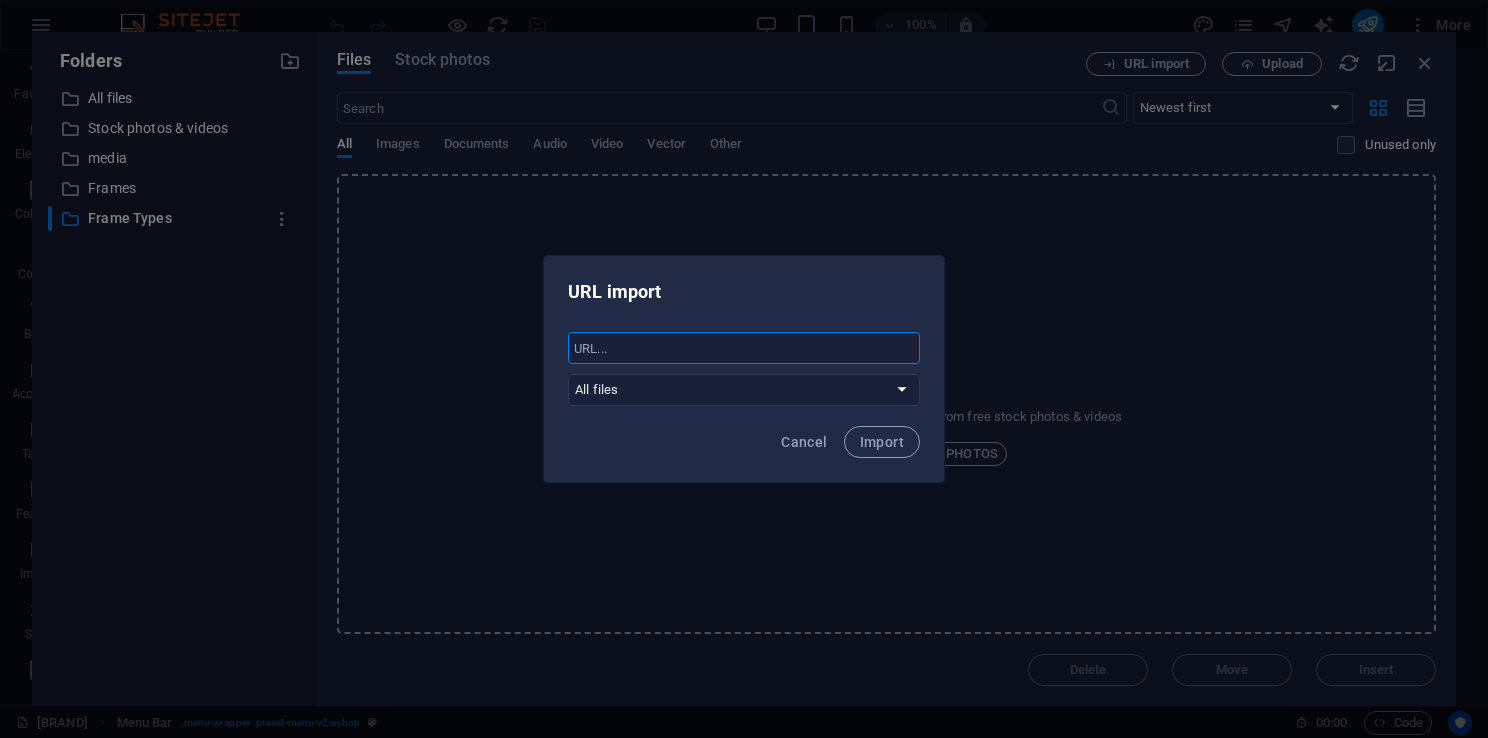 click at bounding box center (744, 348) 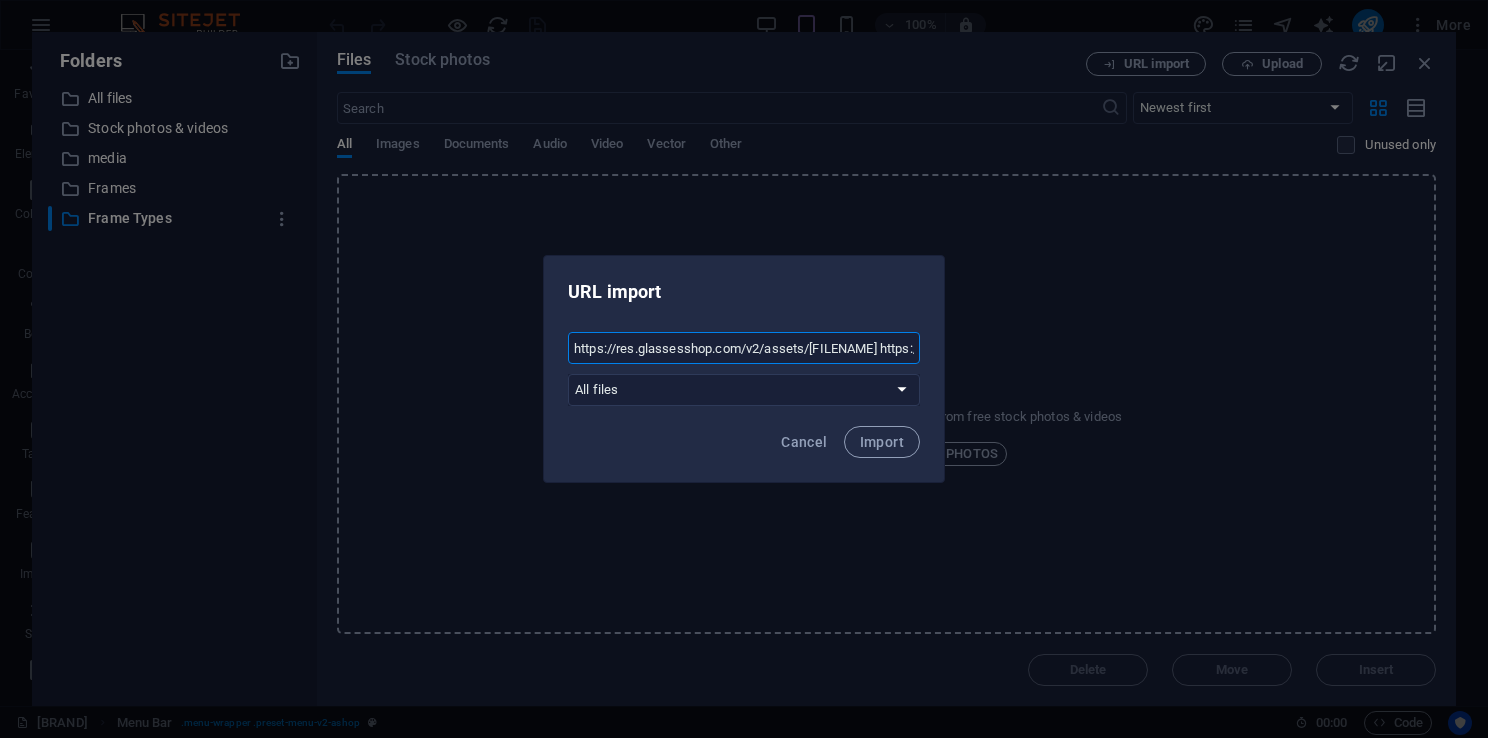 scroll, scrollTop: 0, scrollLeft: 3415, axis: horizontal 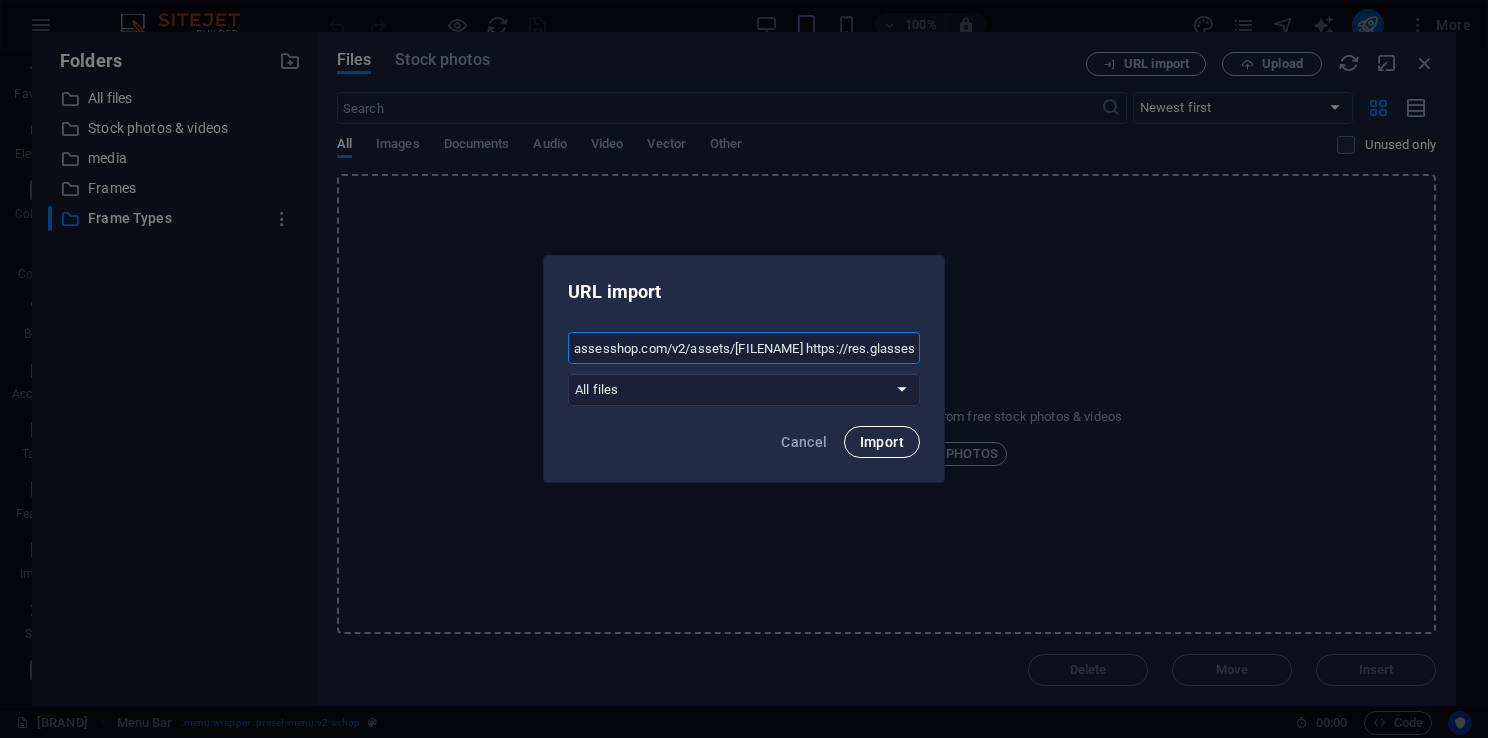 type on "https://res.glassesshop.com/v2/assets/[FILENAME] https://res.glassesshop.com/v2/assets/[FILENAME] https://res.glassesshop.com/v2/assets/[FILENAME] https://res.glassesshop.com/v2/assets/[FILENAME] https://res.glassesshop.com/v2/assets/[FILENAME] https://res.glassesshop.com/v2/assets/[FILENAME] https://res.glassesshop.com/v2/assets/[FILENAME] https://res.glassesshop.com/v2/assets/[FILENAME] https://res.glassesshop.com/v2/assets/[FILENAME]" 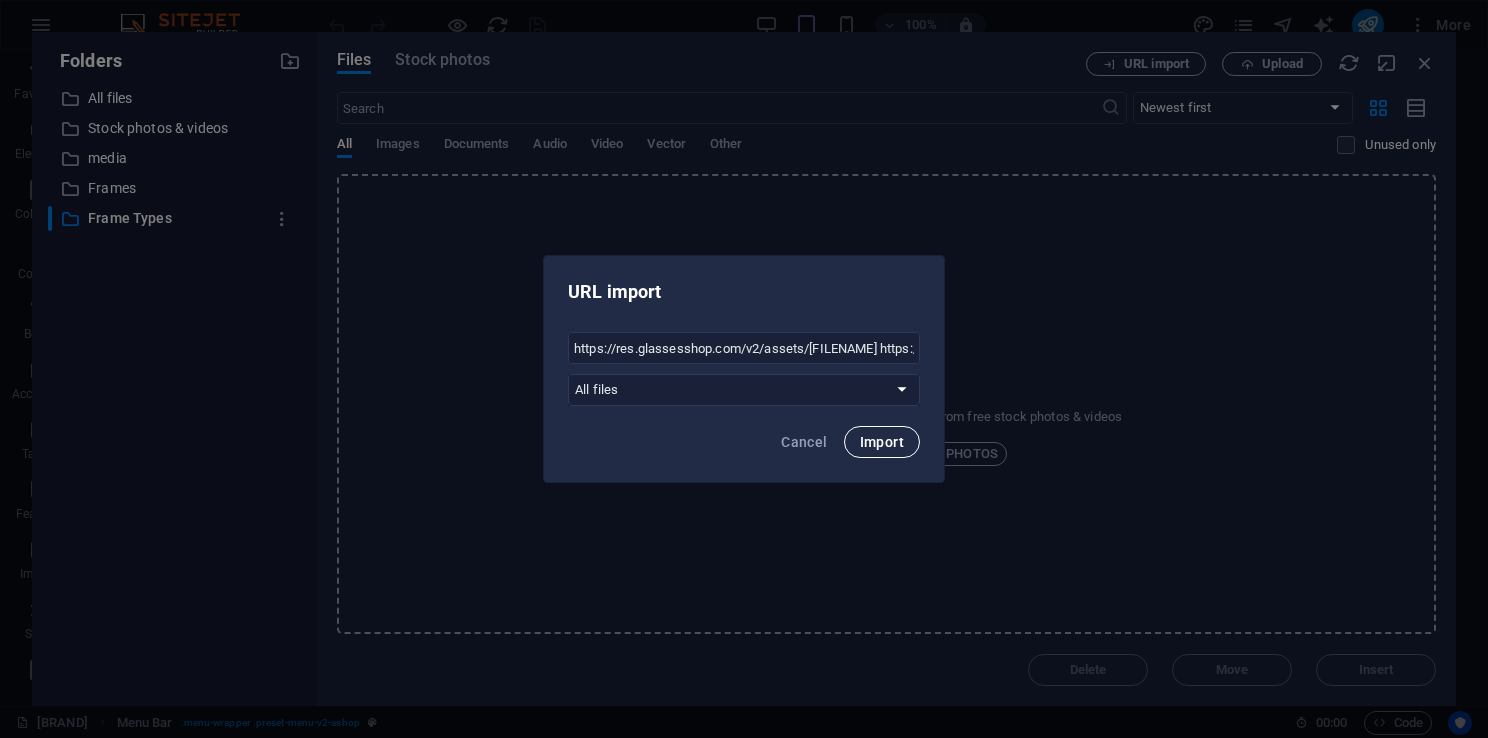 click on "Import" at bounding box center (882, 442) 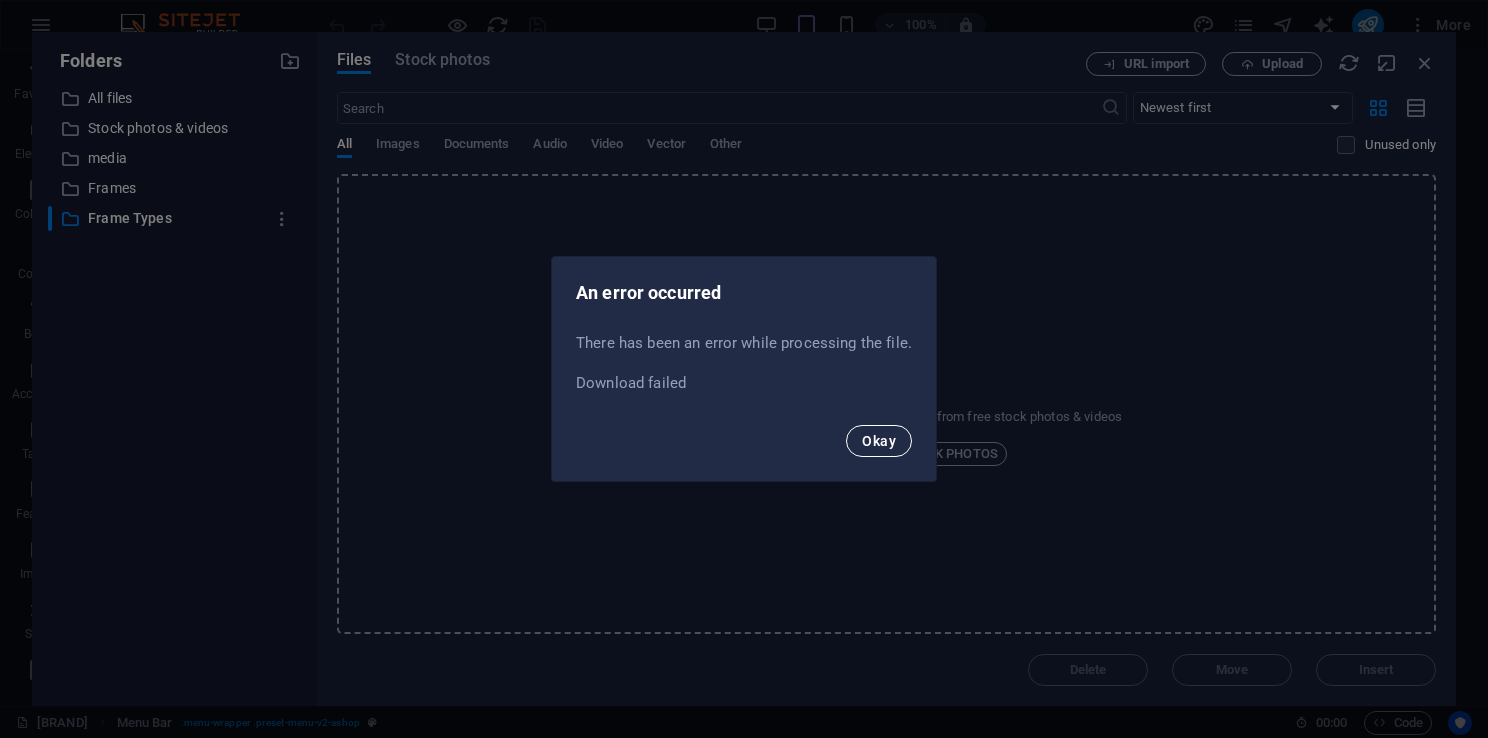 click on "Okay" at bounding box center (879, 441) 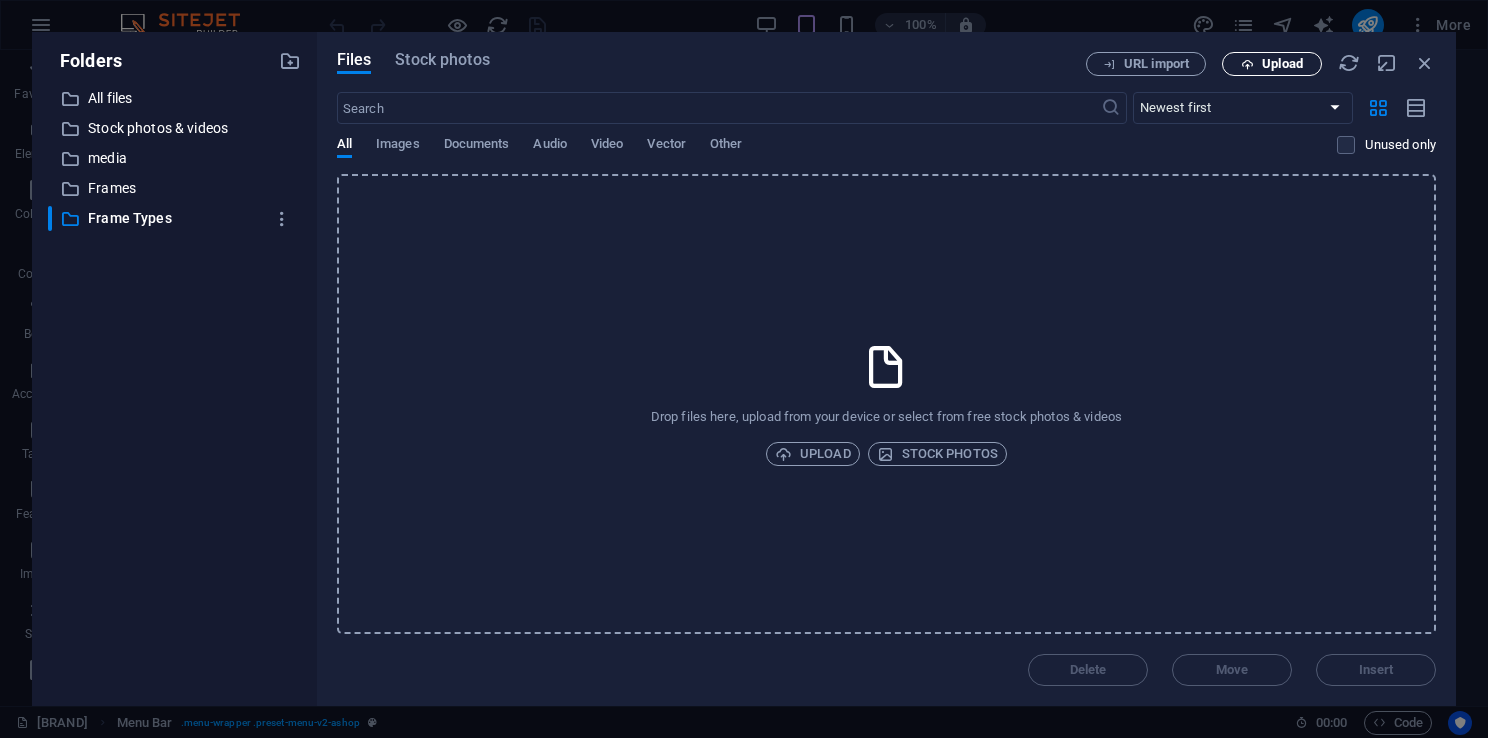 click on "Upload" at bounding box center (1282, 64) 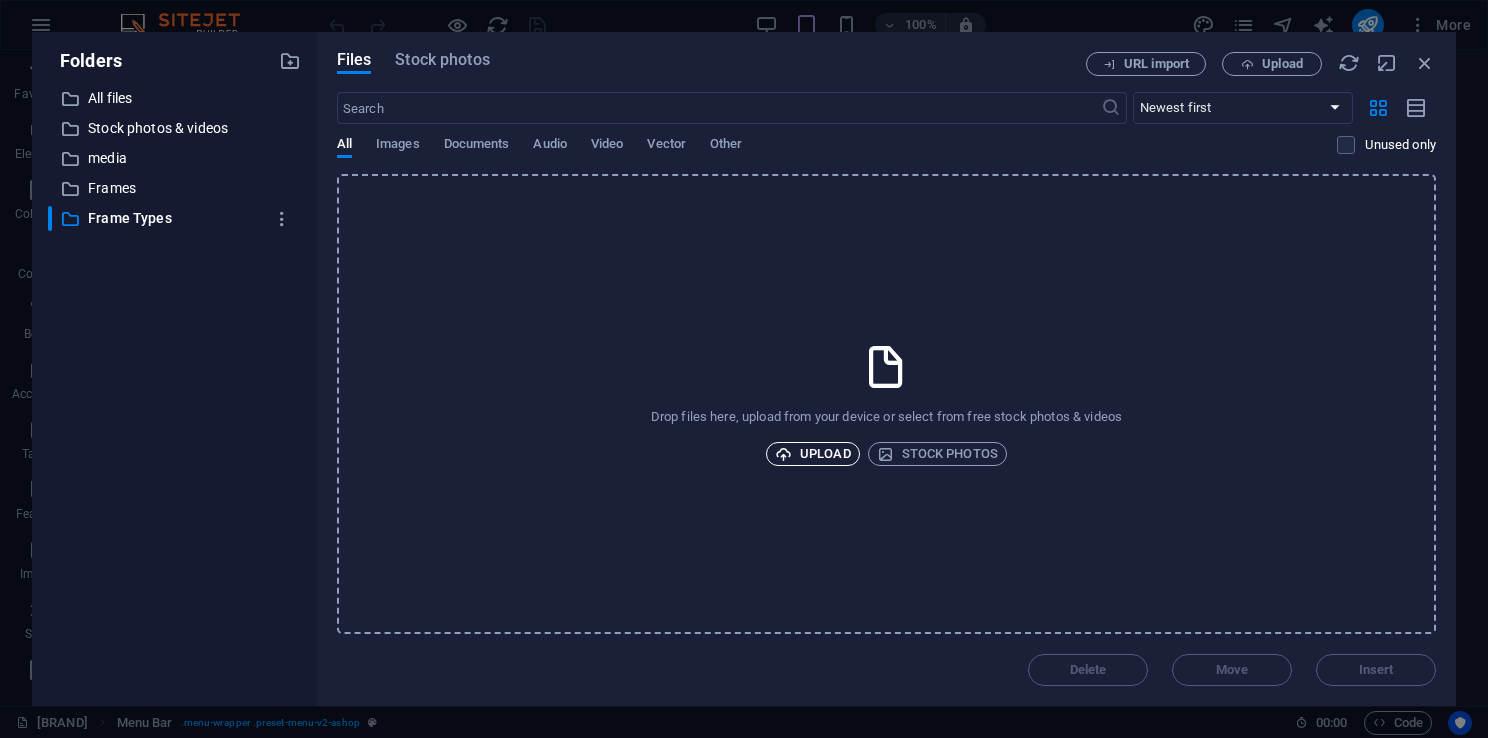 click on "Upload" at bounding box center [813, 454] 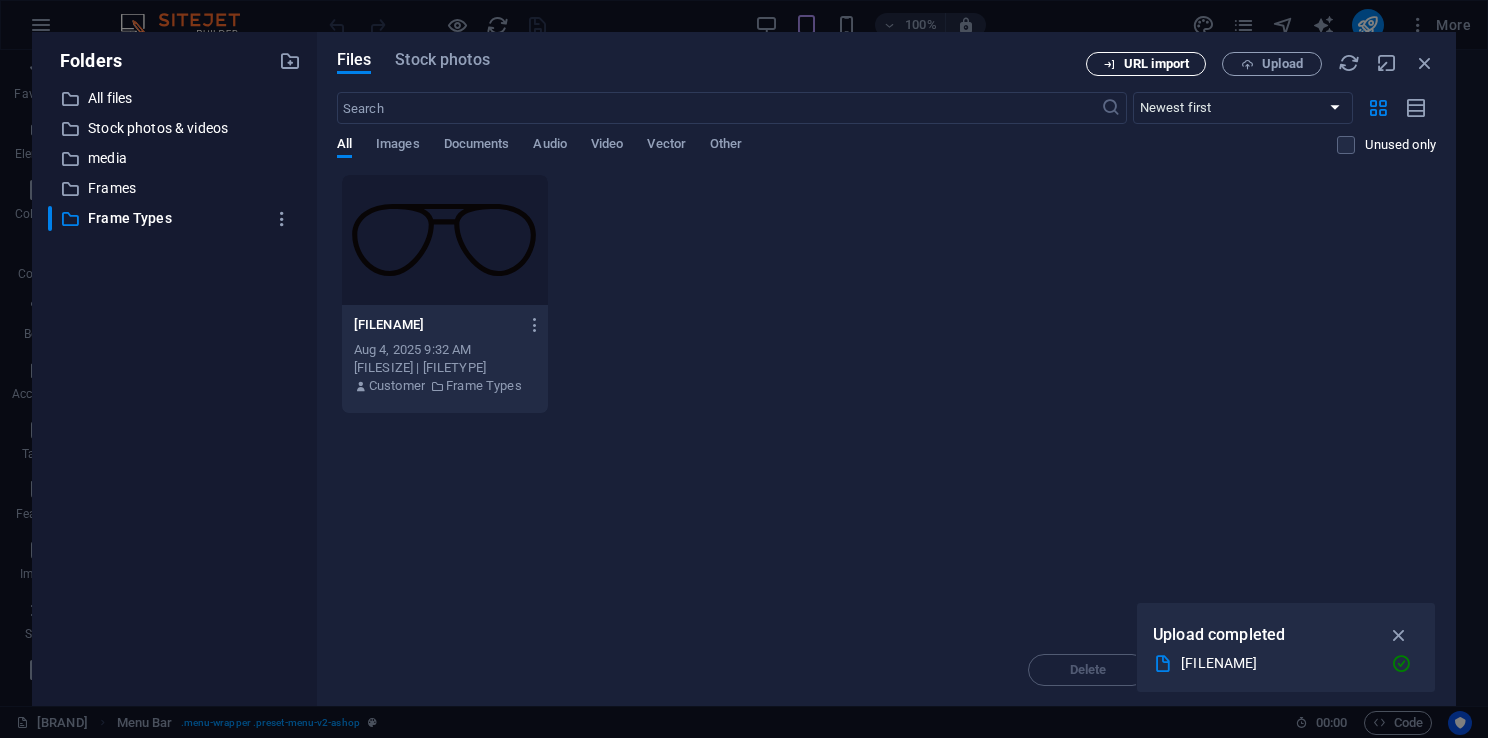 click on "URL import" at bounding box center (1156, 64) 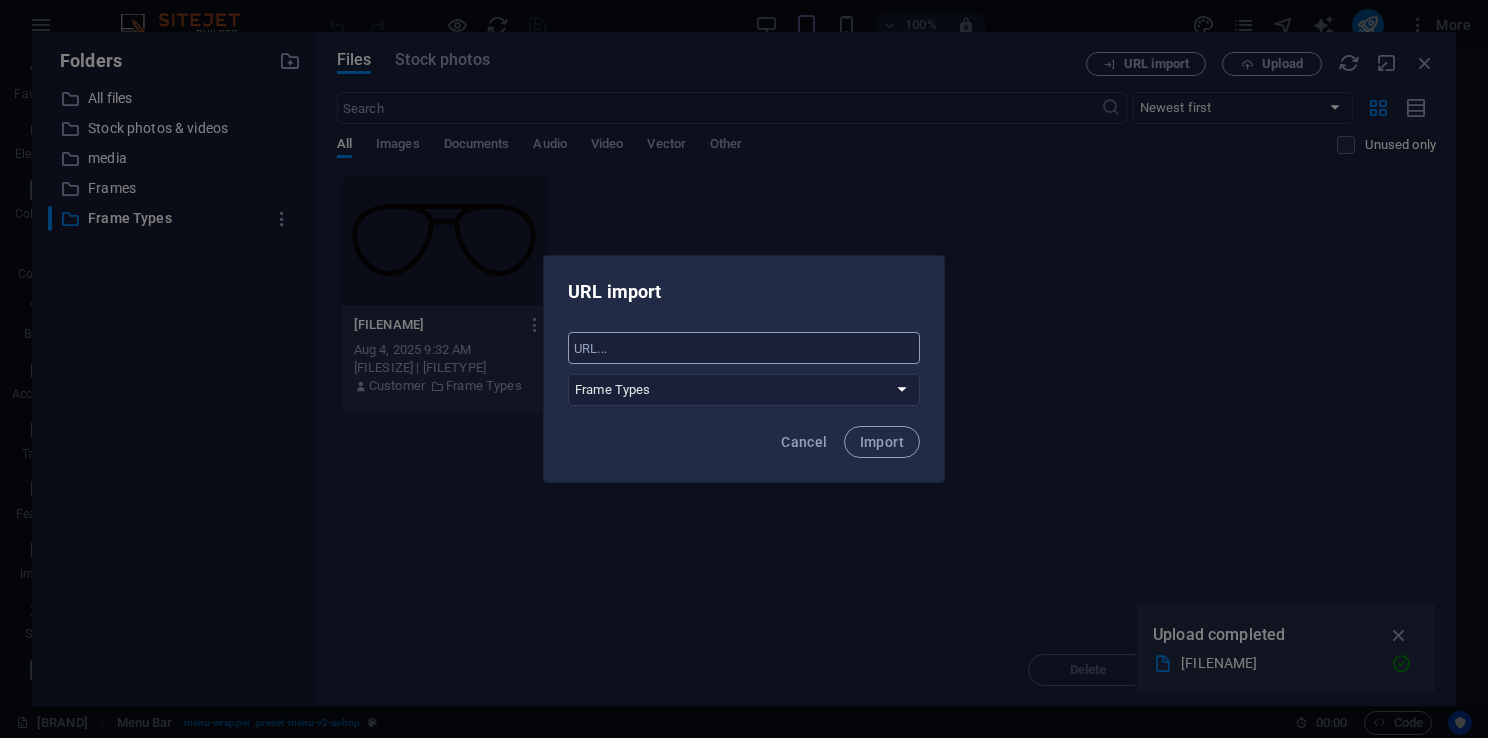 type 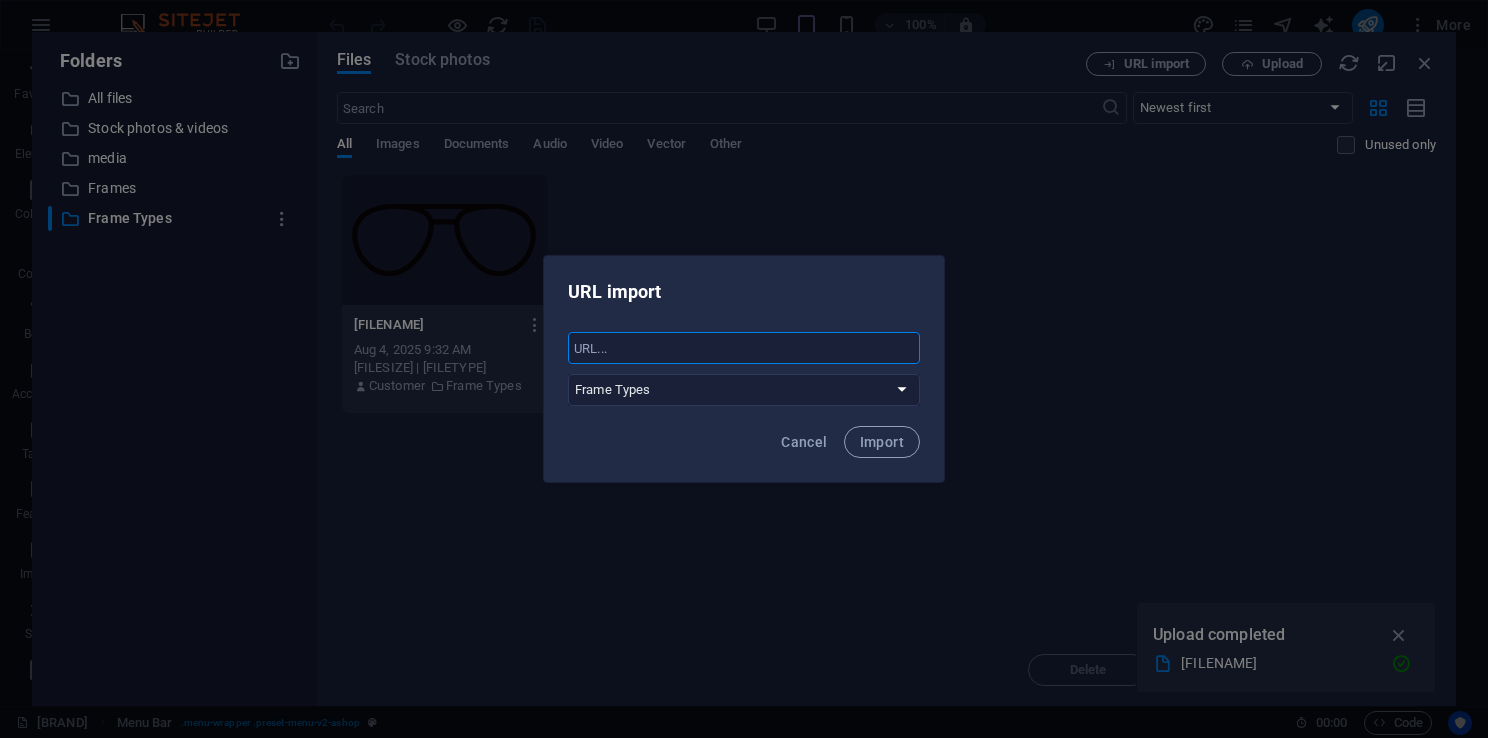 click at bounding box center (744, 348) 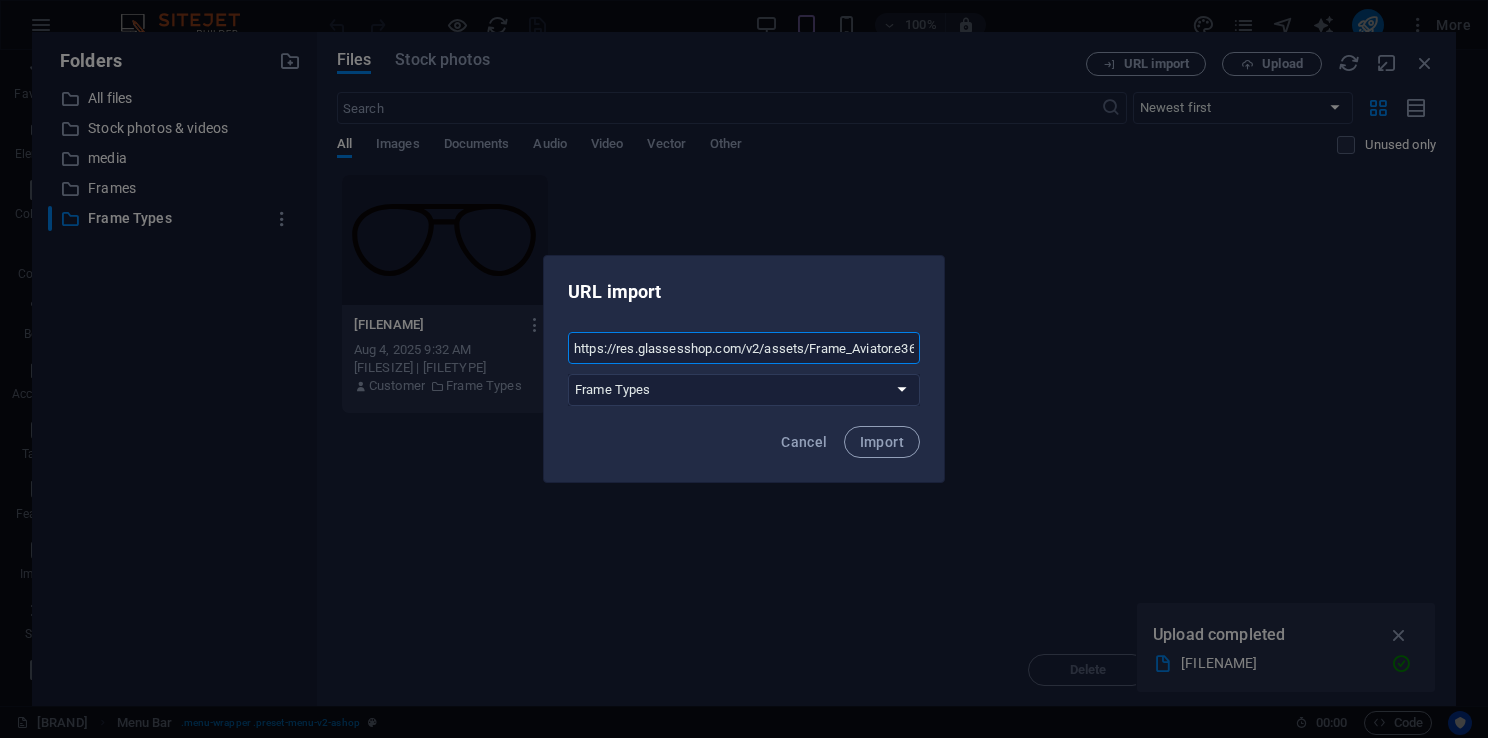 scroll, scrollTop: 0, scrollLeft: 69, axis: horizontal 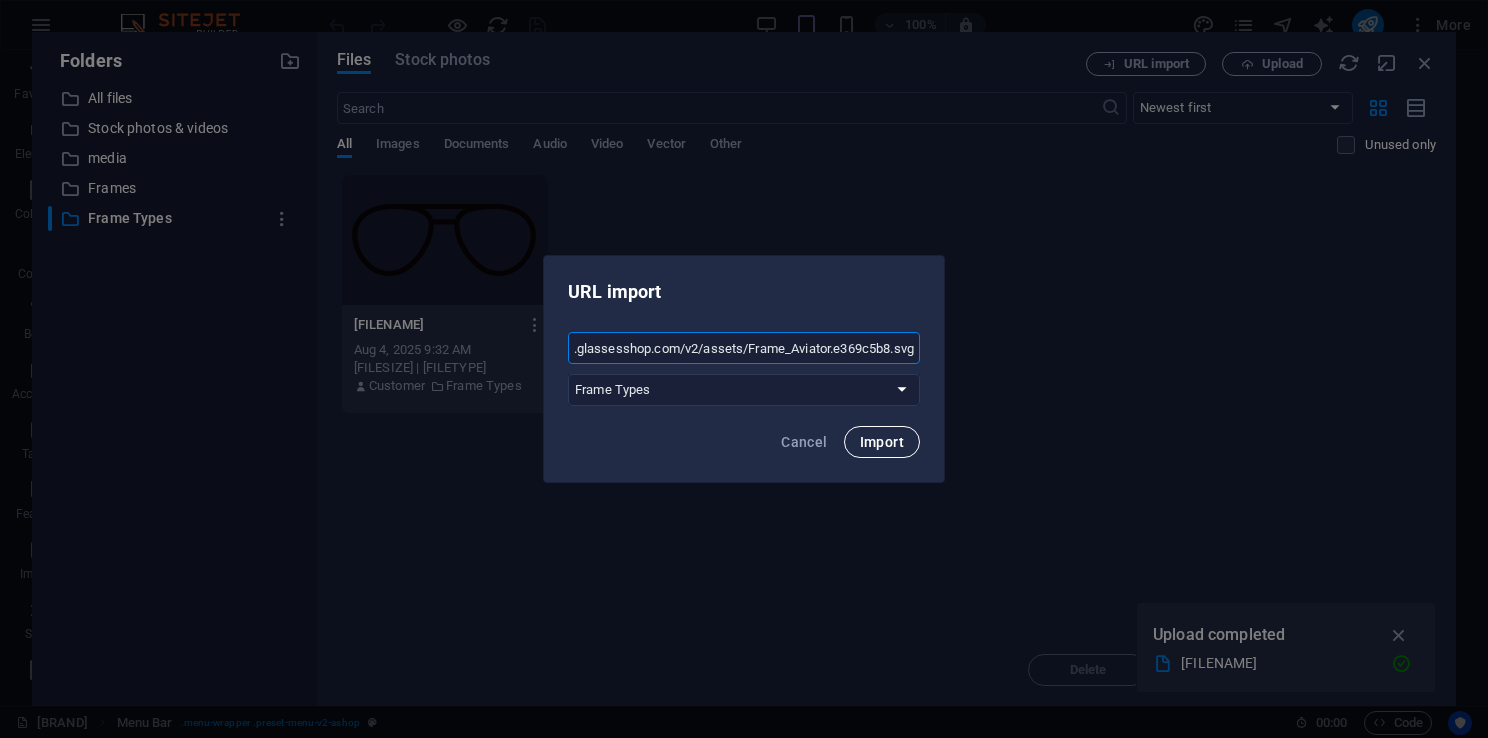 type on "https://res.glassesshop.com/v2/assets/Frame_Aviator.e369c5b8.svg" 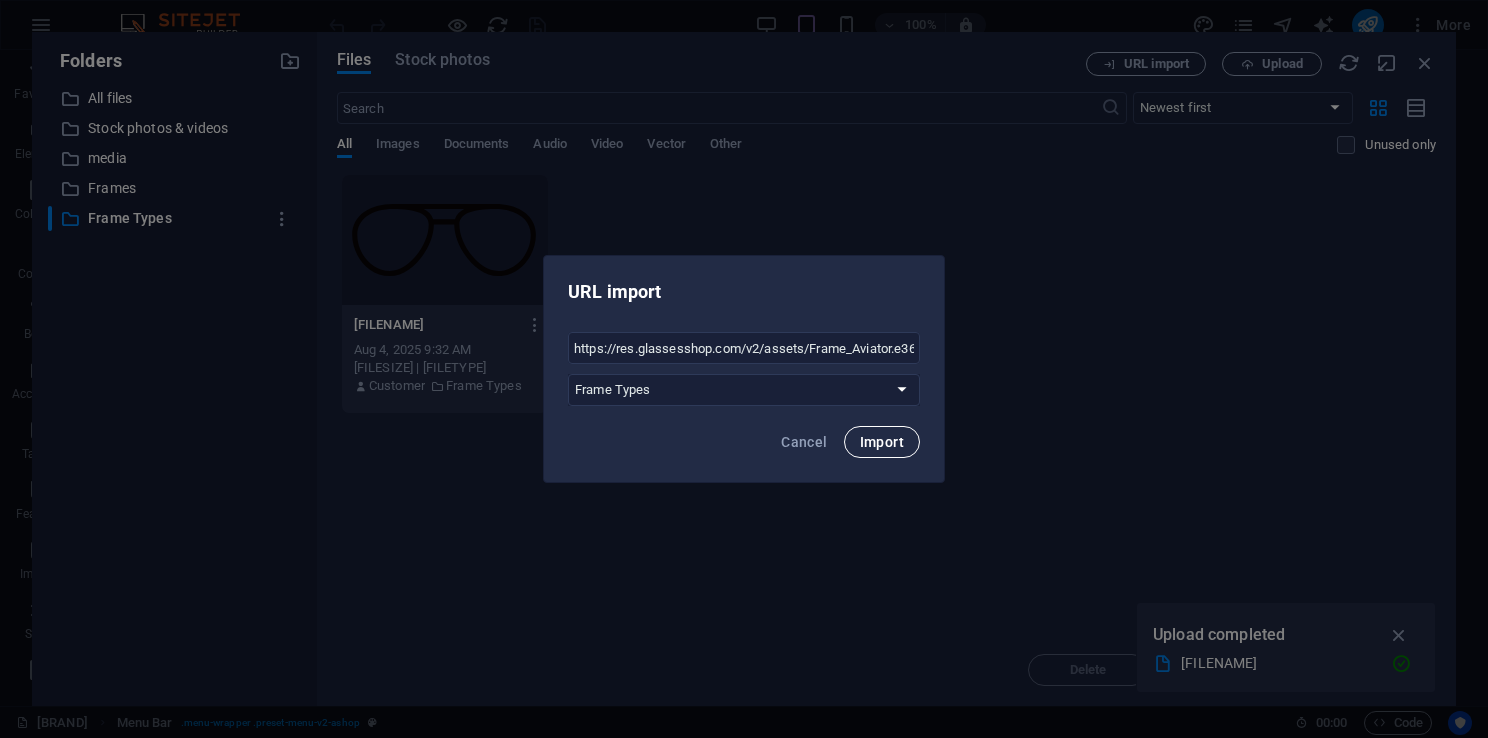 click on "Import" at bounding box center (882, 442) 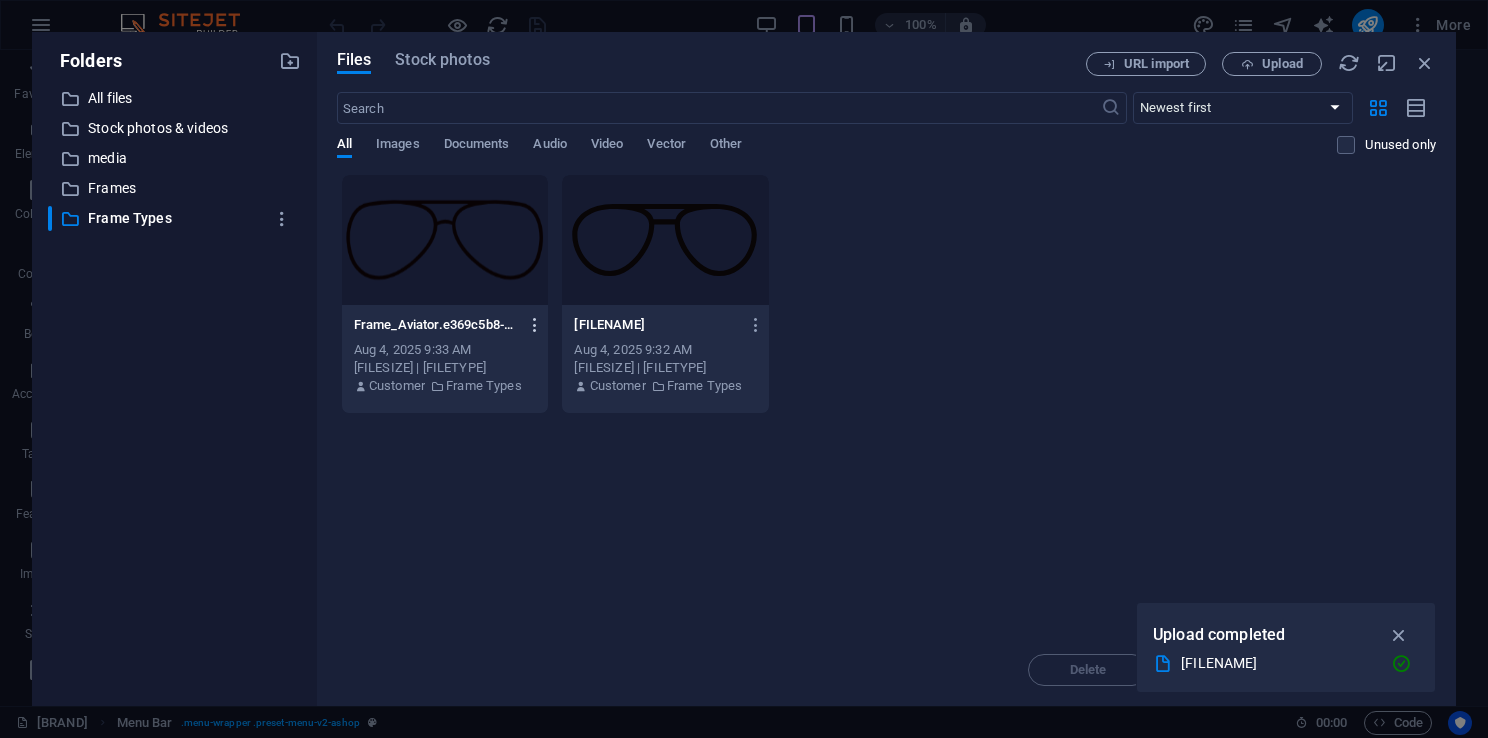 click at bounding box center [535, 325] 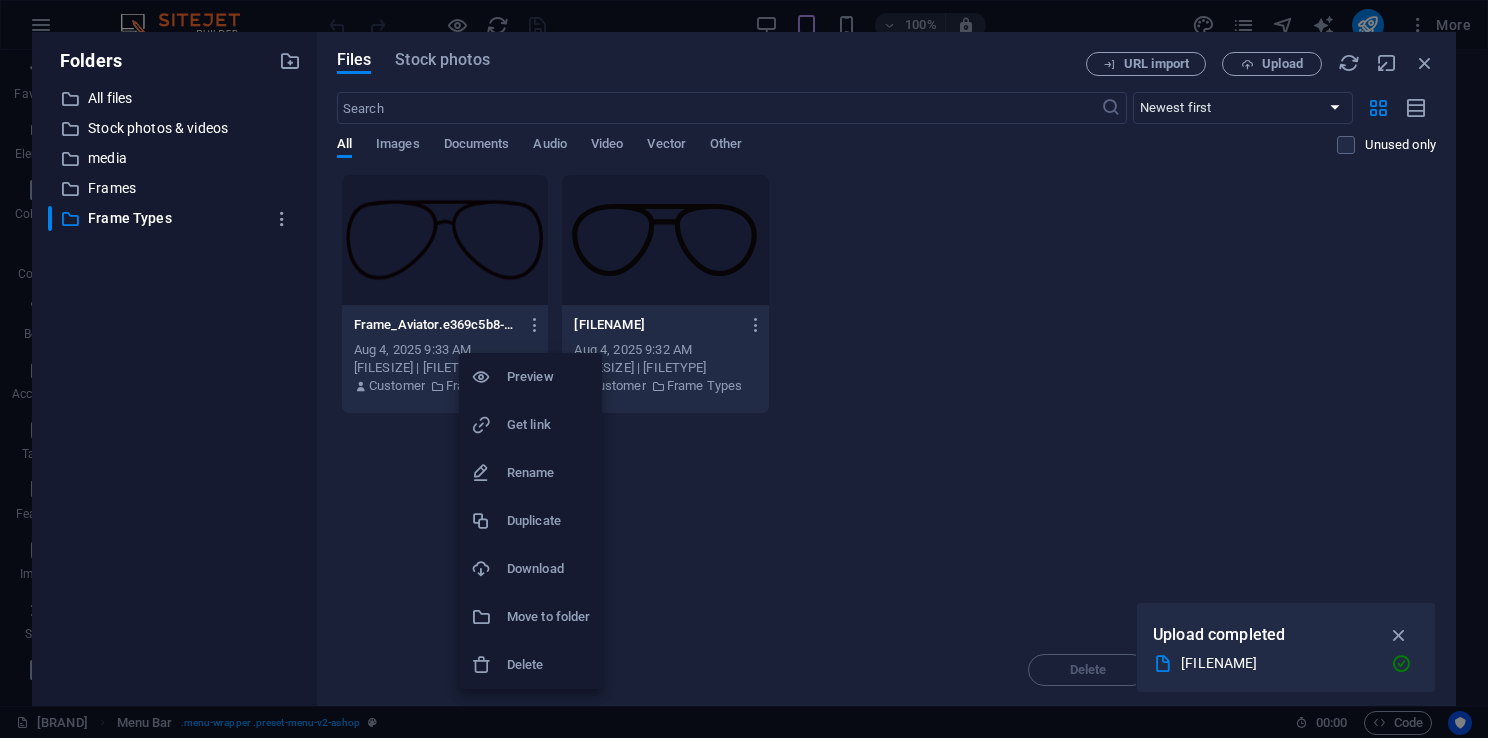 click on "Rename" at bounding box center (548, 473) 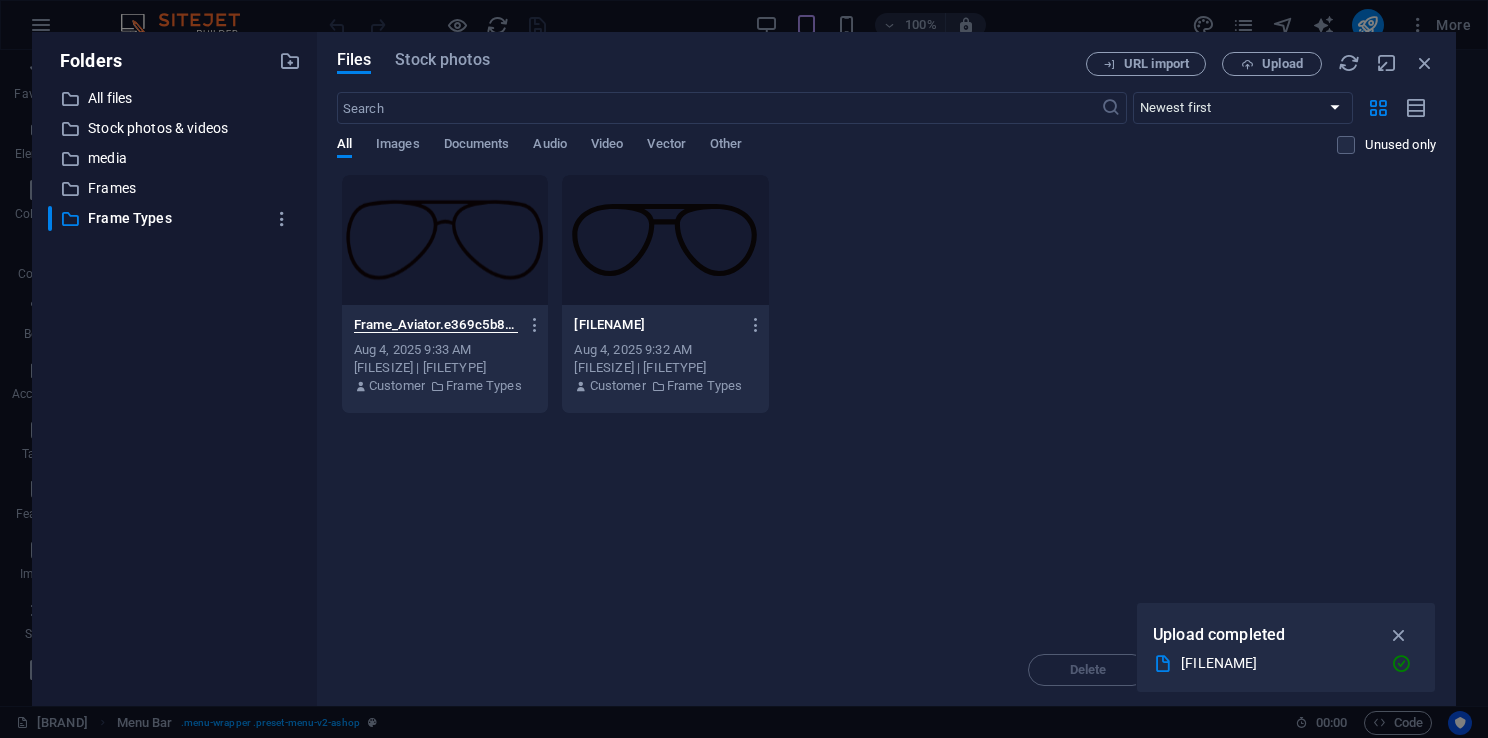 scroll, scrollTop: 0, scrollLeft: 174, axis: horizontal 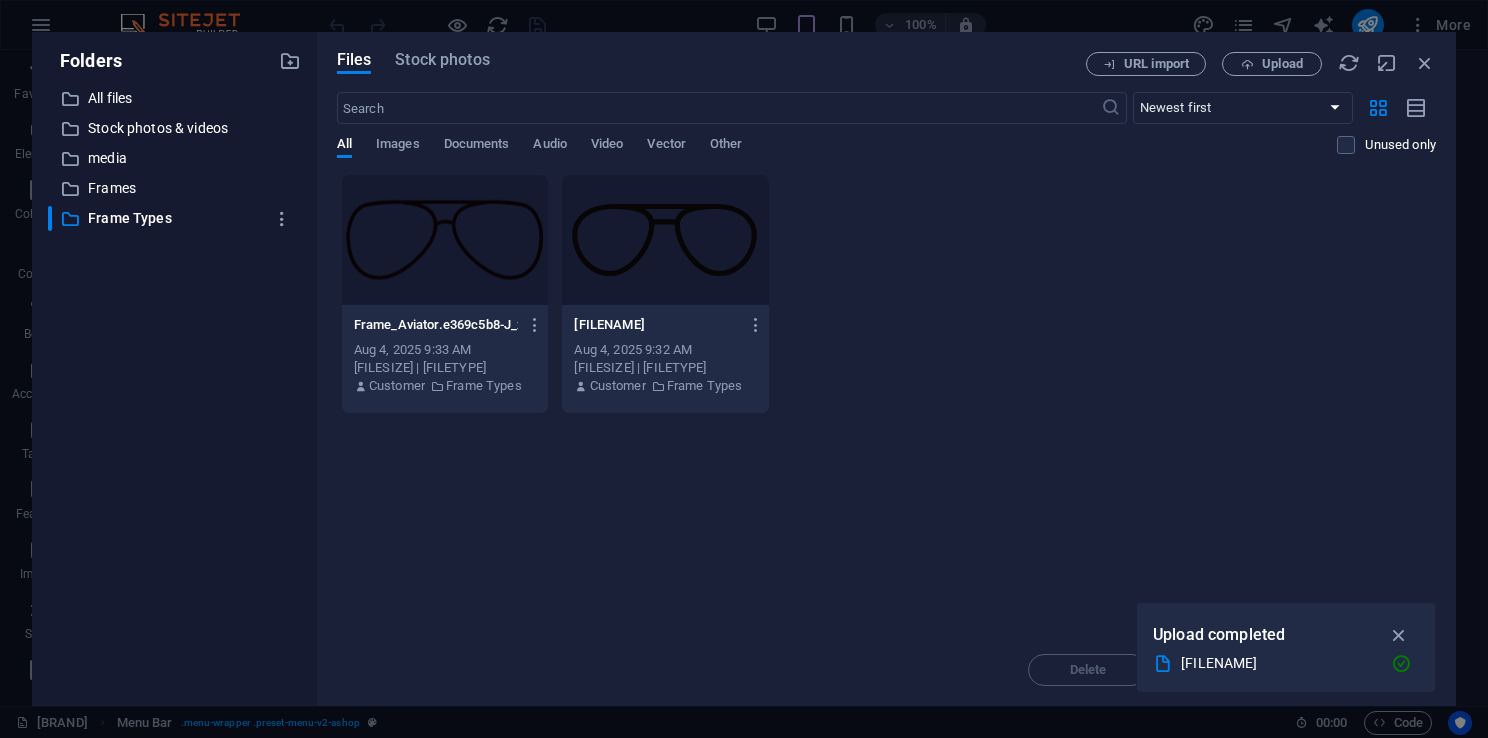 click on "[FILENAME] [FILENAME]" at bounding box center [445, 325] 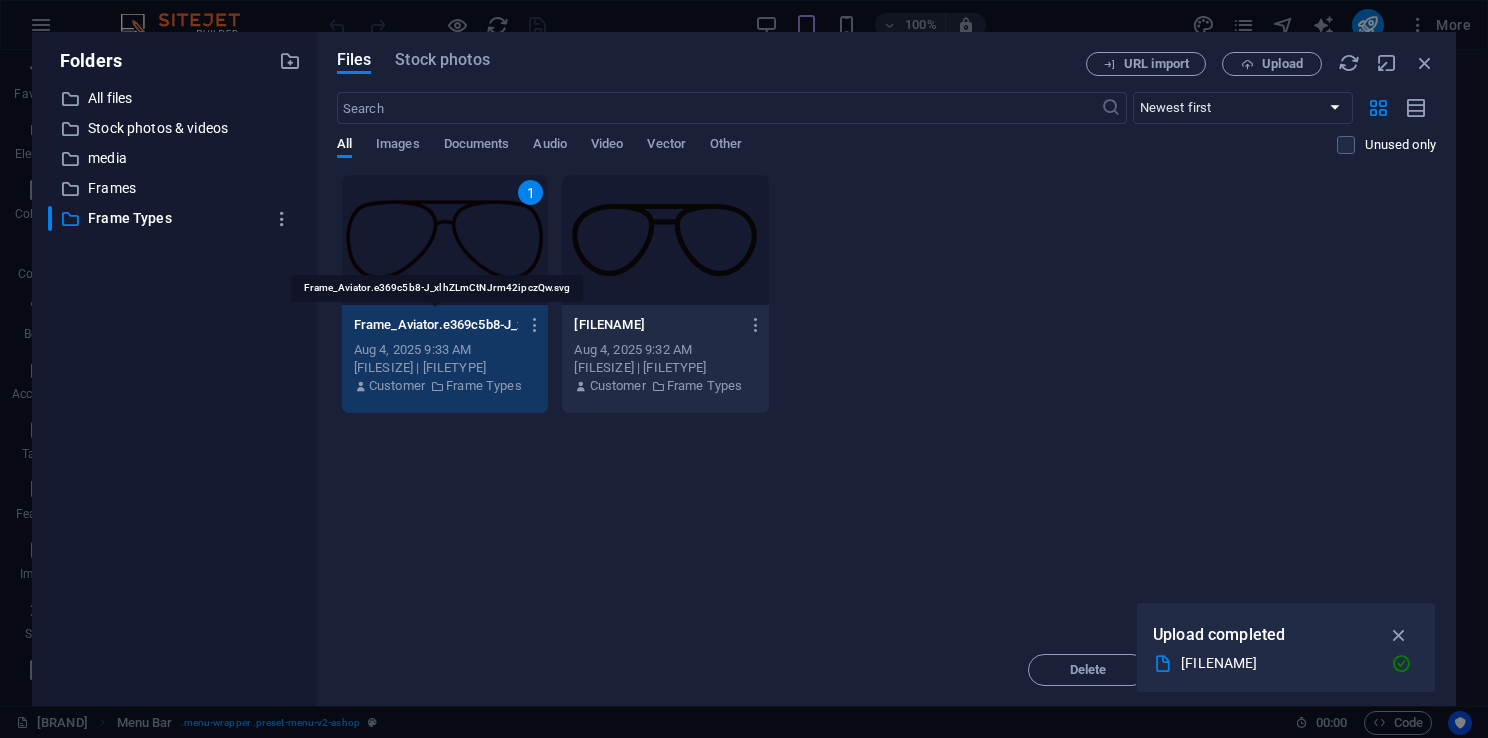 click on "Frame_Aviator.e369c5b8-J_xlhZLmCtNJrm42ipczQw.svg" at bounding box center (436, 325) 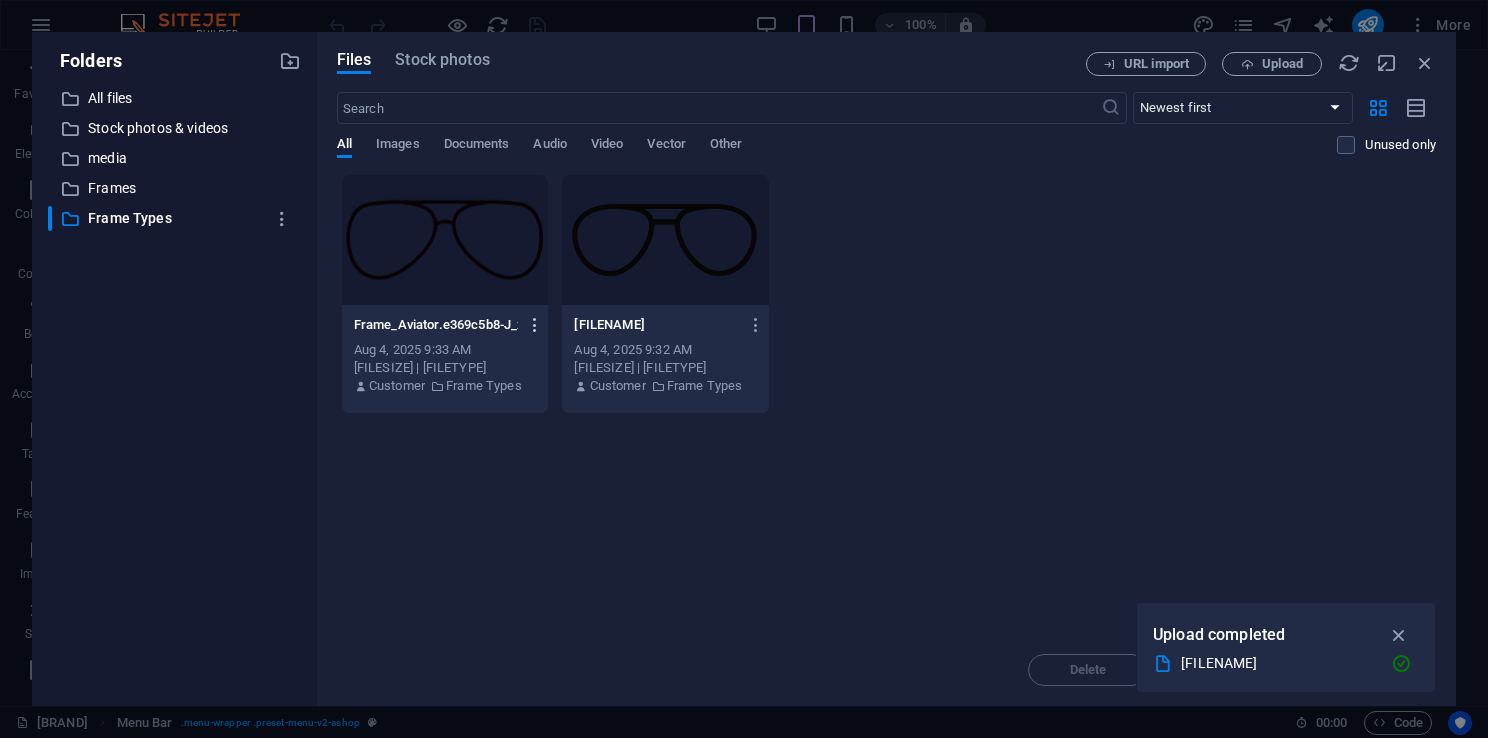 click at bounding box center (535, 325) 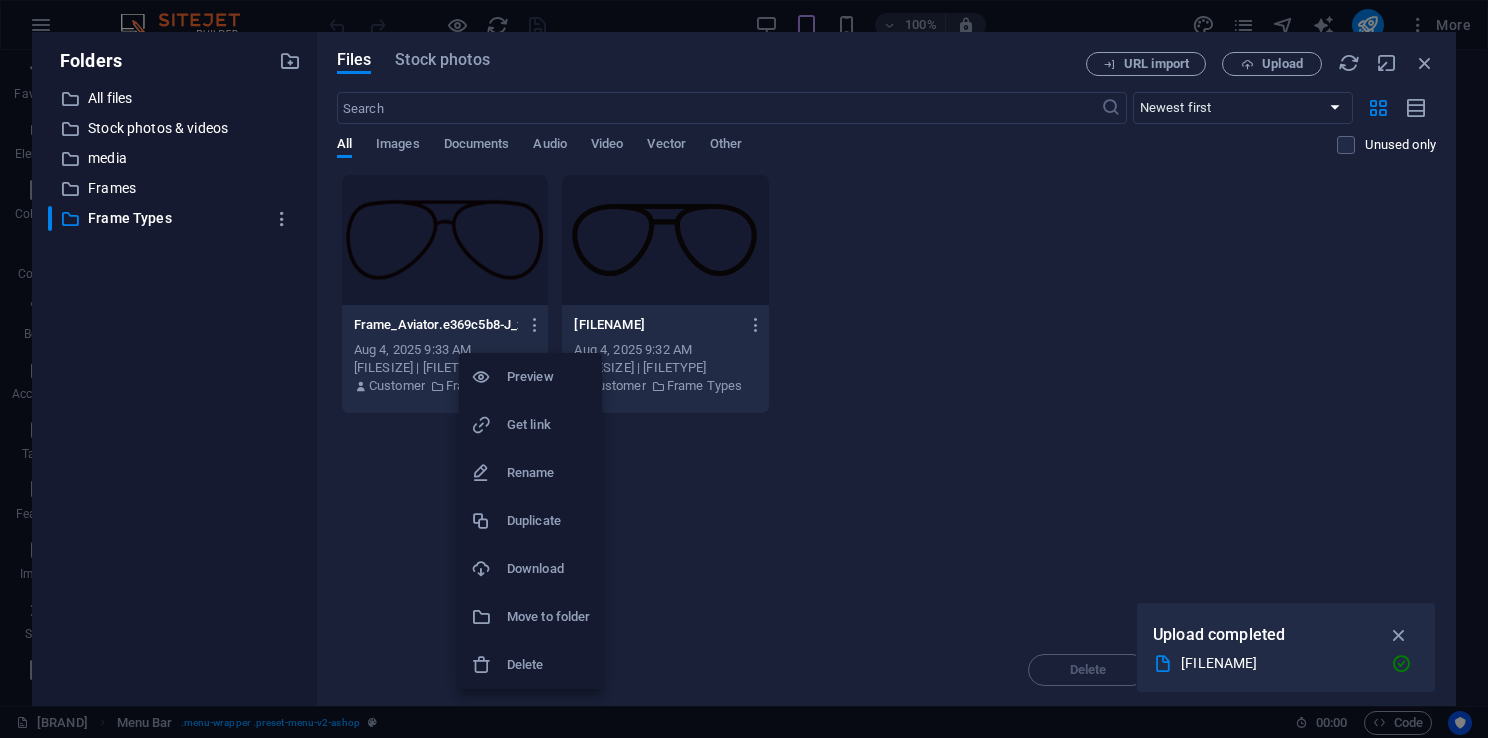 click on "Rename" at bounding box center (530, 473) 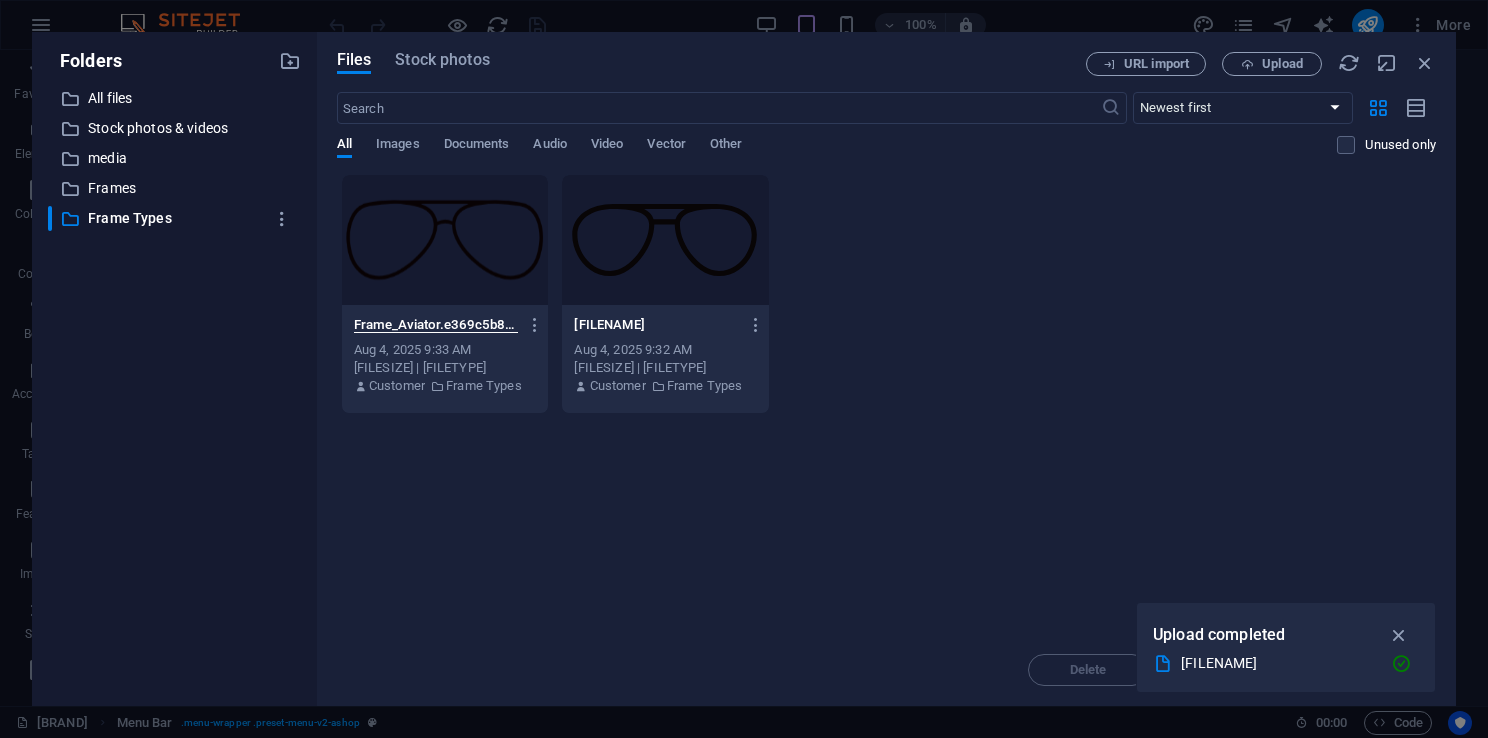click on "Frame_Aviator.e369c5b8-J_xlhZLmCtNJrm42ipczQw.svg" at bounding box center [436, 325] 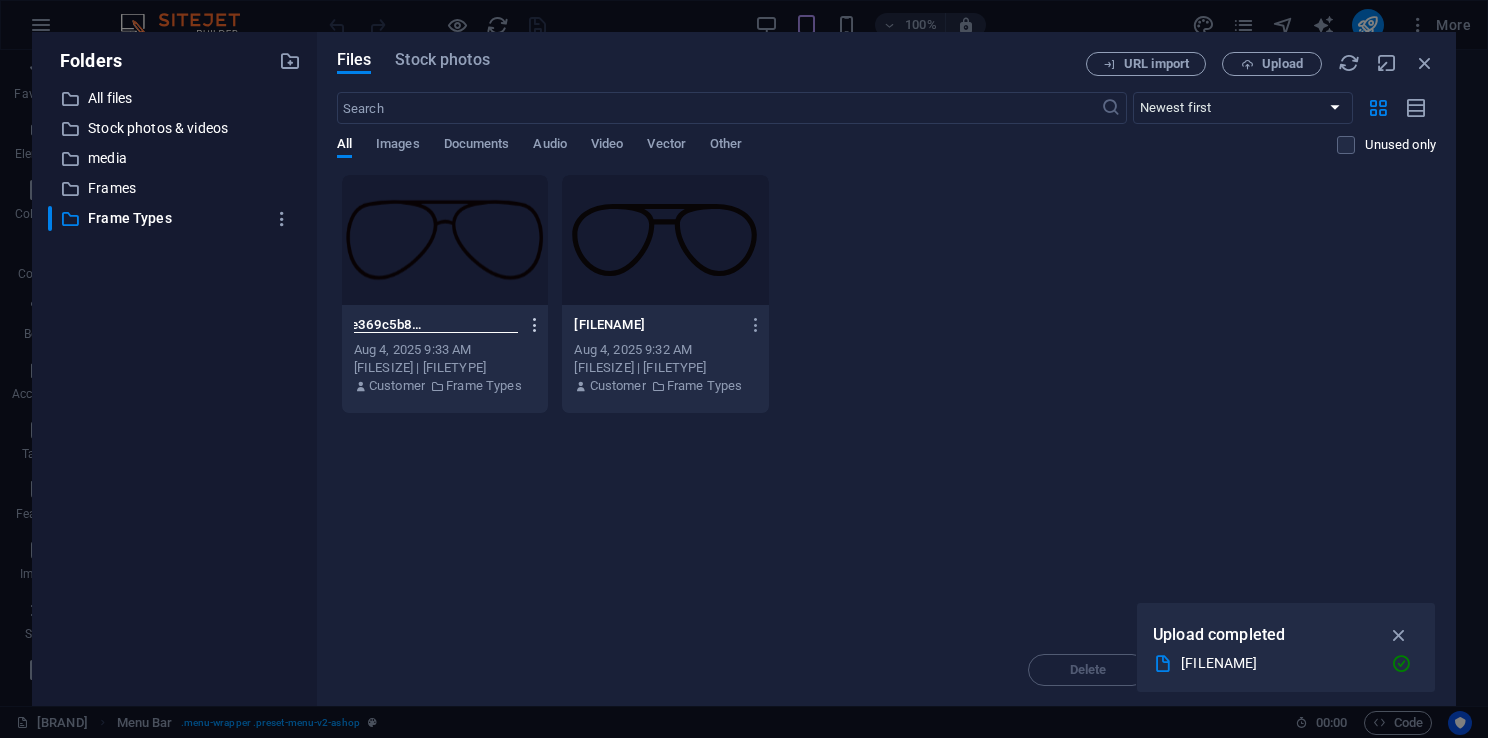 scroll, scrollTop: 0, scrollLeft: 174, axis: horizontal 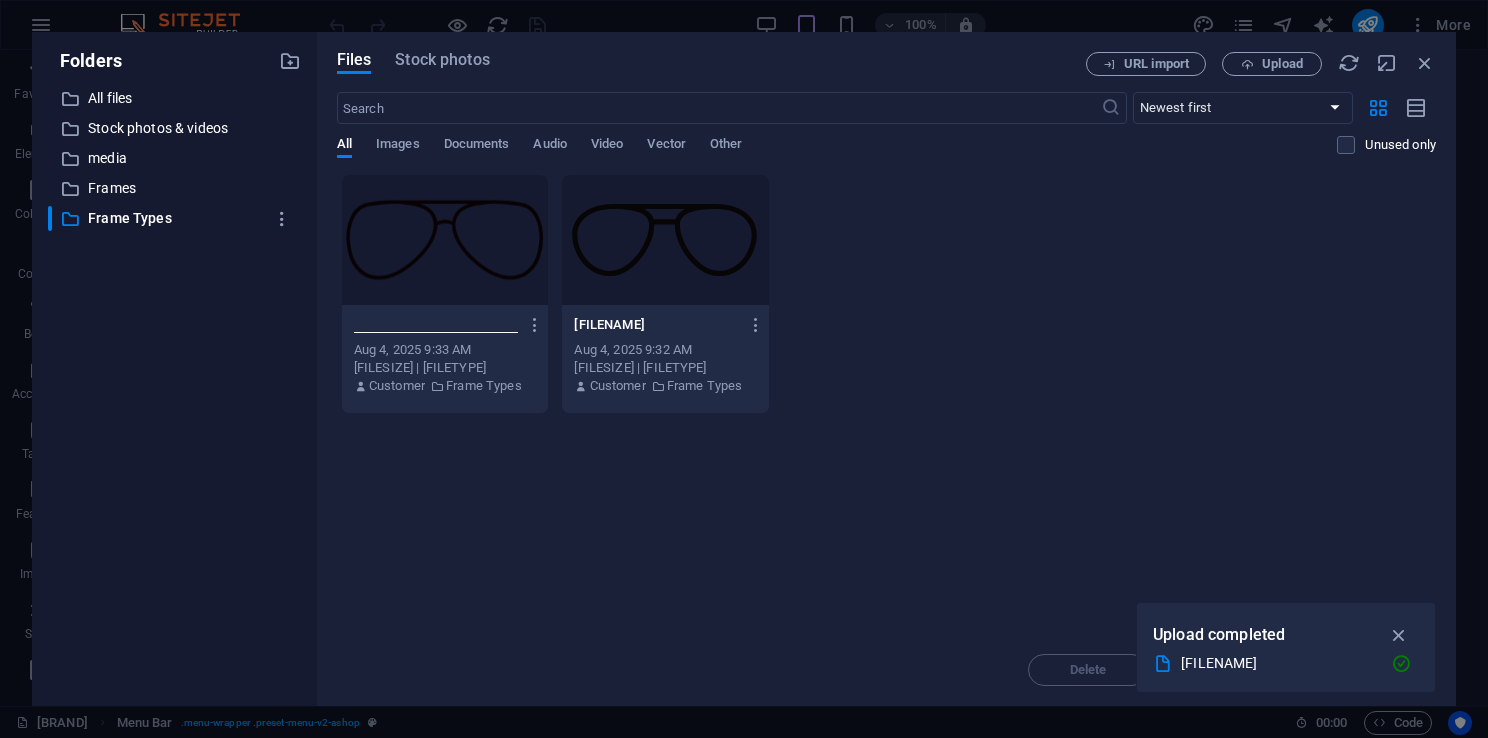 click on "Frame_Aviator.e369c5b8-J_xlhZLmCtNJrm42ipczQw.svg" at bounding box center [436, 325] 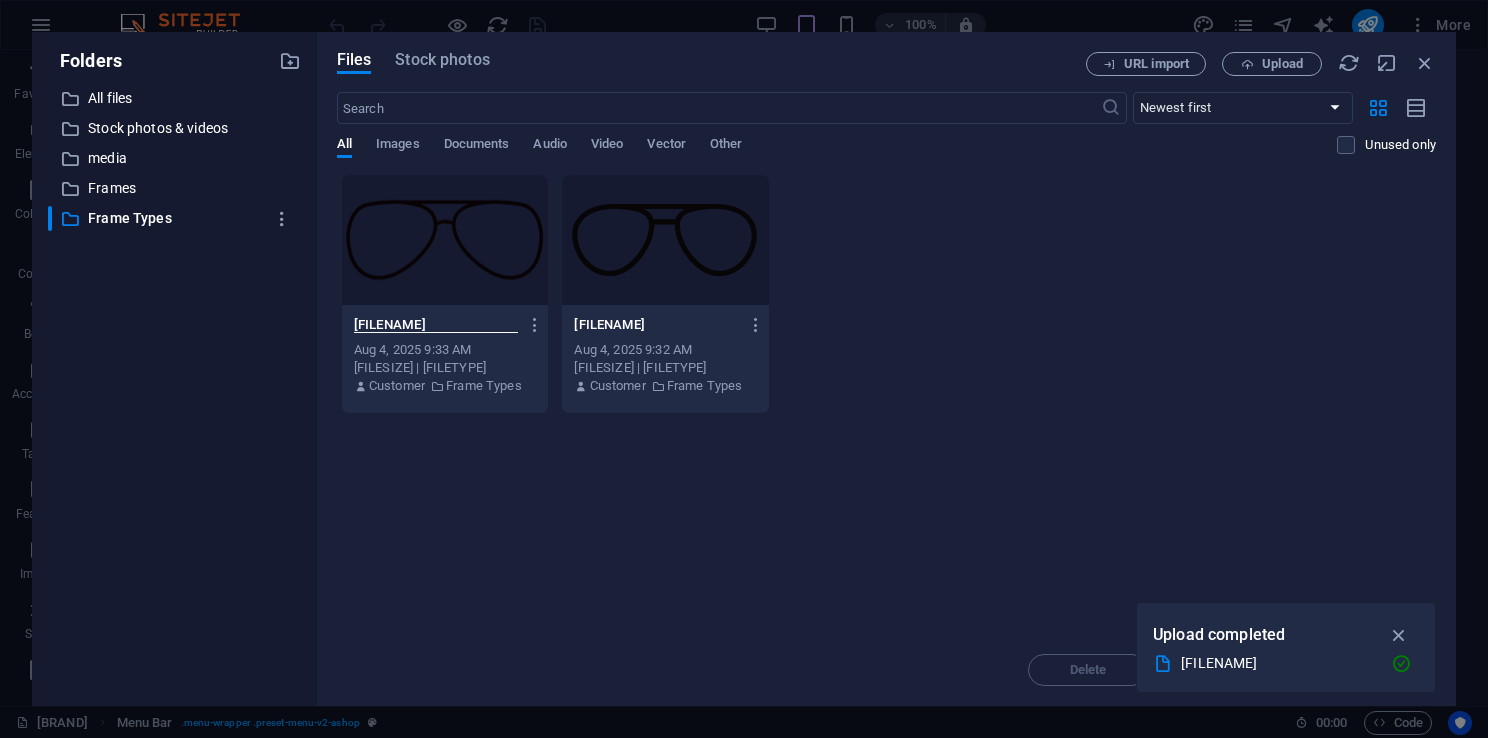 scroll, scrollTop: 0, scrollLeft: 4, axis: horizontal 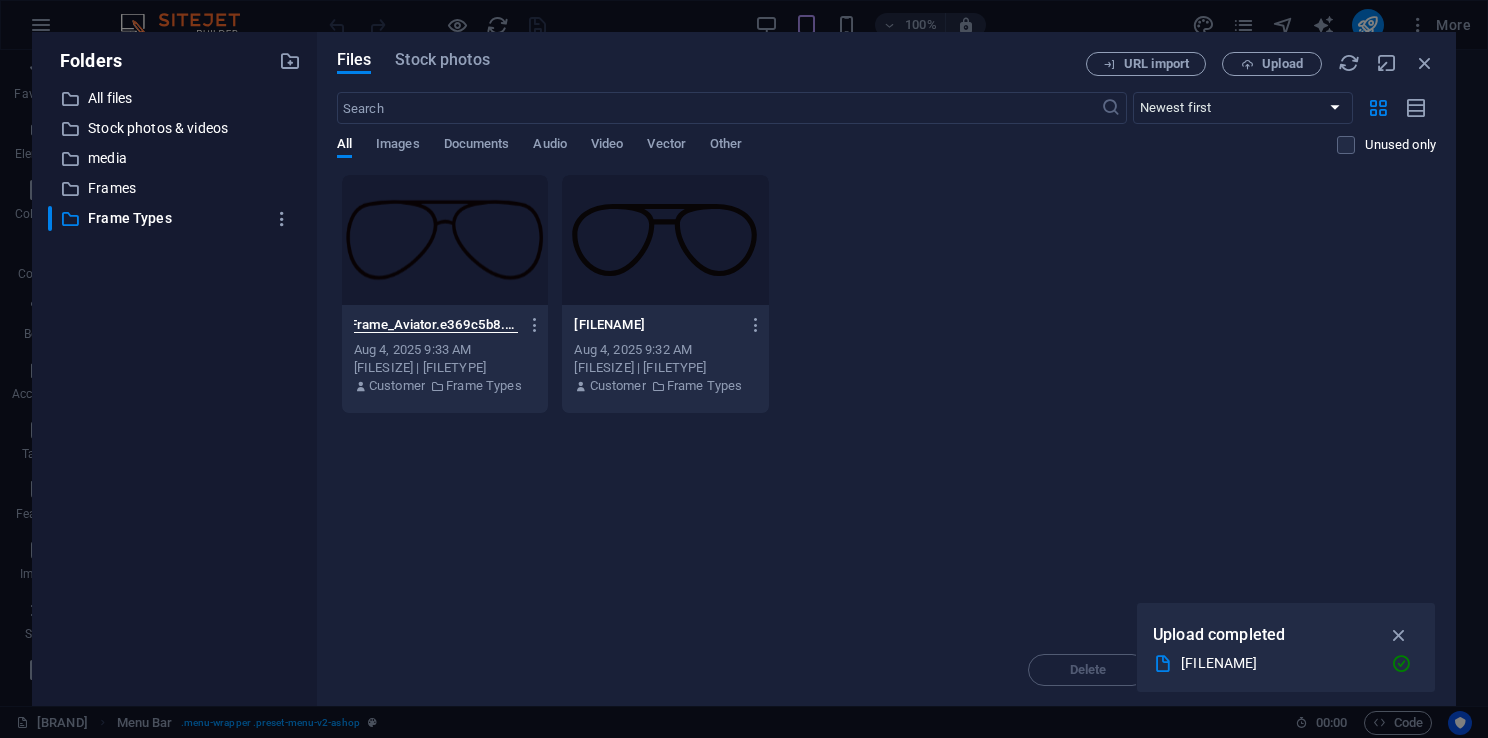 type on "Frame_Aviator.e369c5b8.svg" 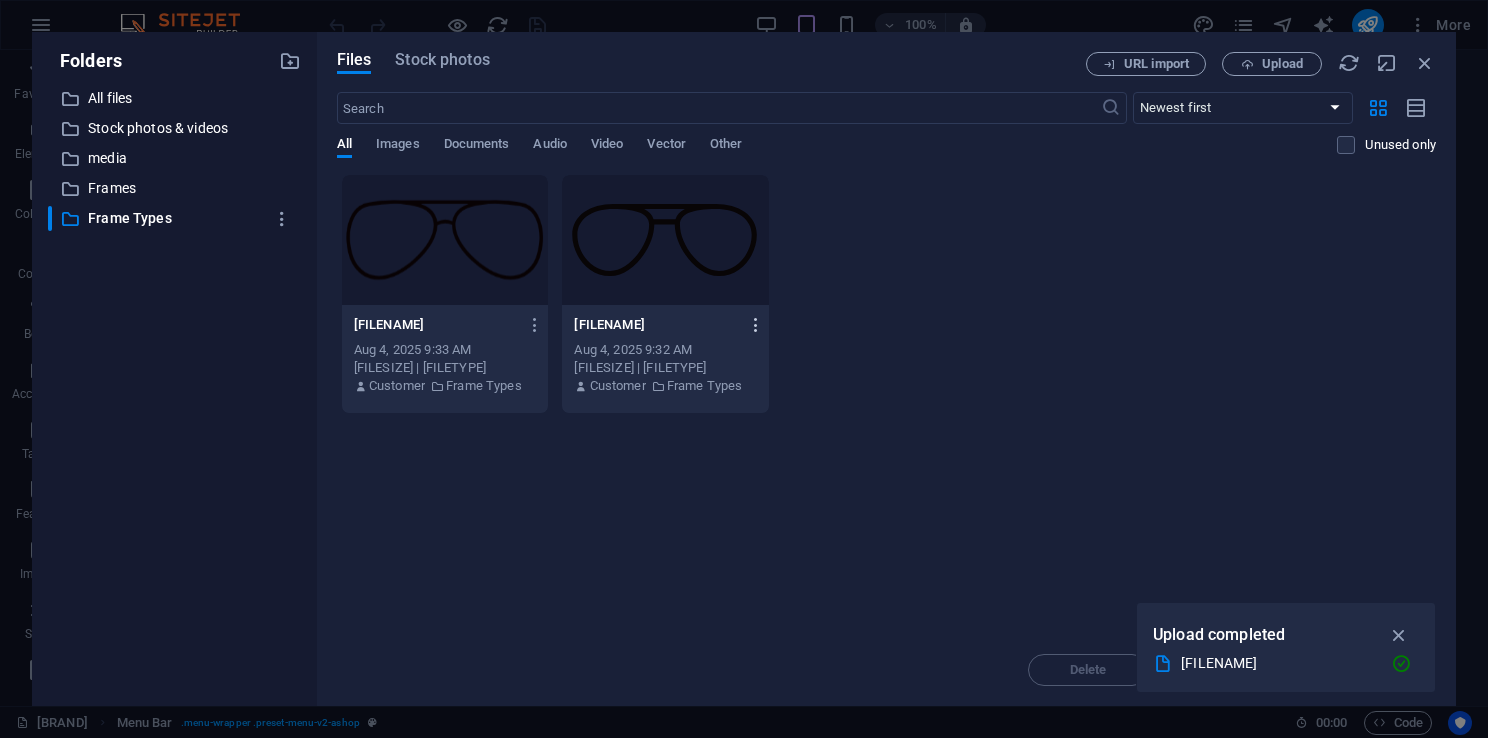 click at bounding box center (756, 325) 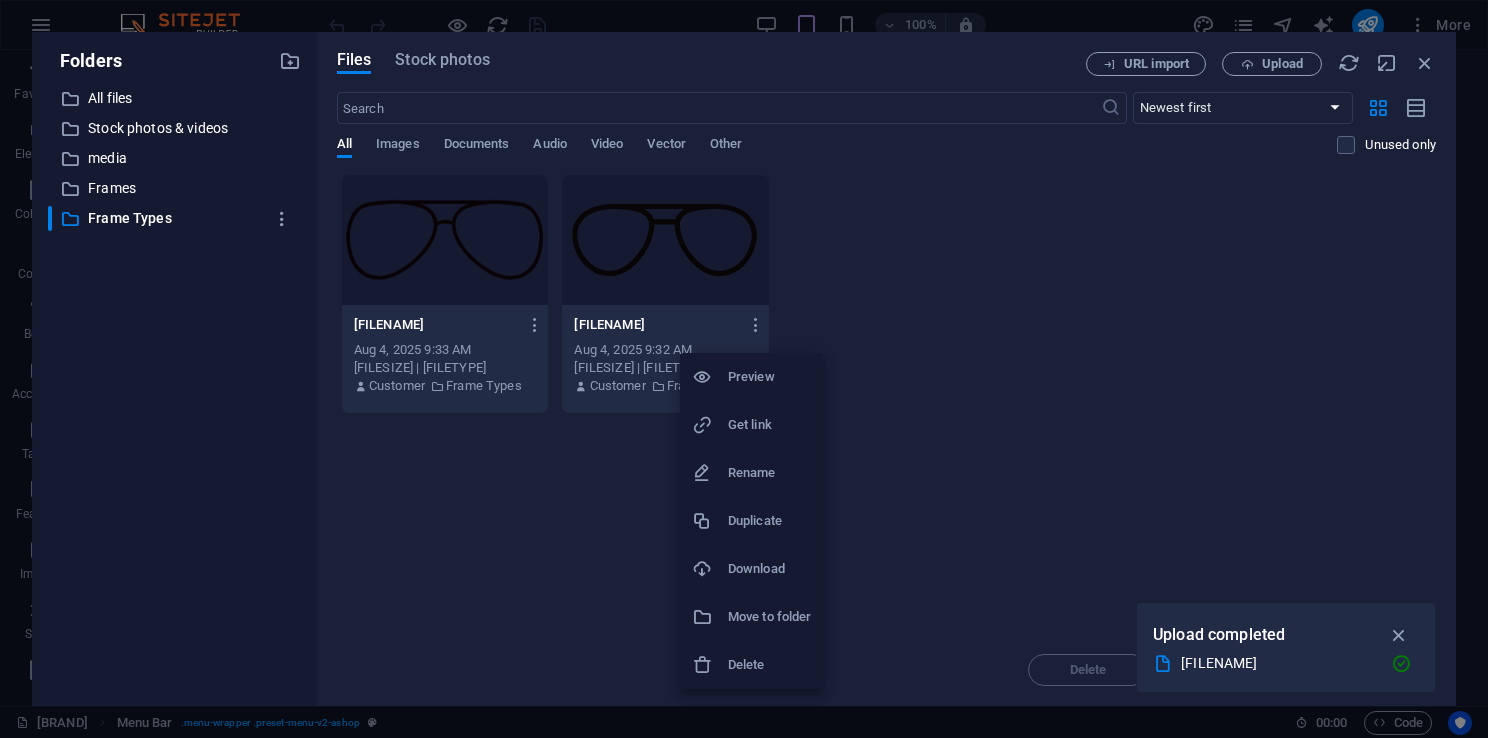 click on "Rename" at bounding box center [769, 473] 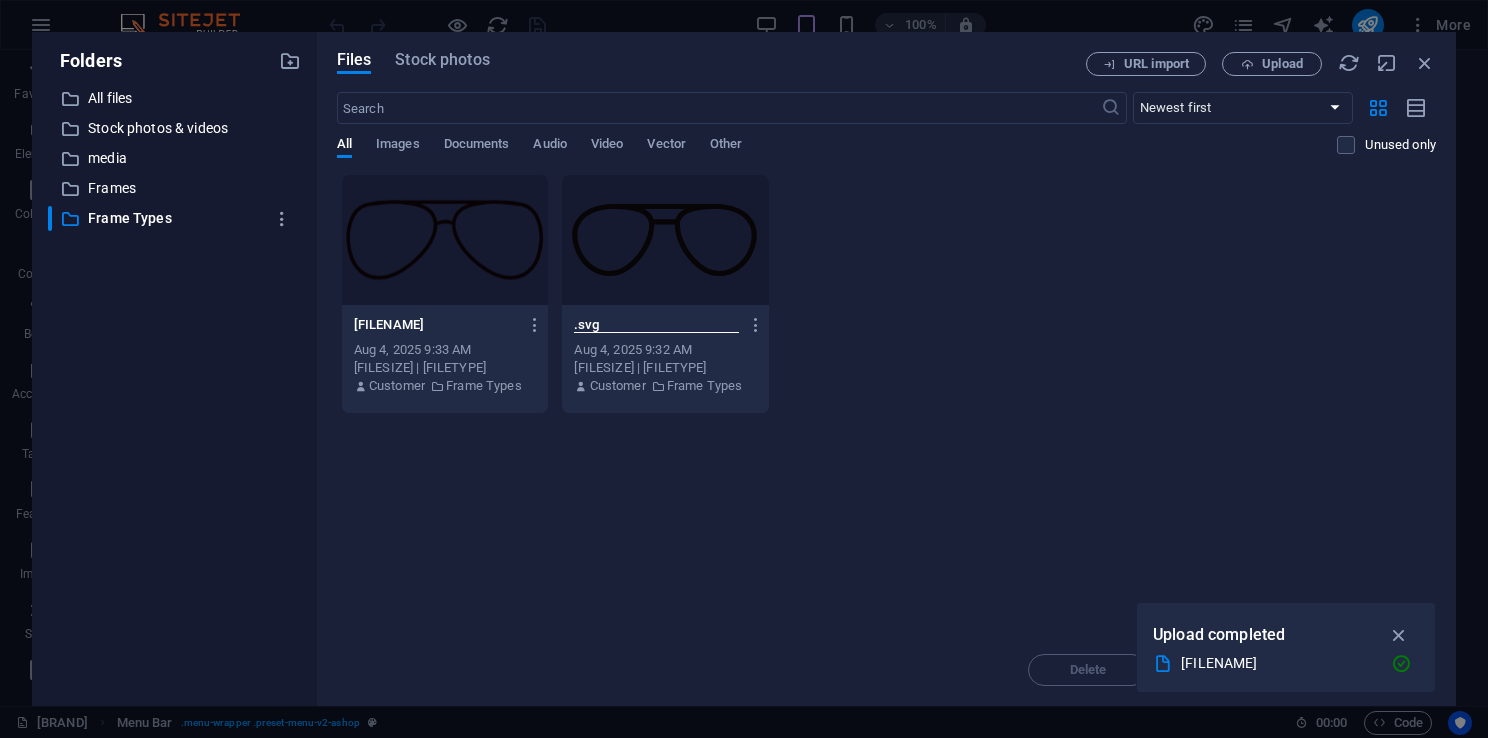 scroll, scrollTop: 0, scrollLeft: 0, axis: both 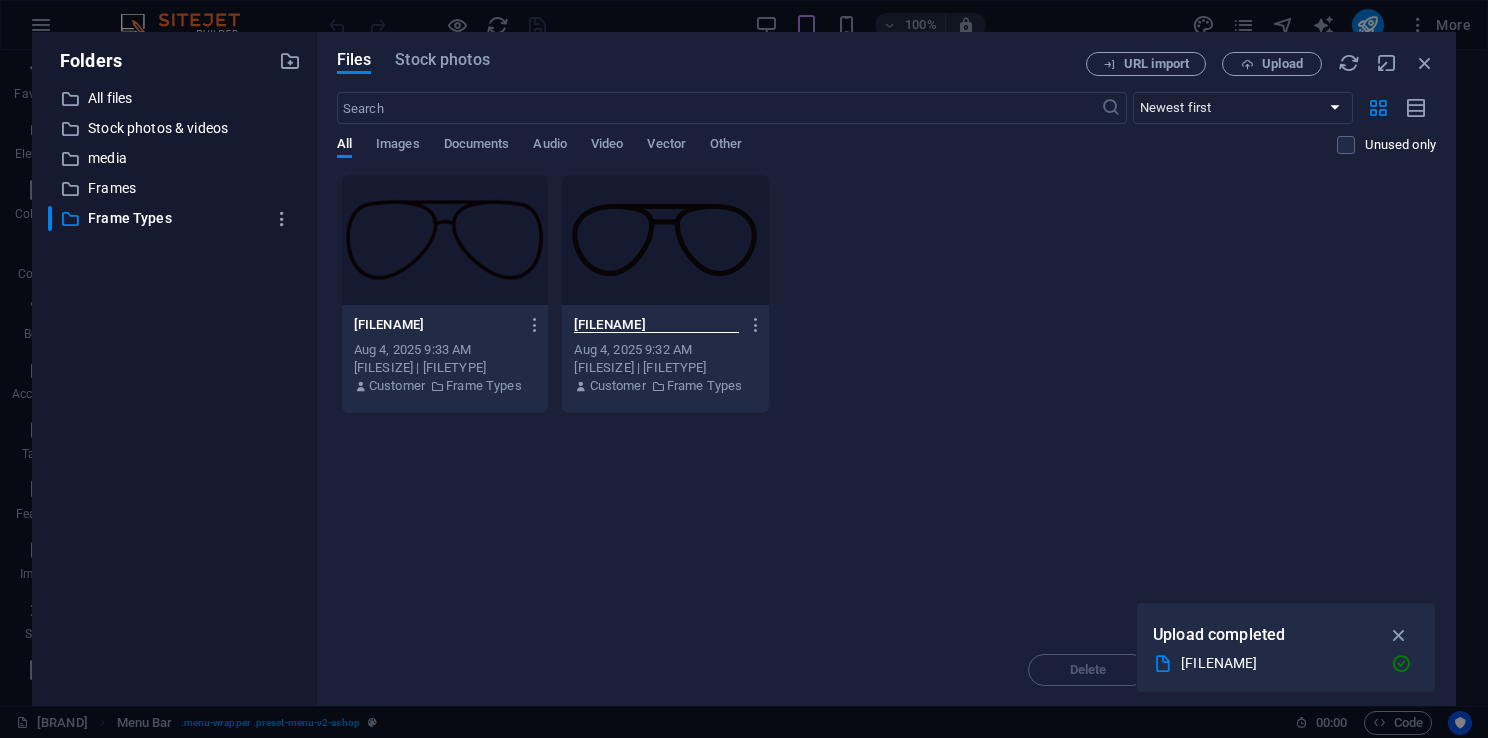 type on "[FILENAME]" 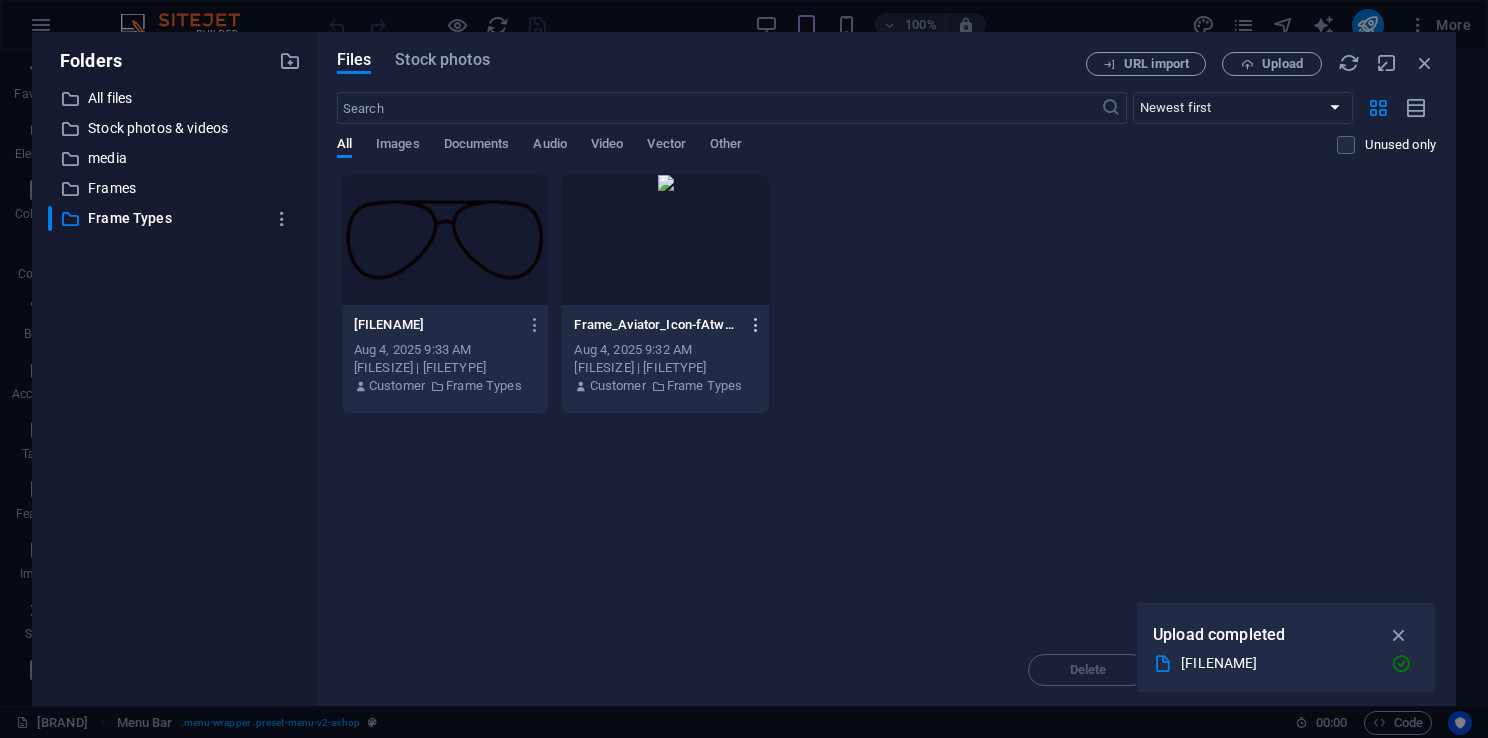 click at bounding box center [756, 325] 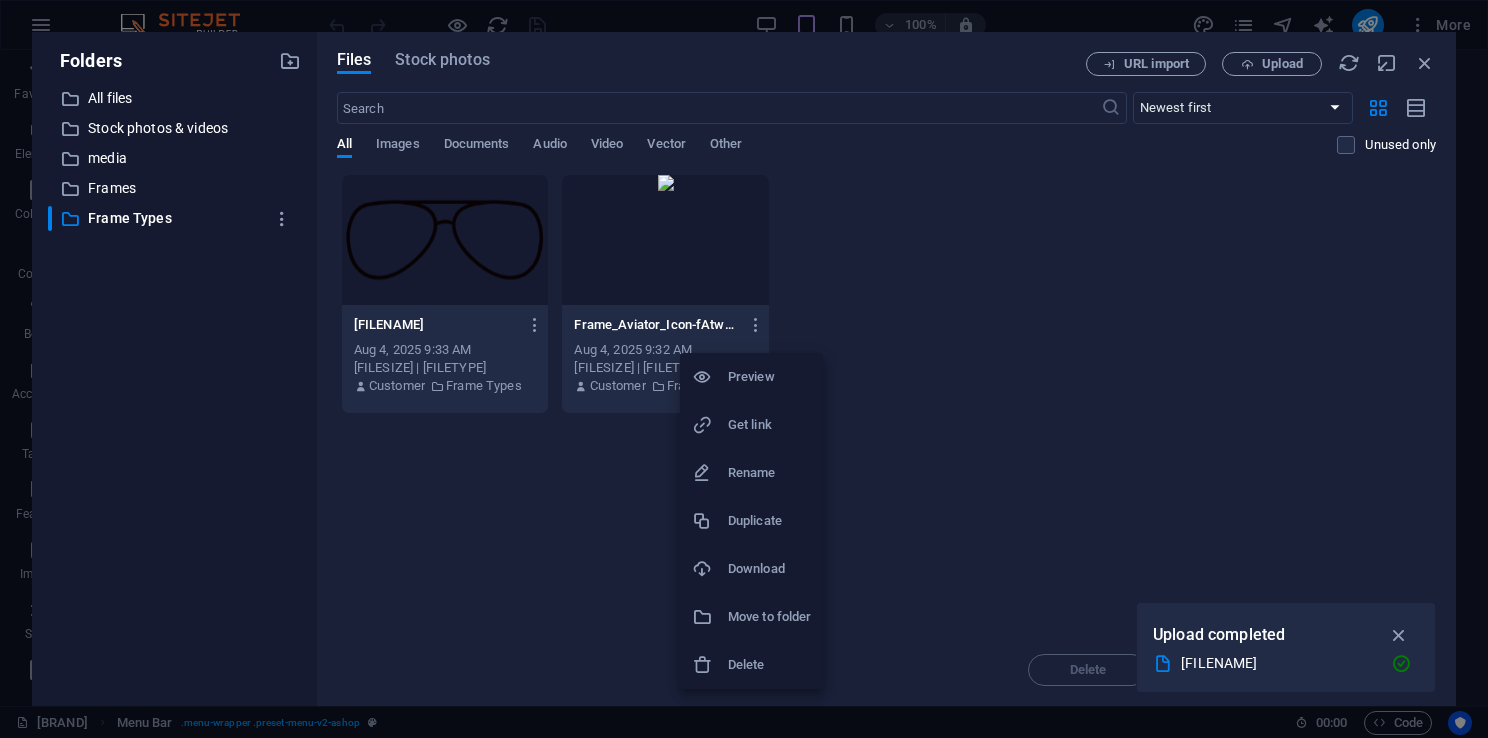 click on "Rename" at bounding box center (769, 473) 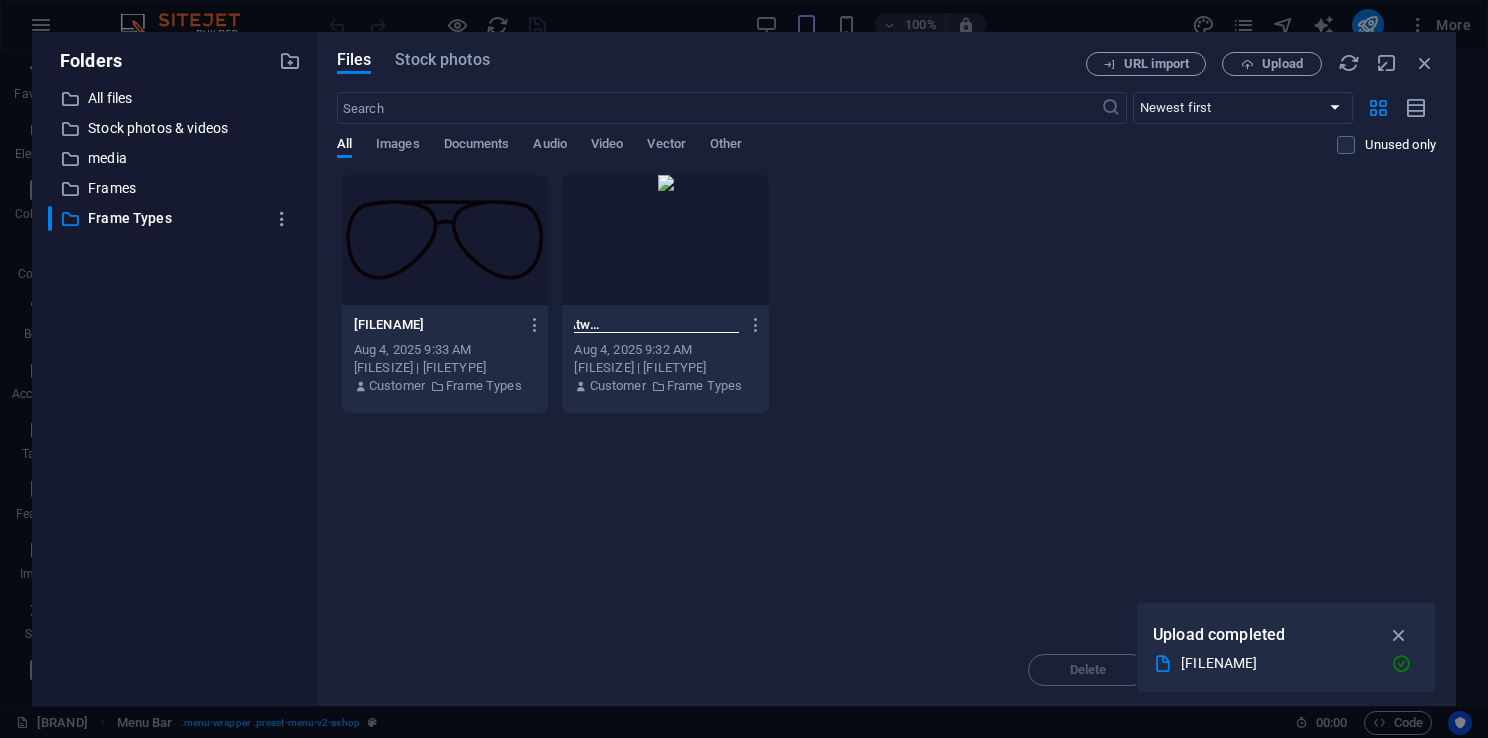 click on "Frame_Aviator_Icon-fAtwsXu9eiLnj-vhRrQGBw.svg" at bounding box center [656, 325] 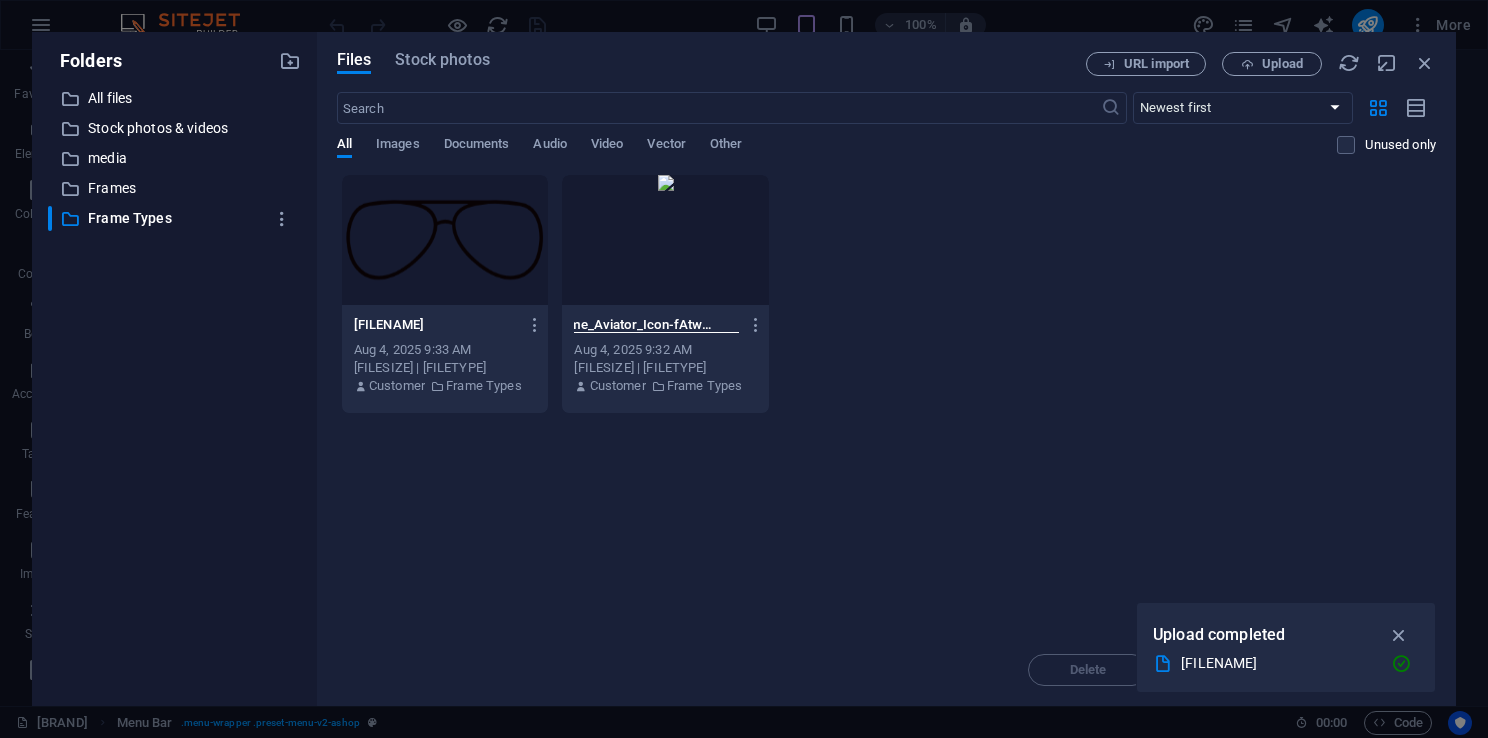 scroll, scrollTop: 0, scrollLeft: 0, axis: both 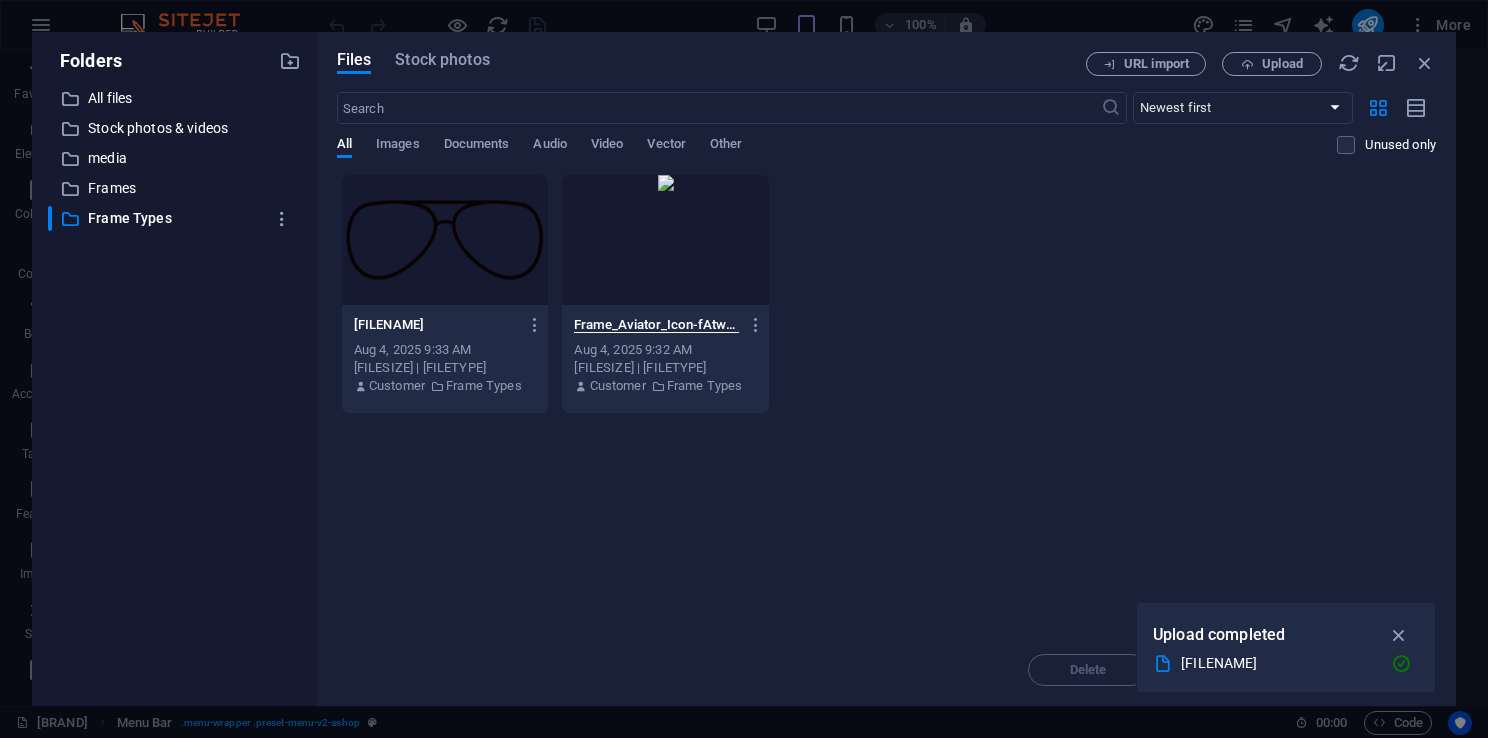 drag, startPoint x: 598, startPoint y: 325, endPoint x: 559, endPoint y: 325, distance: 39 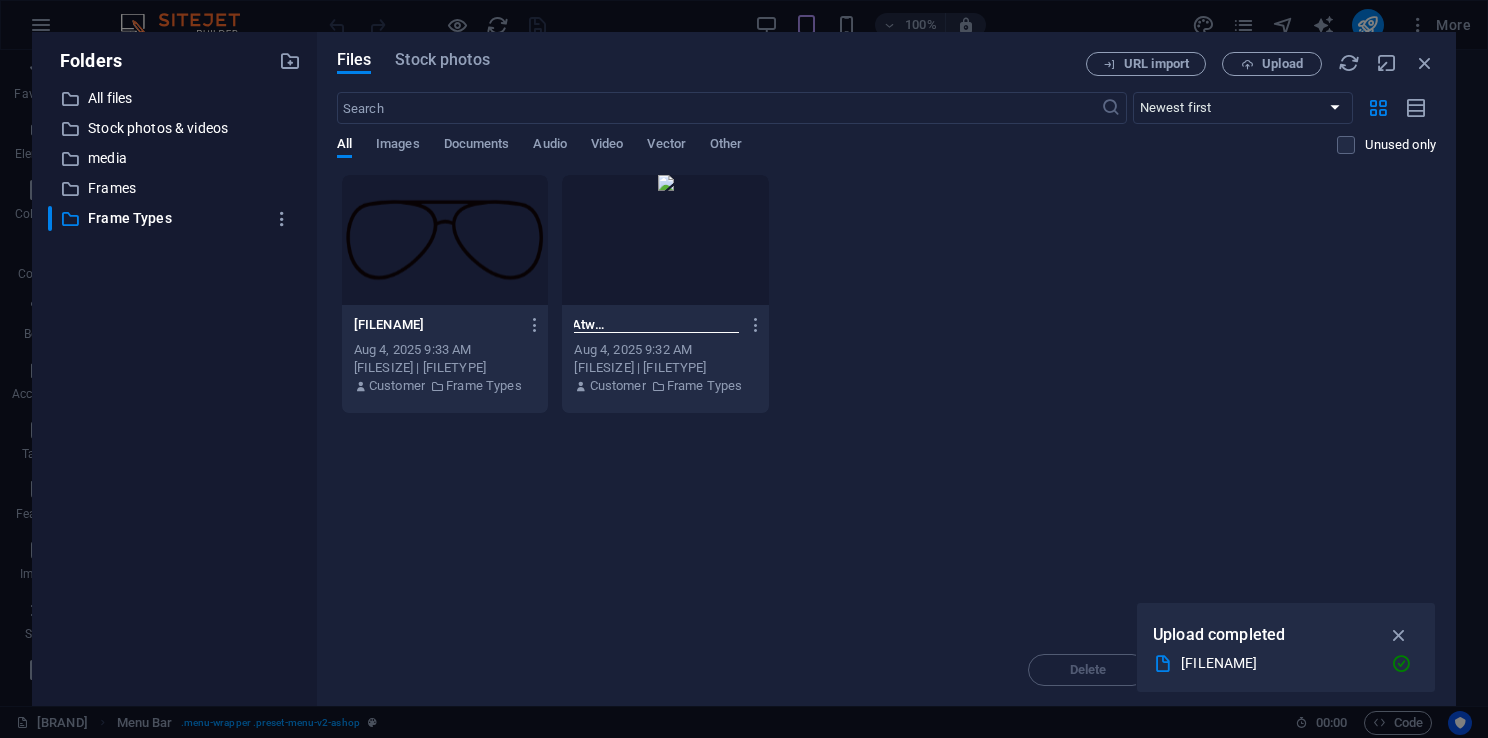 scroll, scrollTop: 0, scrollLeft: 136, axis: horizontal 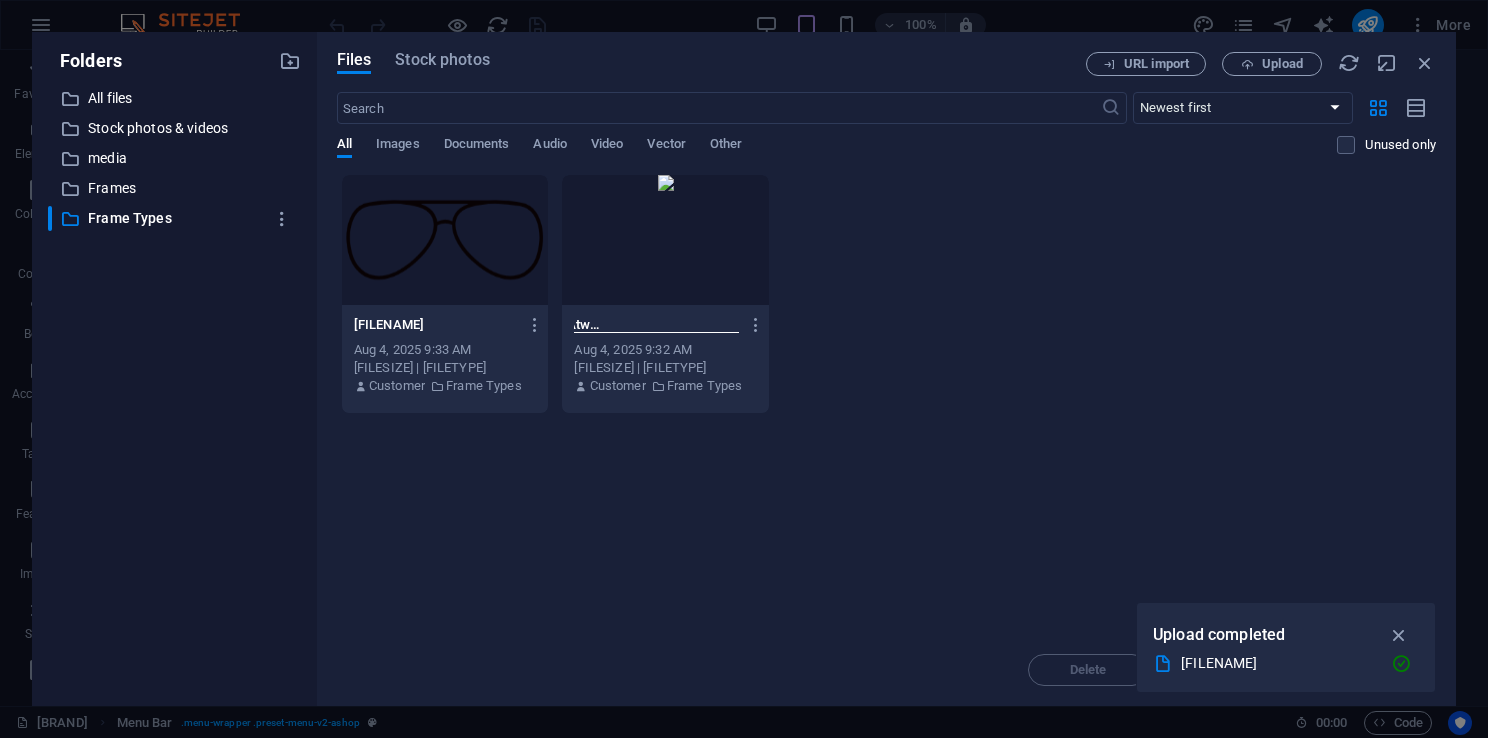 drag, startPoint x: 691, startPoint y: 326, endPoint x: 712, endPoint y: 327, distance: 21.023796 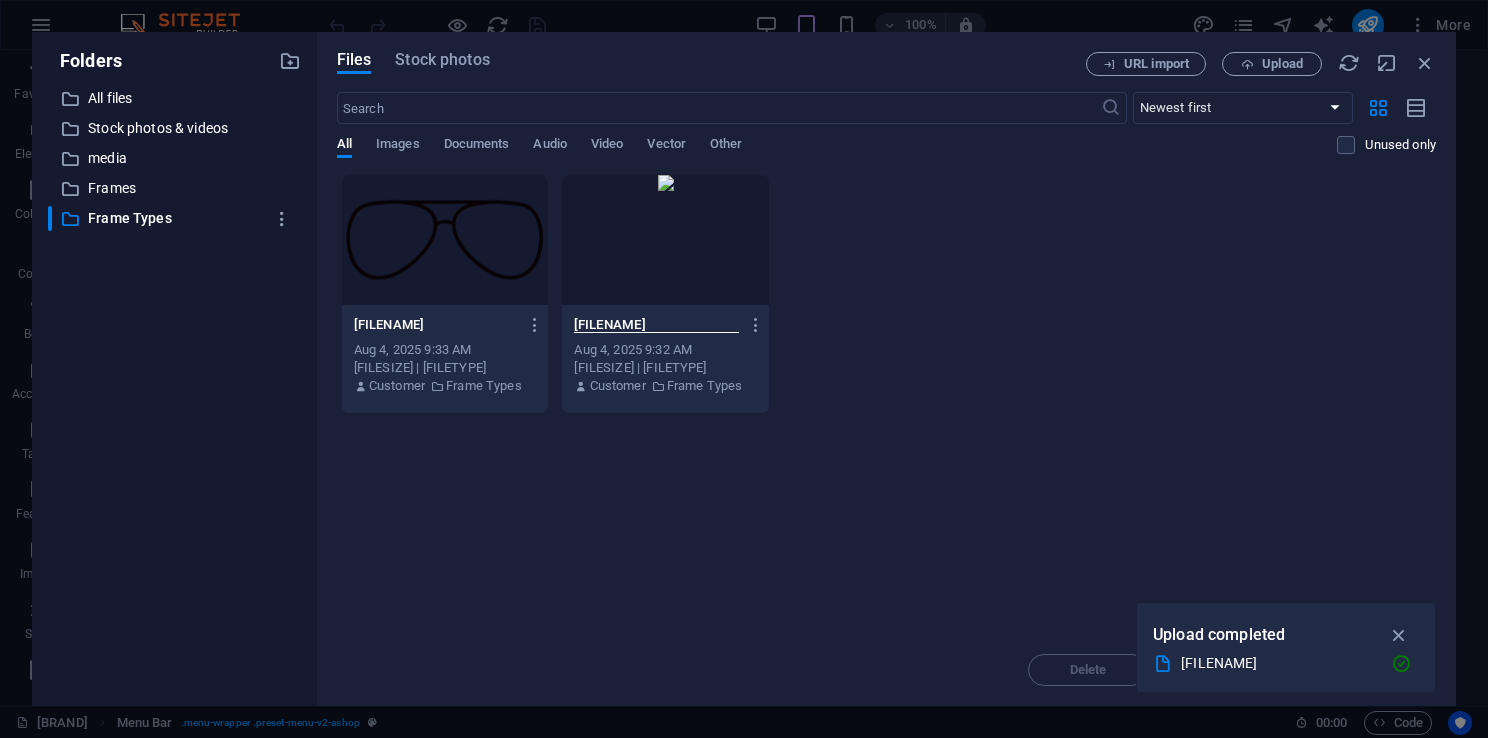 scroll, scrollTop: 0, scrollLeft: 0, axis: both 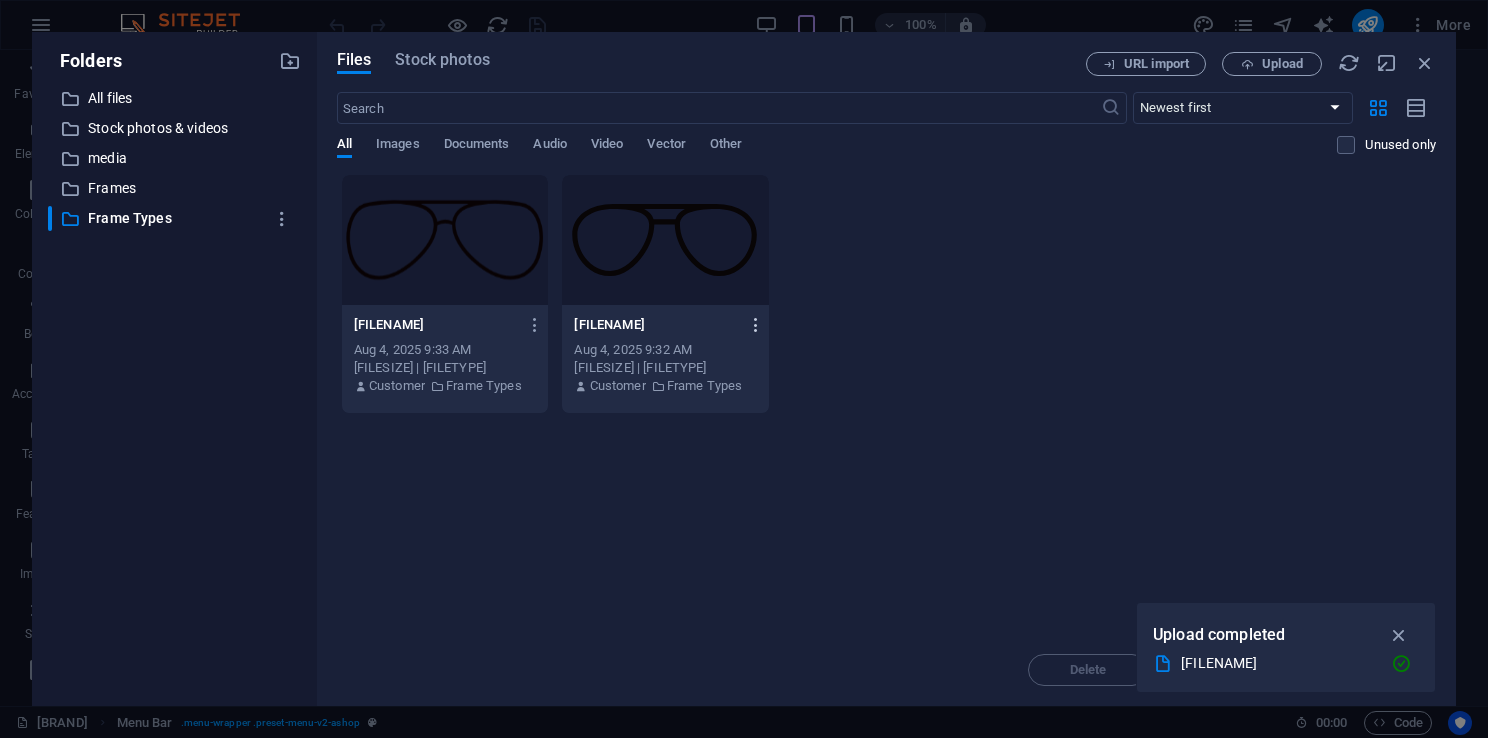 click at bounding box center [756, 325] 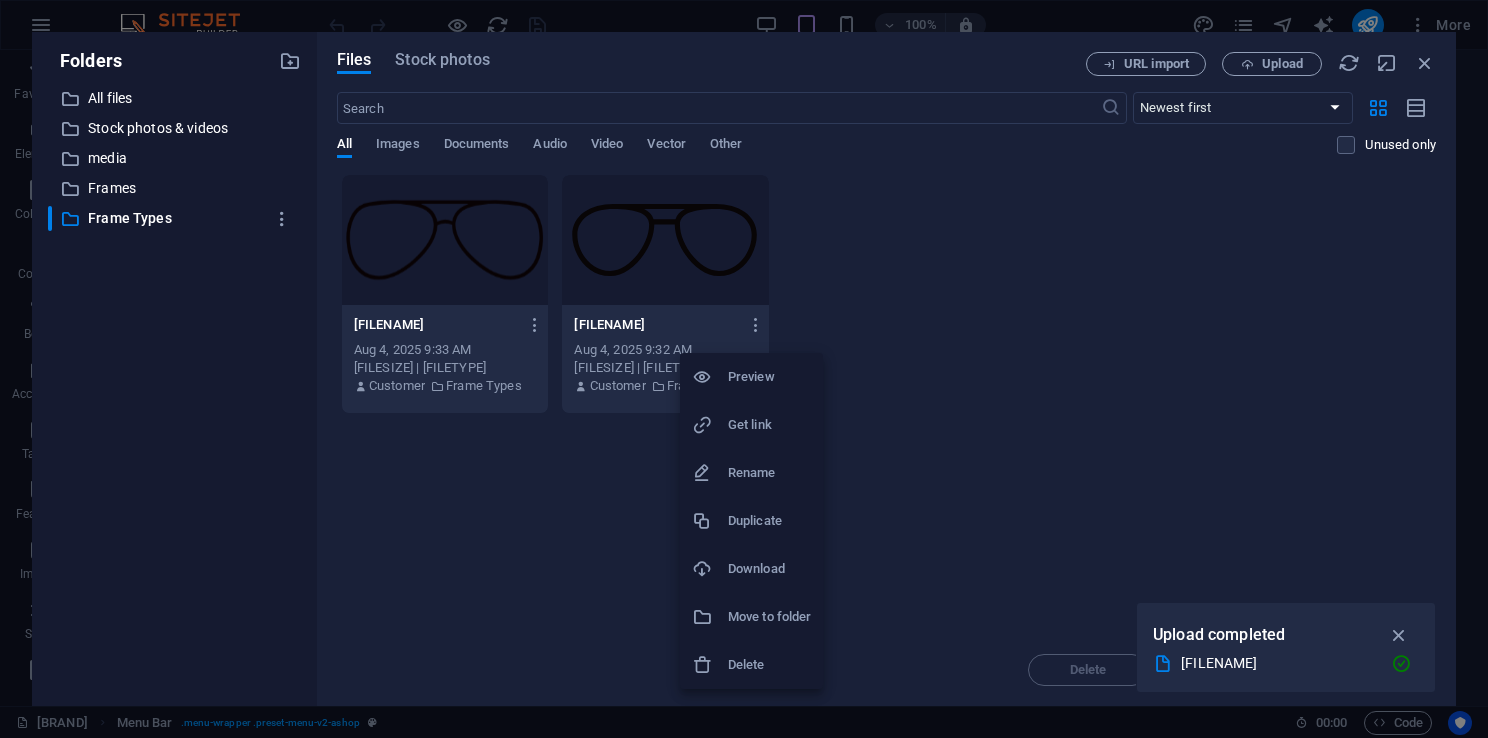 click on "Rename" at bounding box center (769, 473) 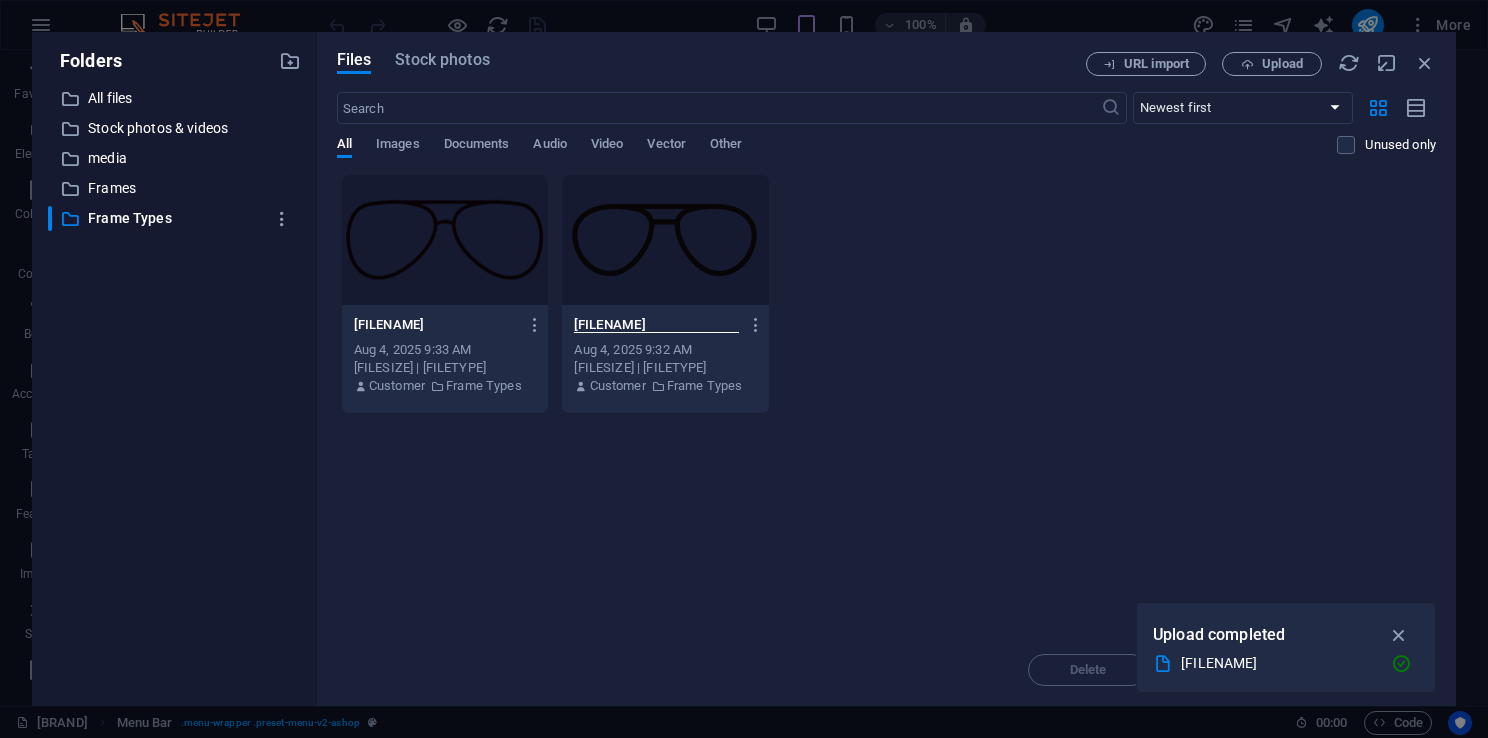 scroll, scrollTop: 0, scrollLeft: 146, axis: horizontal 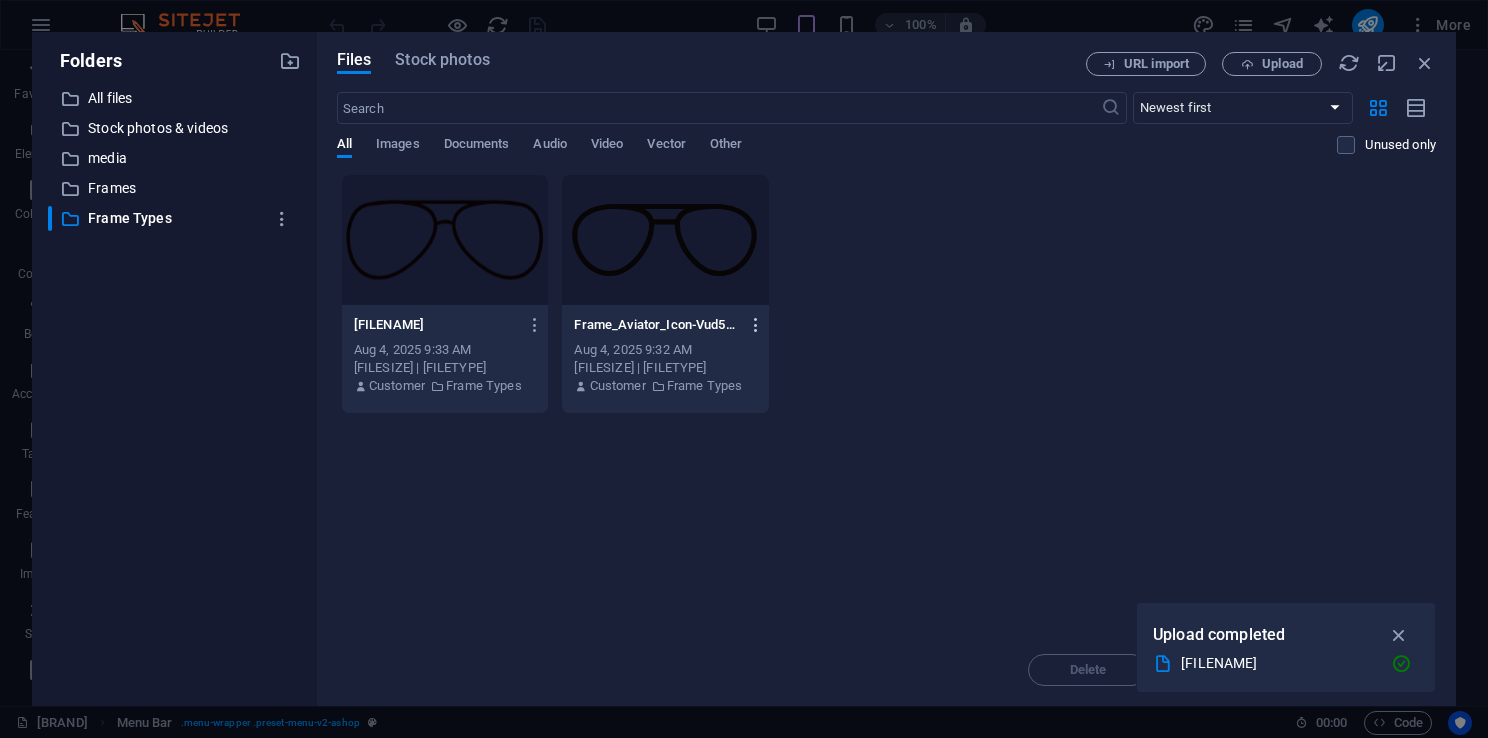 click at bounding box center (756, 325) 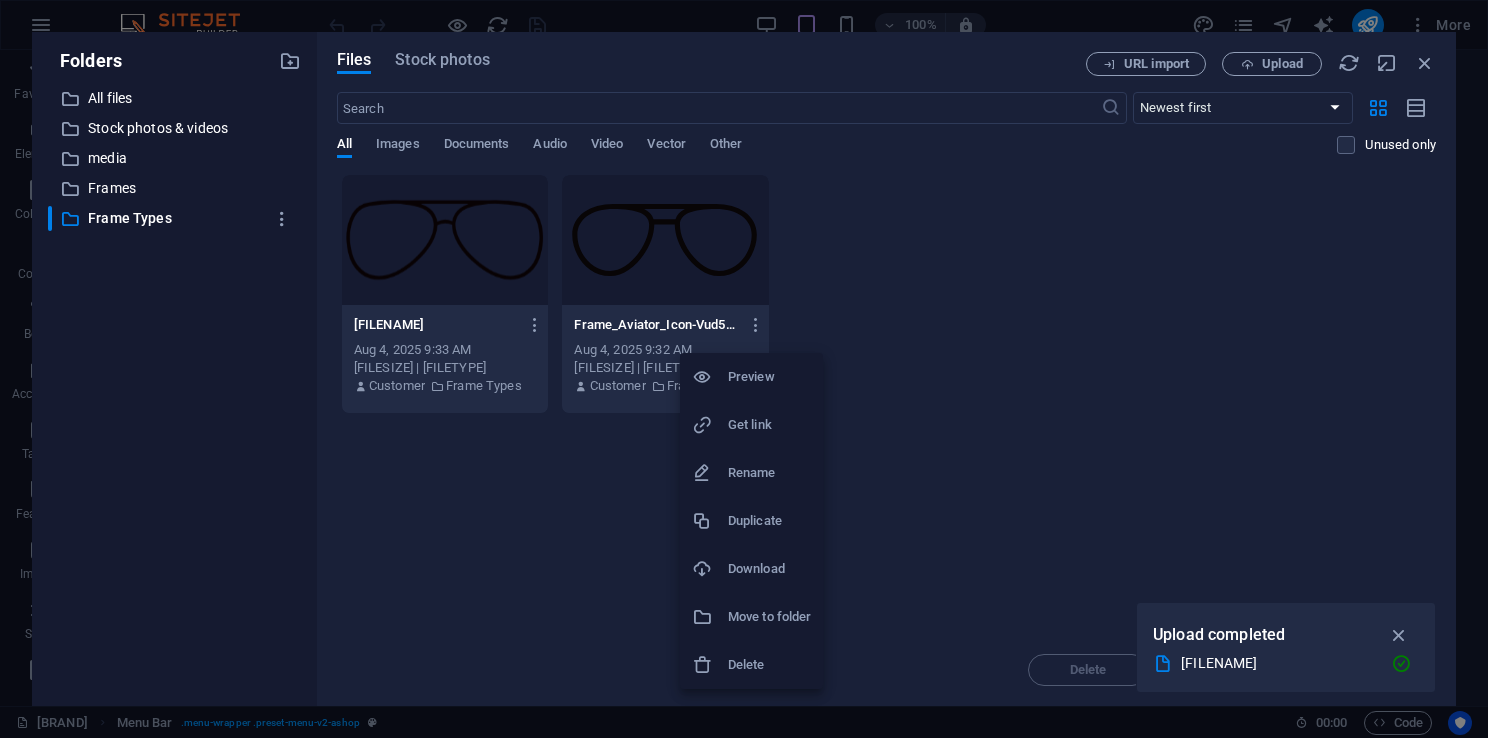 click on "Rename" at bounding box center [769, 473] 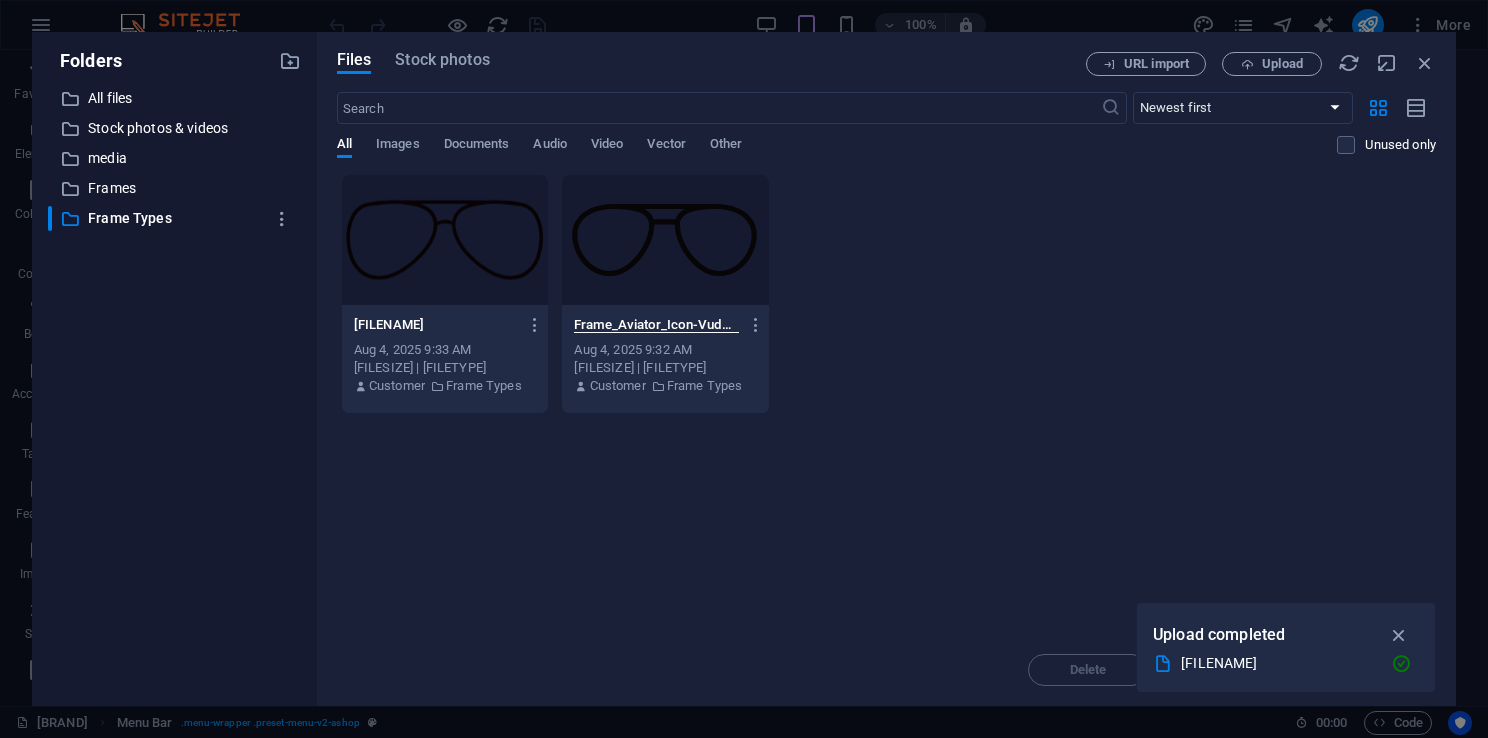 scroll, scrollTop: 0, scrollLeft: 243, axis: horizontal 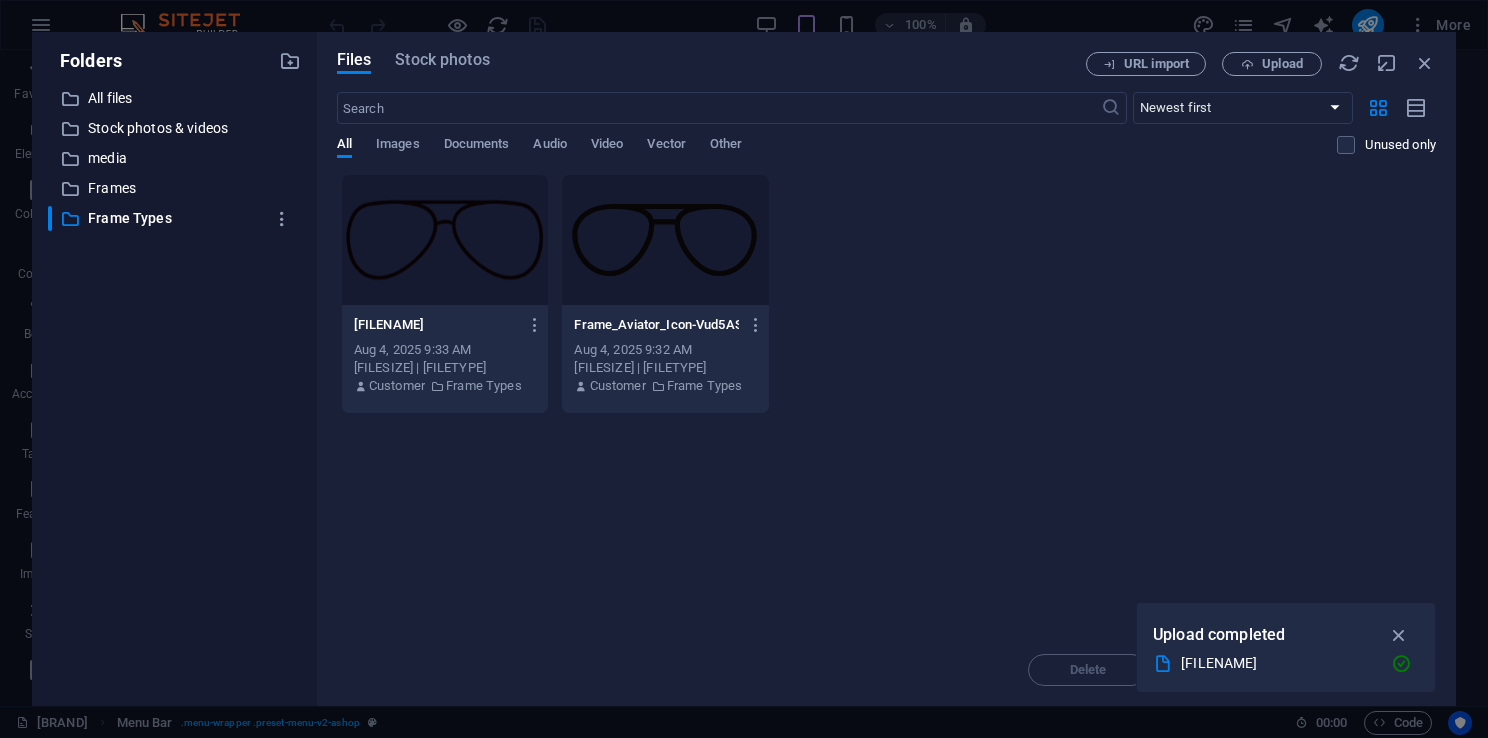 click on "[FILENAME] [FILENAME]" at bounding box center (665, 325) 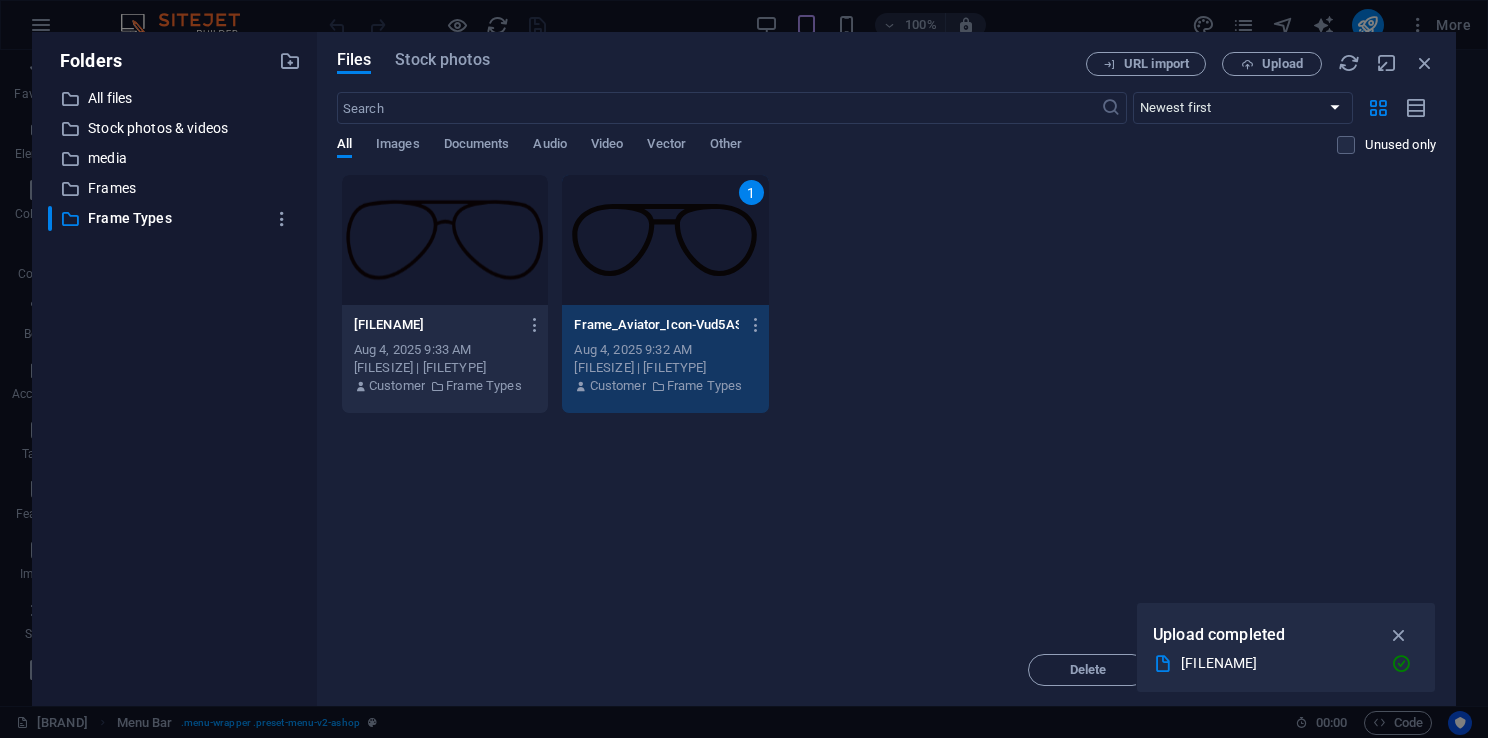 click on "Frame_Aviator.e369c5b8-JwL4YWhNJsH5NLOTZhJGtw.svg Frame_Aviator.e369c5b8-JwL4YWhNJsH5NLOTZhJGtw.svg Aug 4, 2025 9:33 AM 9.9 KB | image/svg+xml Customer Frame Types 1 Frame_Aviator_Icon-Vud5ASXbuQ-FATXQCCaFGHzbCbcEO_N3A.svg Frame_Aviator_Icon-Vud5ASXbuQ-FATXQCCaFGHzbCbcEO_N3A.svg Aug 4, 2025 9:32 AM 2 KB | image/svg+xml Customer Frame Types" at bounding box center [886, 294] 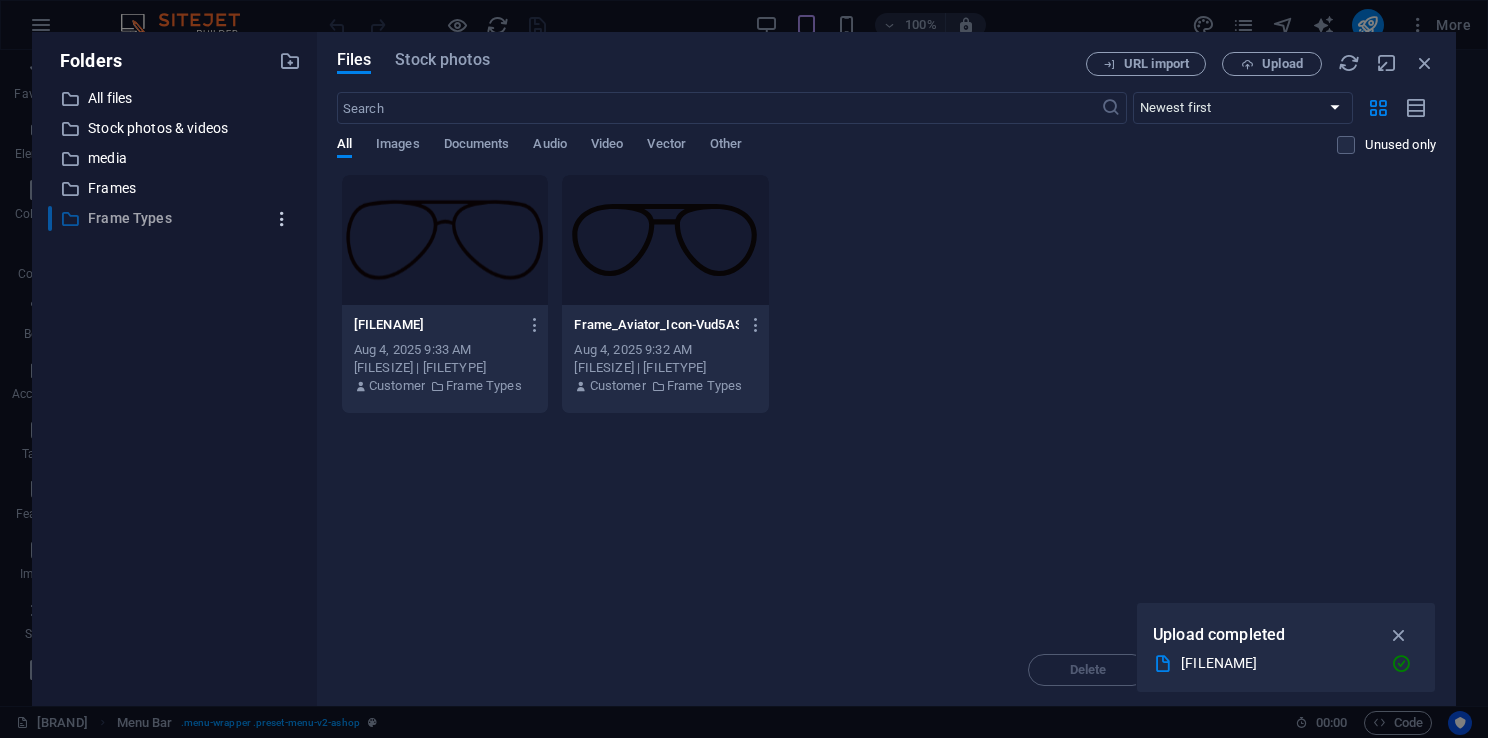 click at bounding box center [282, 219] 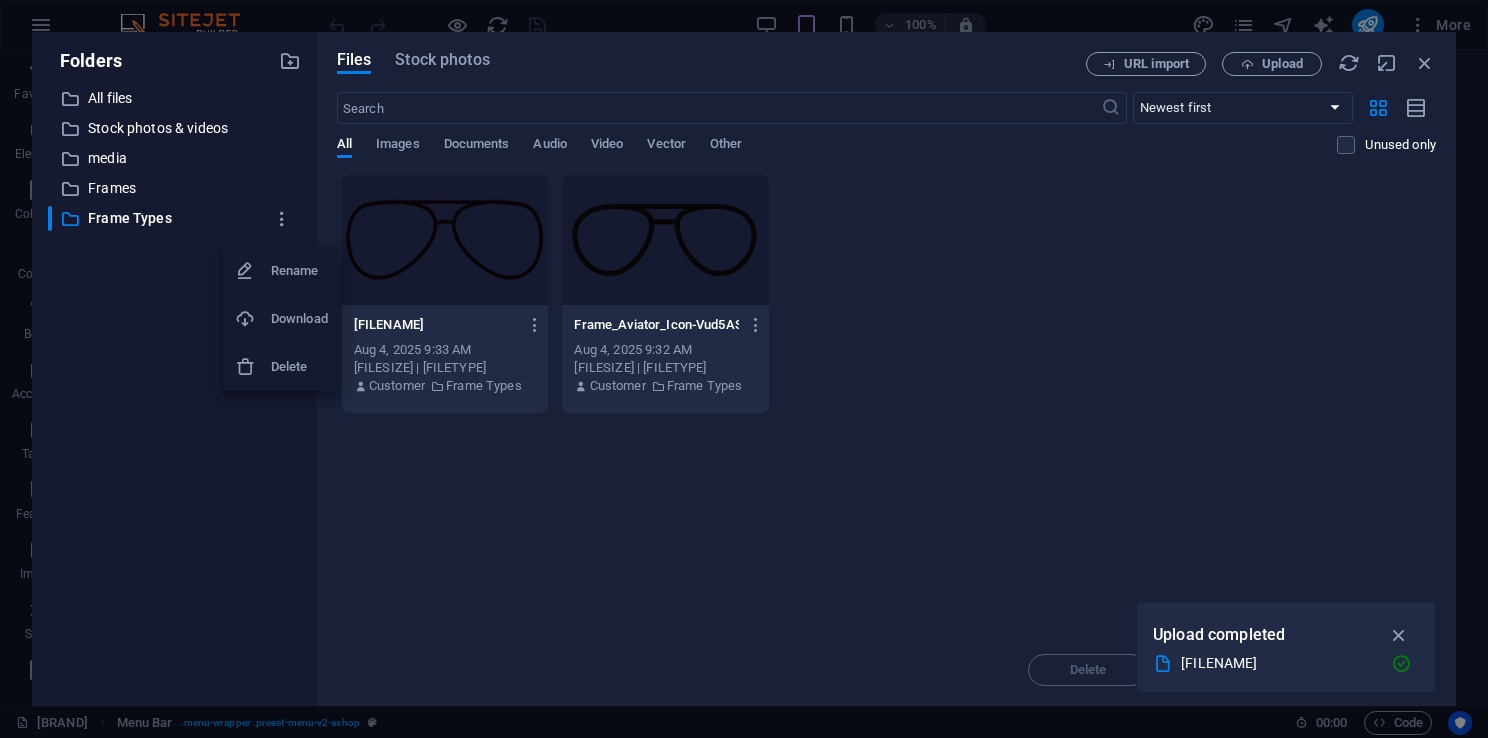 click at bounding box center [744, 369] 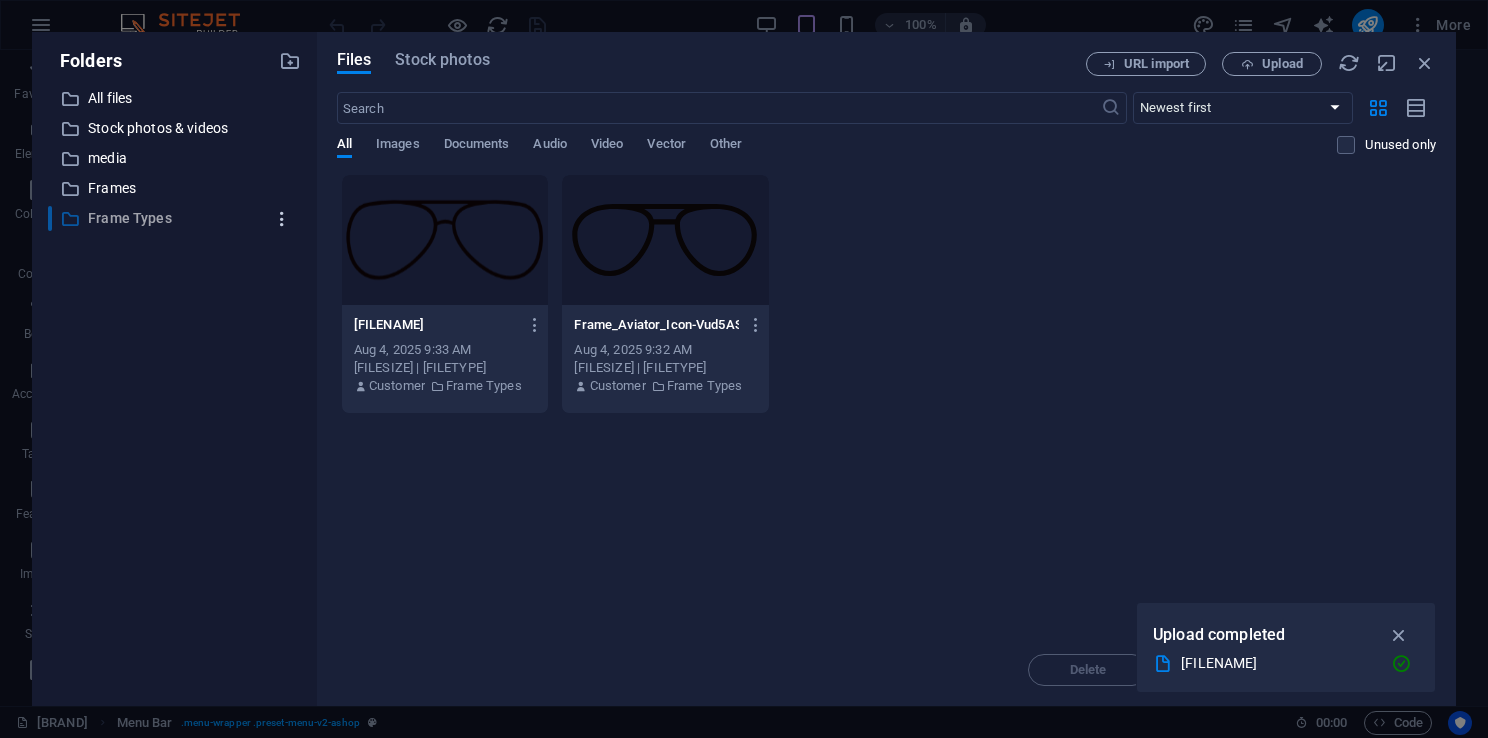 click at bounding box center (282, 219) 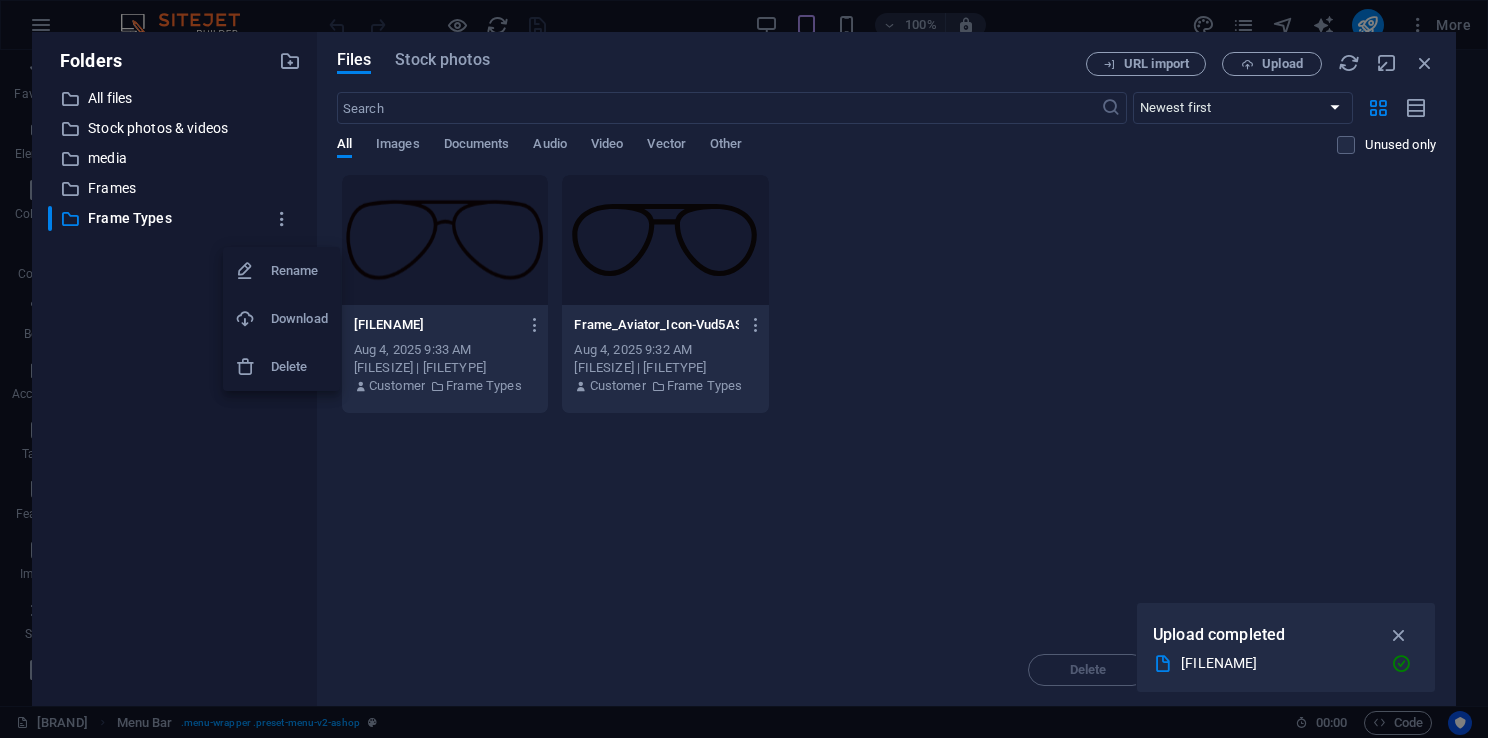 click on "Rename" at bounding box center (299, 271) 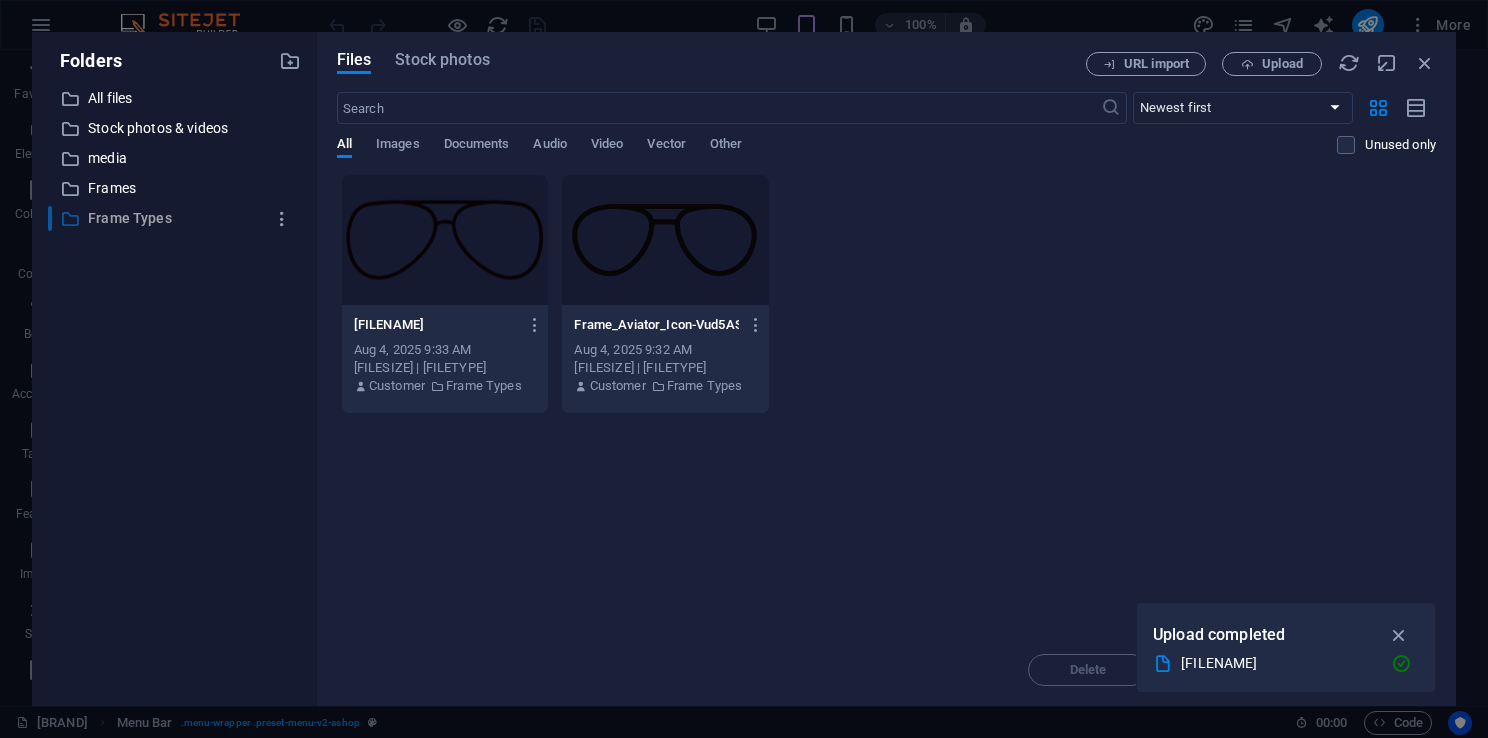 click on "​ [FILETYPE] [FILETYPE]" at bounding box center [156, 218] 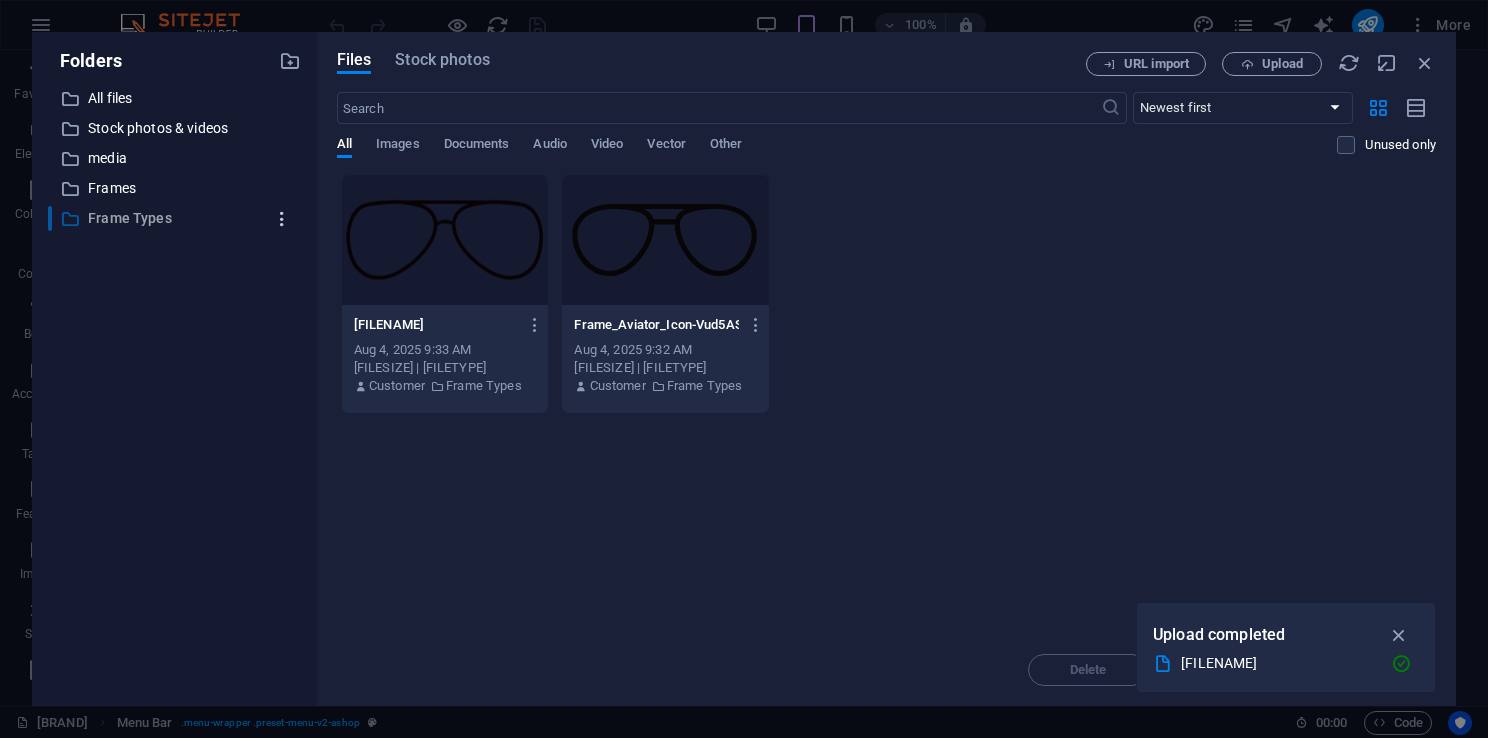 click at bounding box center (282, 219) 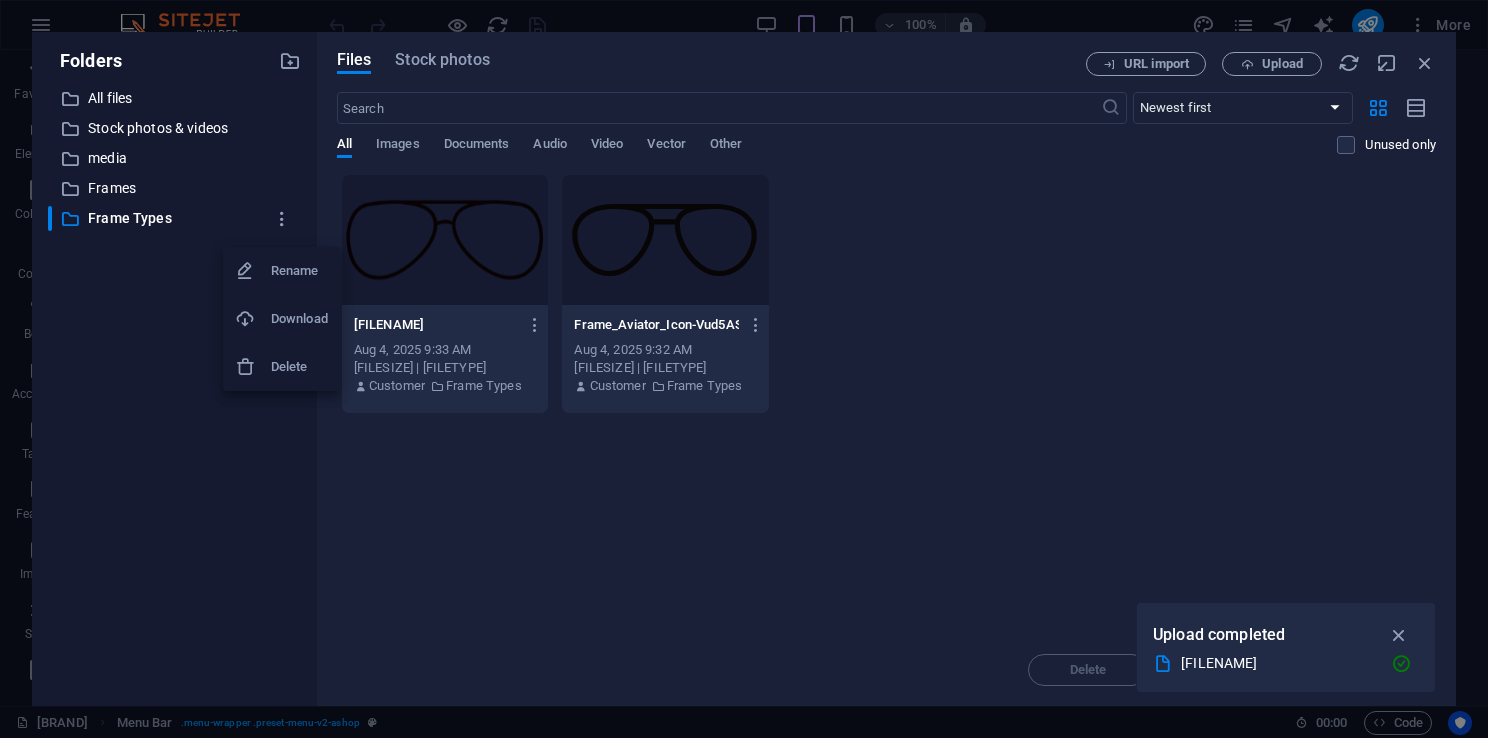 click on "Rename" at bounding box center (299, 271) 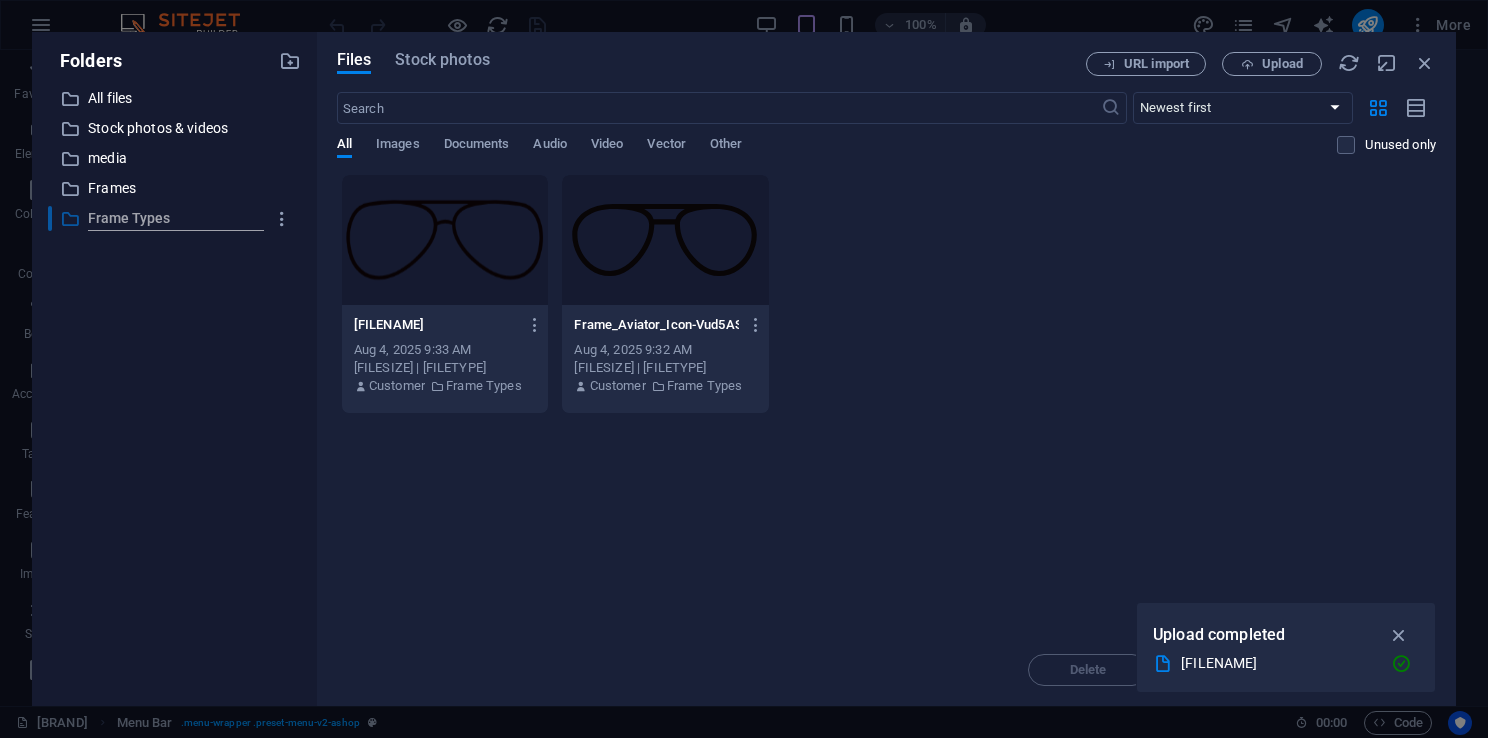 click on "​ [FILETYPE] [FILETYPE]" at bounding box center [156, 218] 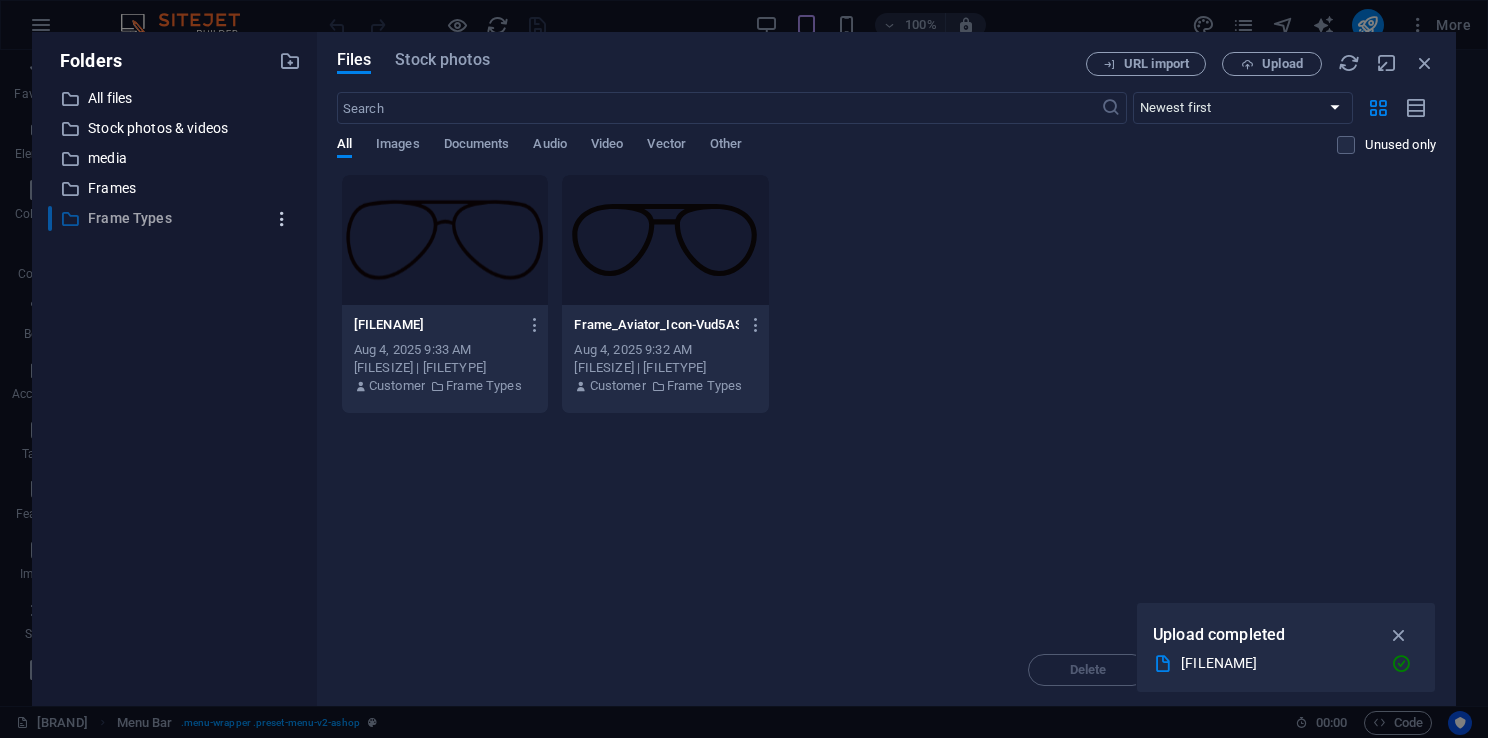 click at bounding box center [282, 219] 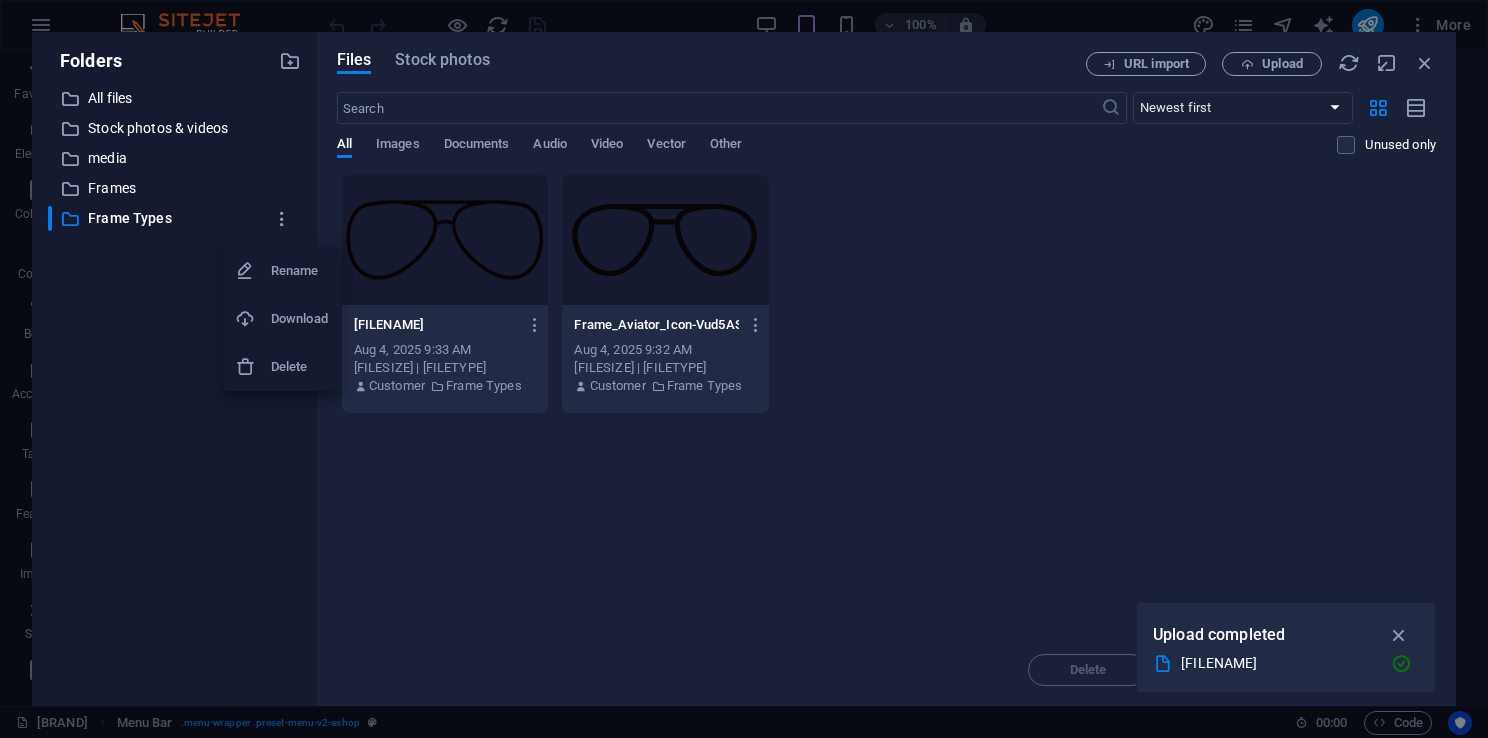 click on "Rename" at bounding box center (299, 271) 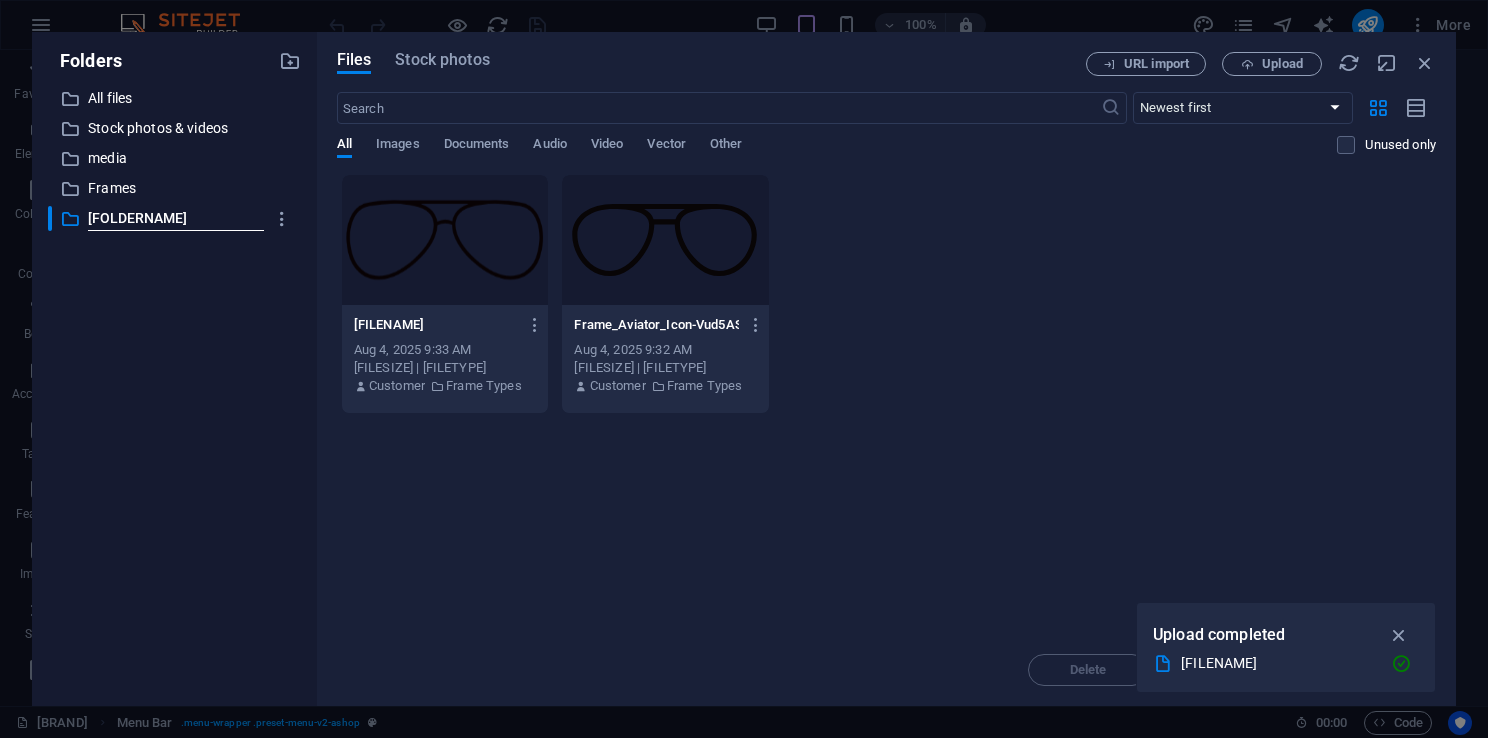 type on "[FOLDERNAME]" 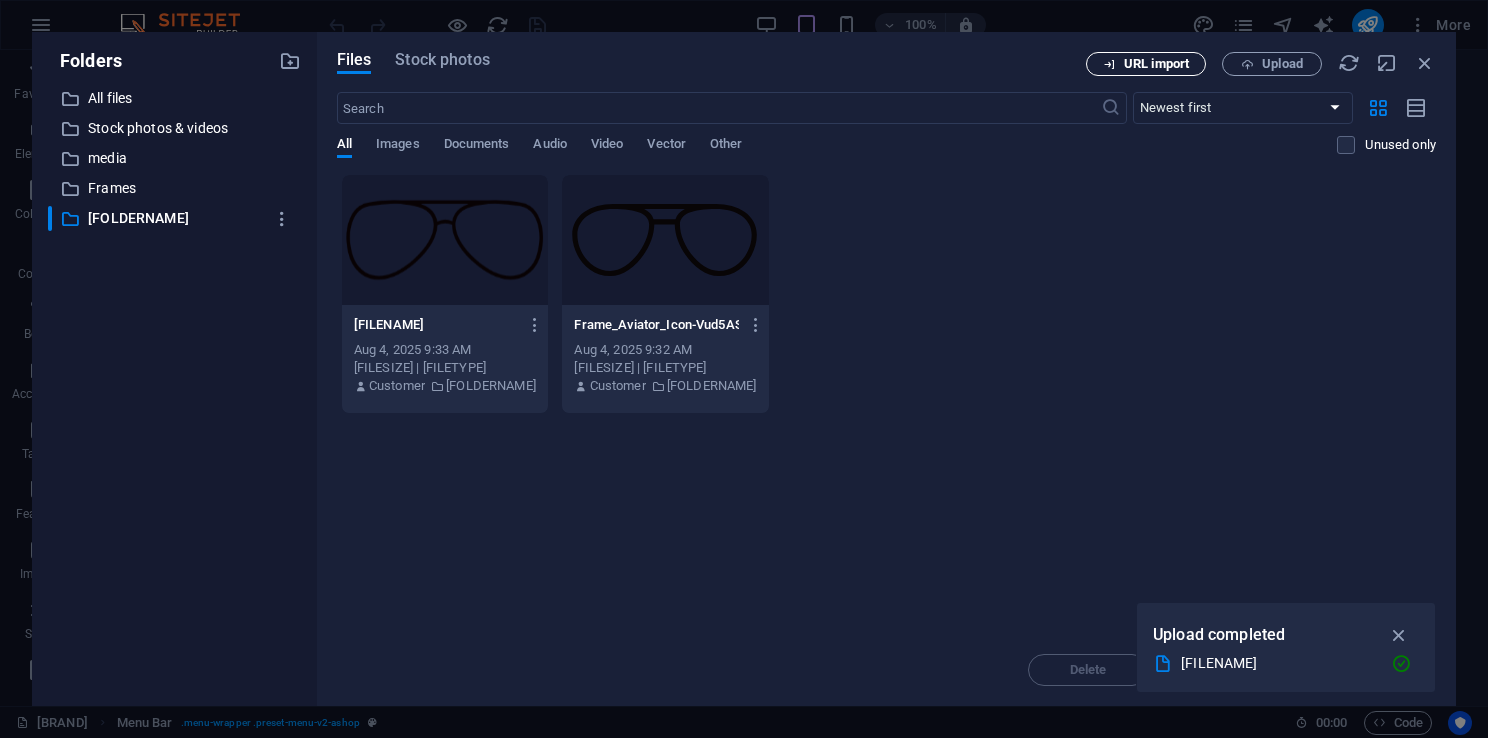 click on "URL import" at bounding box center [1146, 64] 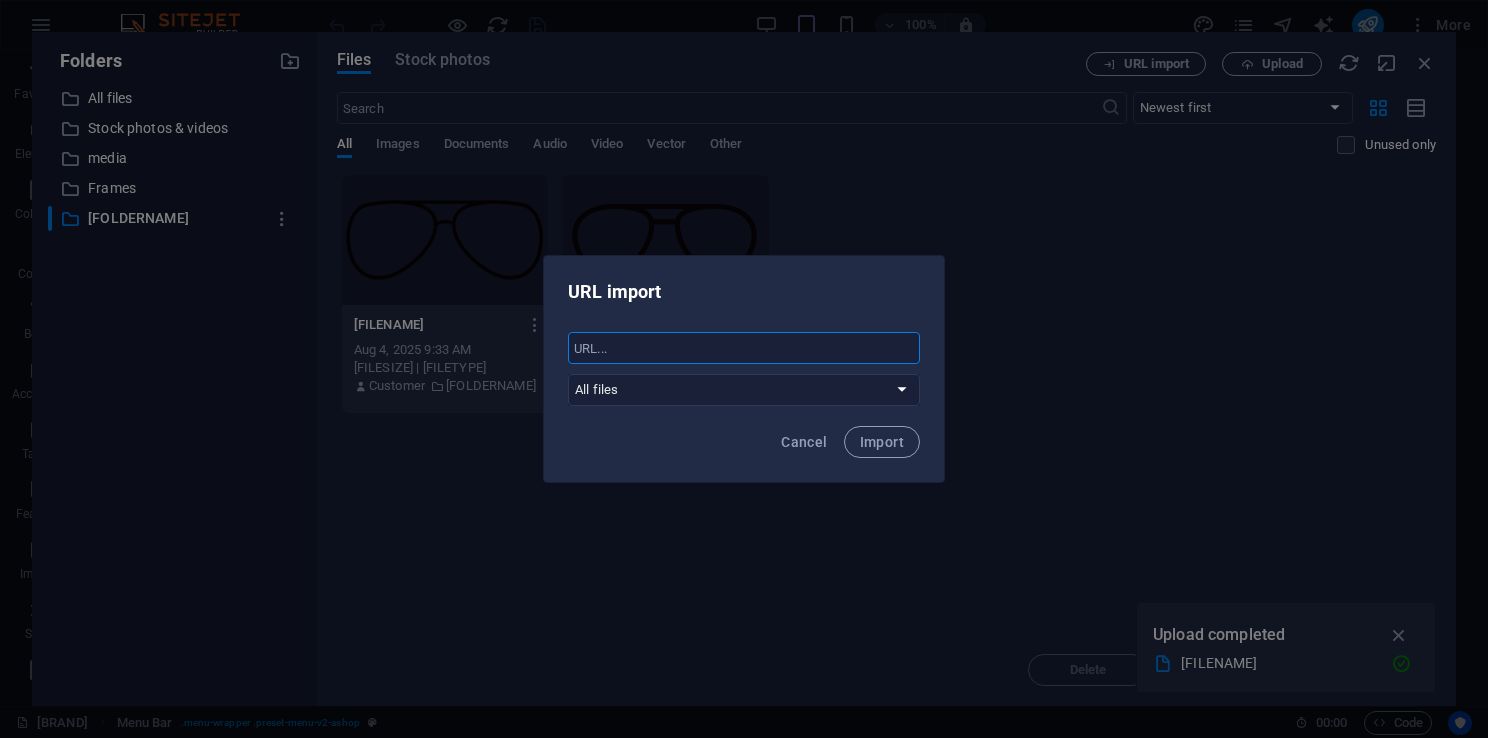 click at bounding box center (744, 348) 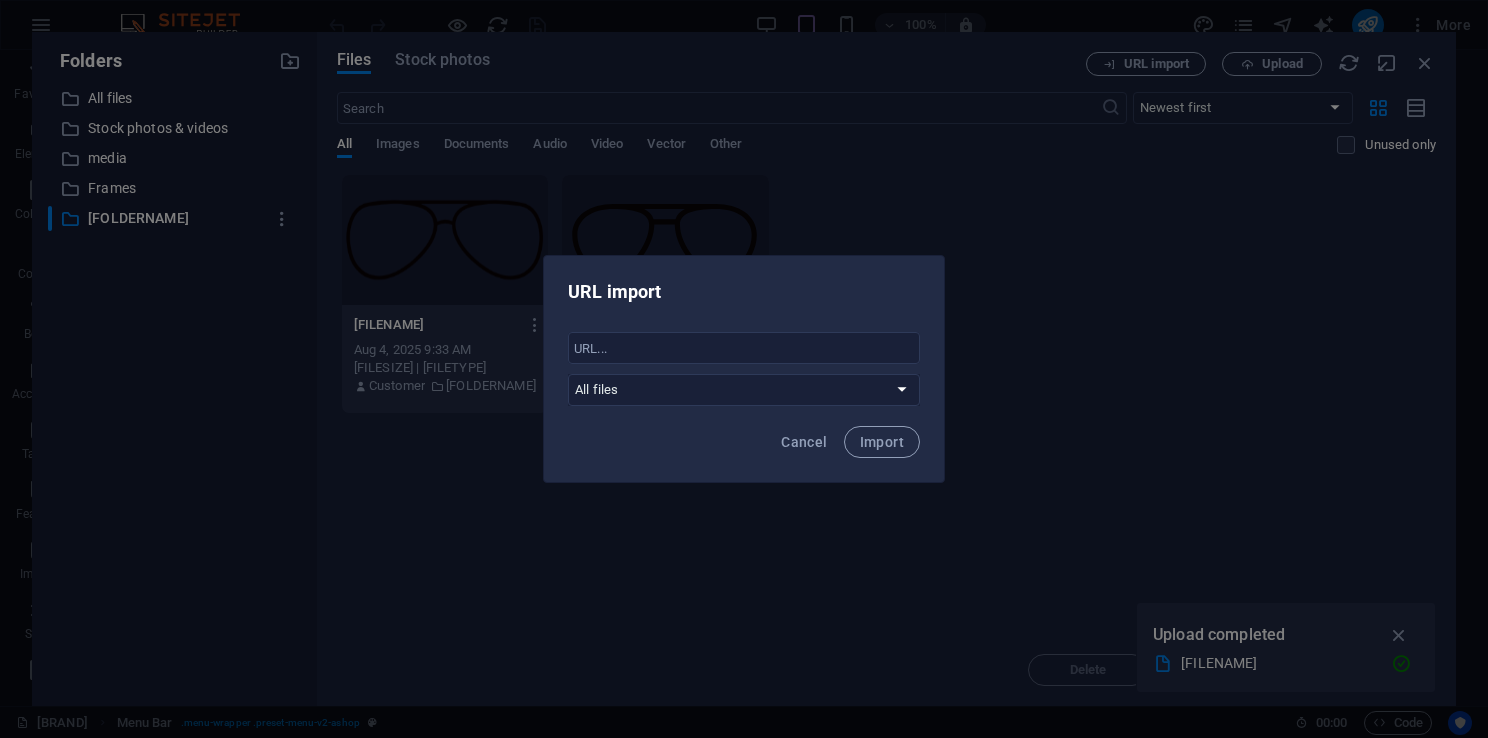 click on "All files Stock photos & videos media Frames [FOLDERNAME] [BRAND]" at bounding box center (744, 369) 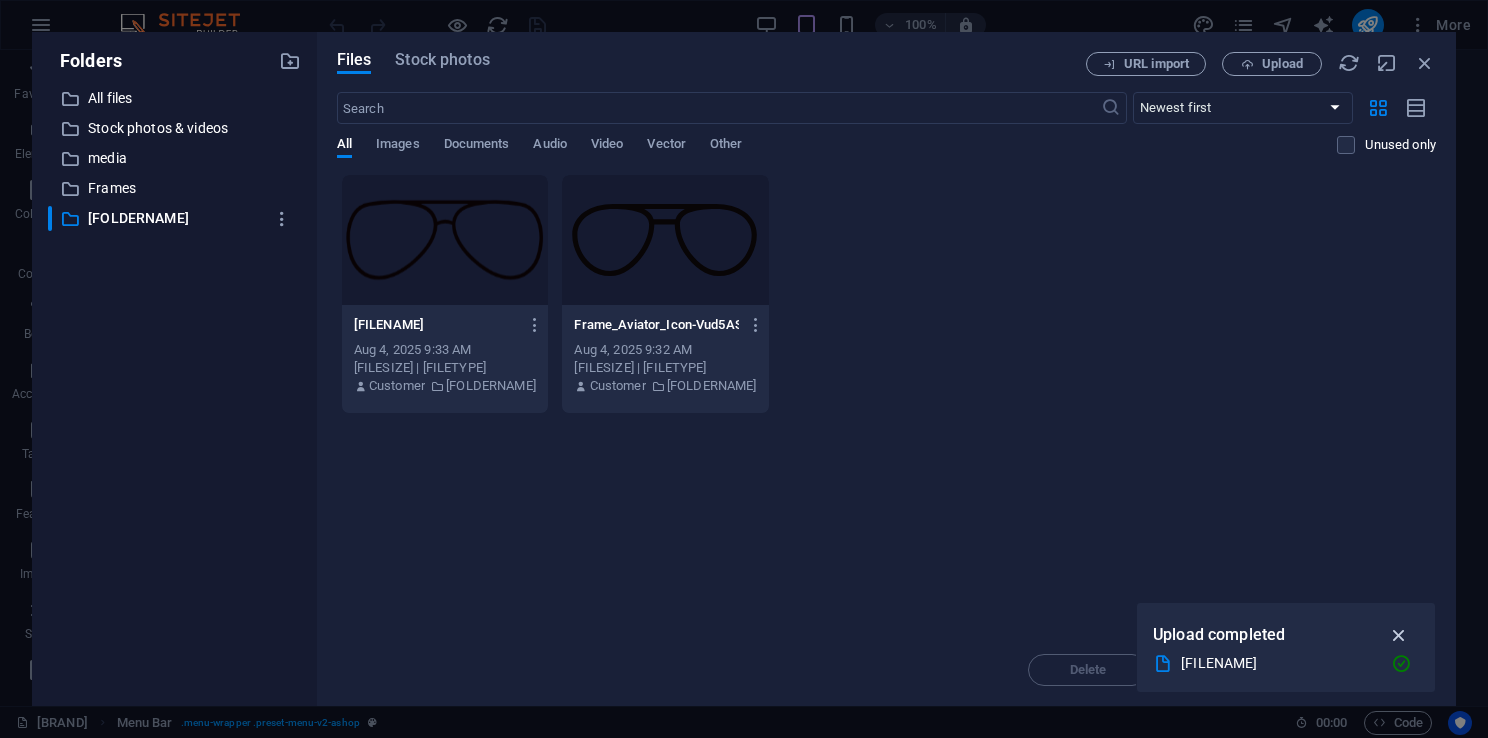 click at bounding box center [1399, 635] 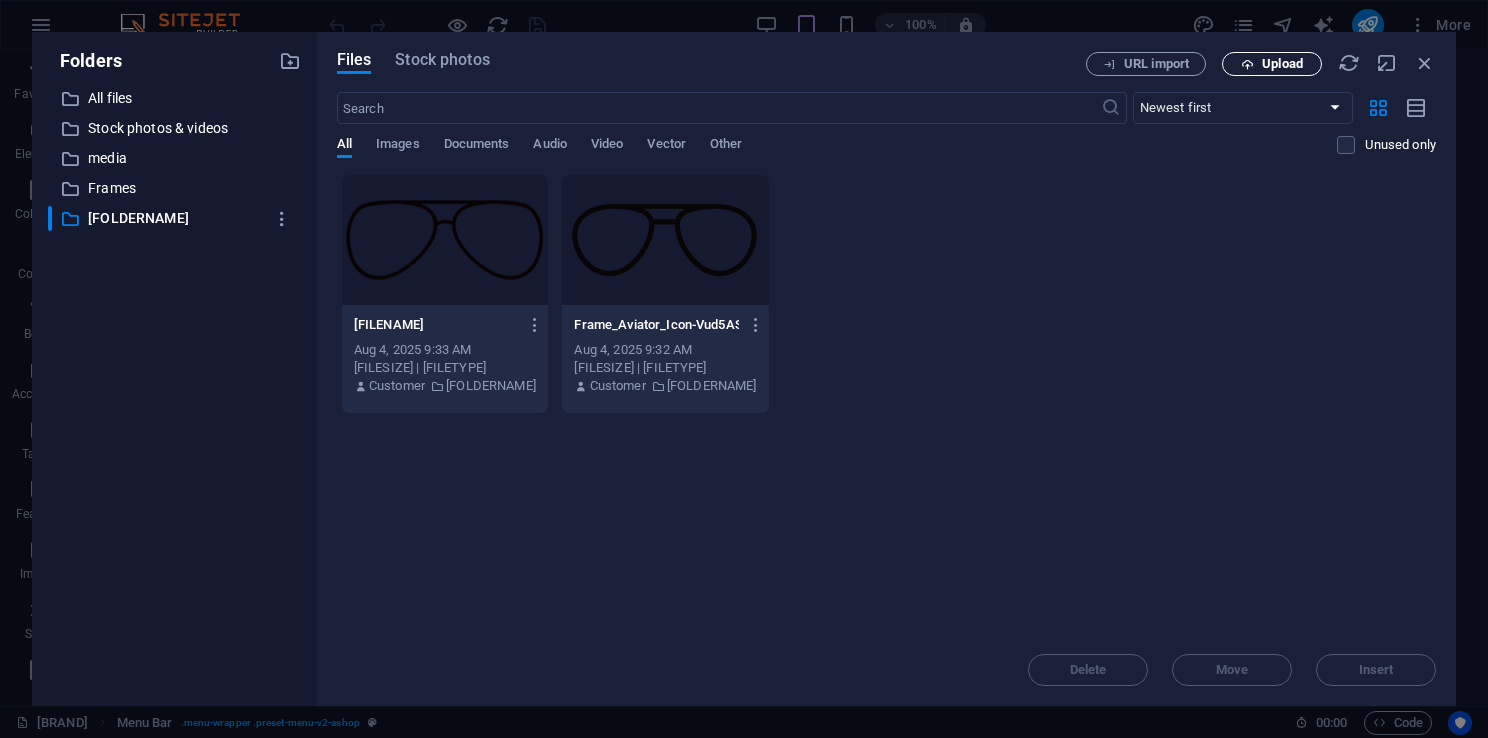 click on "Upload" at bounding box center (1282, 64) 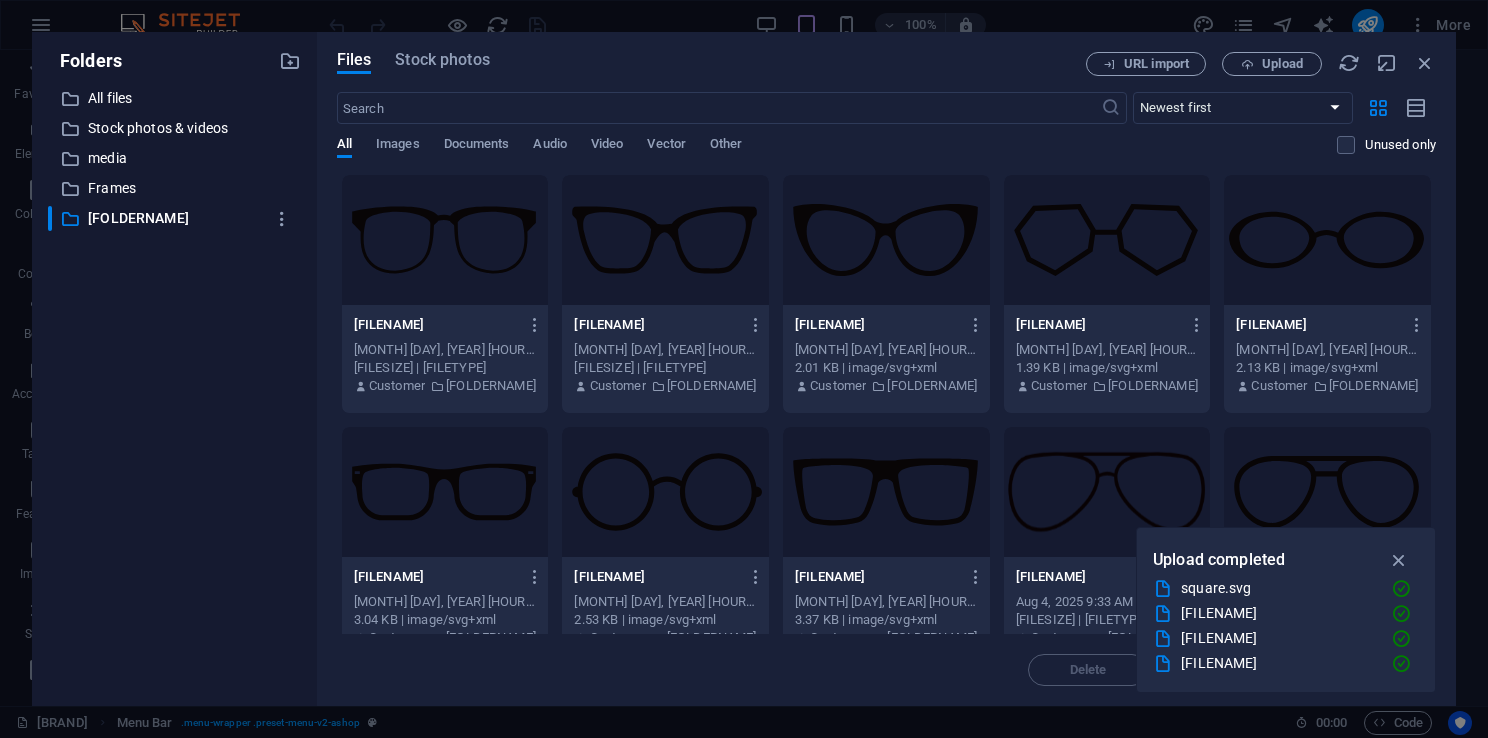 click at bounding box center [665, 492] 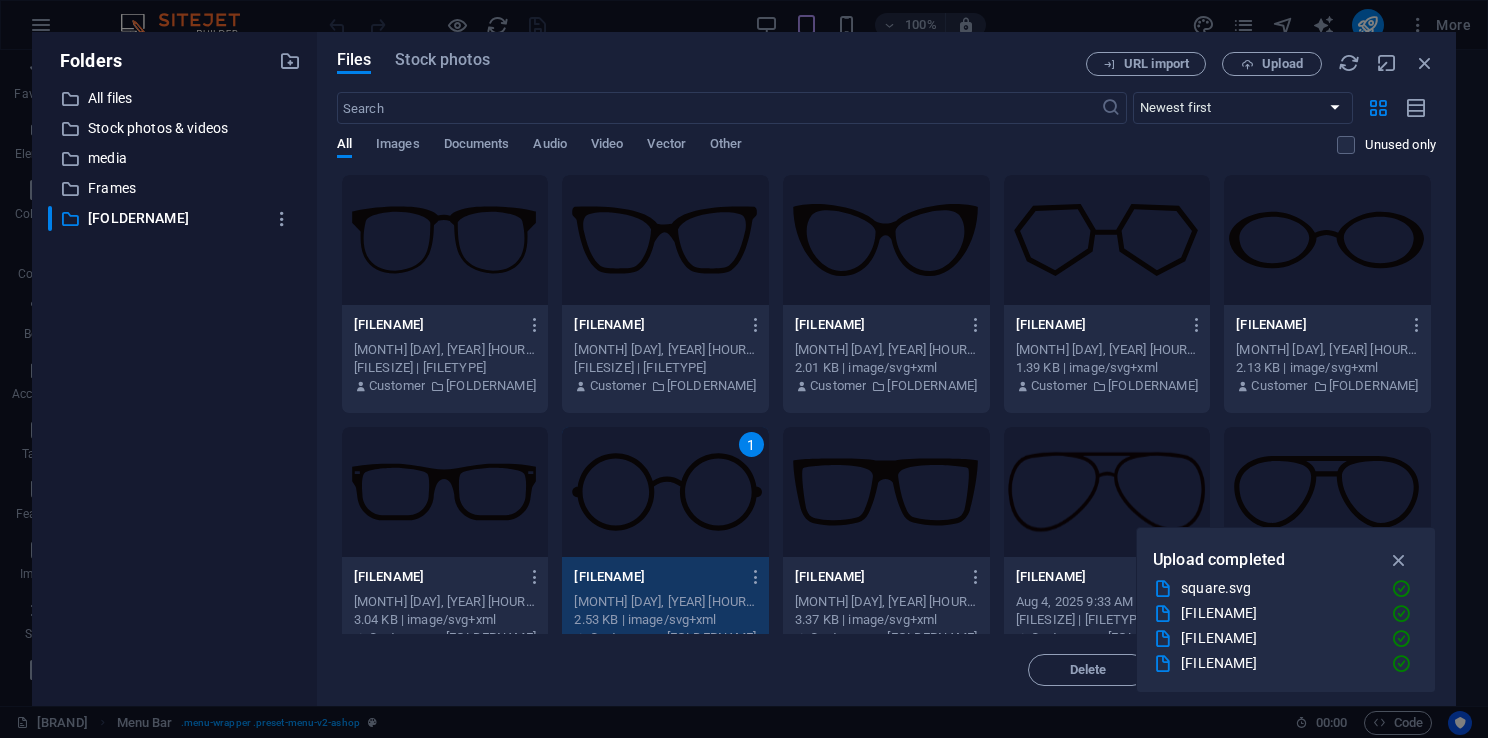 click on "1" at bounding box center (665, 492) 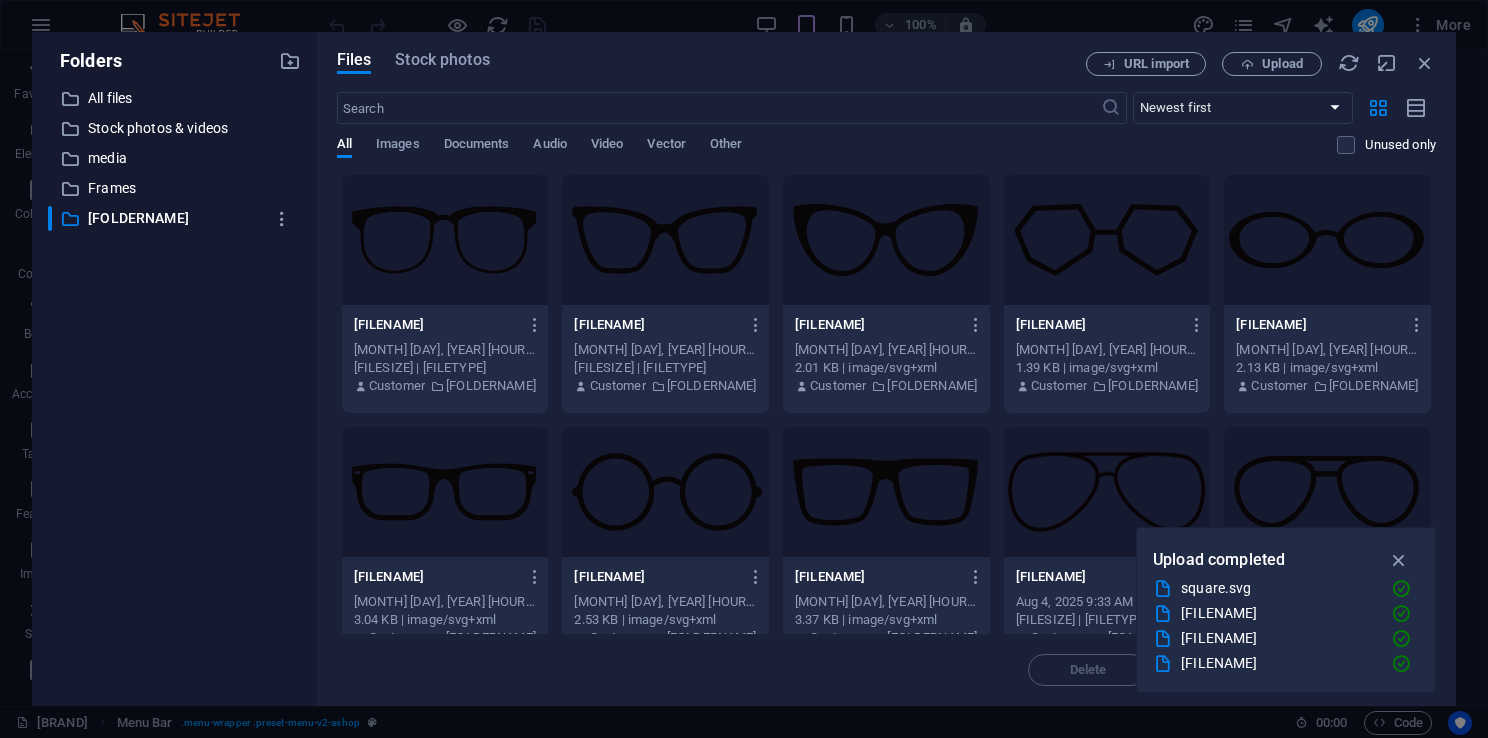 scroll, scrollTop: 100, scrollLeft: 0, axis: vertical 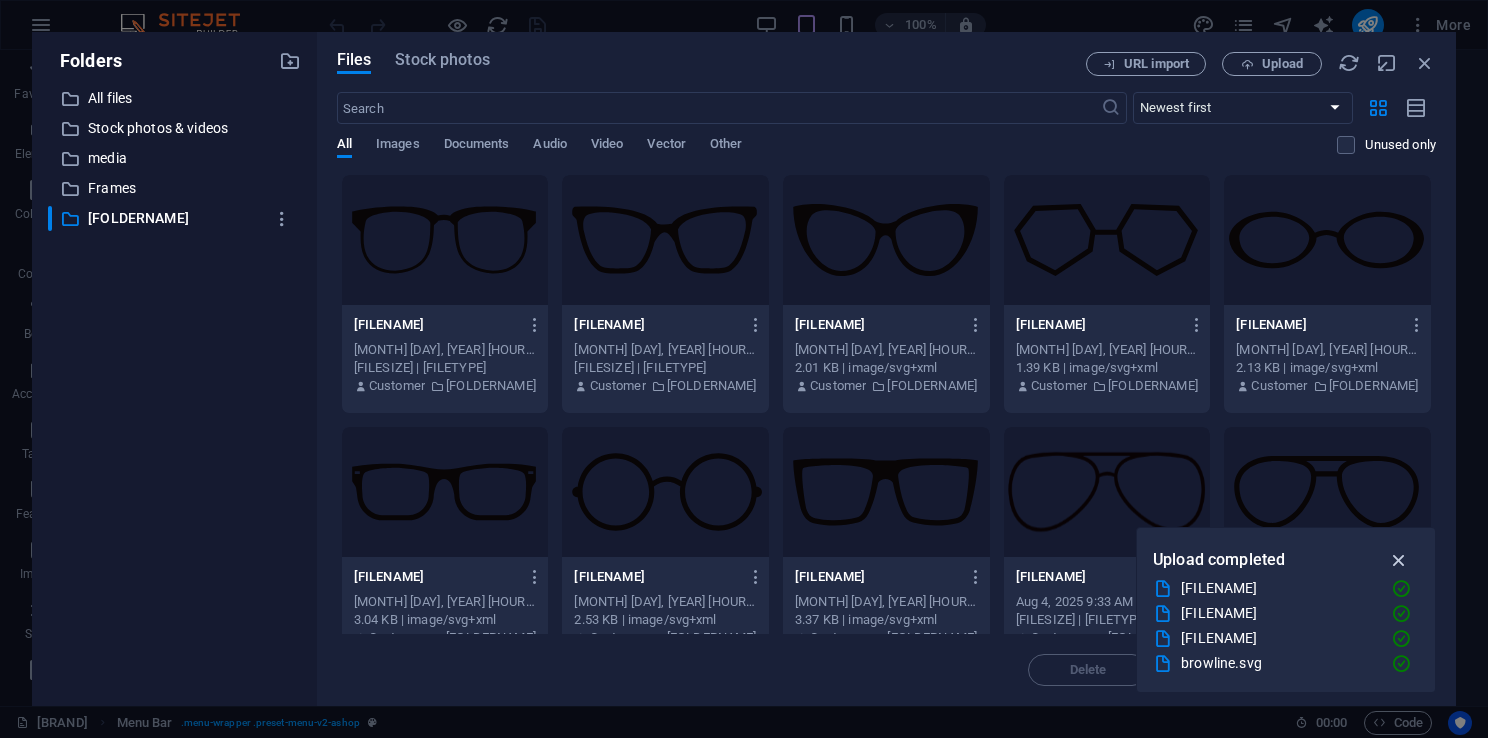 click at bounding box center [1399, 560] 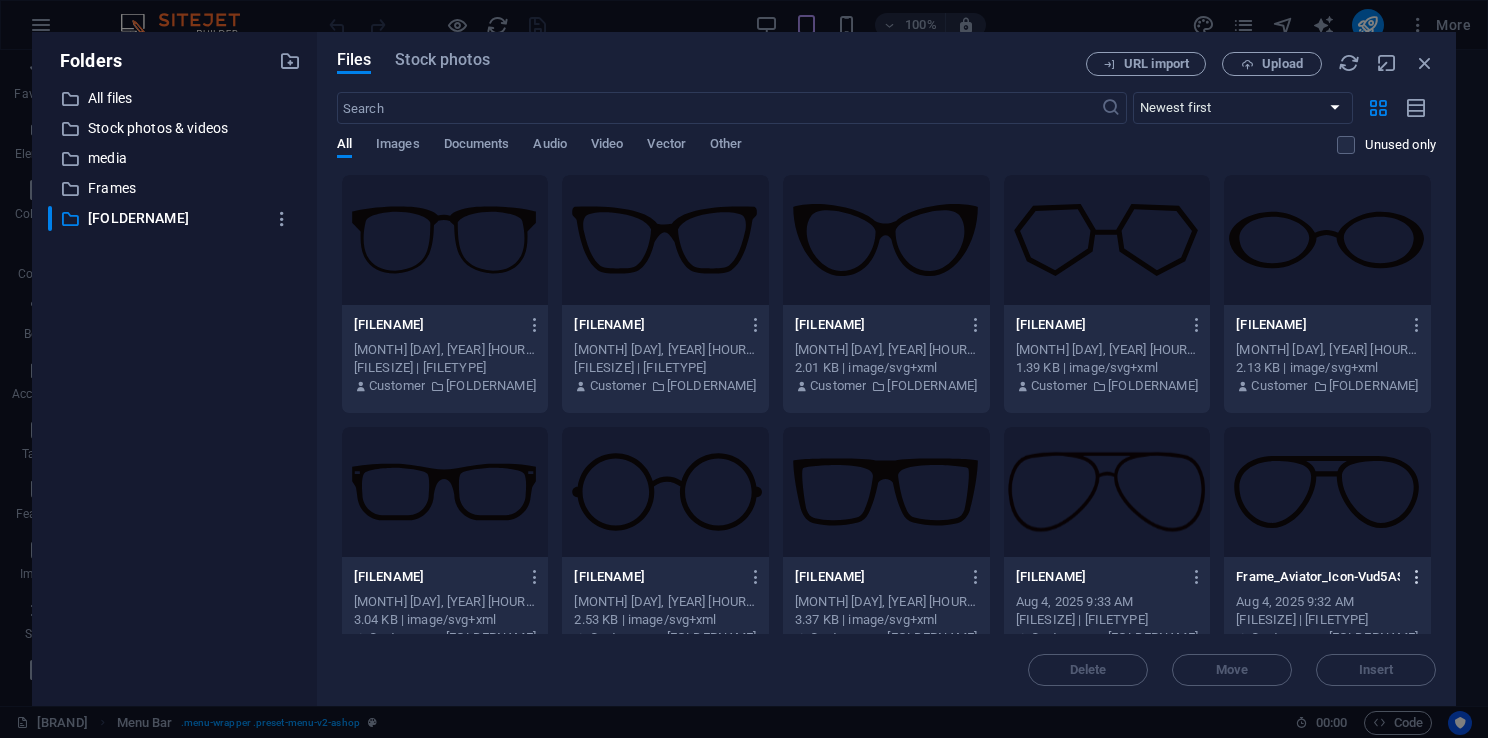 drag, startPoint x: 1431, startPoint y: 427, endPoint x: 1420, endPoint y: 580, distance: 153.39491 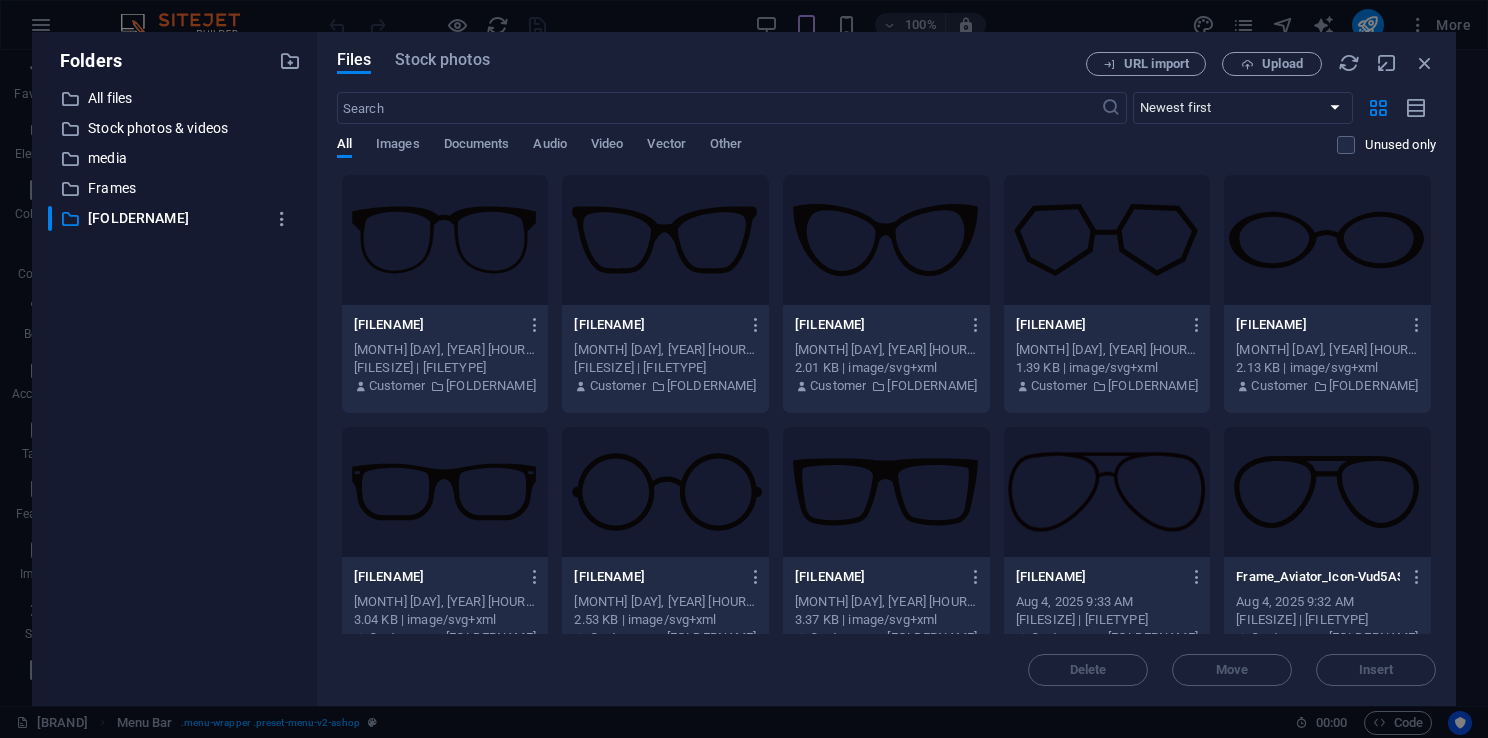drag, startPoint x: 1436, startPoint y: 506, endPoint x: 1411, endPoint y: 634, distance: 130.41856 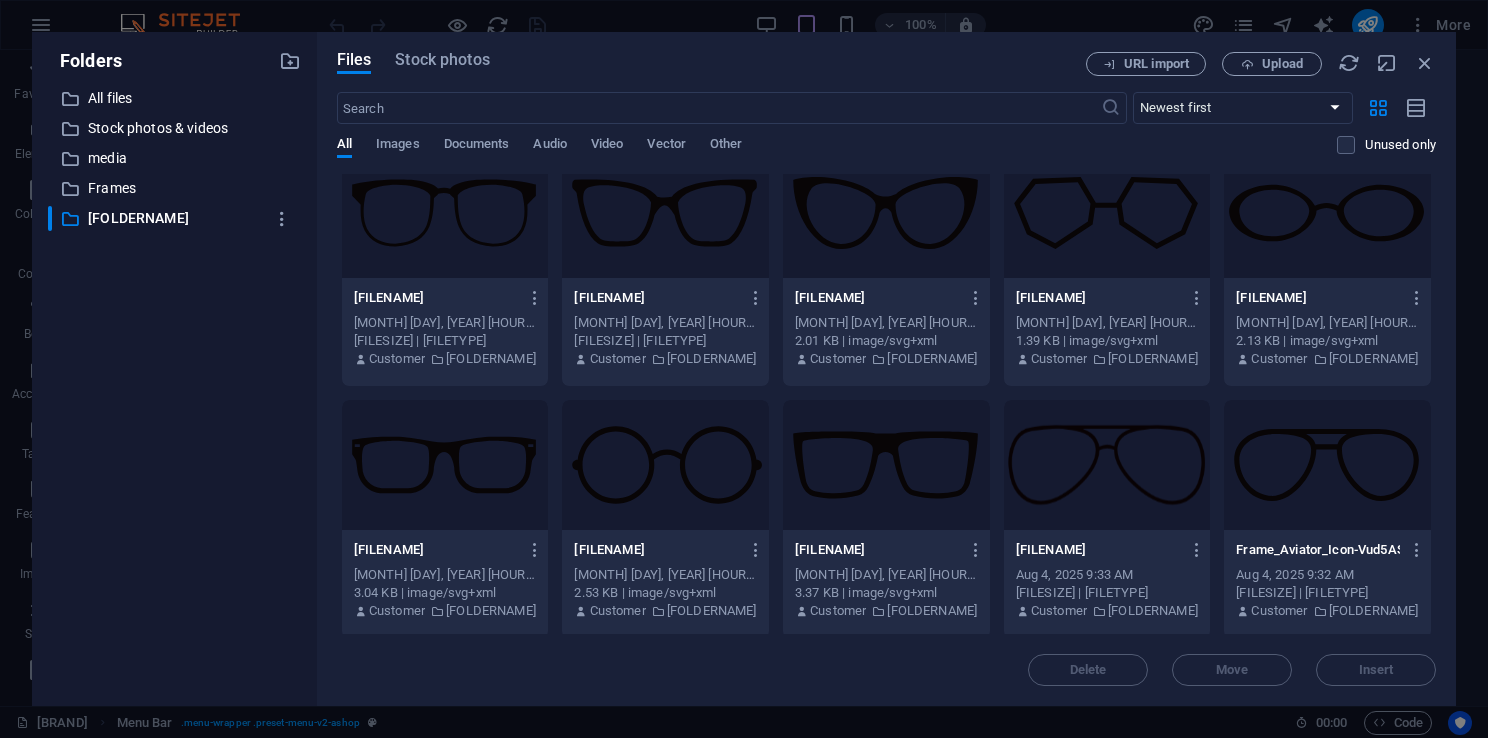 scroll, scrollTop: 31, scrollLeft: 0, axis: vertical 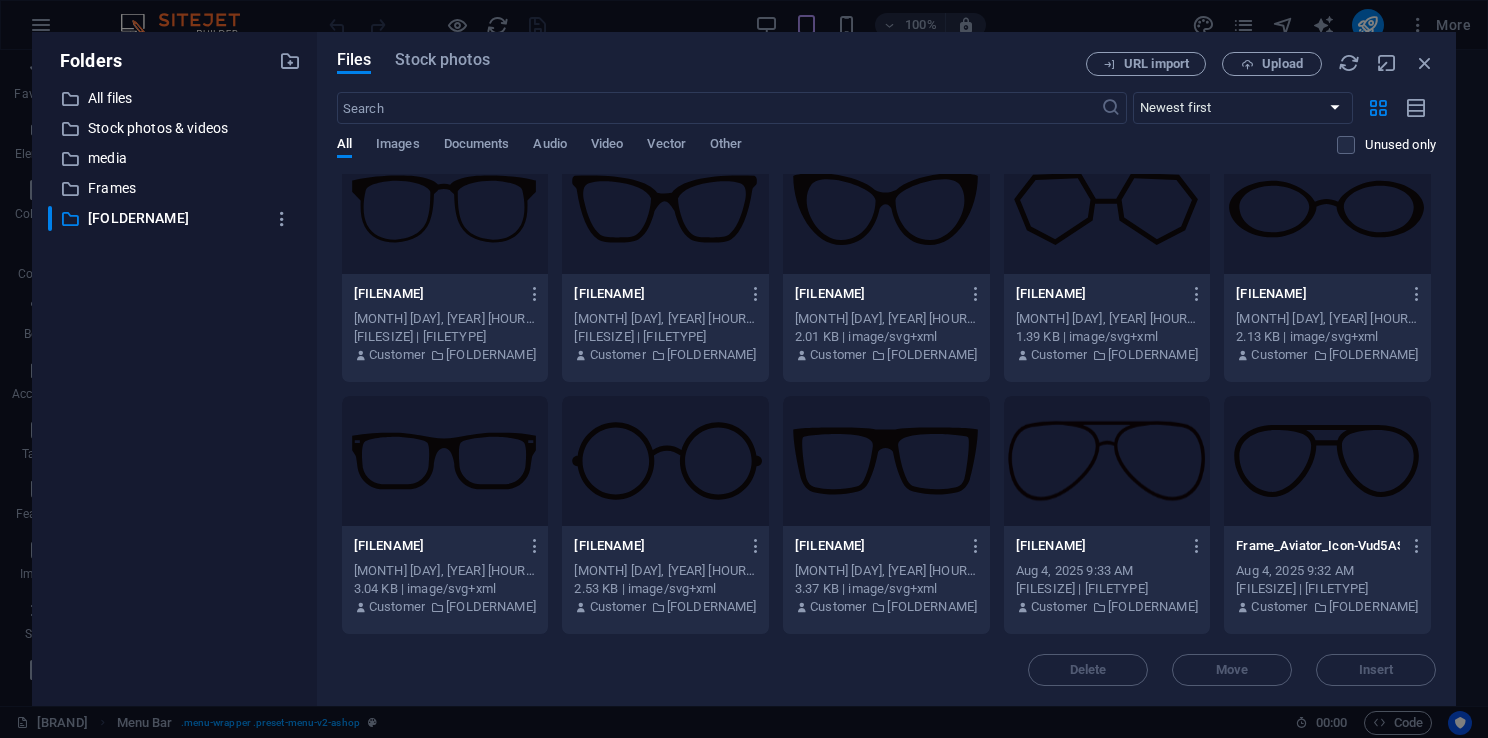 drag, startPoint x: 1430, startPoint y: 616, endPoint x: 1439, endPoint y: 468, distance: 148.27339 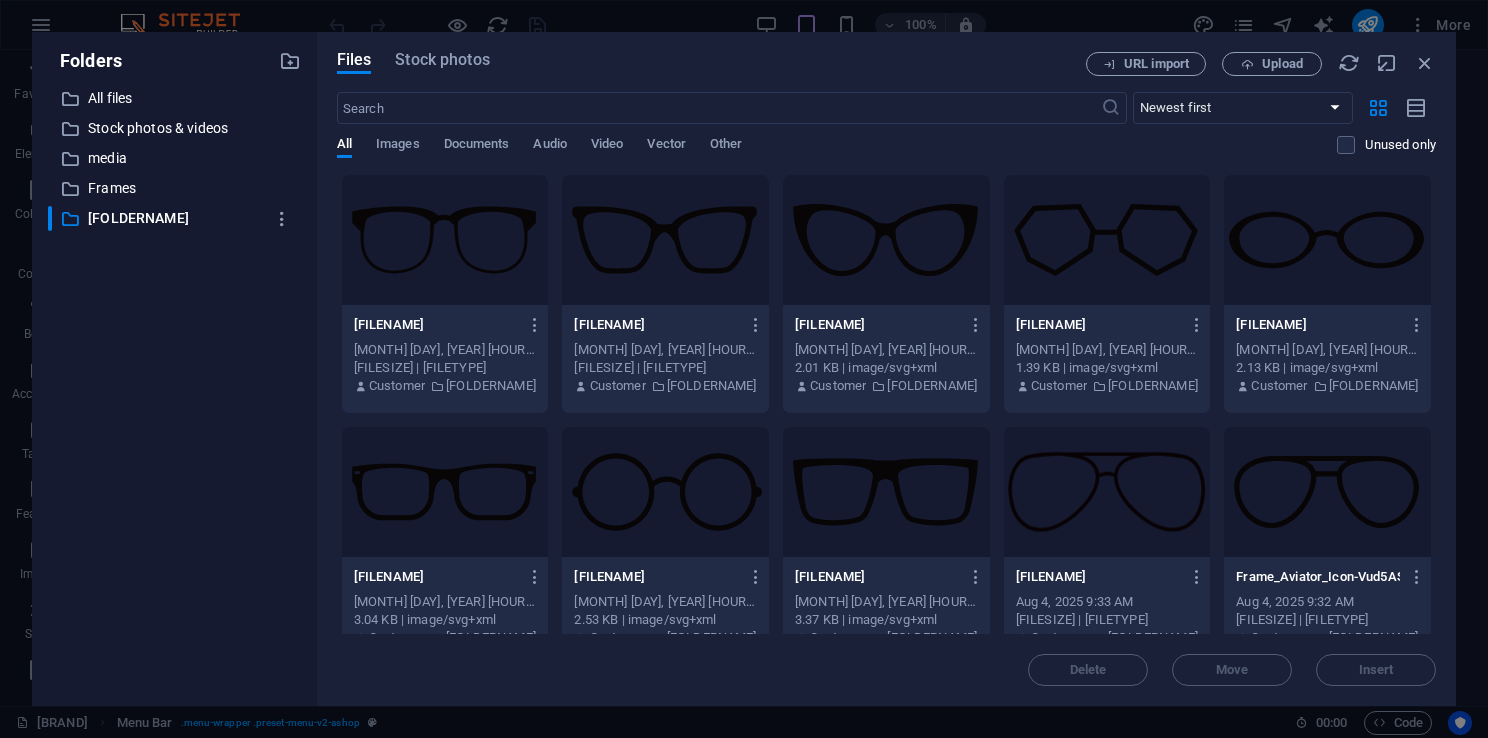 scroll, scrollTop: 7, scrollLeft: 0, axis: vertical 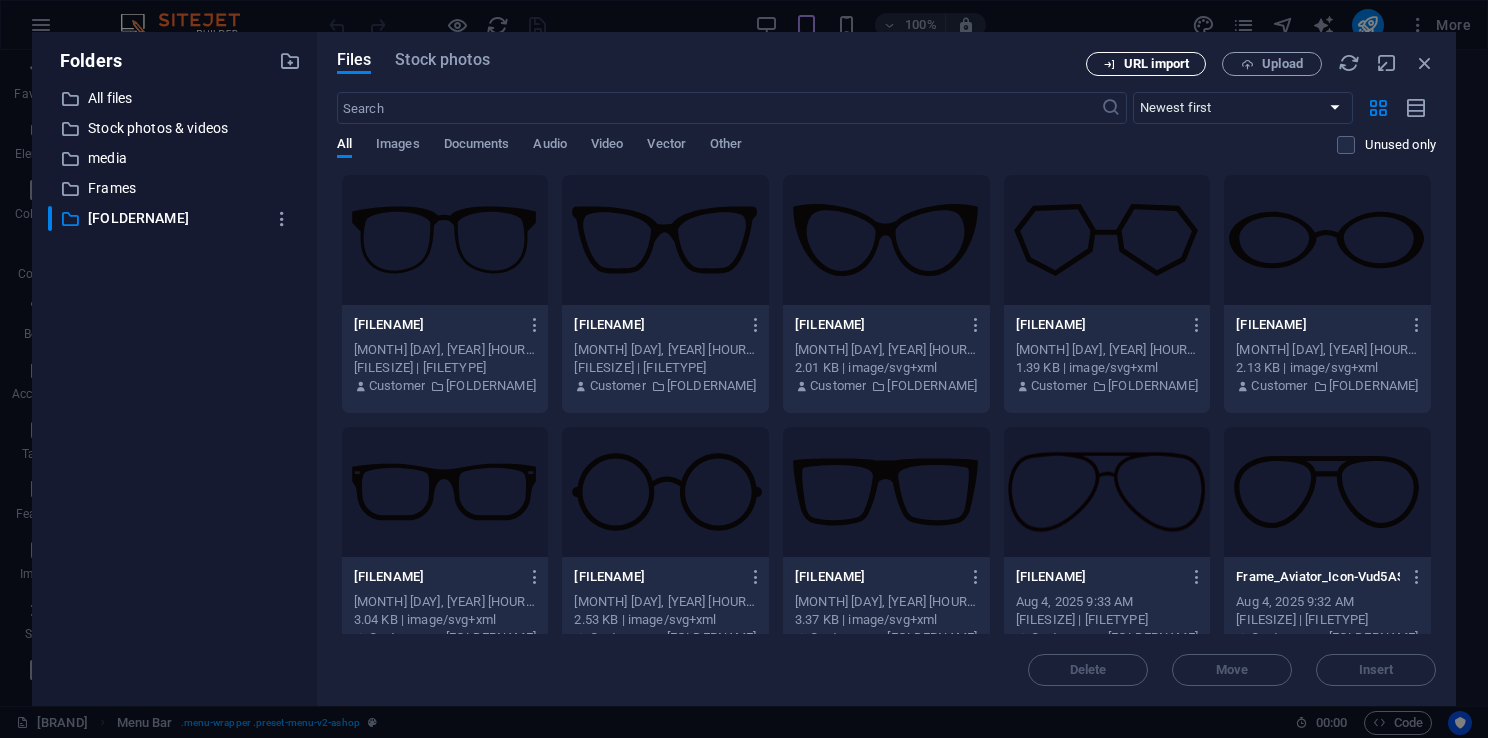 click on "URL import" at bounding box center (1156, 64) 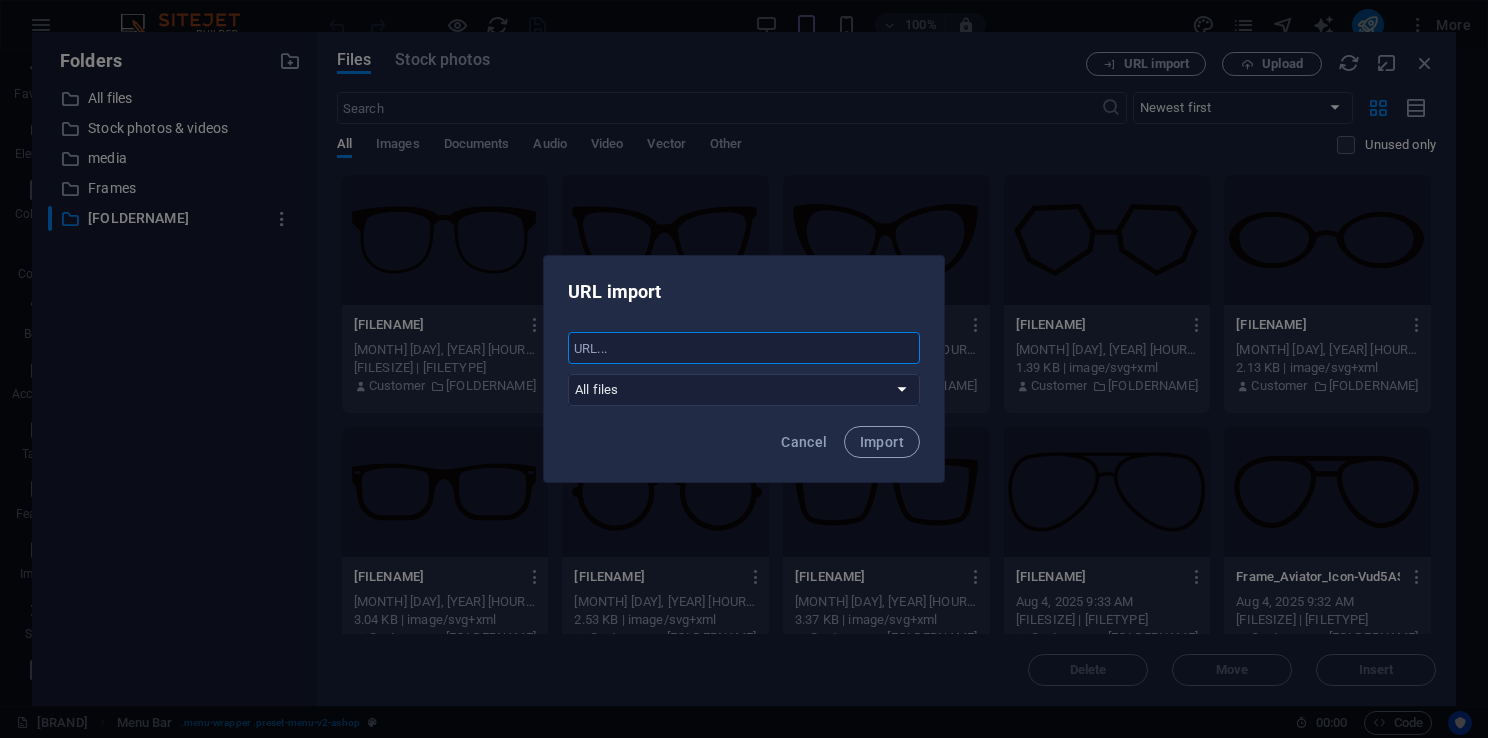 click at bounding box center [744, 348] 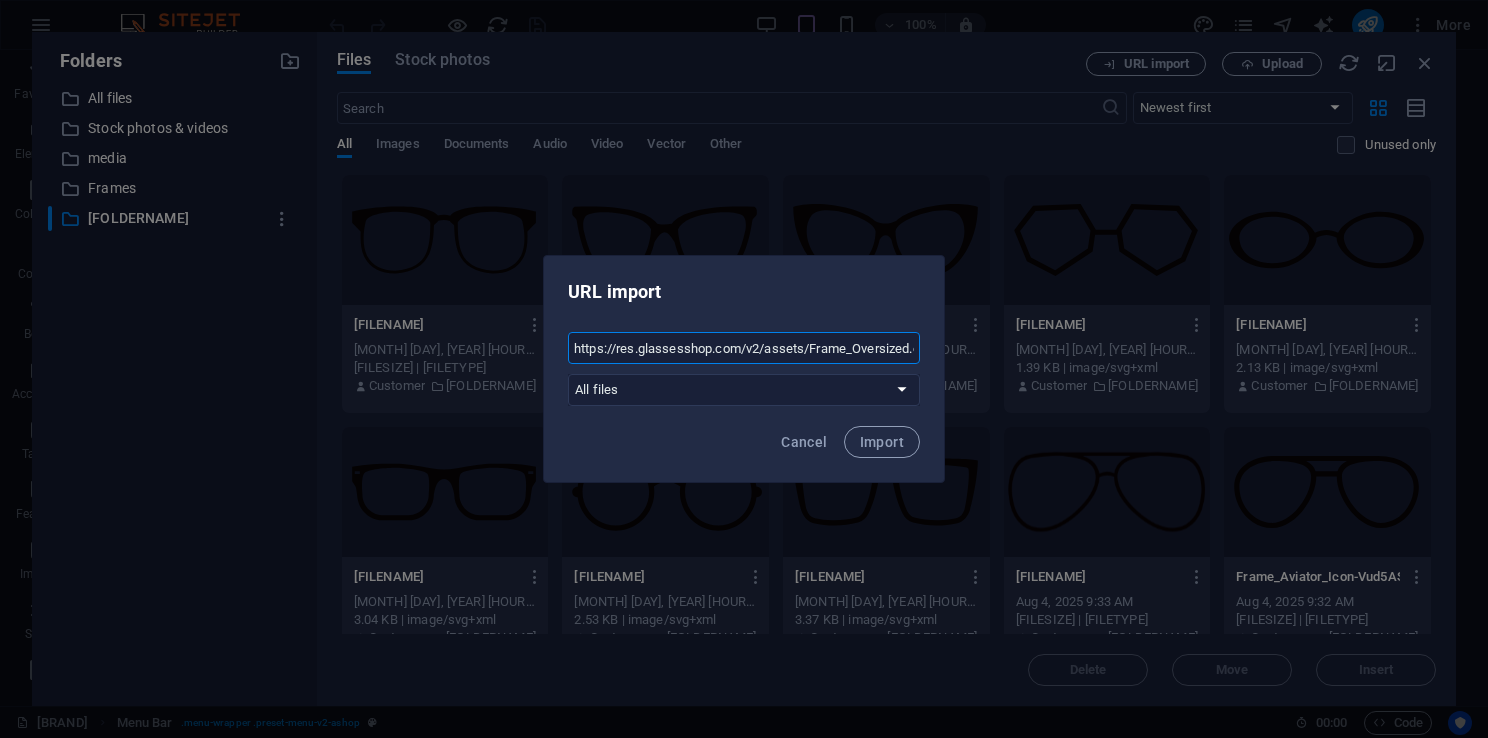 scroll, scrollTop: 0, scrollLeft: 87, axis: horizontal 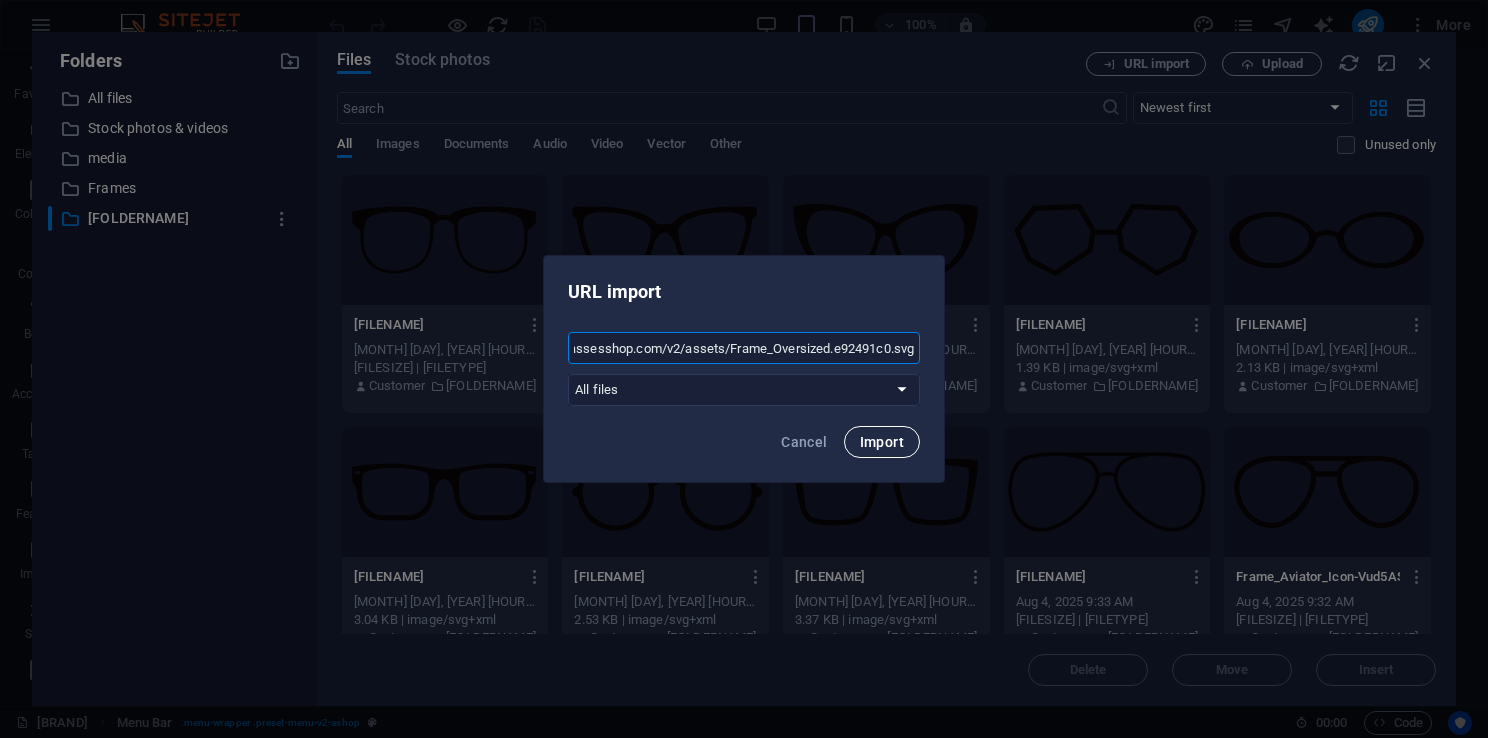 type on "https://res.glassesshop.com/v2/assets/Frame_Oversized.e92491c0.svg" 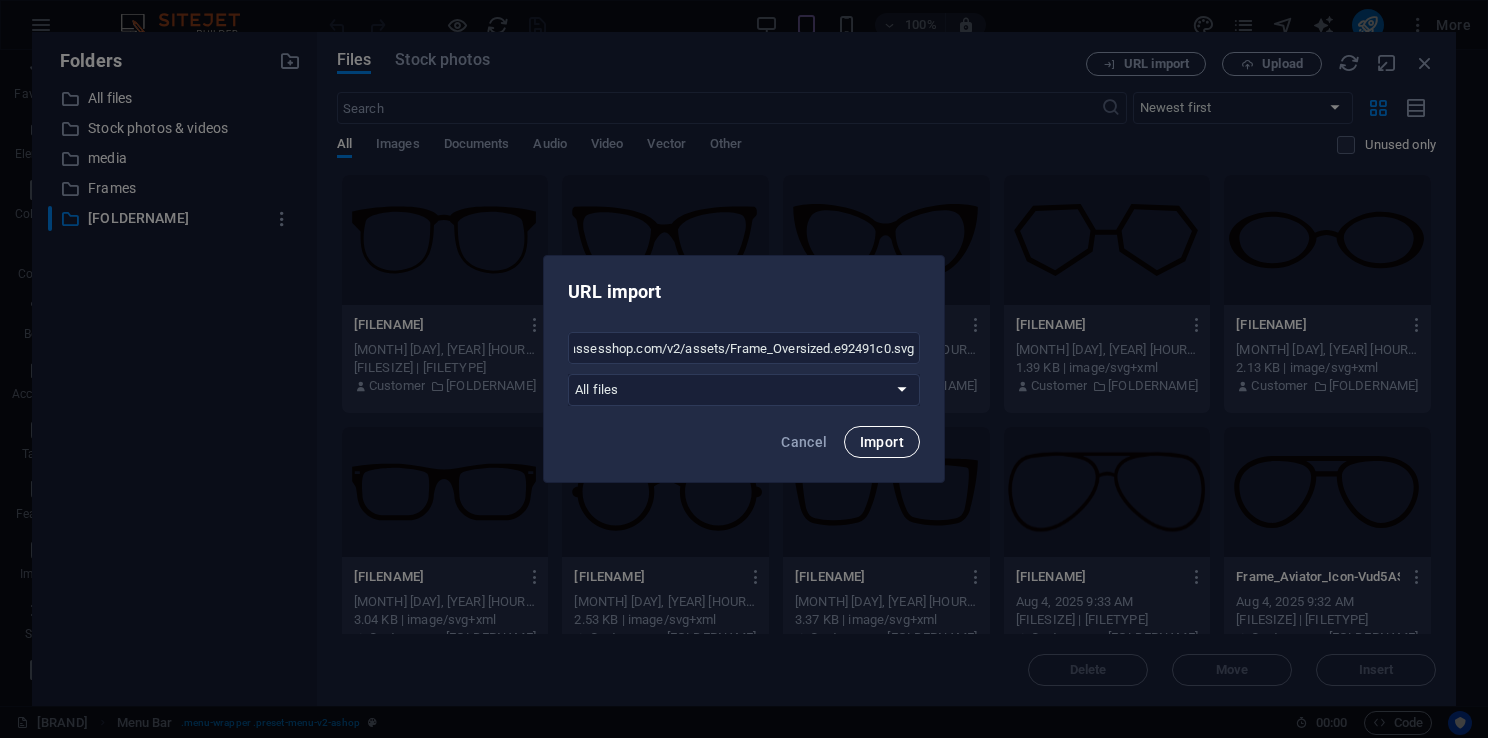 scroll, scrollTop: 0, scrollLeft: 0, axis: both 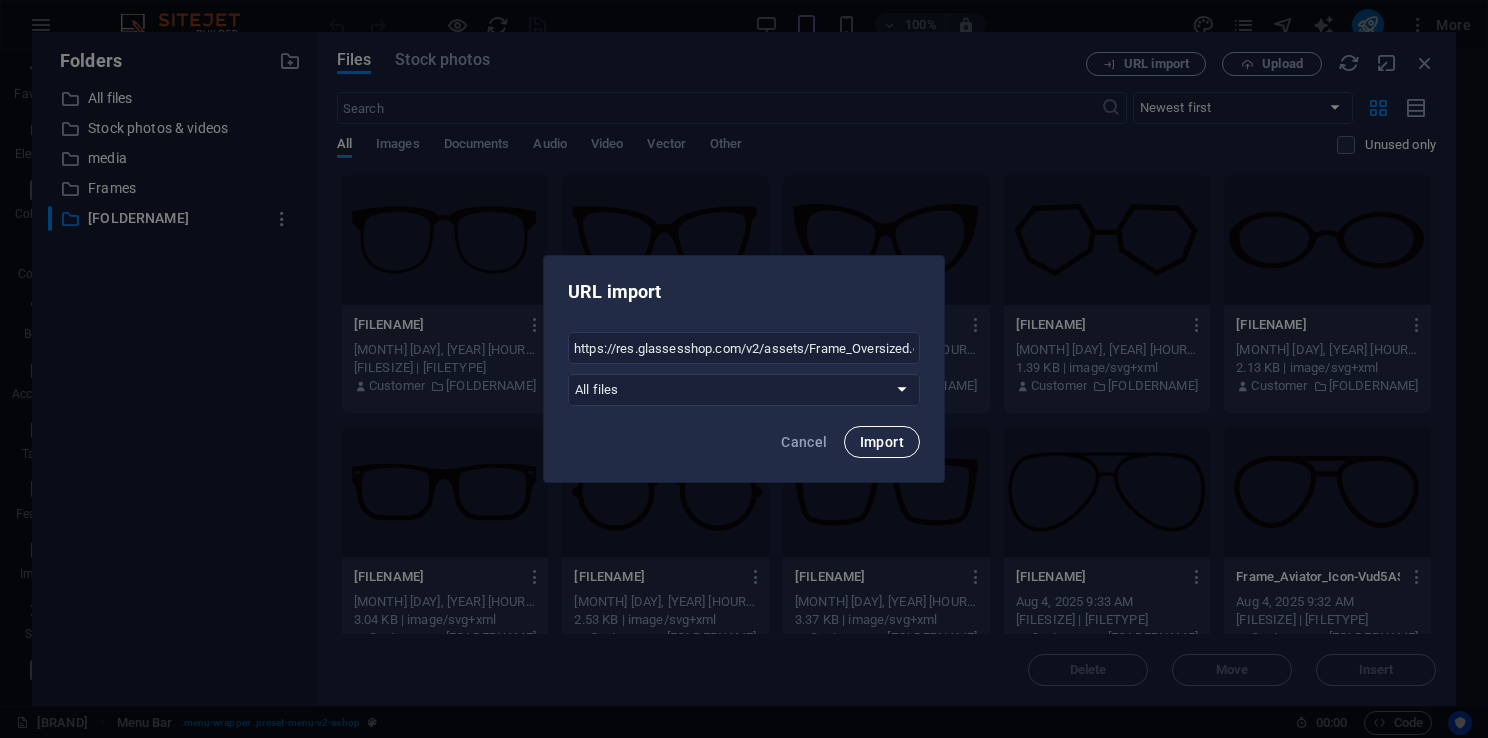 click on "Import" at bounding box center (882, 442) 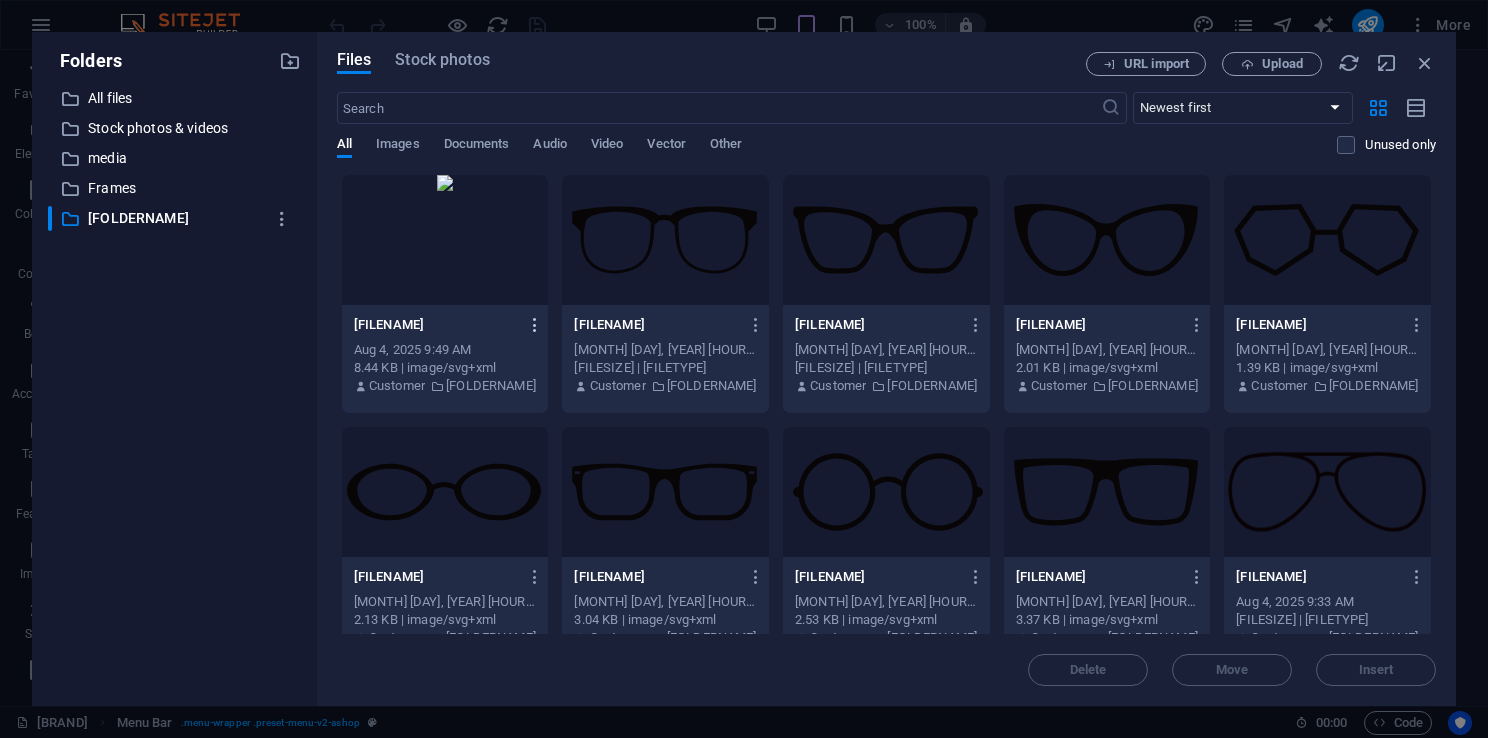 click at bounding box center (535, 325) 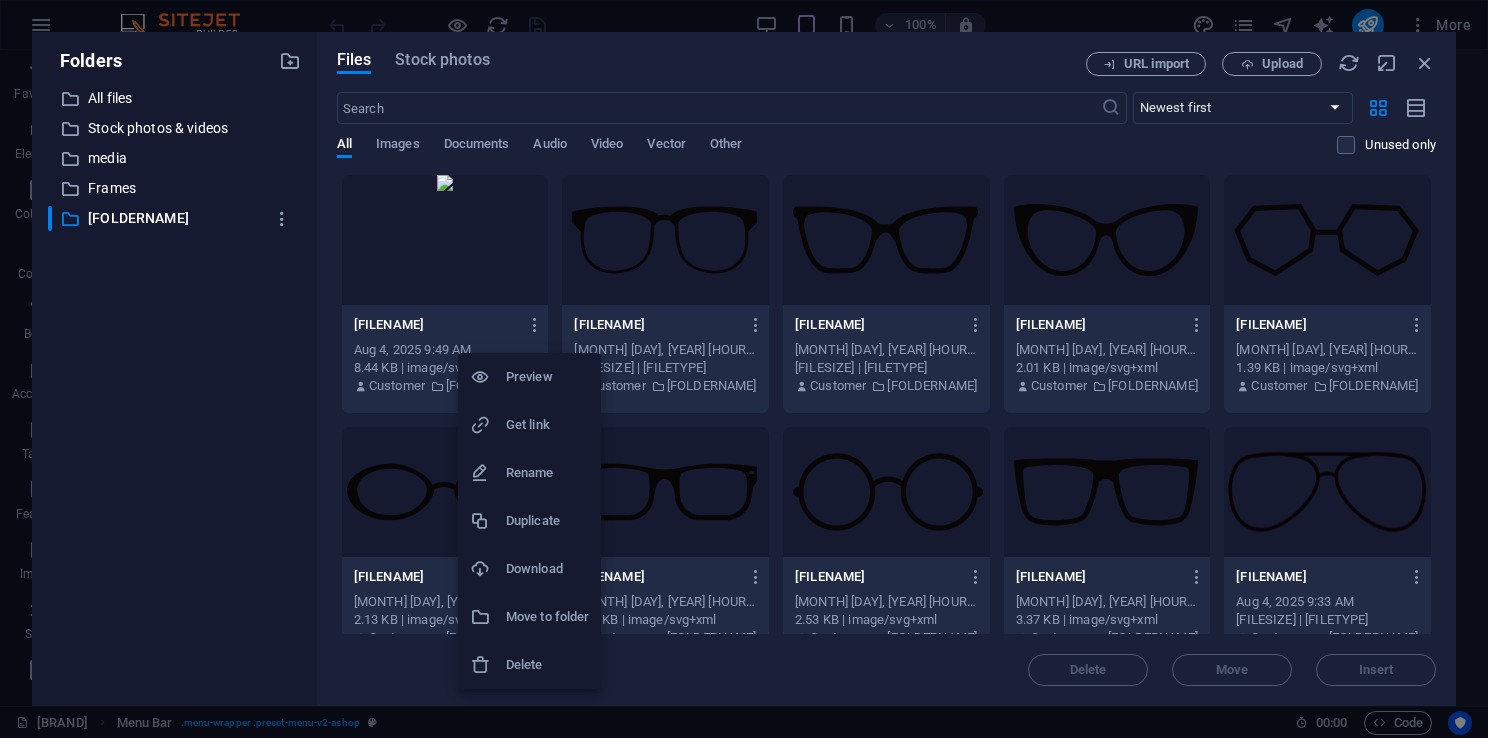 click at bounding box center [744, 369] 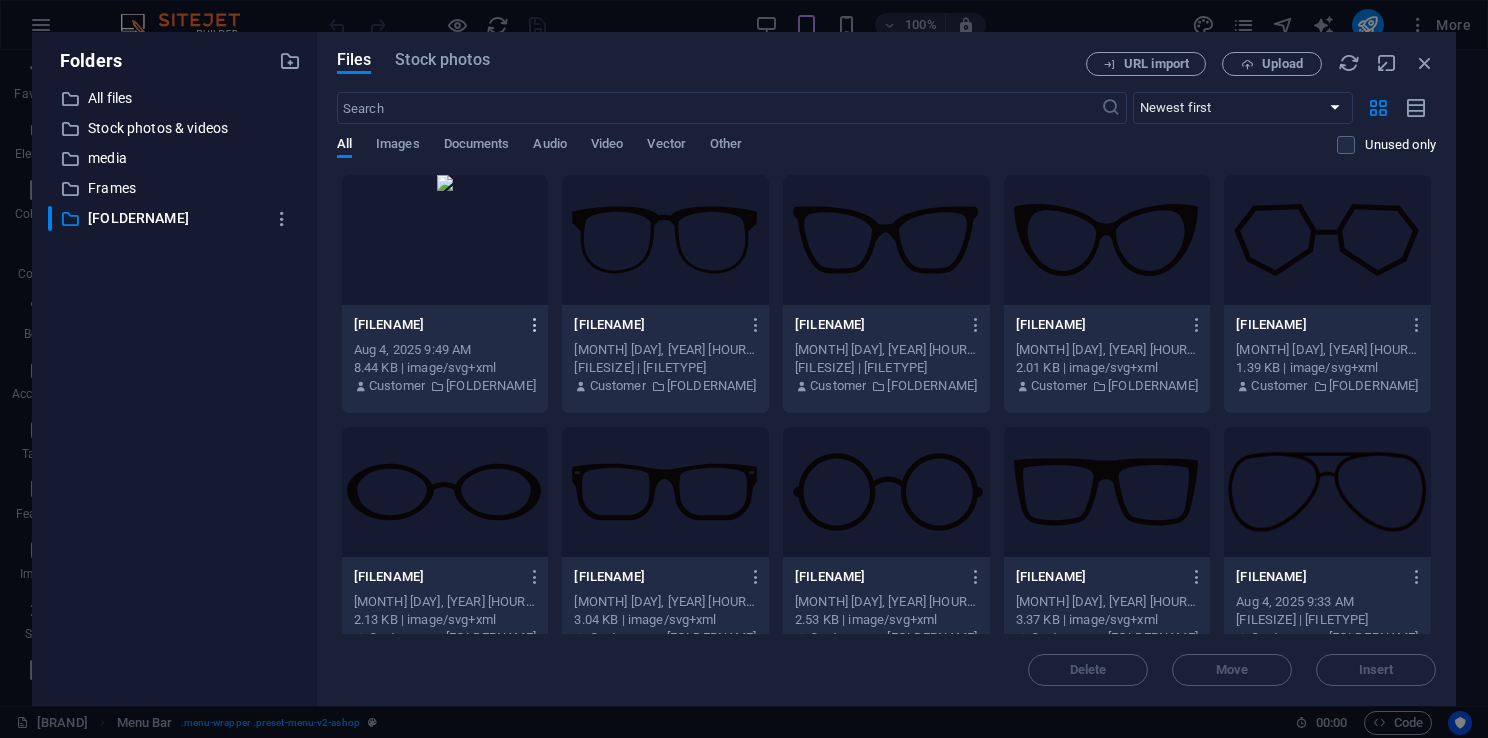 click at bounding box center [535, 325] 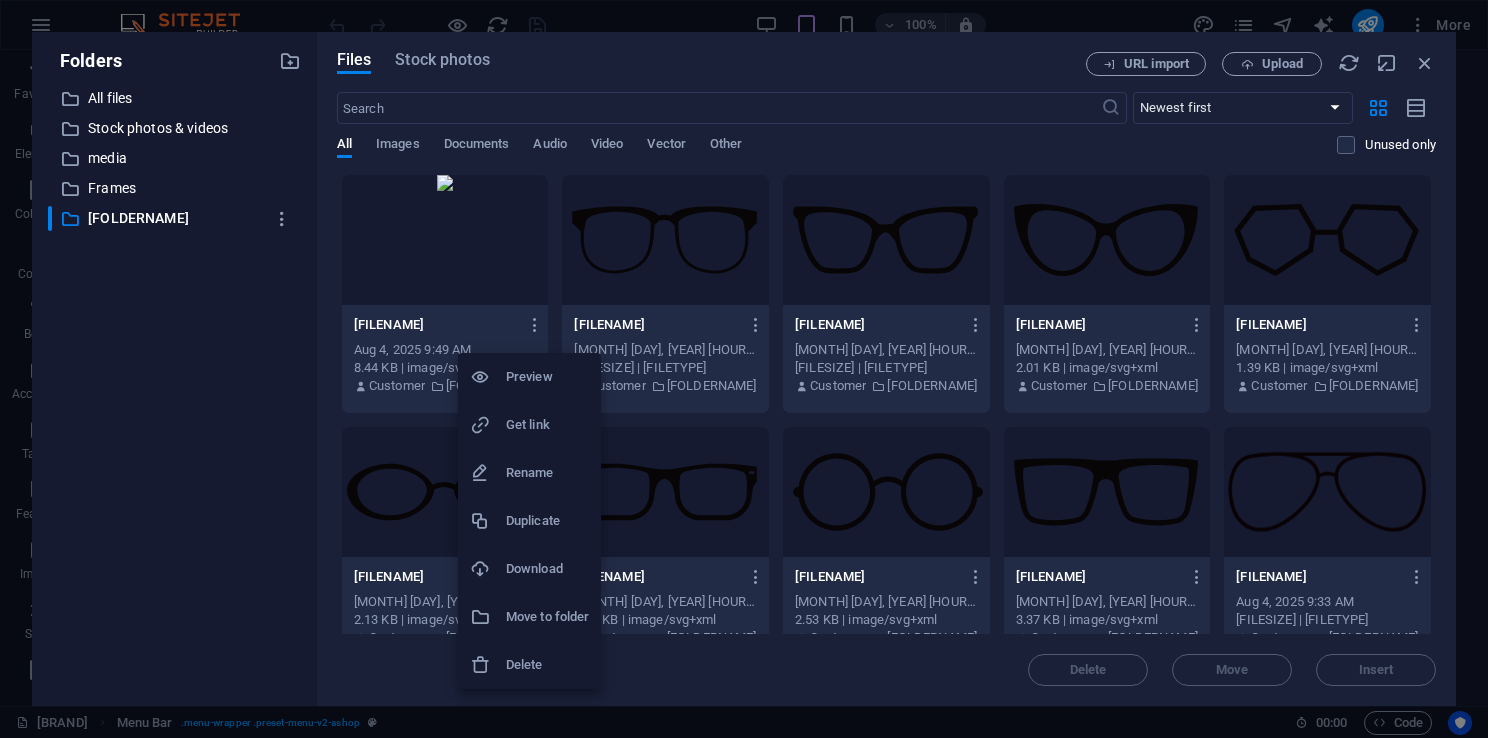 click on "Delete" at bounding box center [547, 665] 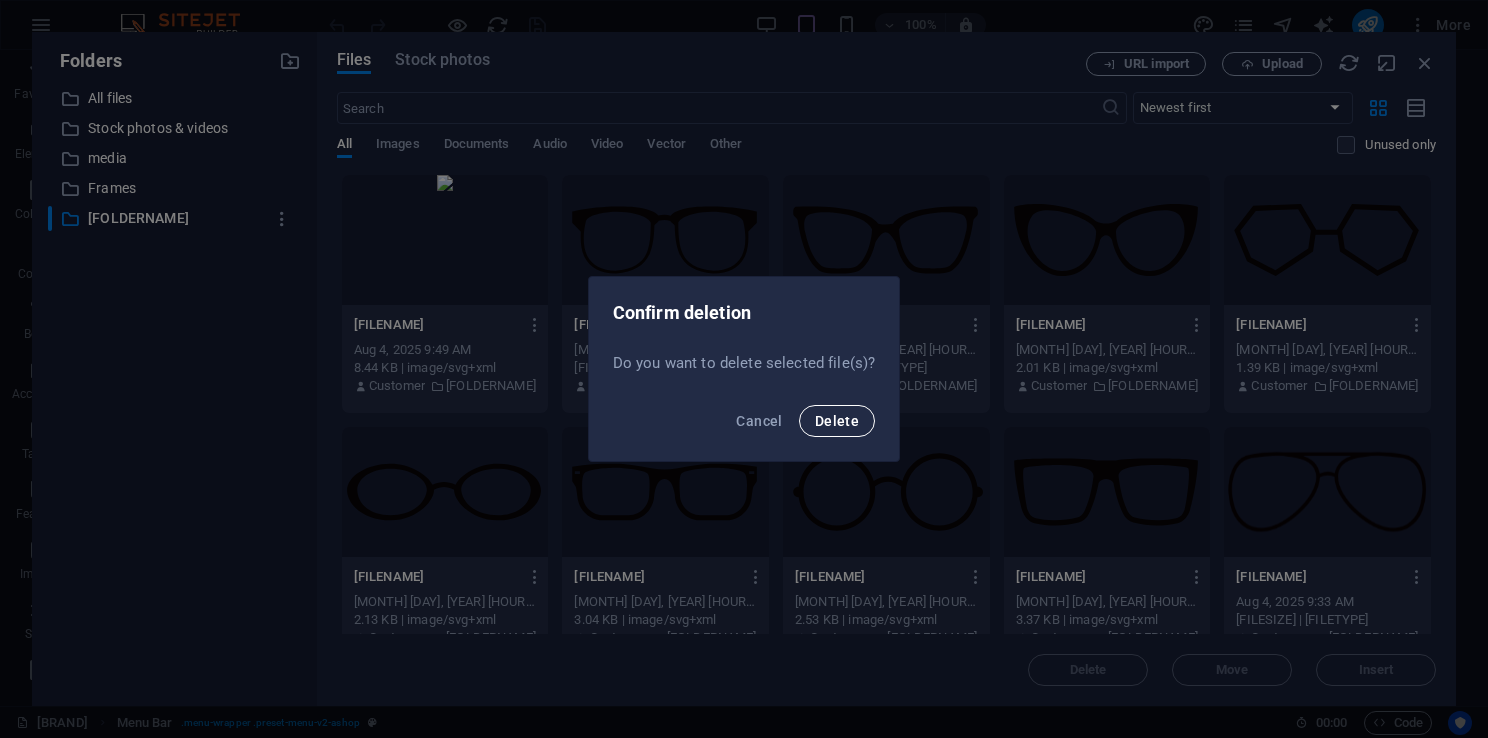 click on "Delete" at bounding box center (837, 421) 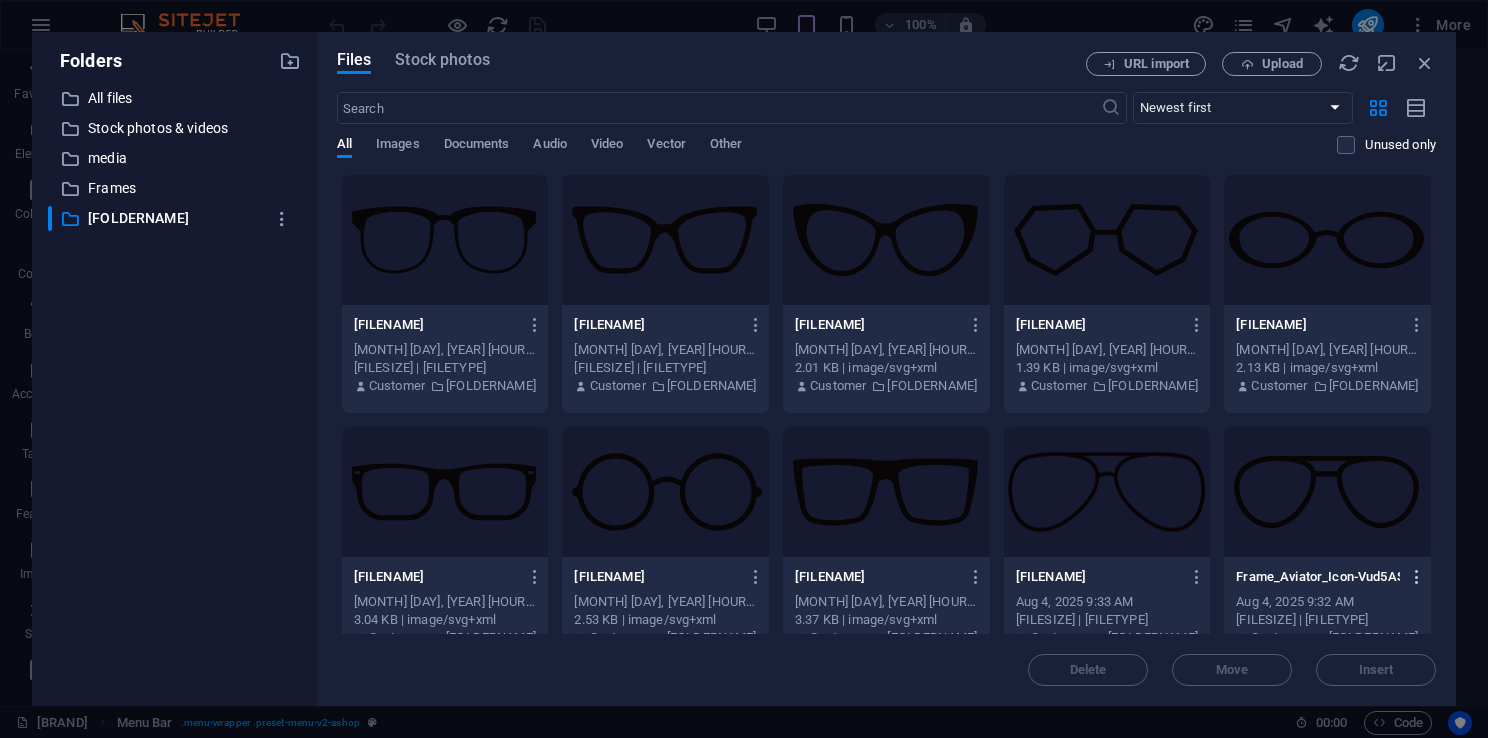 click at bounding box center (1417, 577) 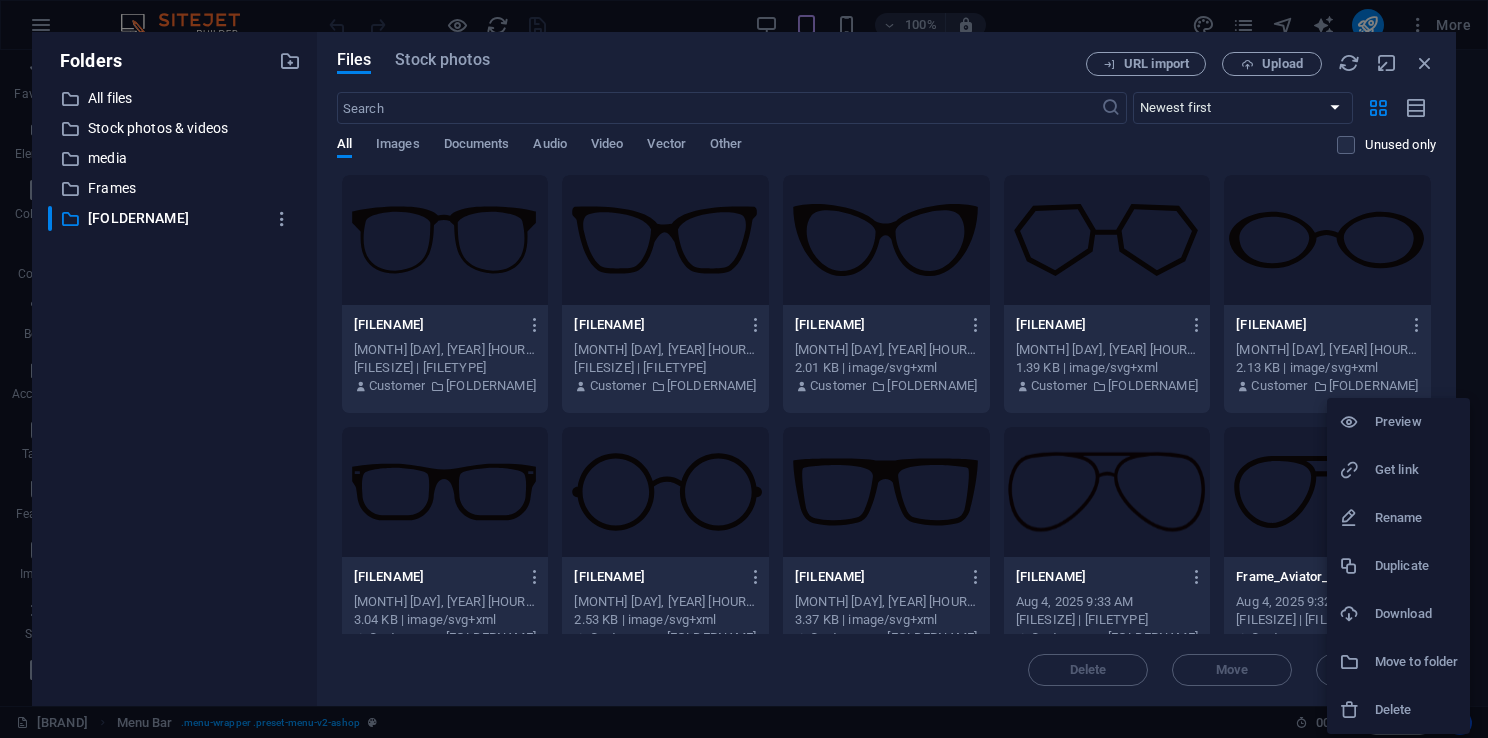 click on "Delete" at bounding box center [1416, 710] 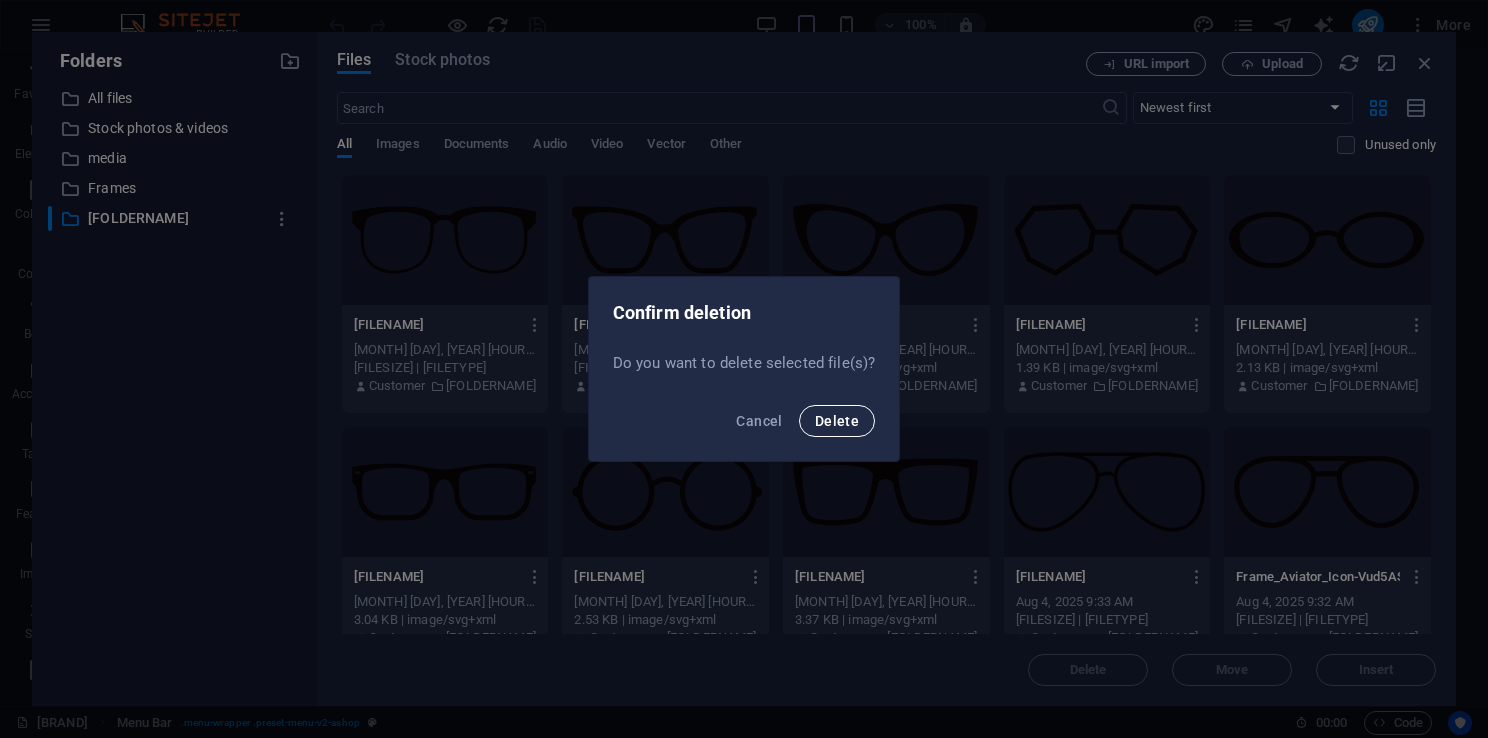 click on "Delete" at bounding box center (837, 421) 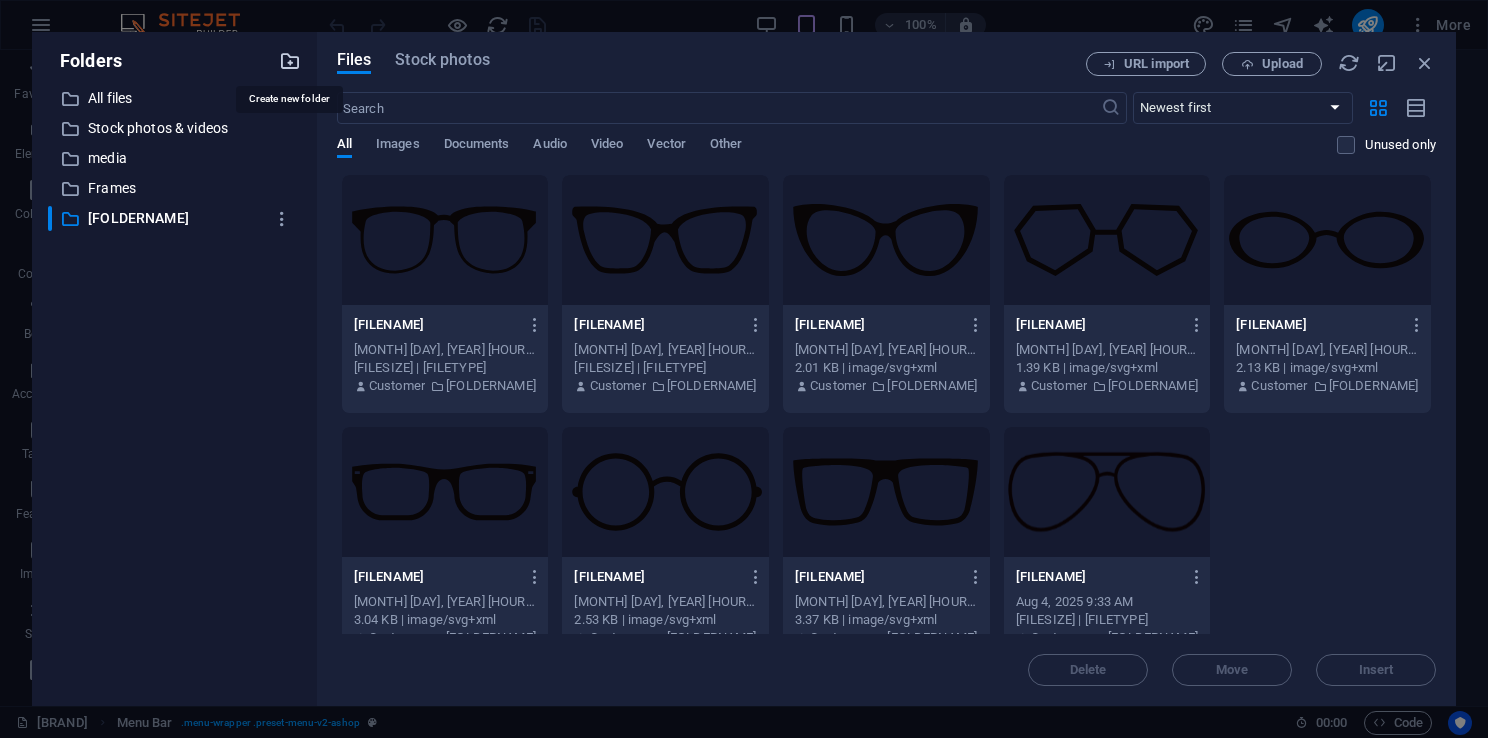 click at bounding box center [290, 61] 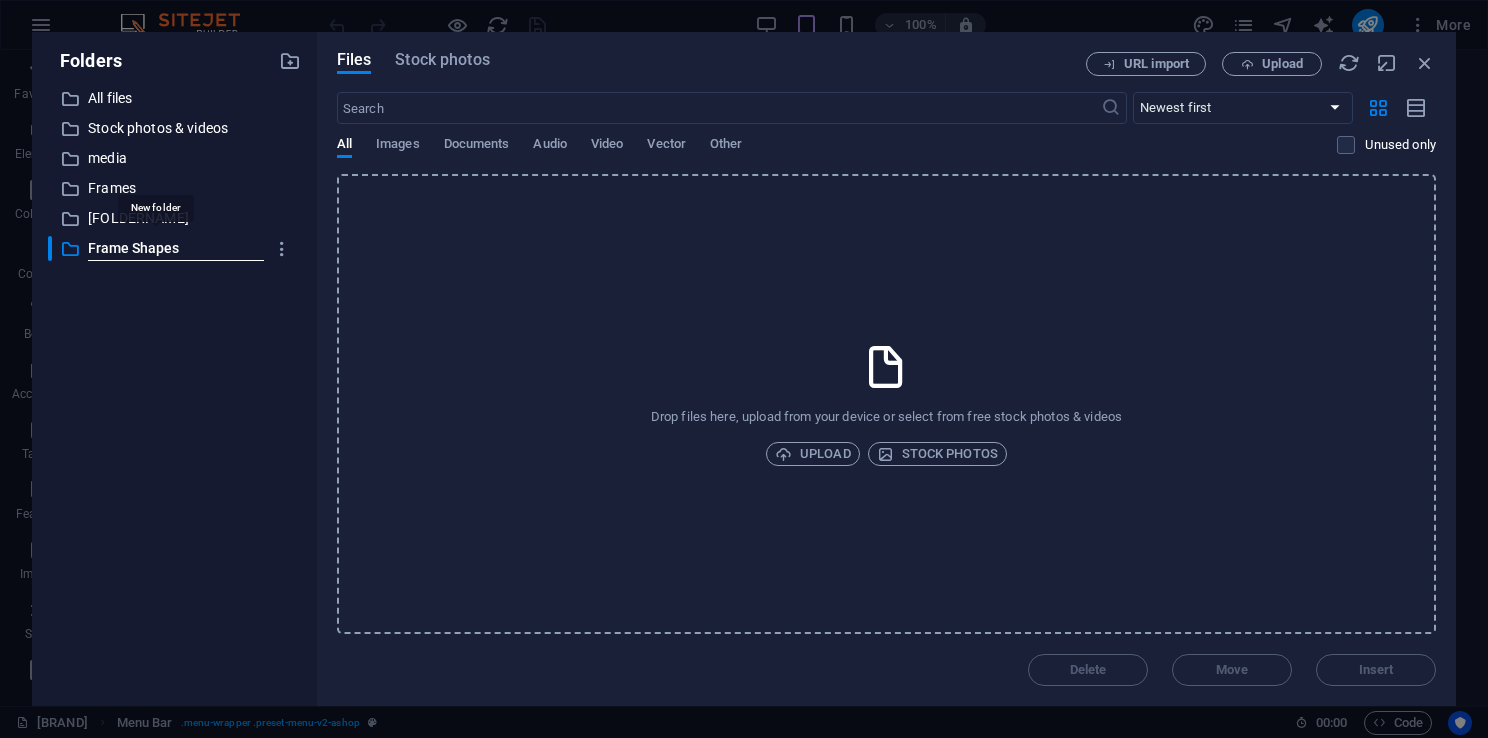 type on "Frame Shapes" 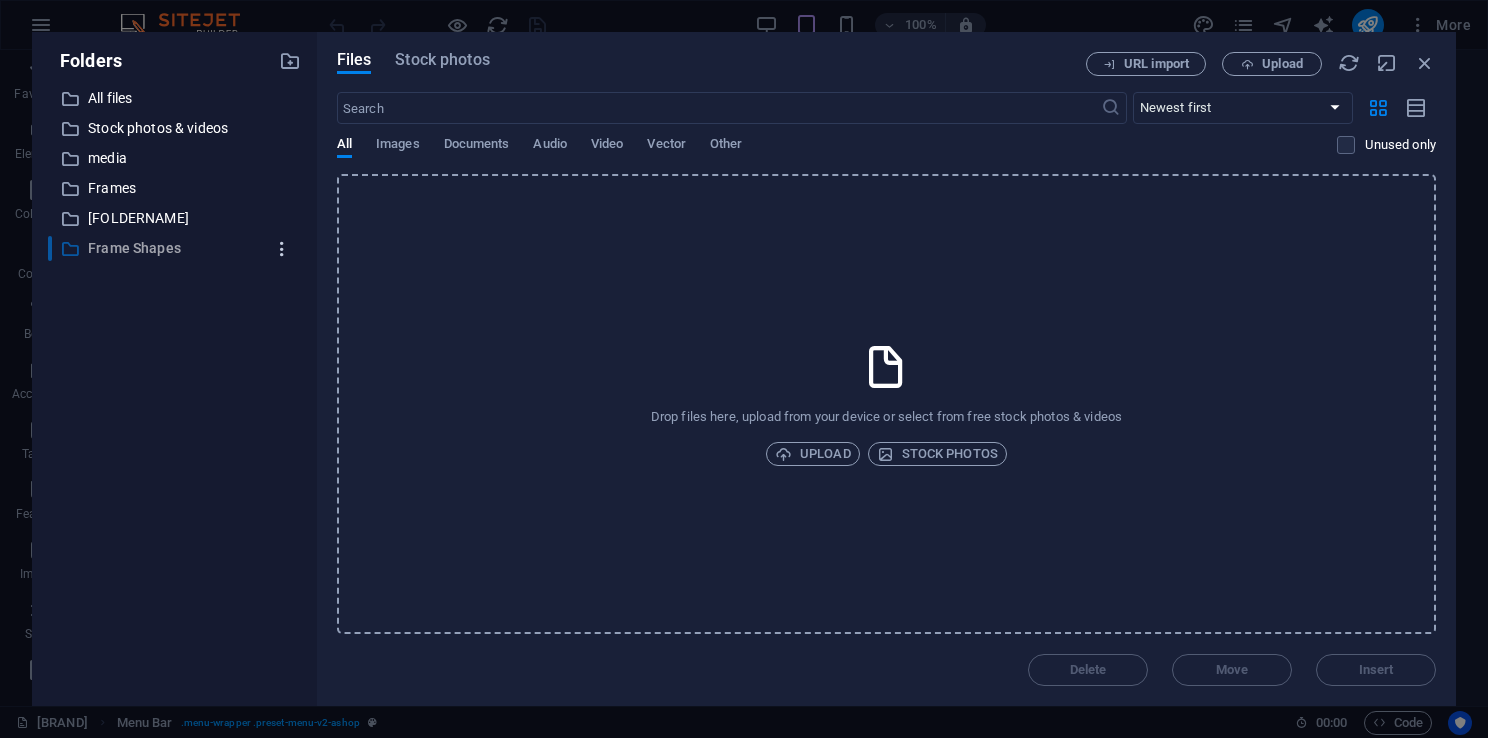 click at bounding box center [282, 249] 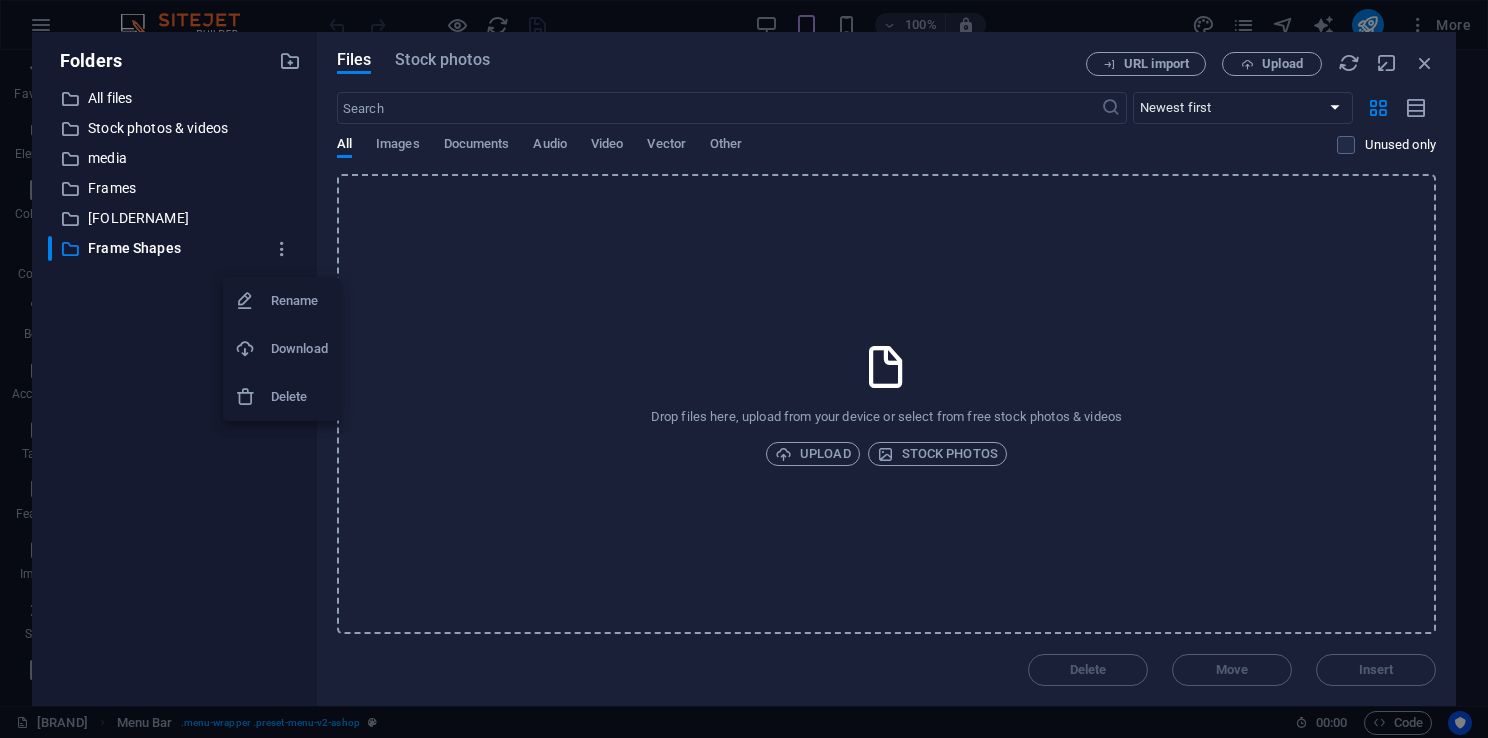 click on "Rename" at bounding box center (299, 301) 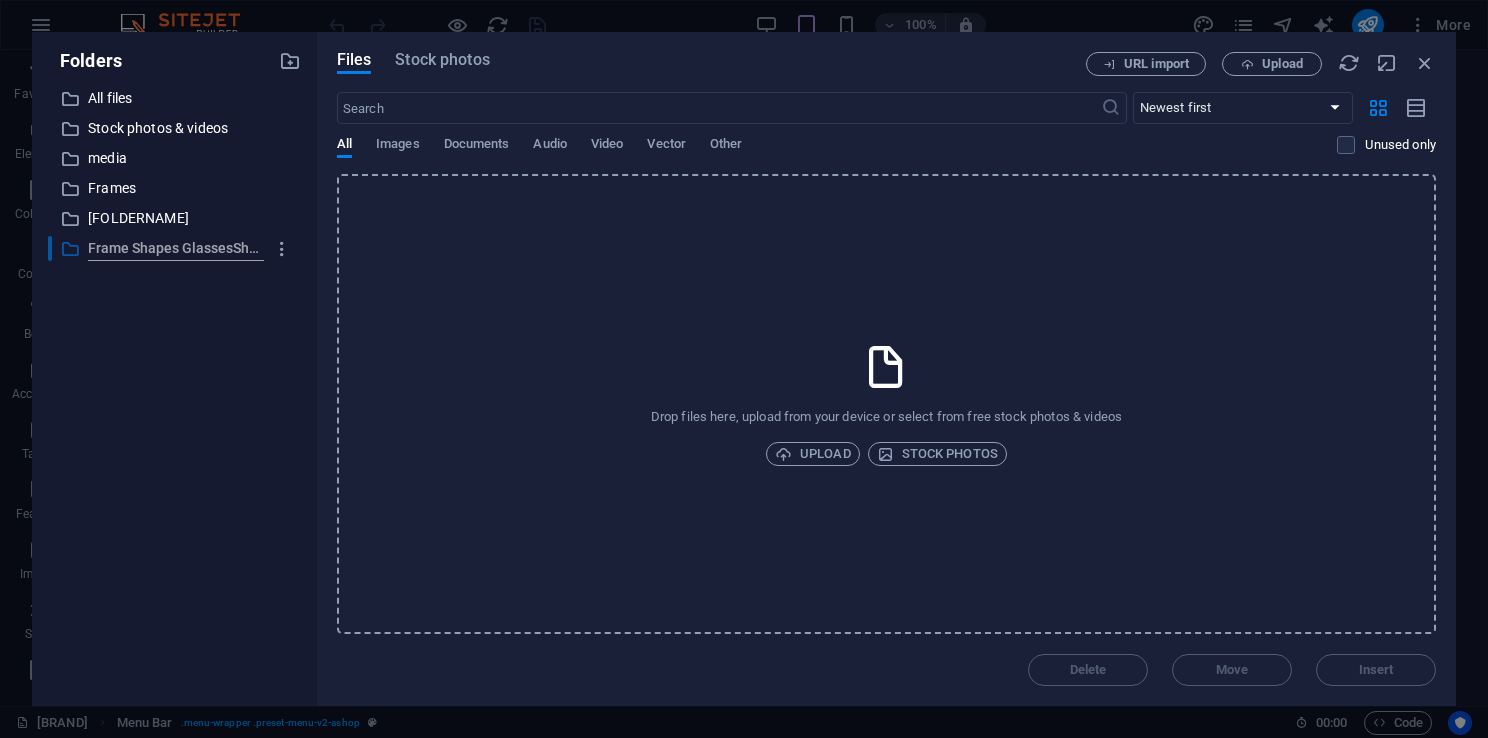type on "Frame Shapes GlassesShop" 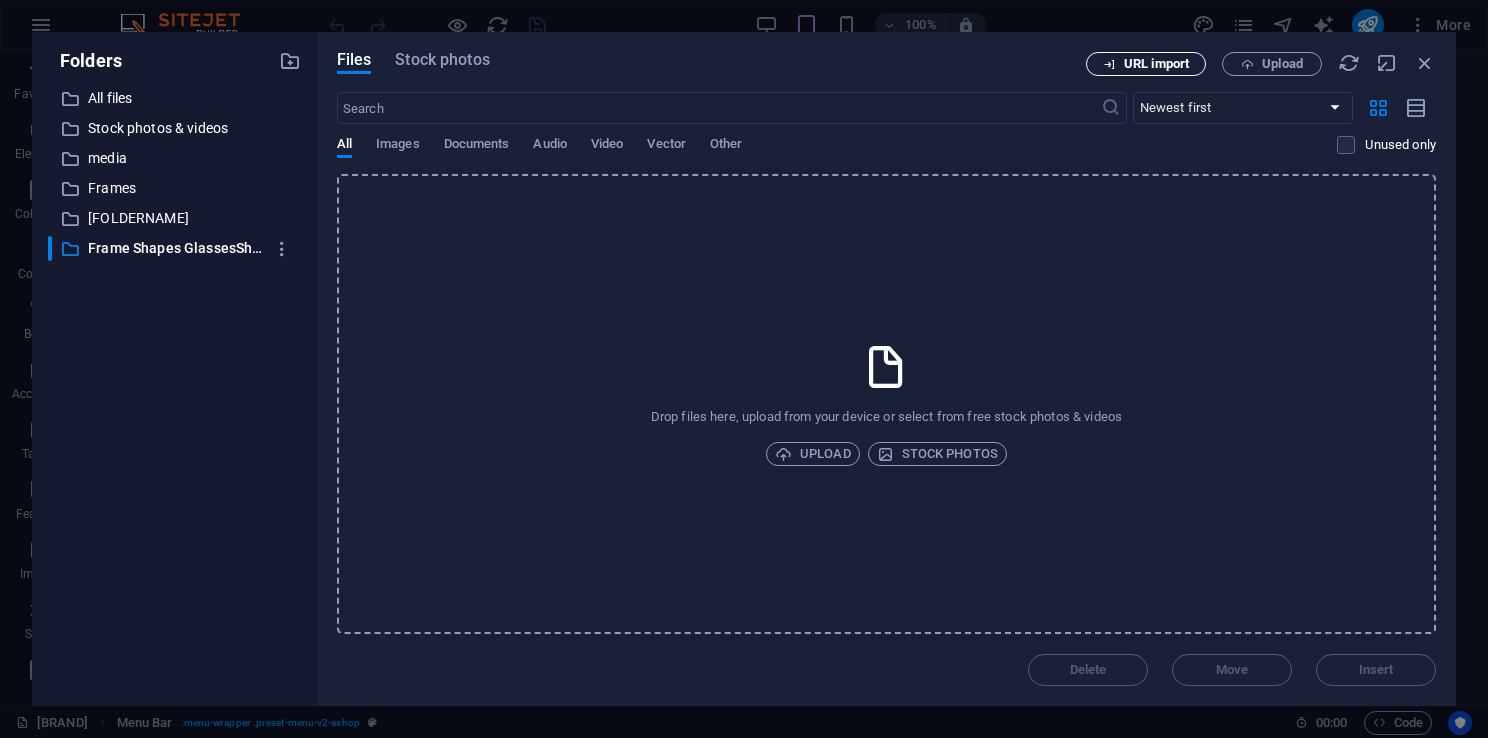 click on "URL import" at bounding box center [1156, 64] 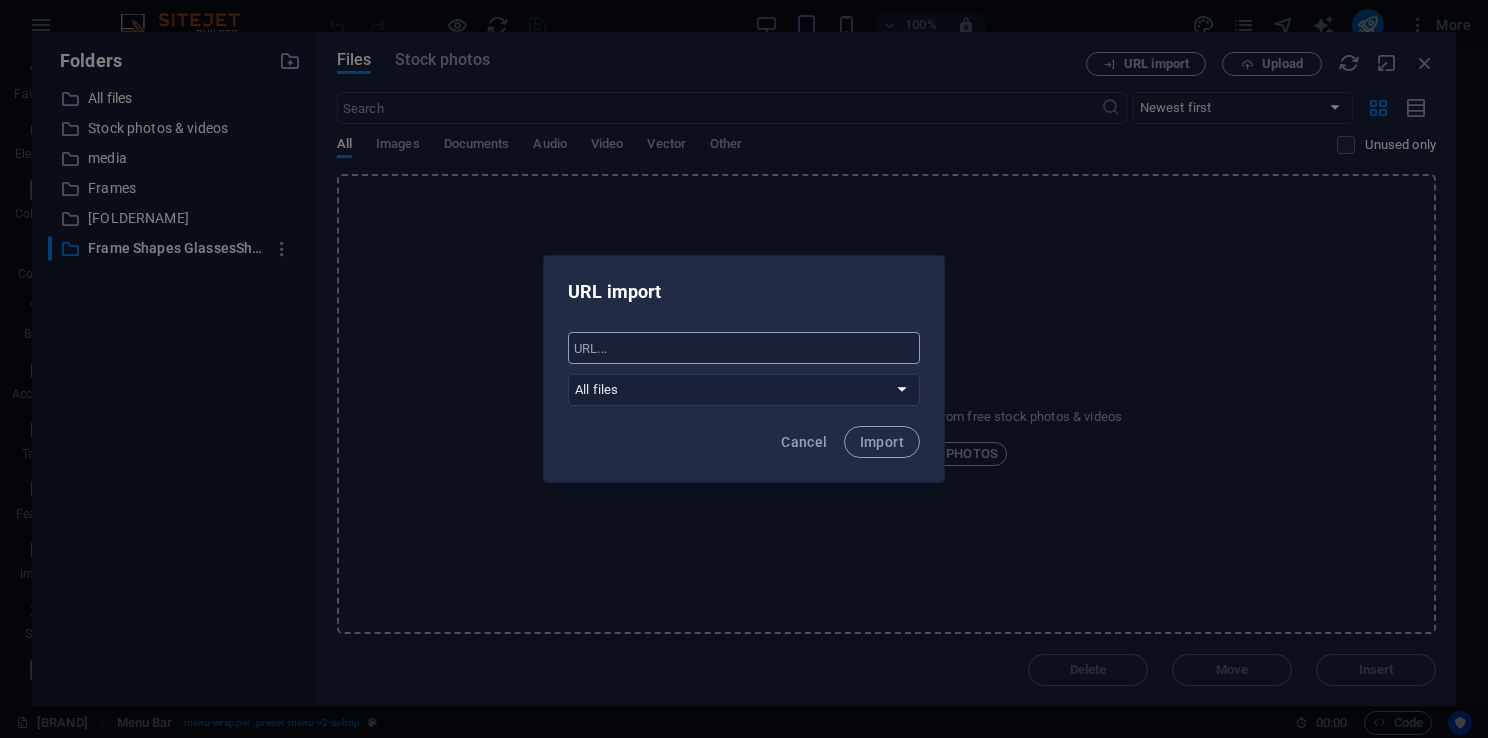 click at bounding box center (744, 348) 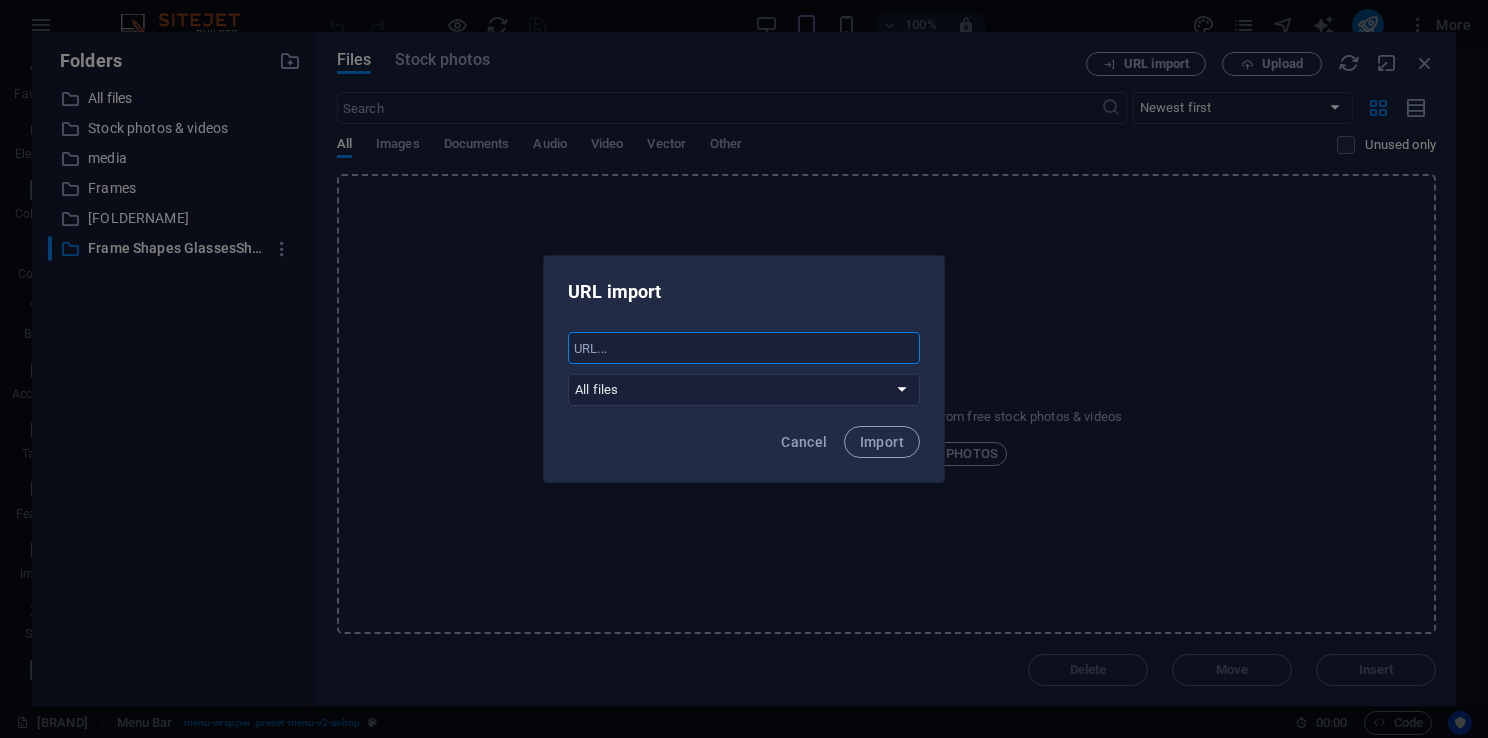 paste on "https://res.glassesshop.com/v2/assets/Frame_Oversized.e92491c0.svg" 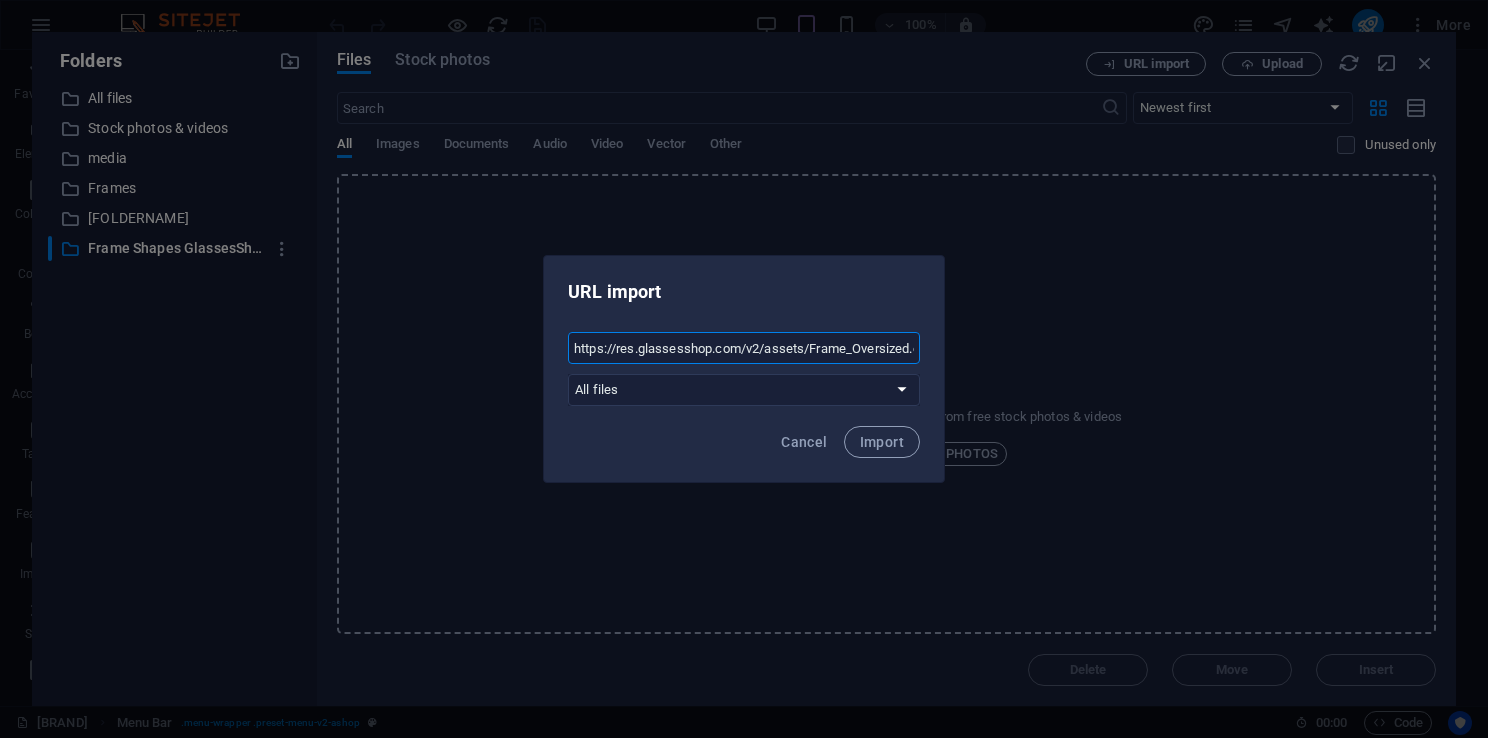 scroll, scrollTop: 0, scrollLeft: 87, axis: horizontal 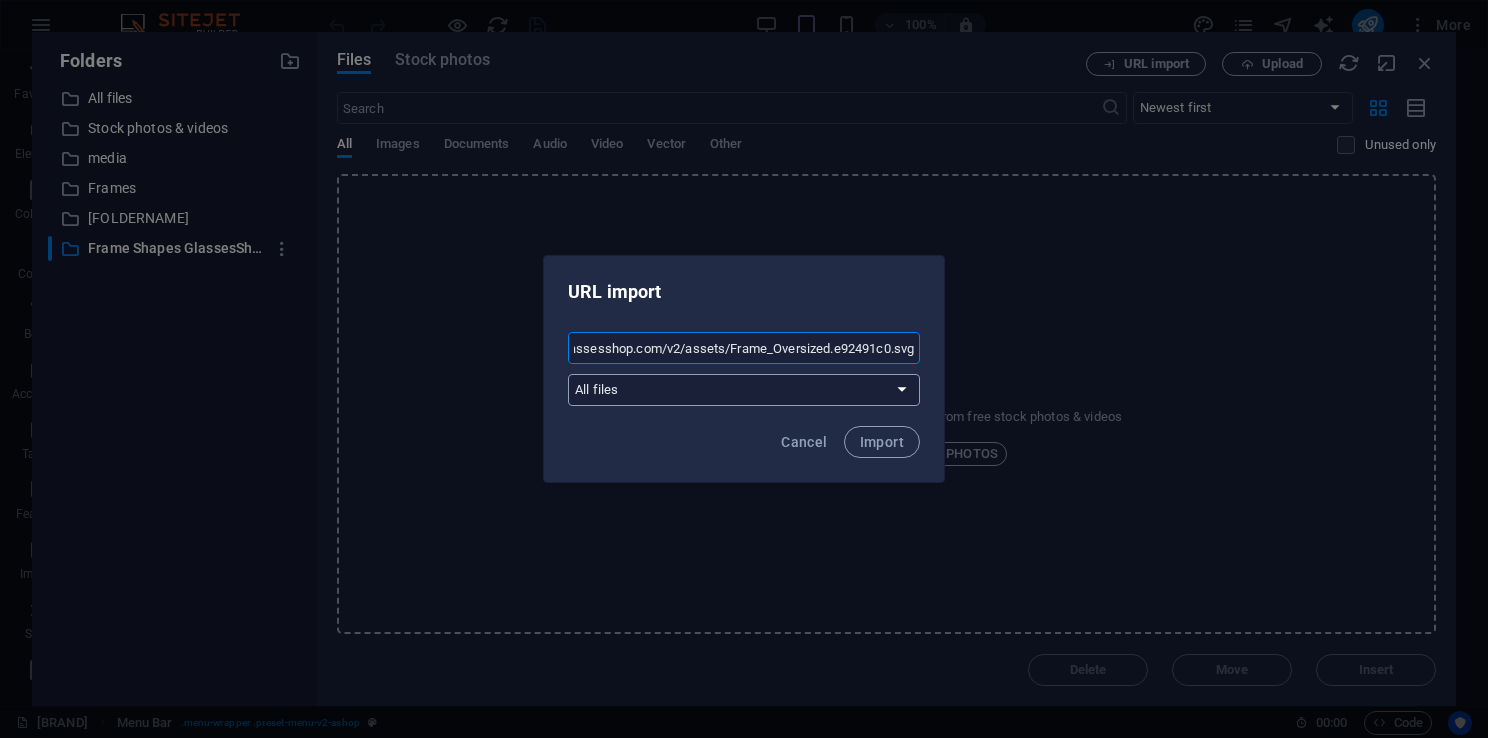 type on "https://res.glassesshop.com/v2/assets/Frame_Oversized.e92491c0.svg" 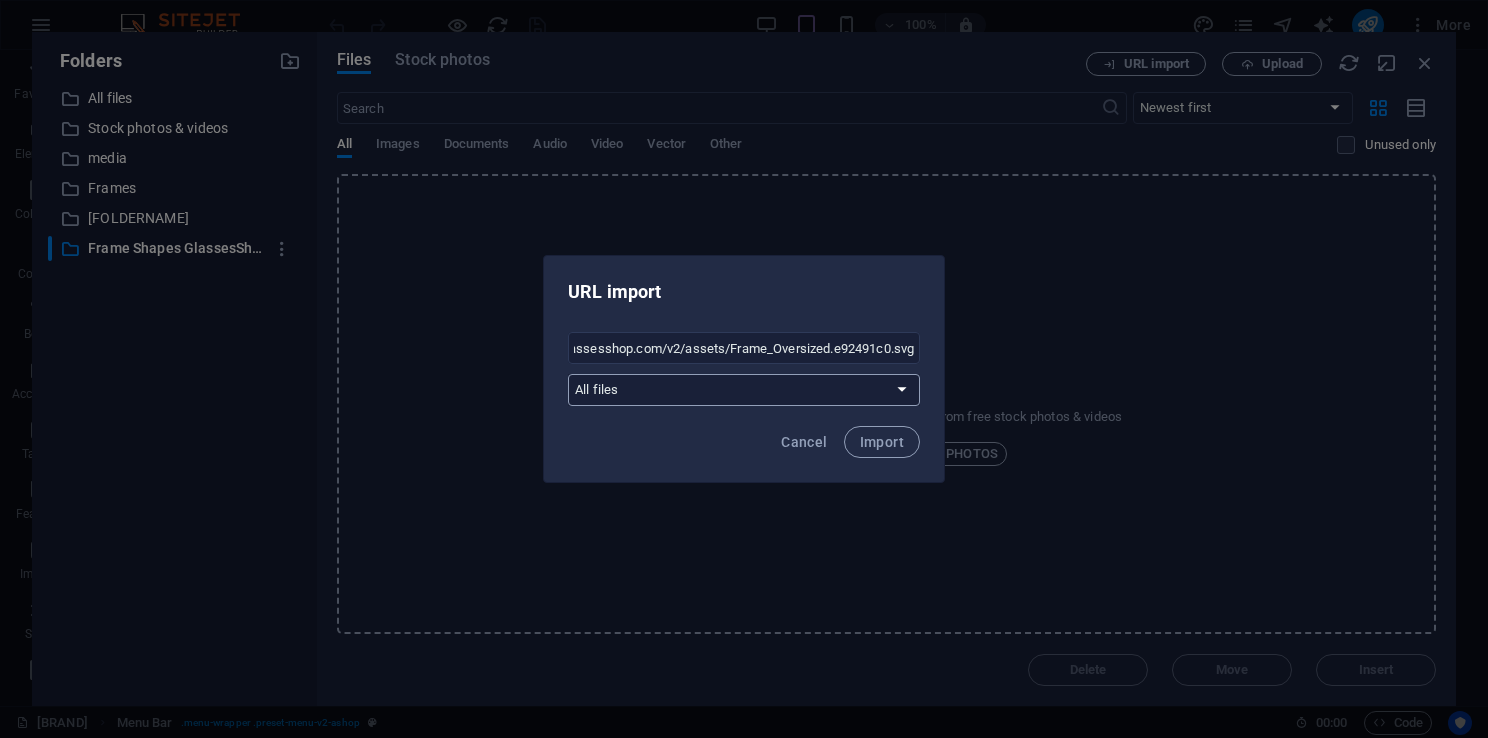 scroll, scrollTop: 0, scrollLeft: 0, axis: both 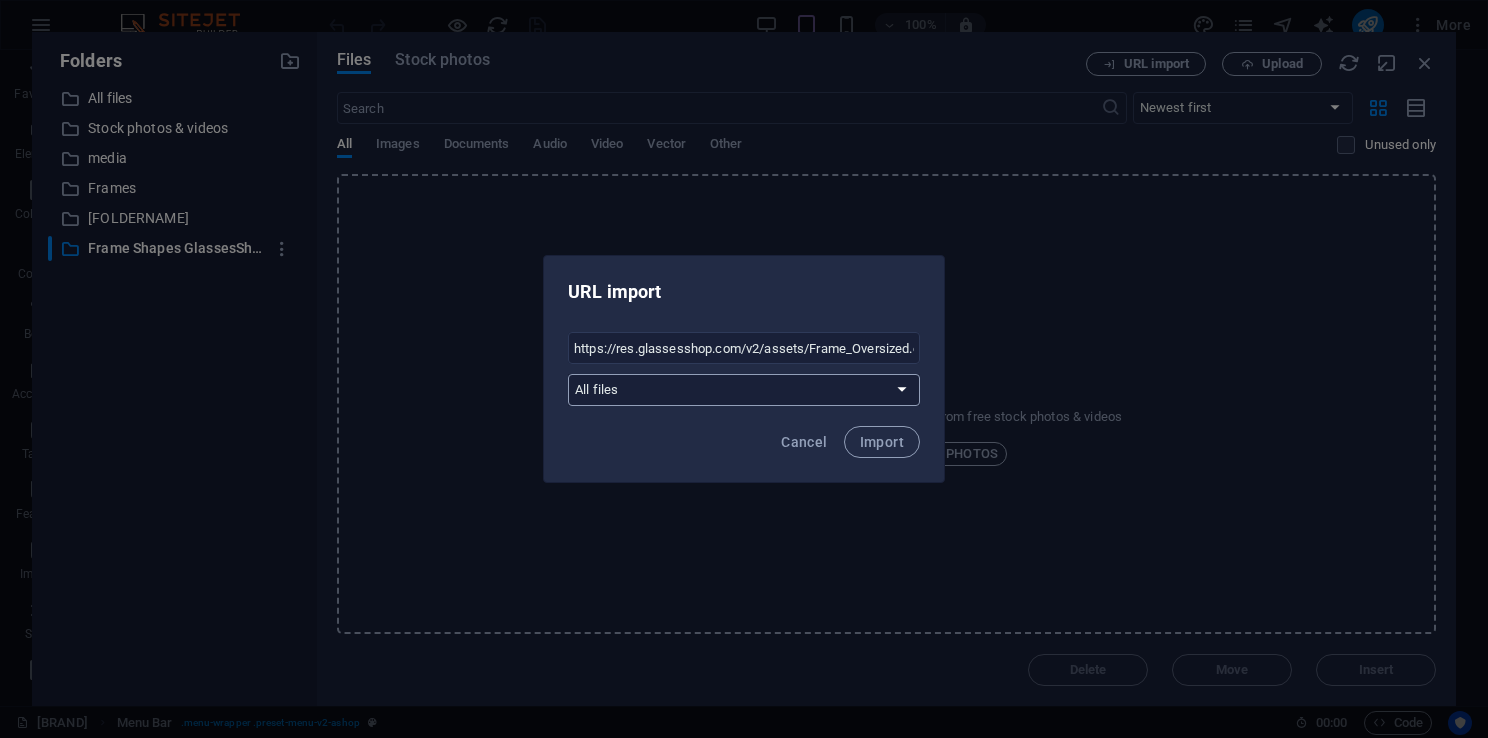 click on "All files Stock photos & videos media Frames [FOLDERNAME] [BRAND]" at bounding box center (744, 390) 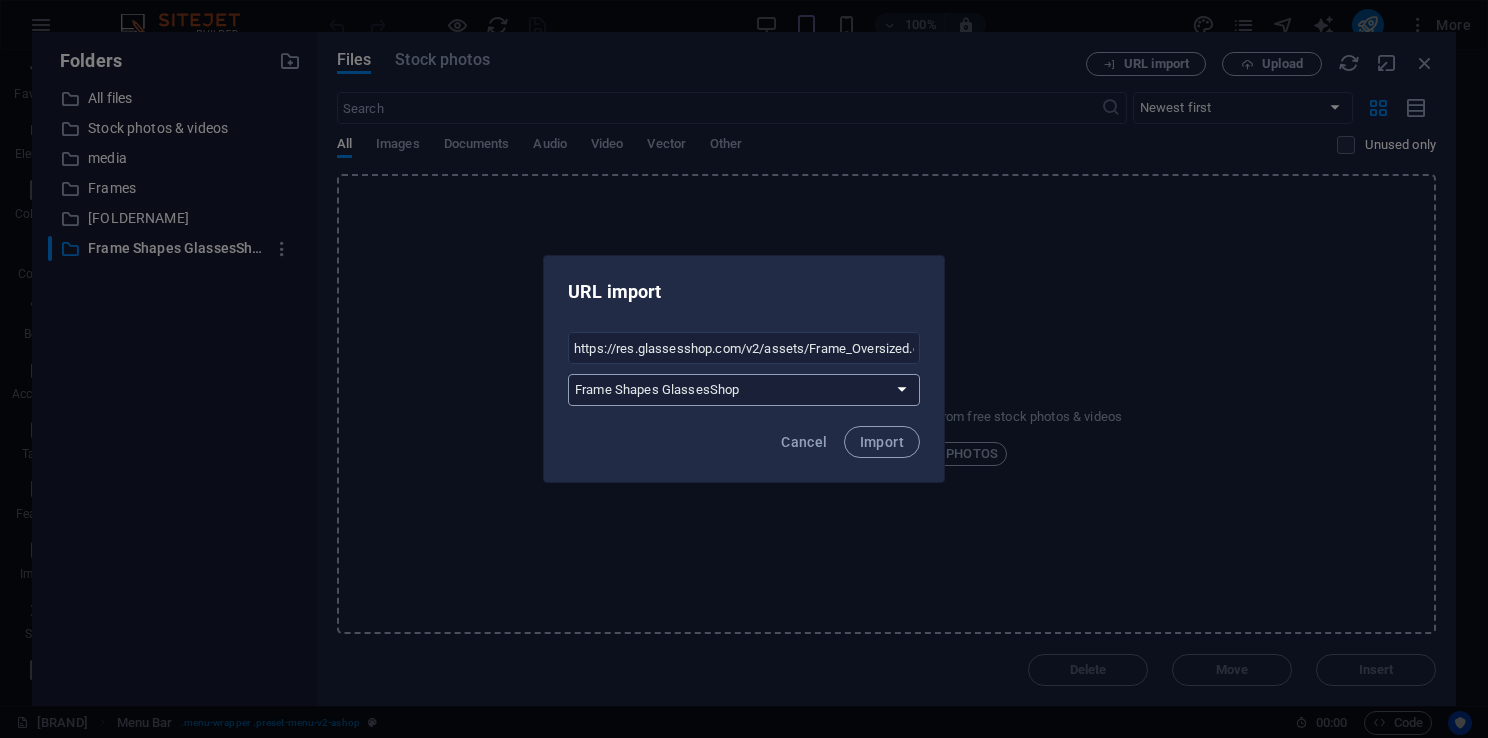 click on "All files Stock photos & videos media Frames [FOLDERNAME] [BRAND]" at bounding box center (744, 390) 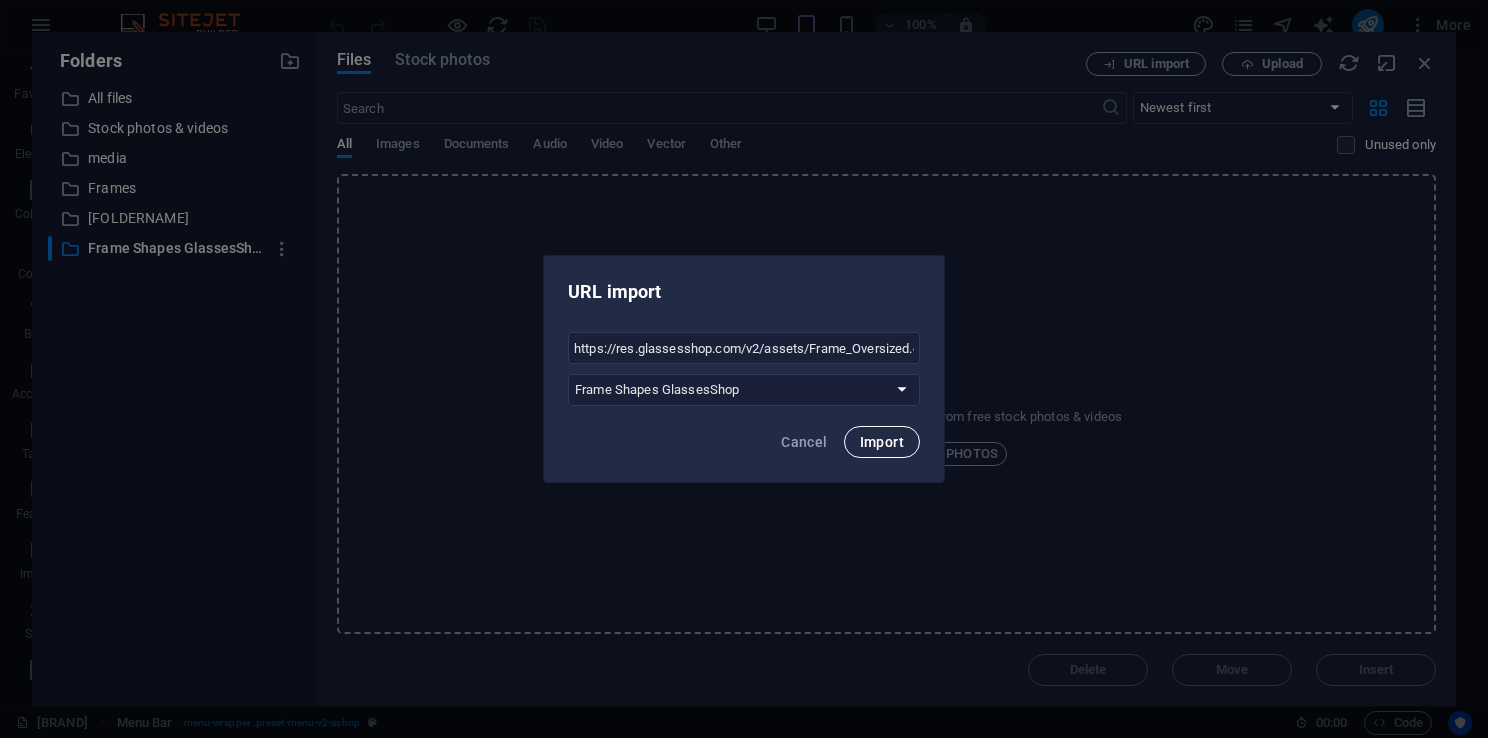 click on "Import" at bounding box center (882, 442) 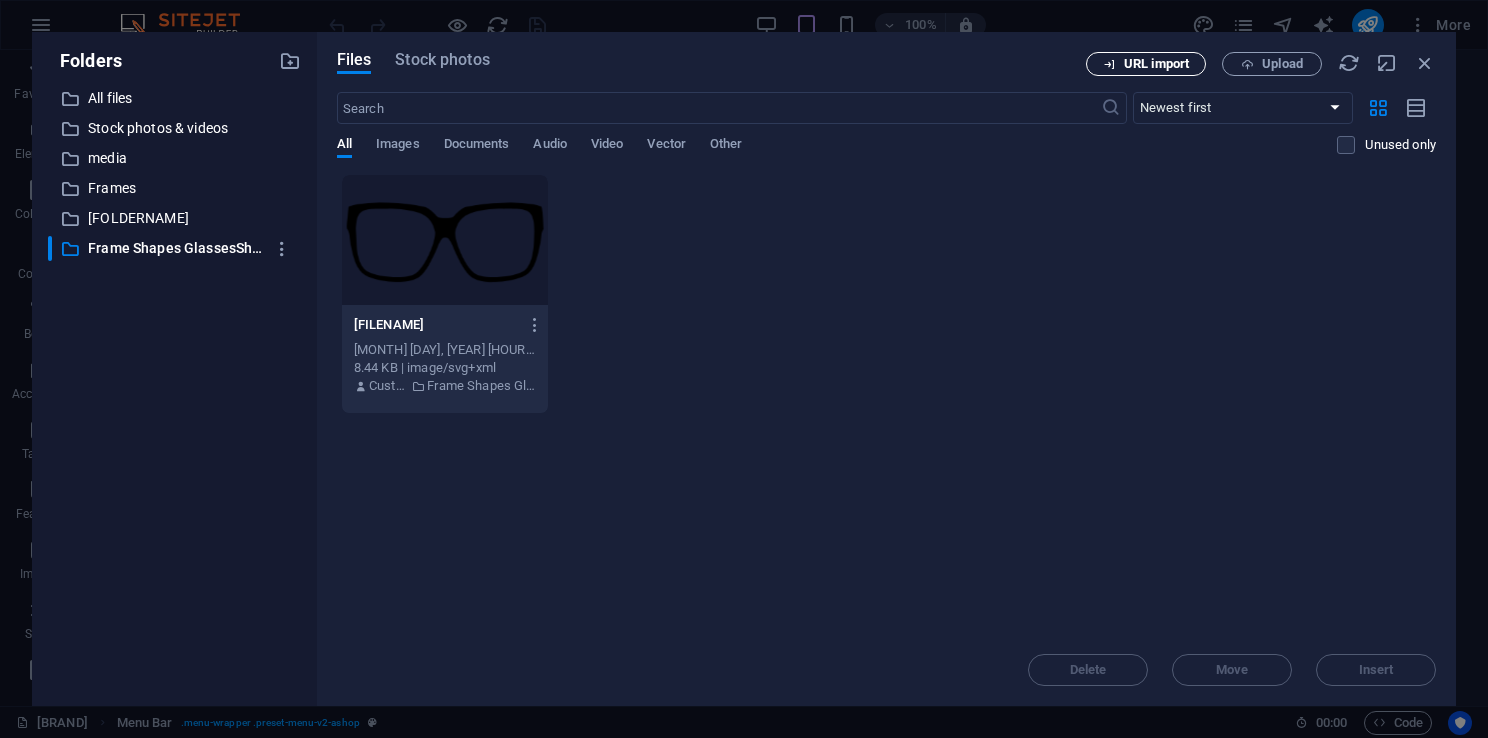 click on "URL import" at bounding box center (1156, 64) 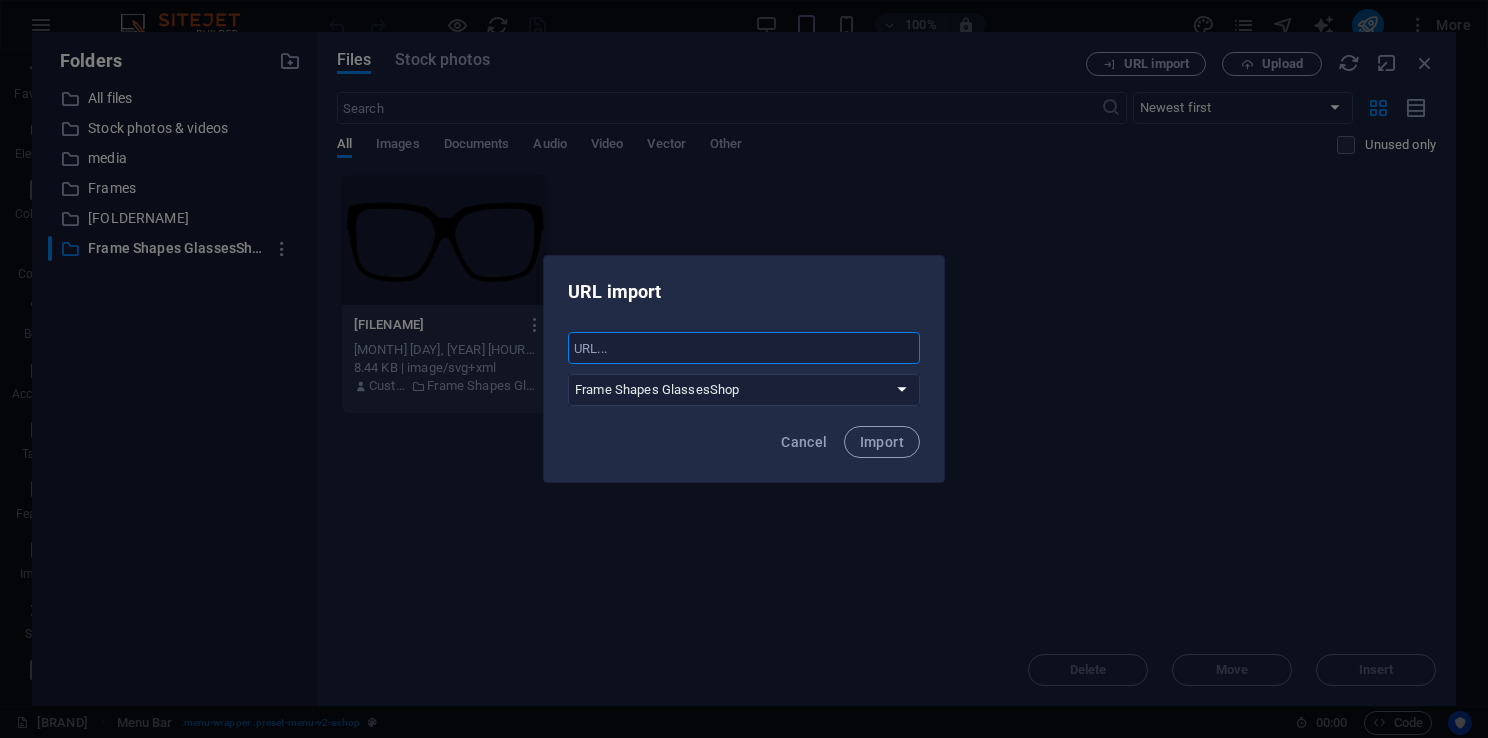 click at bounding box center (744, 348) 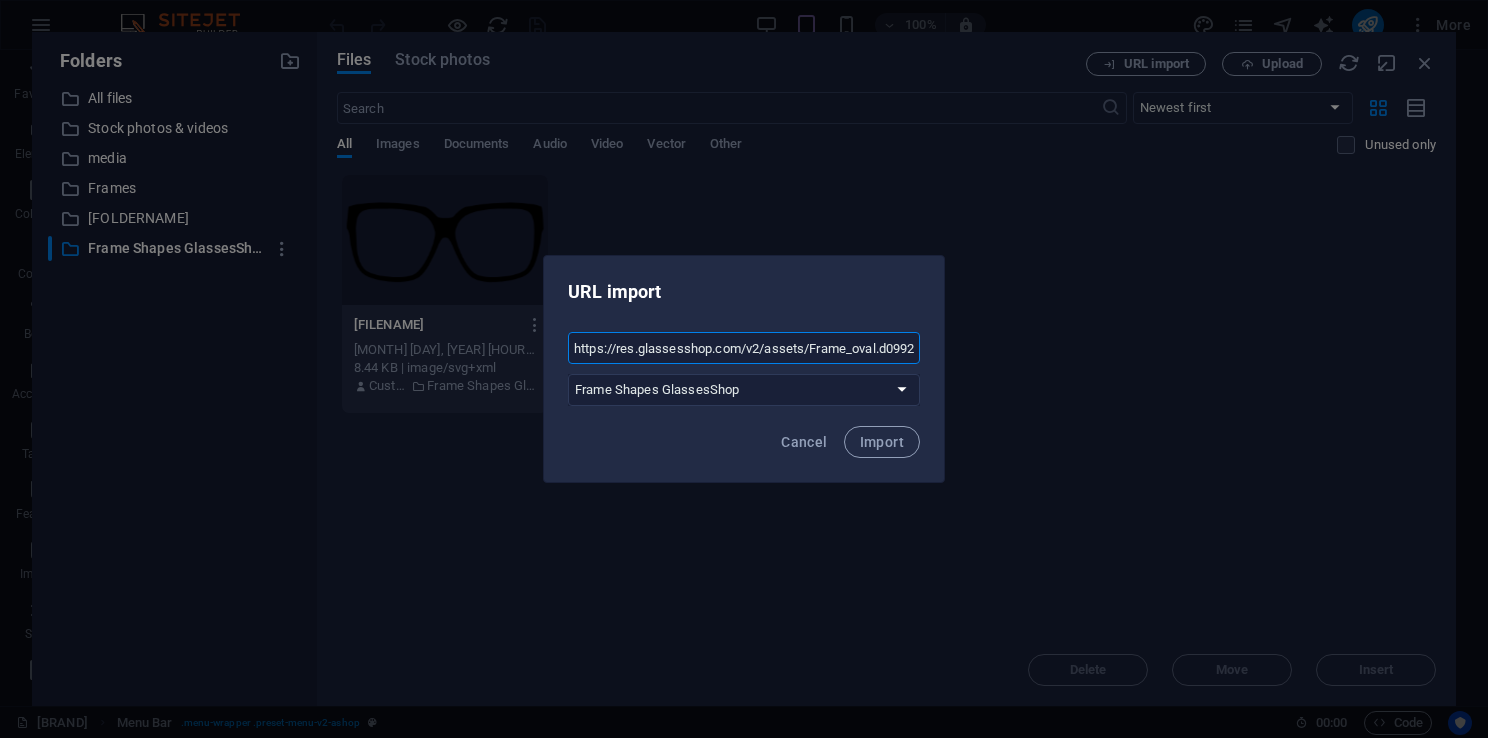 scroll, scrollTop: 0, scrollLeft: 53, axis: horizontal 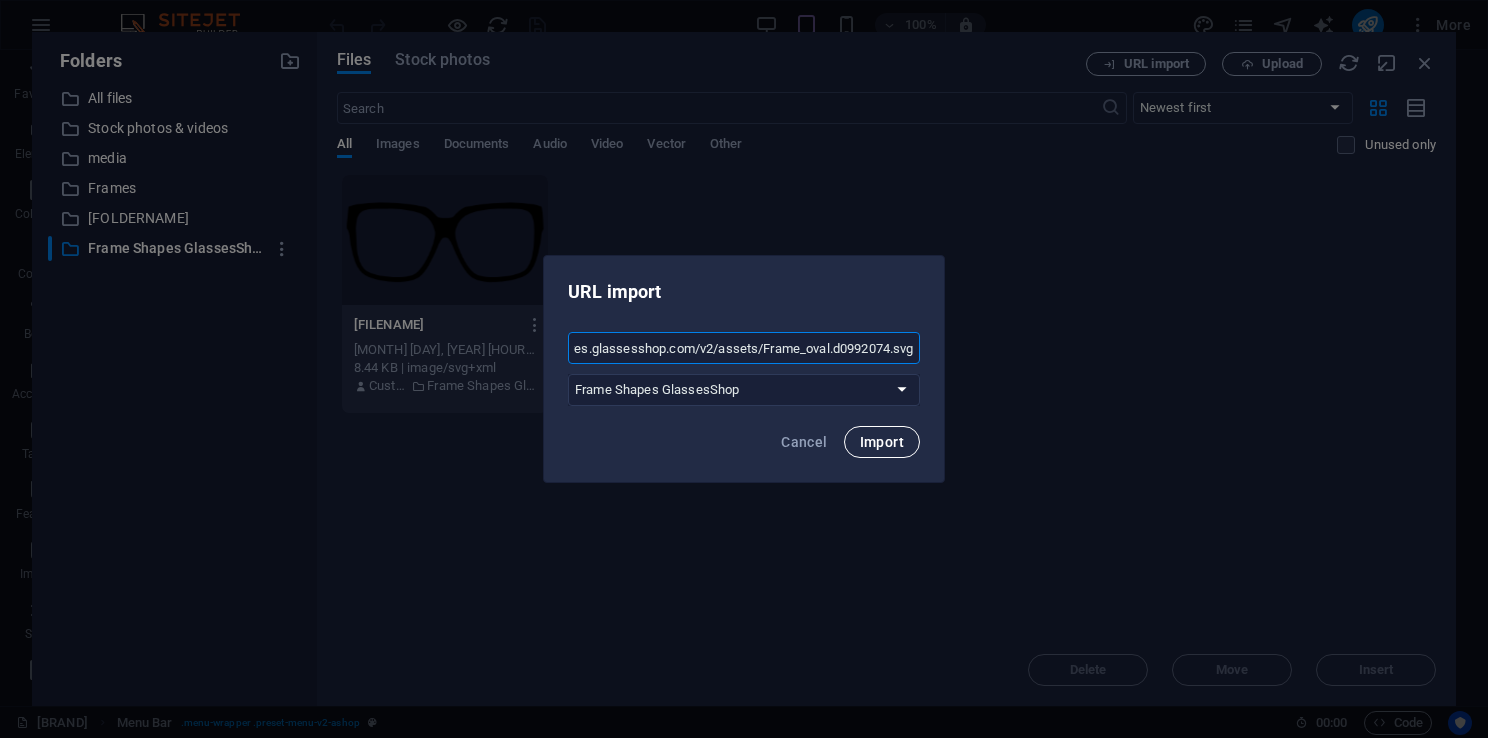 type on "https://res.glassesshop.com/v2/assets/Frame_oval.d0992074.svg" 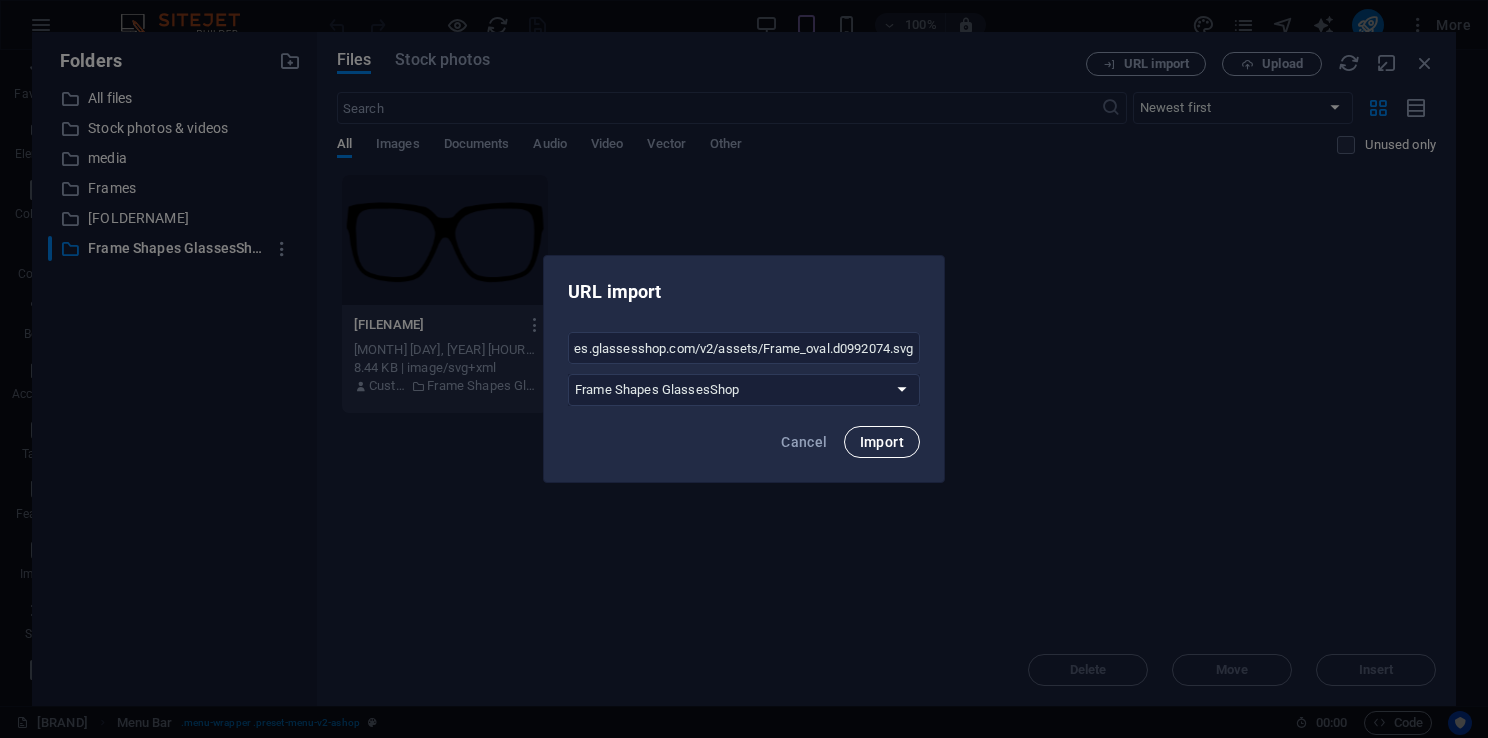 scroll, scrollTop: 0, scrollLeft: 0, axis: both 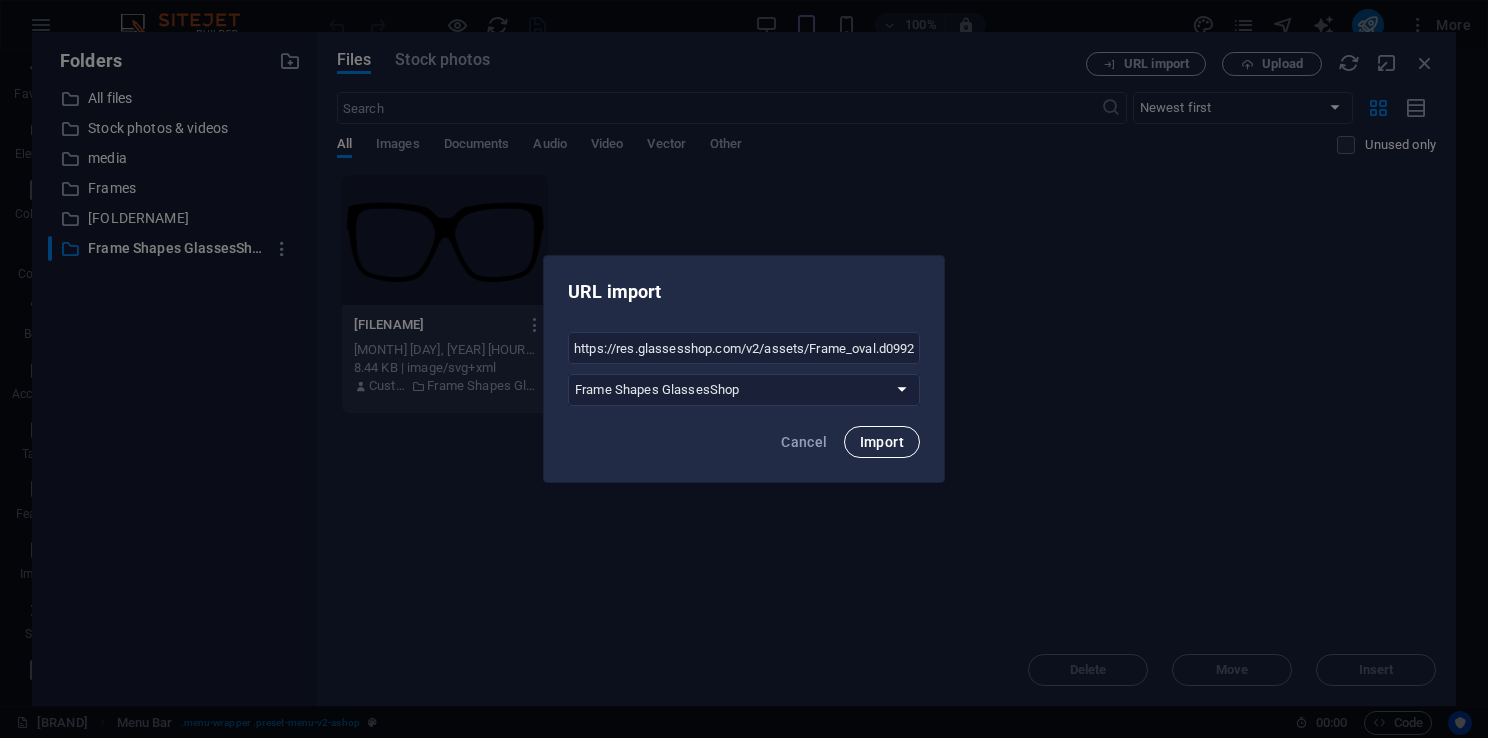 click on "Import" at bounding box center [882, 442] 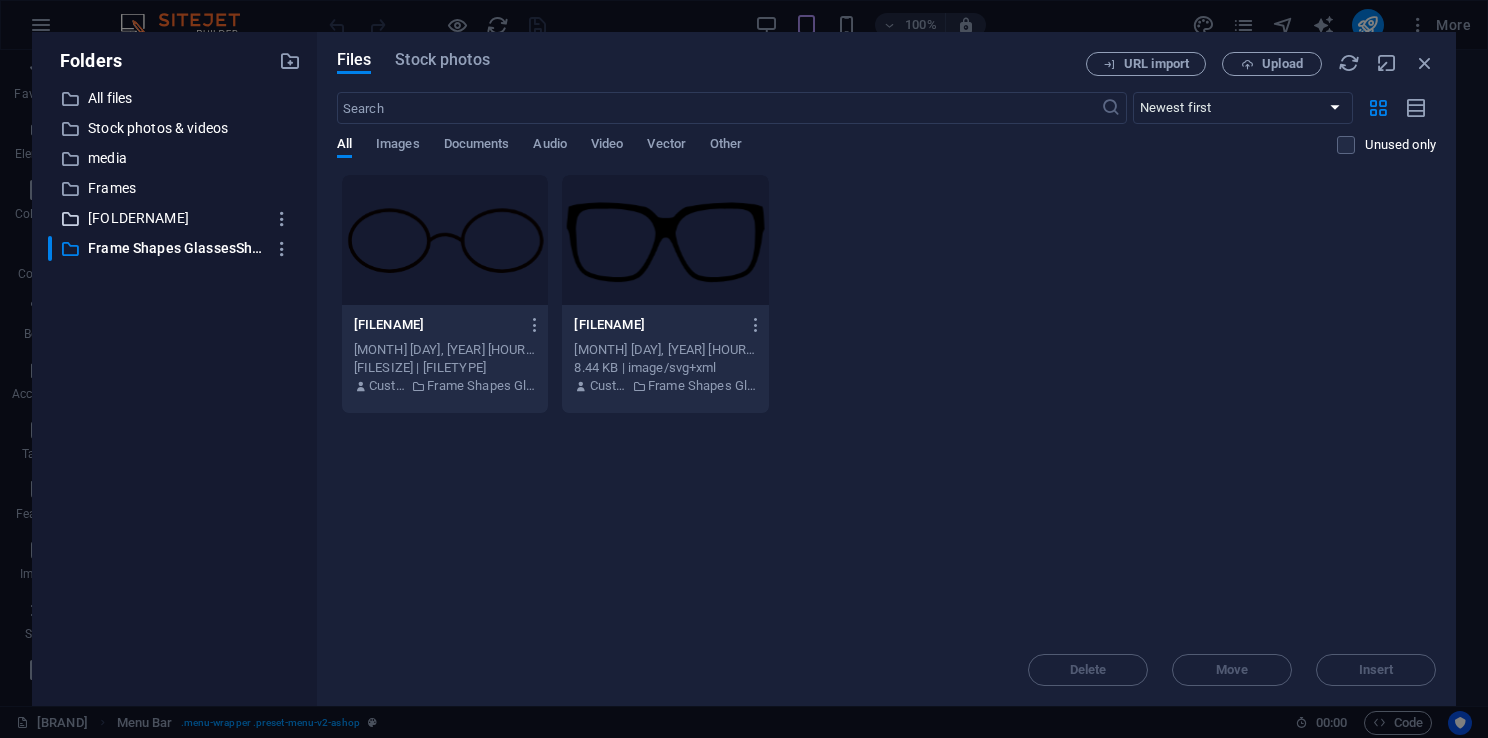 click on "[FOLDERNAME]" at bounding box center [176, 218] 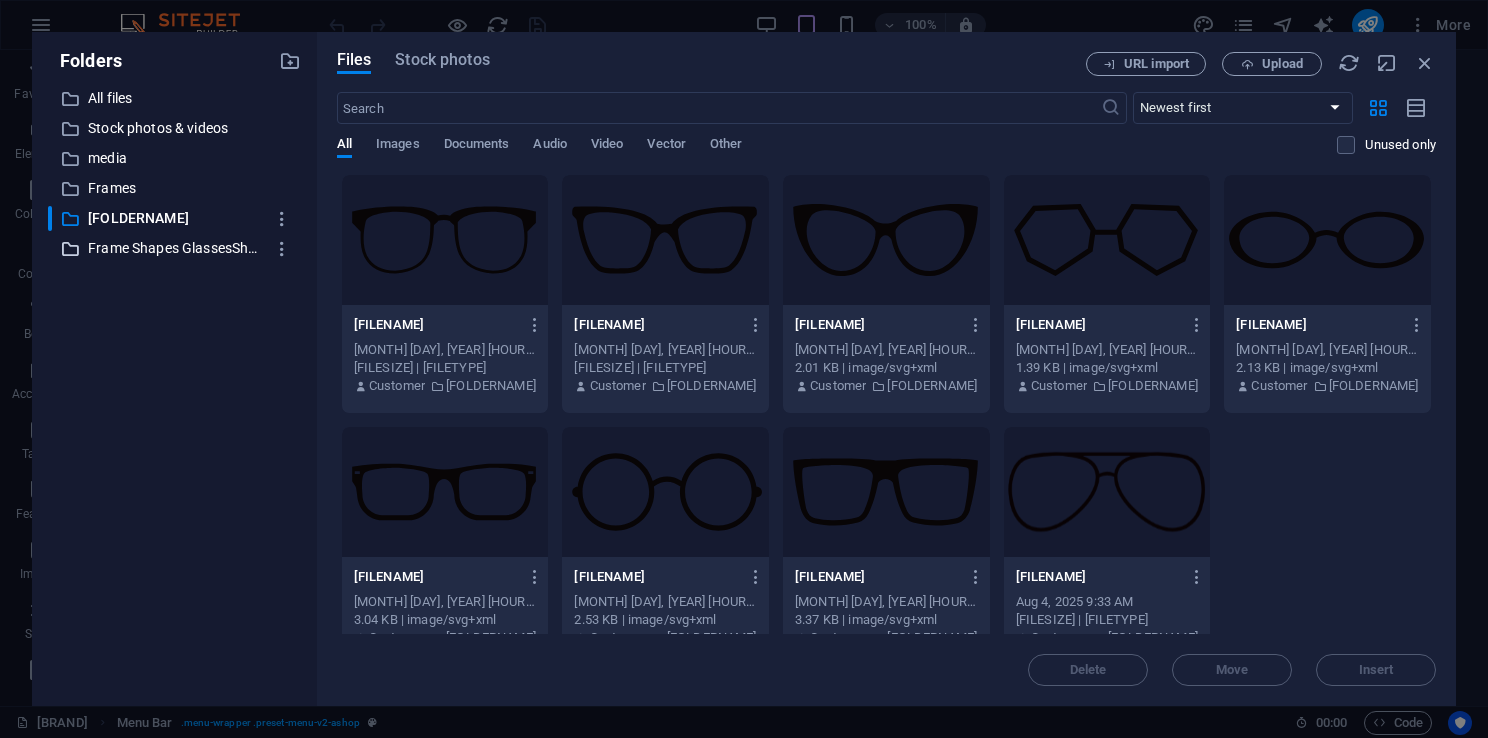 click on "Frame Shapes GlassesShop" at bounding box center (176, 248) 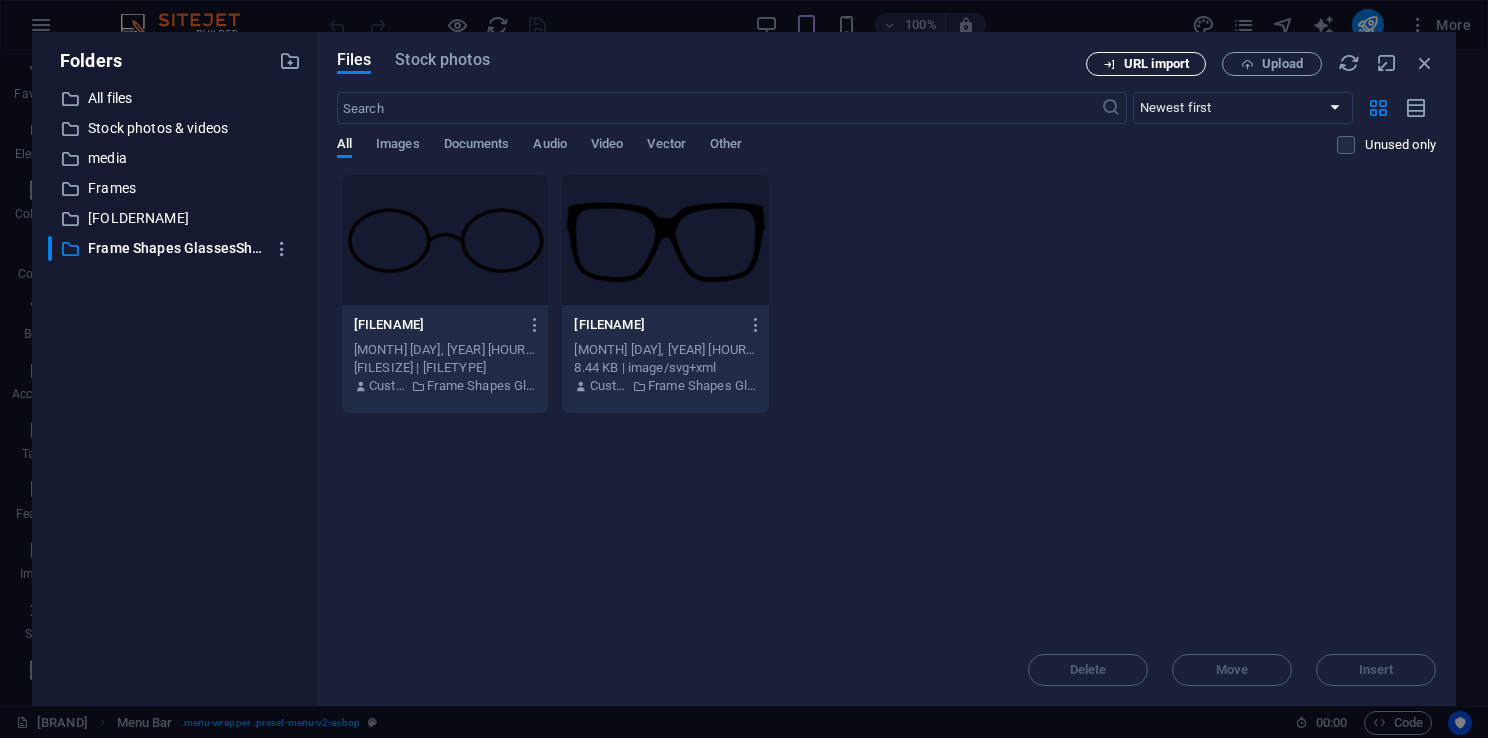 click on "URL import" at bounding box center [1156, 64] 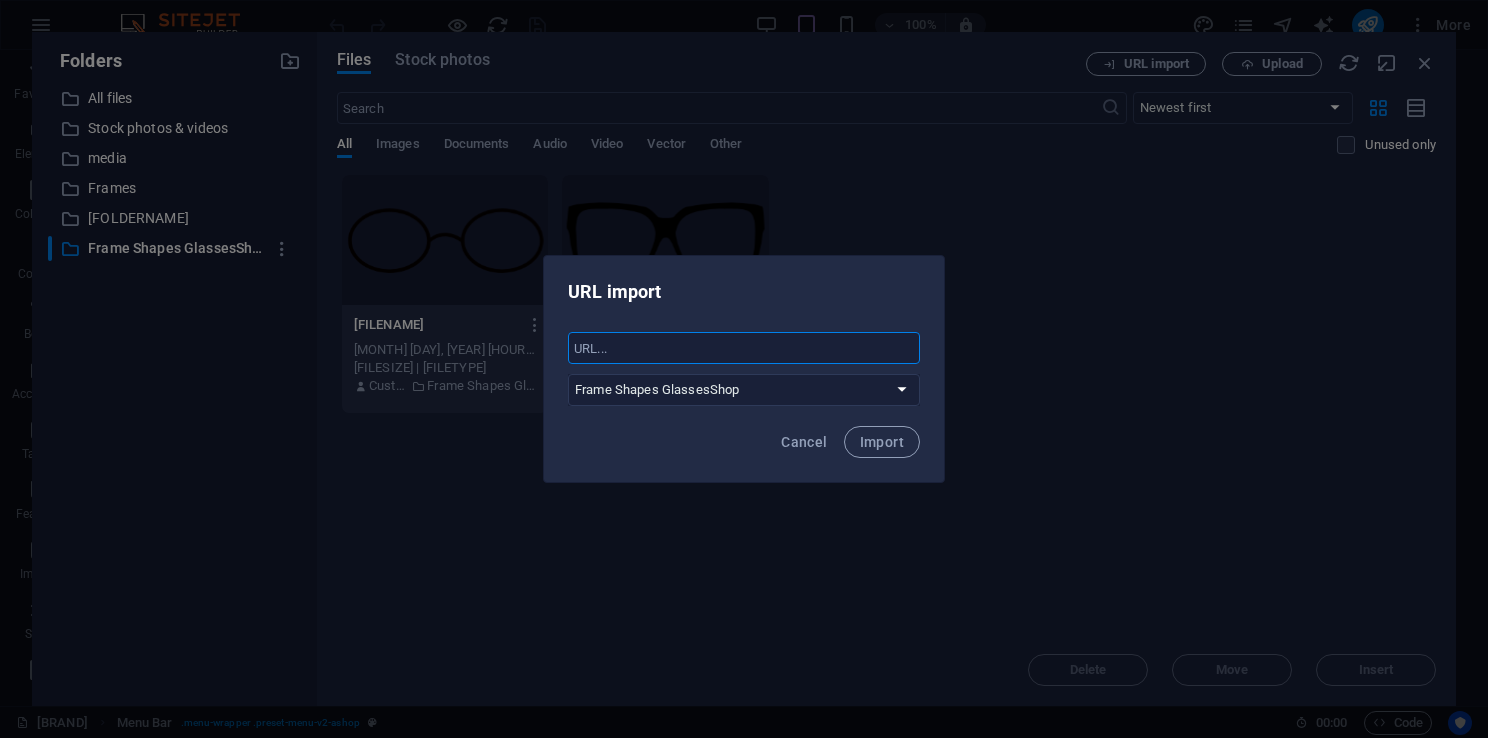 click at bounding box center [744, 348] 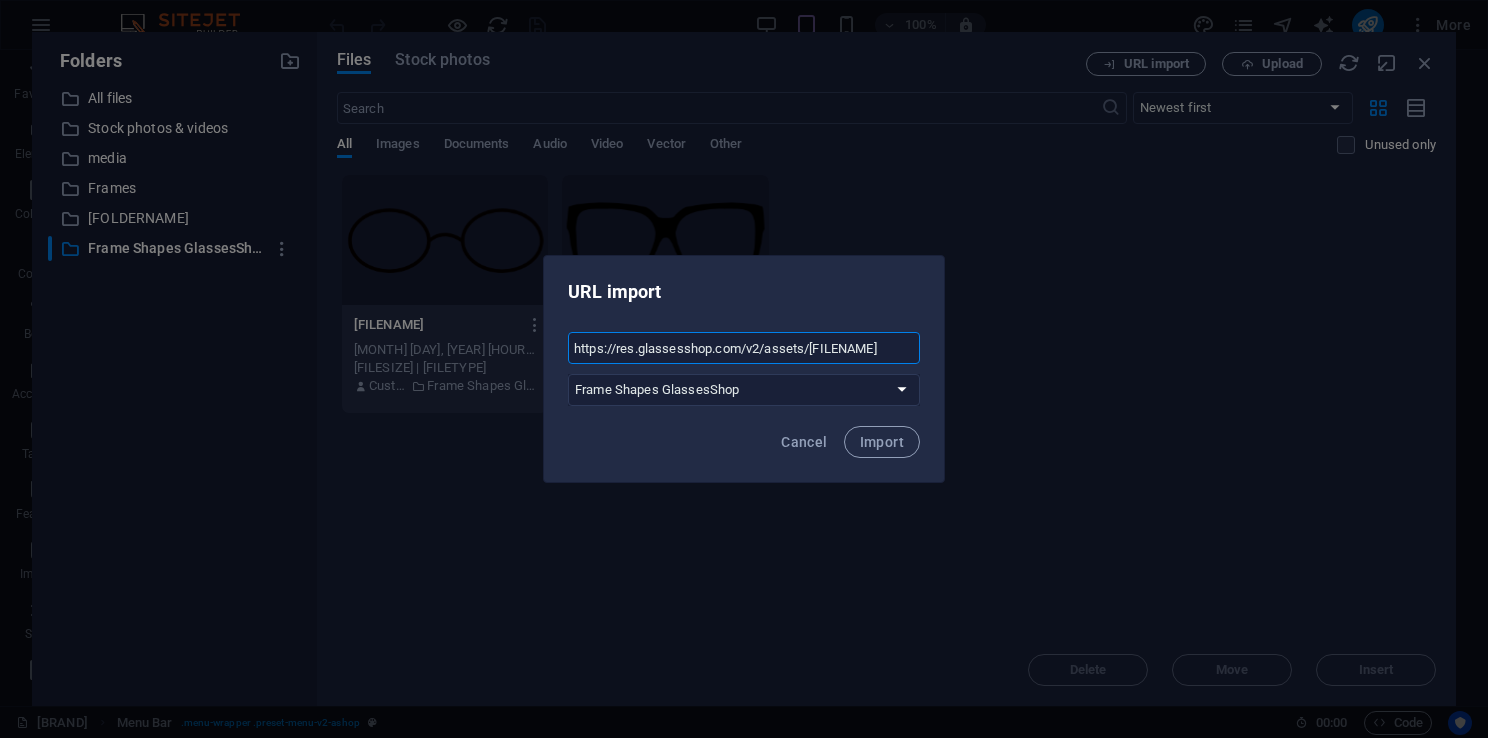 scroll, scrollTop: 0, scrollLeft: 62, axis: horizontal 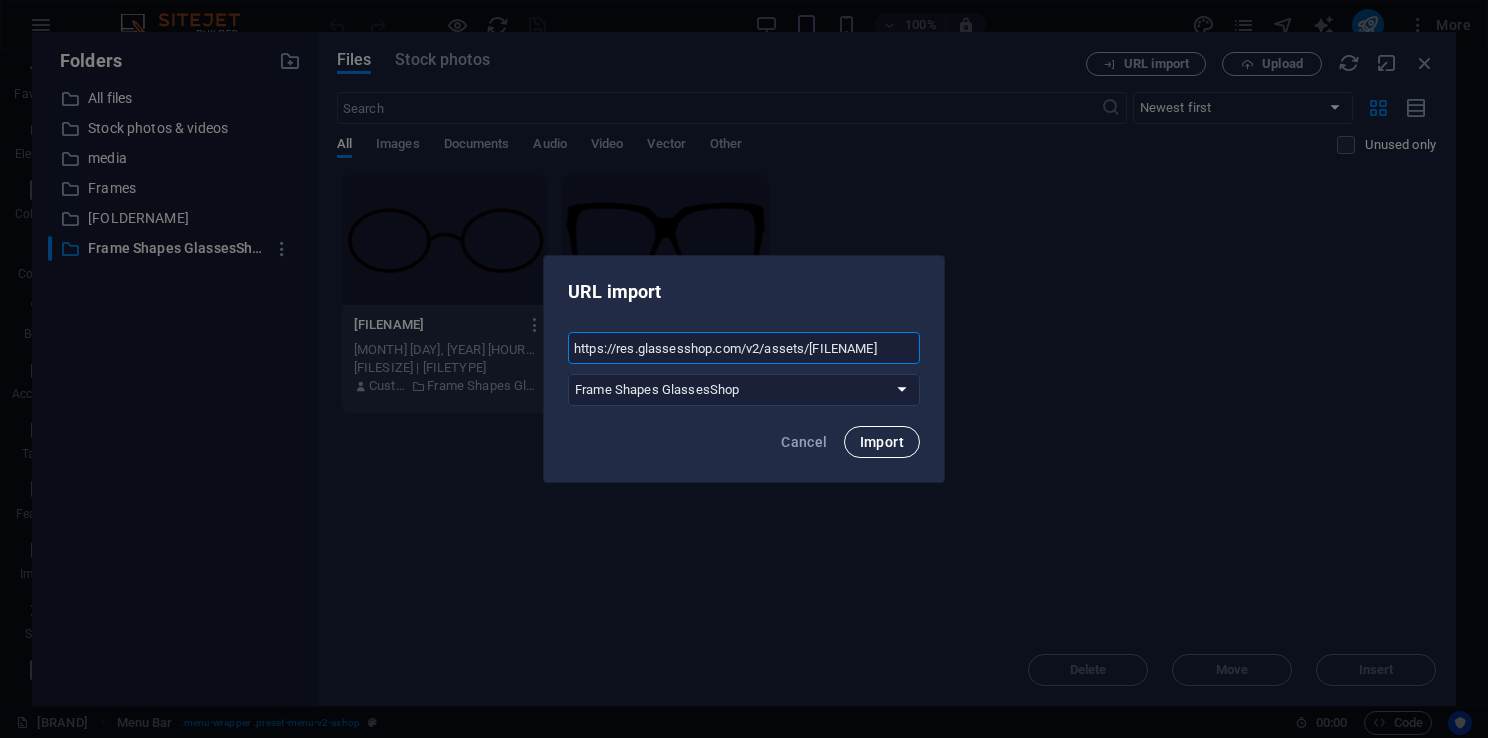 type on "https://res.glassesshop.com/v2/assets/[FILENAME]" 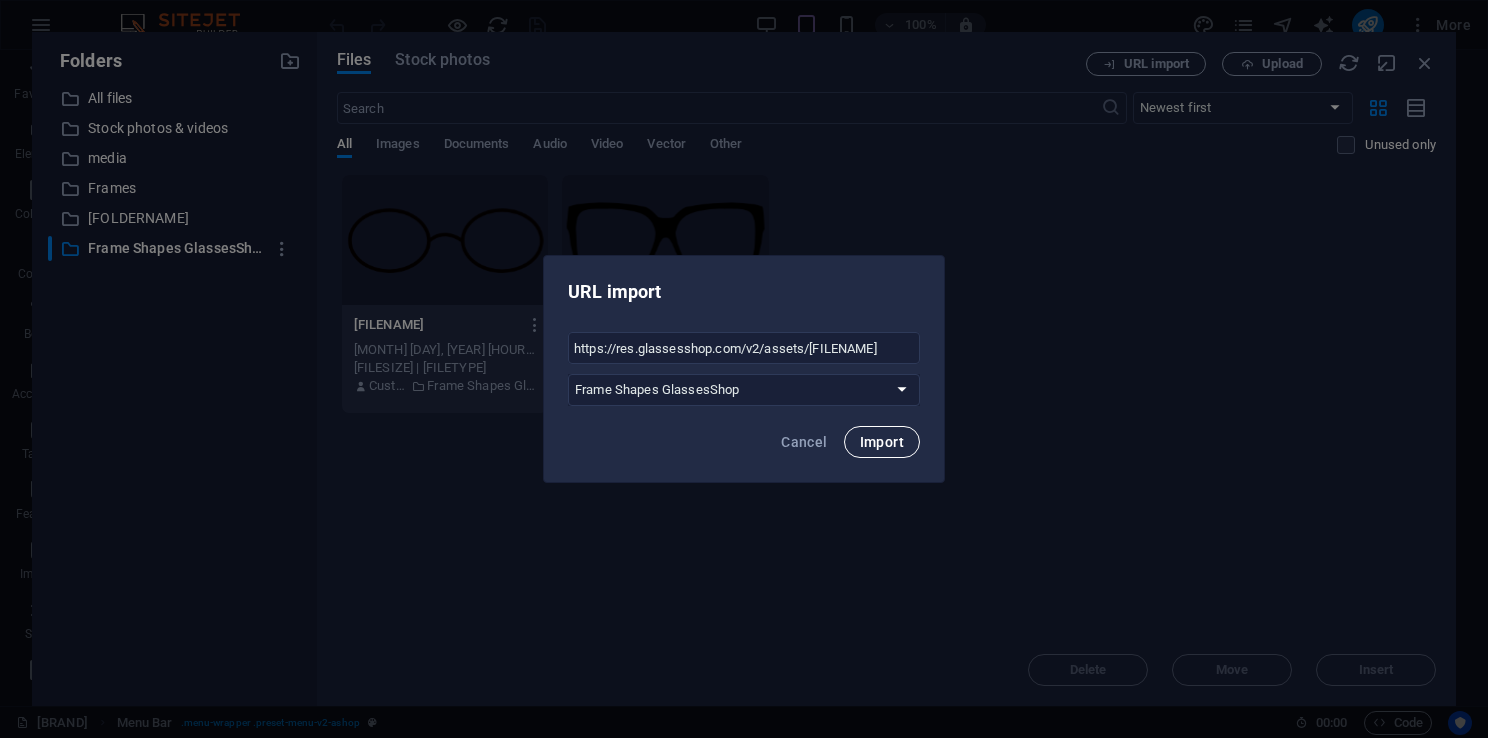 click on "Import" at bounding box center [882, 442] 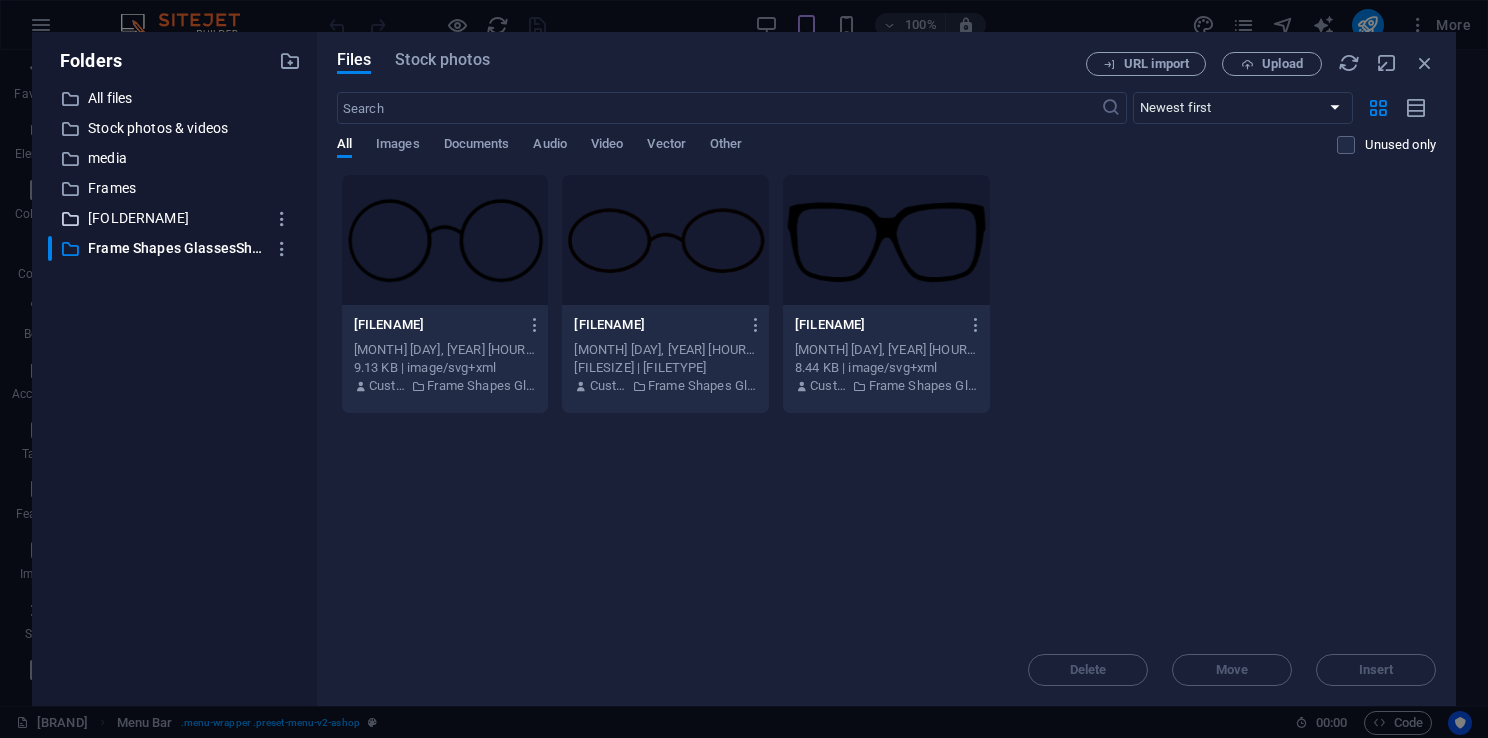 click on "[FOLDERNAME]" at bounding box center (176, 218) 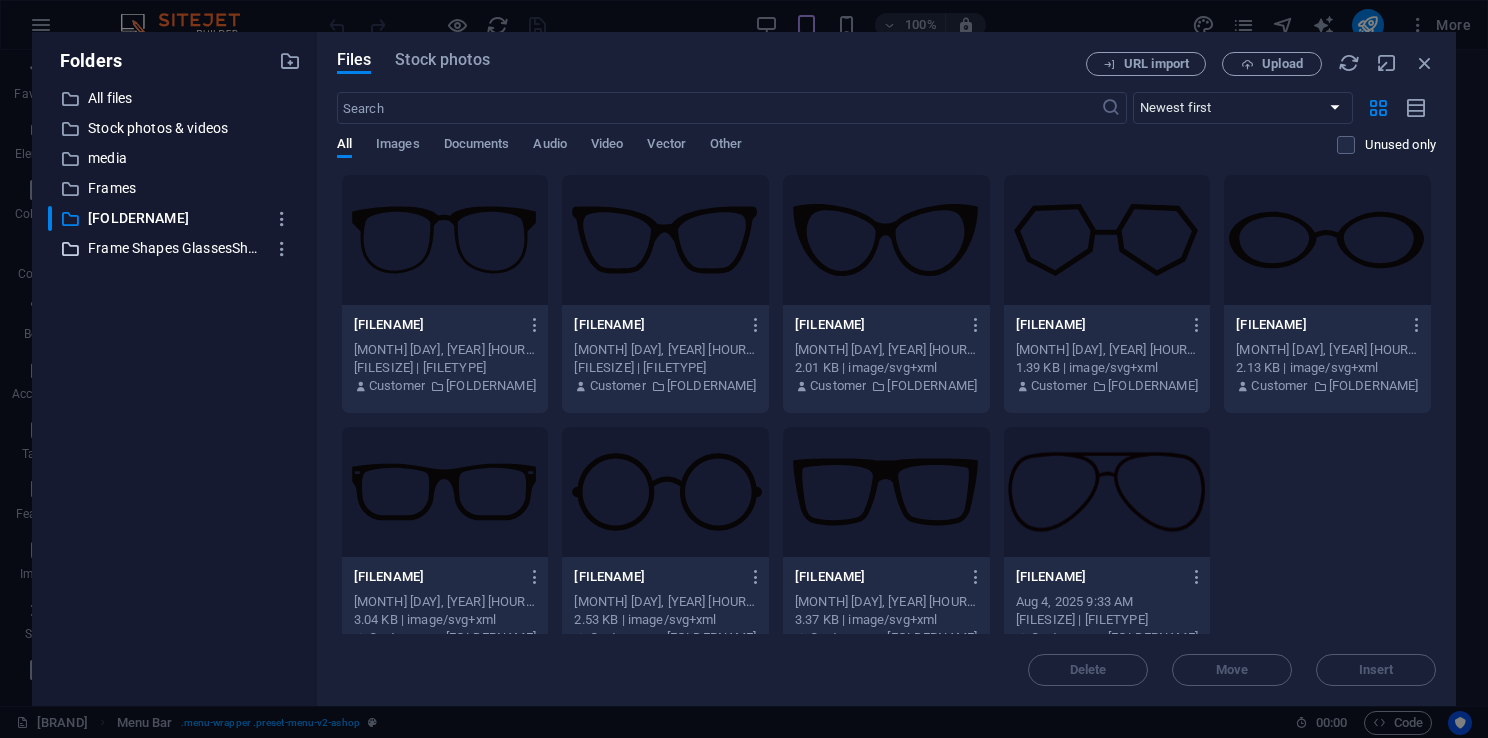 click on "Frame Shapes GlassesShop" at bounding box center (176, 248) 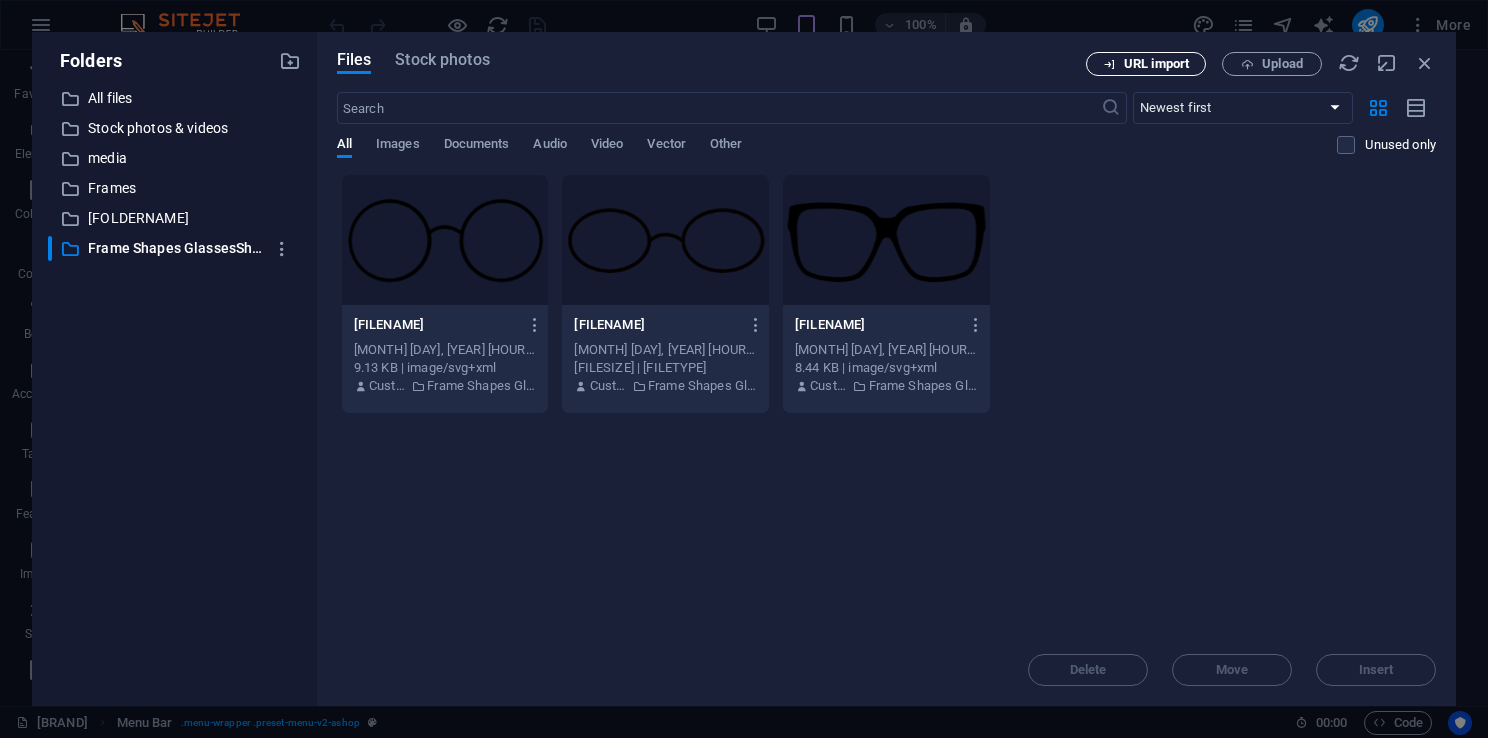 click on "URL import" at bounding box center [1156, 64] 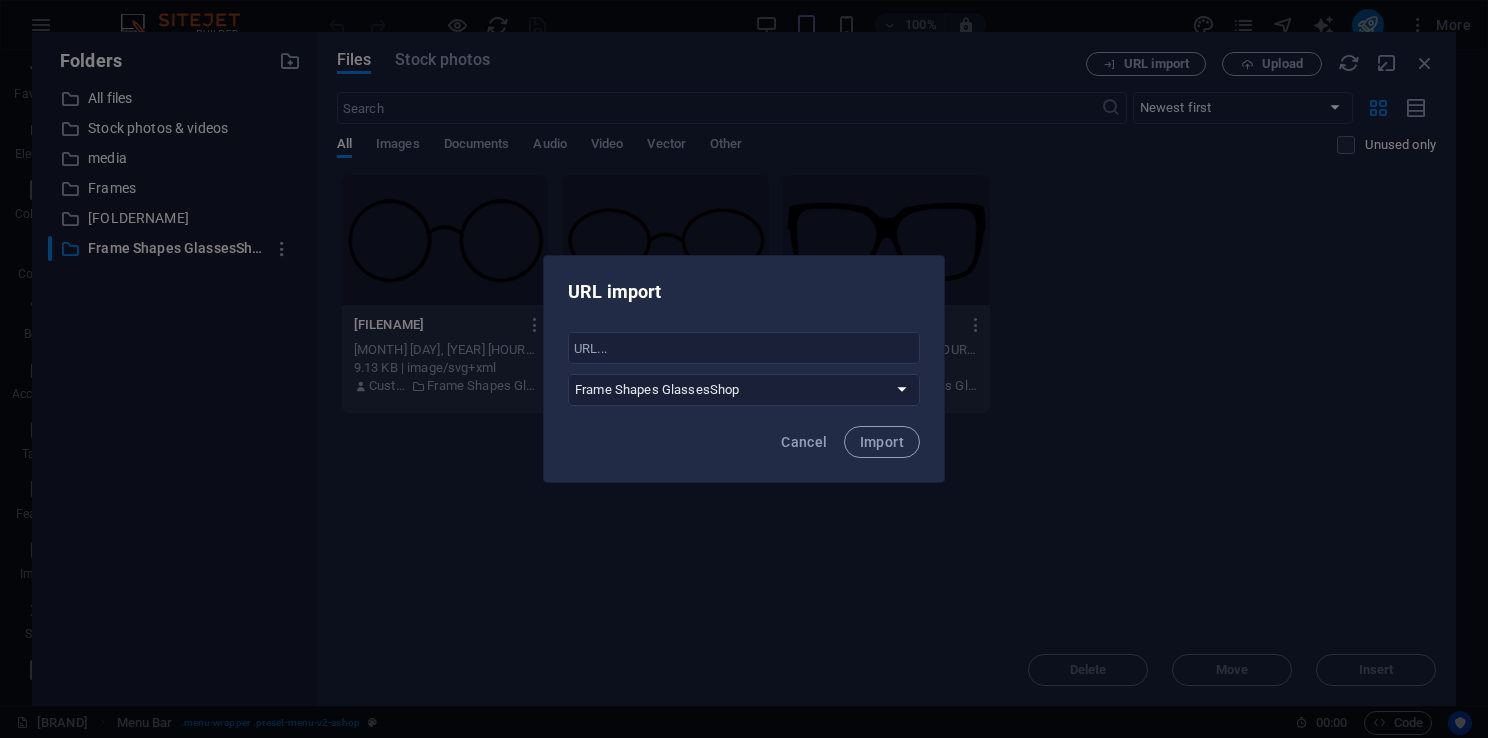 type 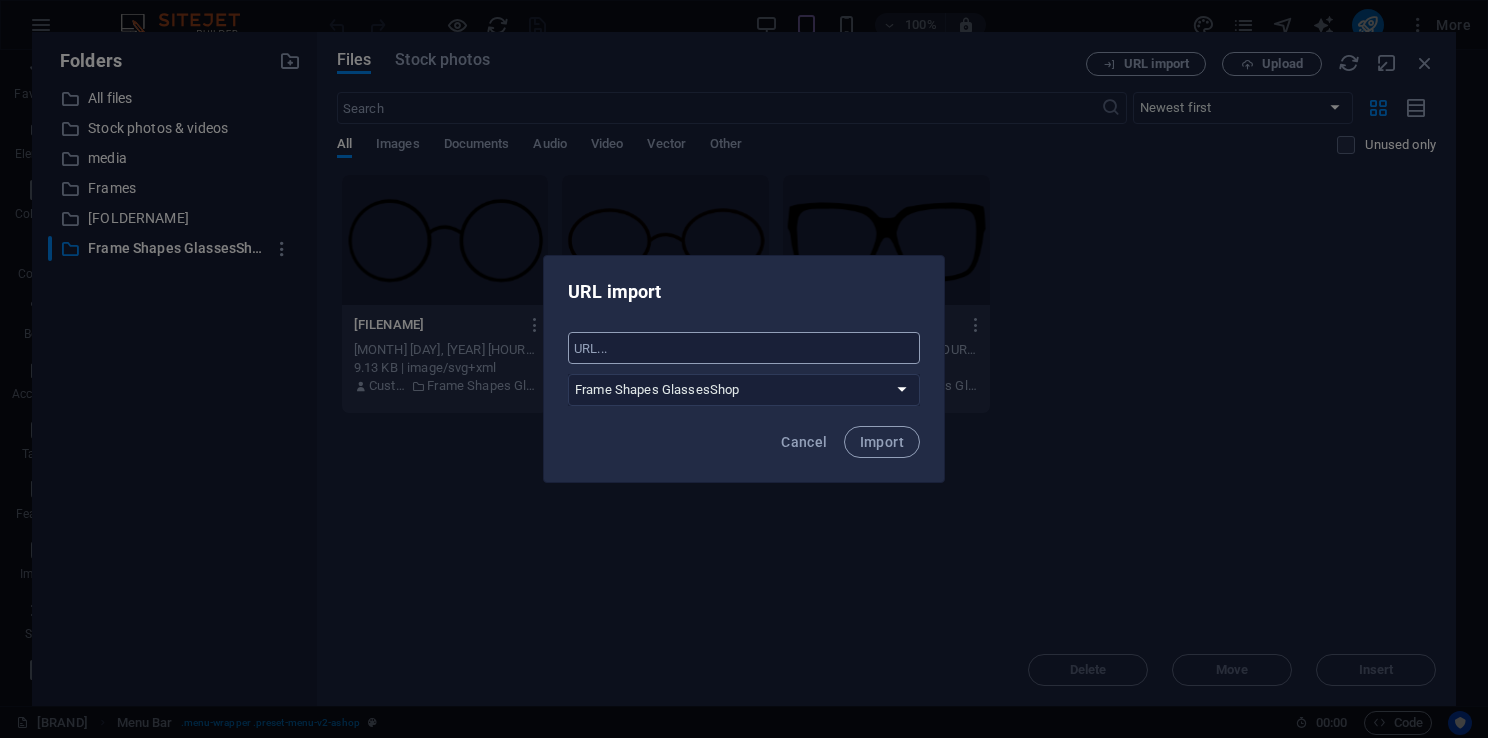 click at bounding box center (744, 348) 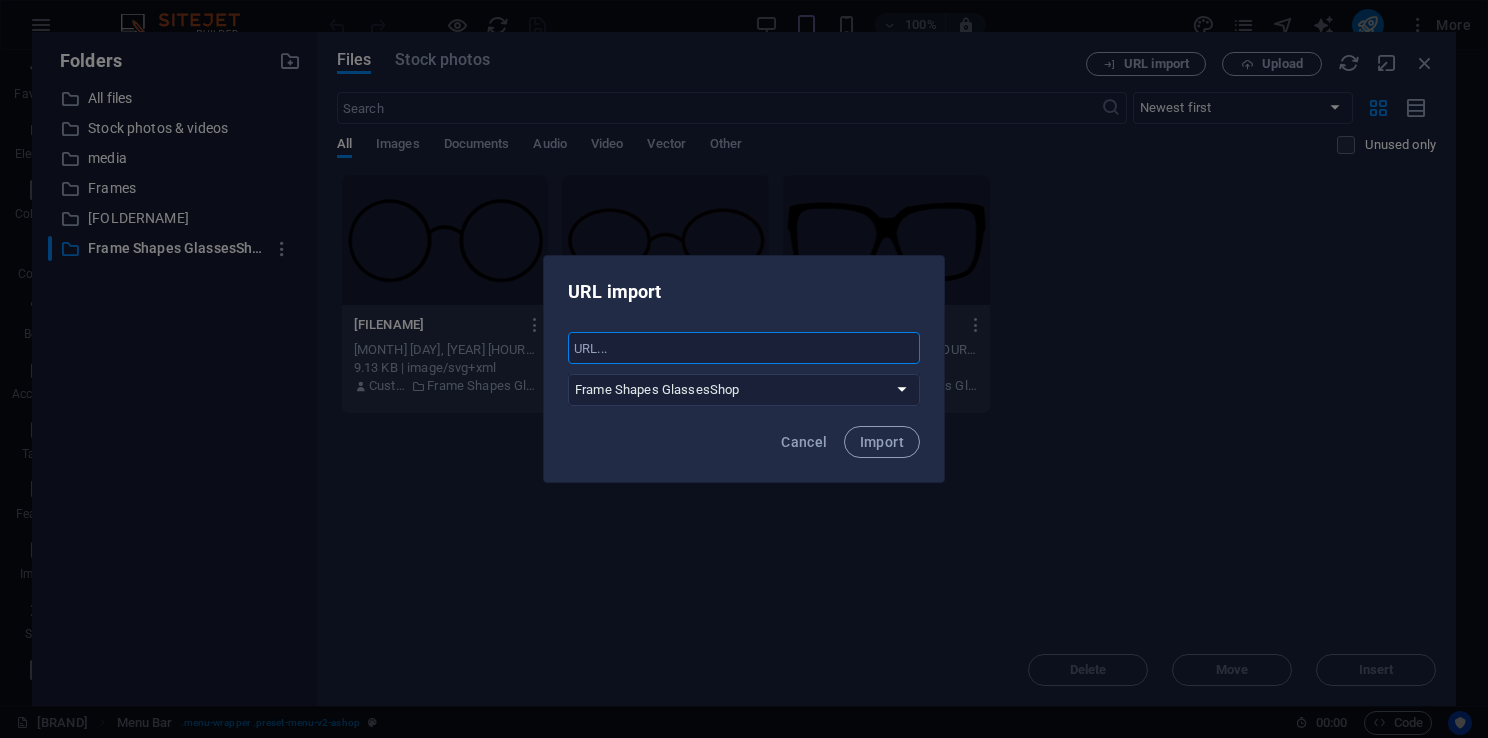 paste on "https://res.glassesshop.com/v2/assets/Frame_Cat-Eye.2dddf942.svg" 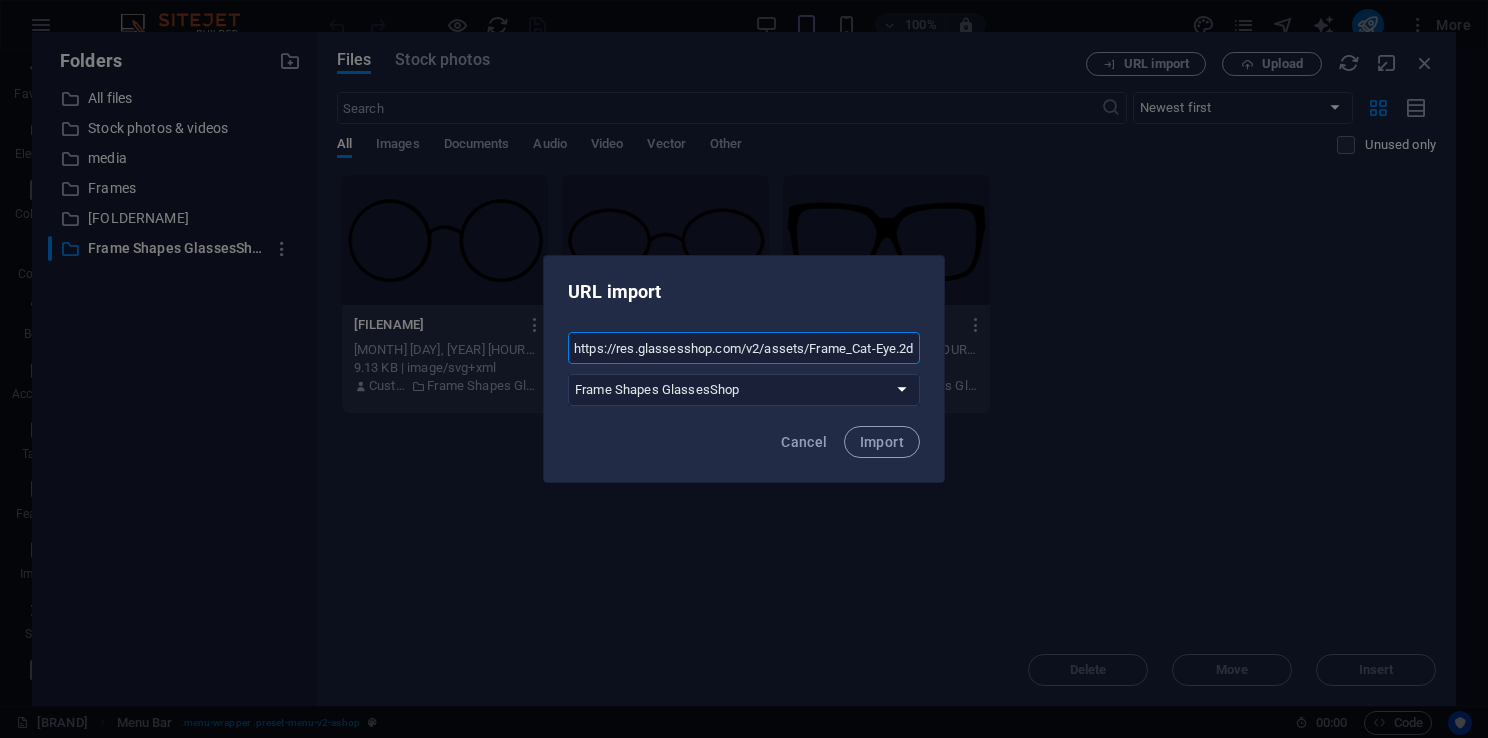 scroll, scrollTop: 0, scrollLeft: 71, axis: horizontal 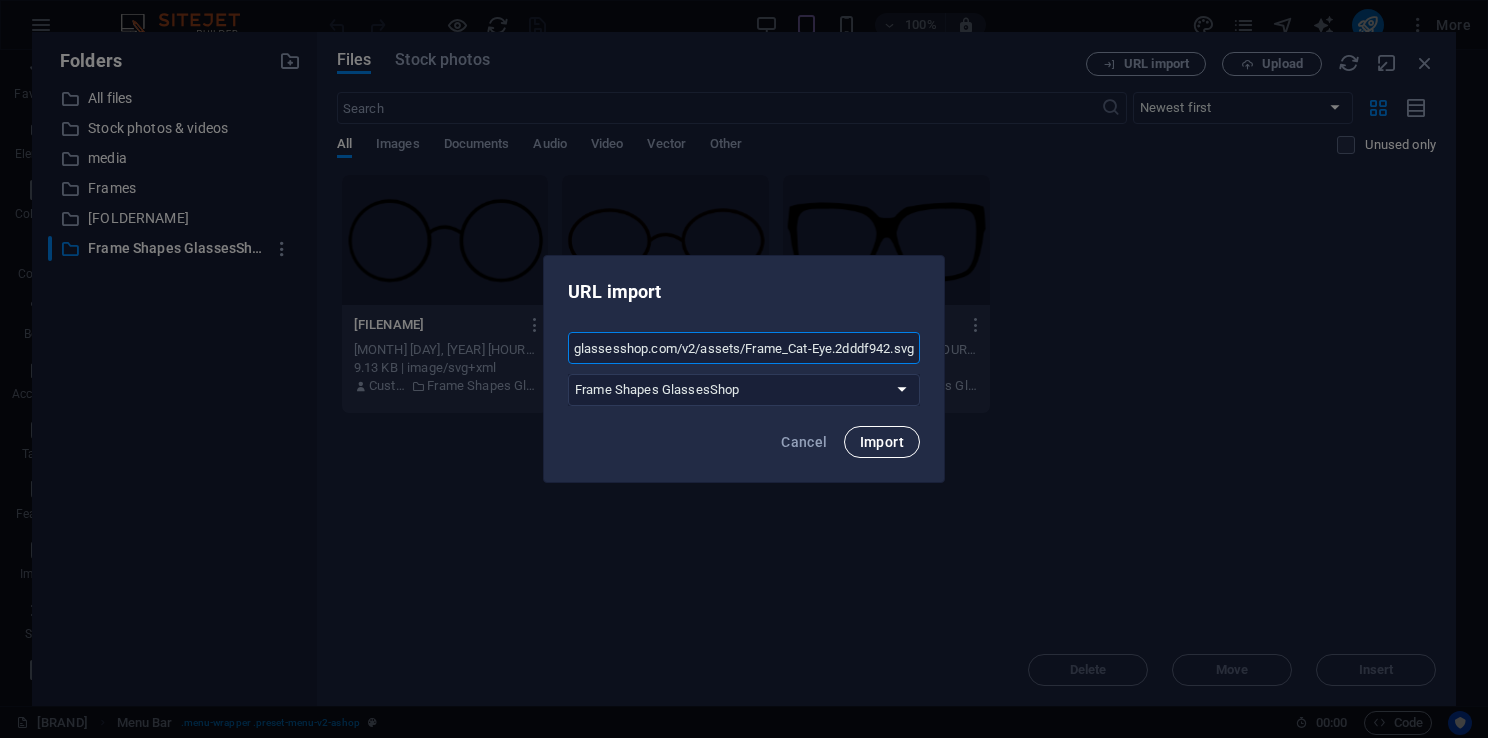 type on "https://res.glassesshop.com/v2/assets/Frame_Cat-Eye.2dddf942.svg" 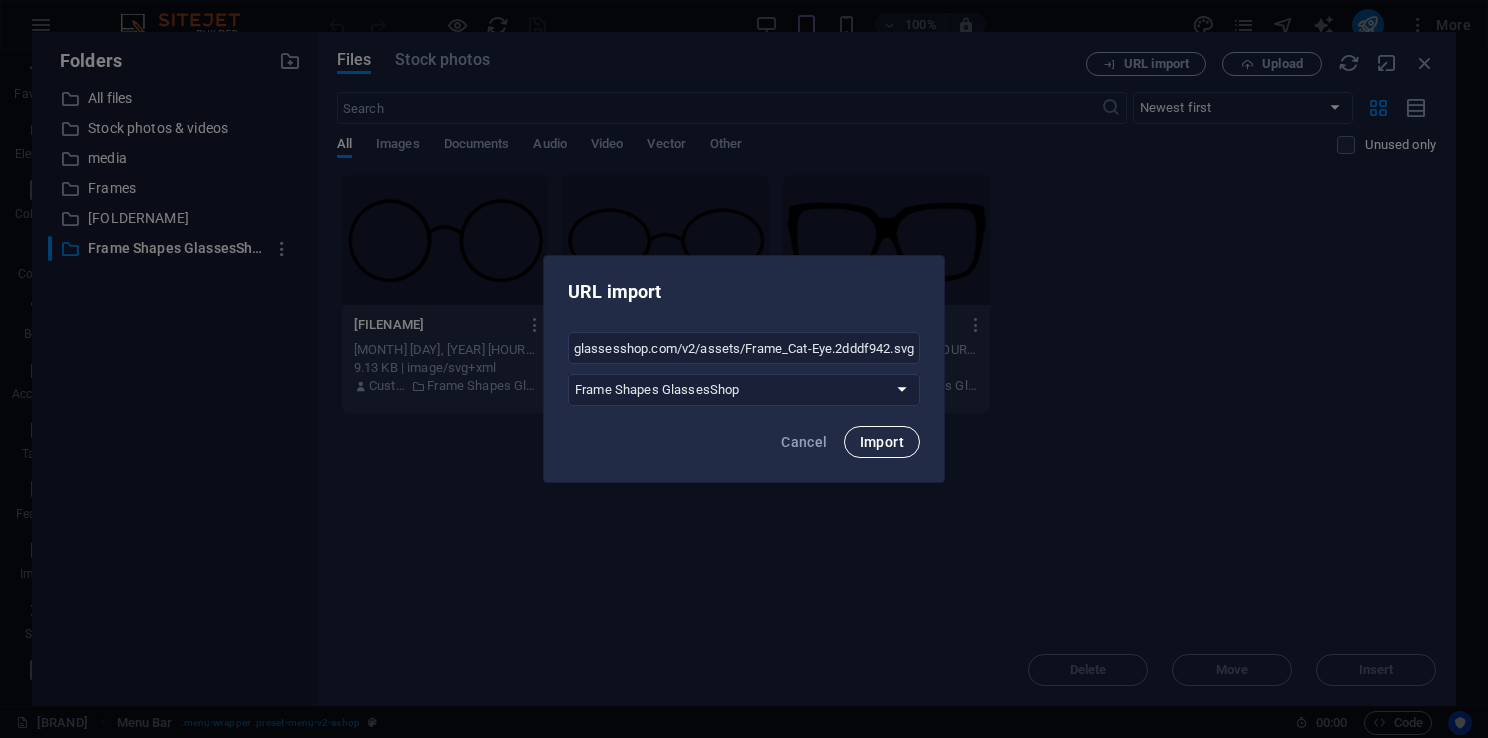 scroll, scrollTop: 0, scrollLeft: 0, axis: both 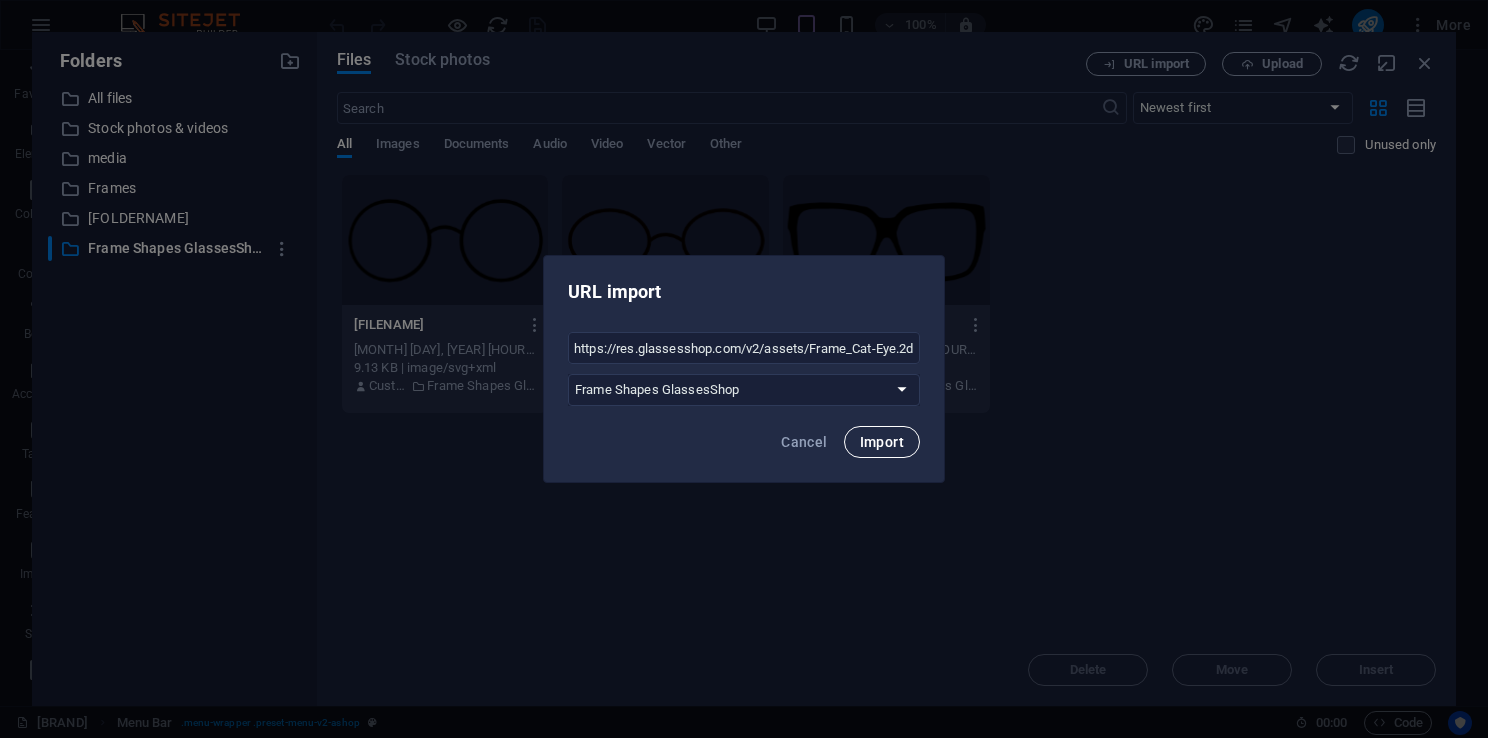click on "Import" at bounding box center (882, 442) 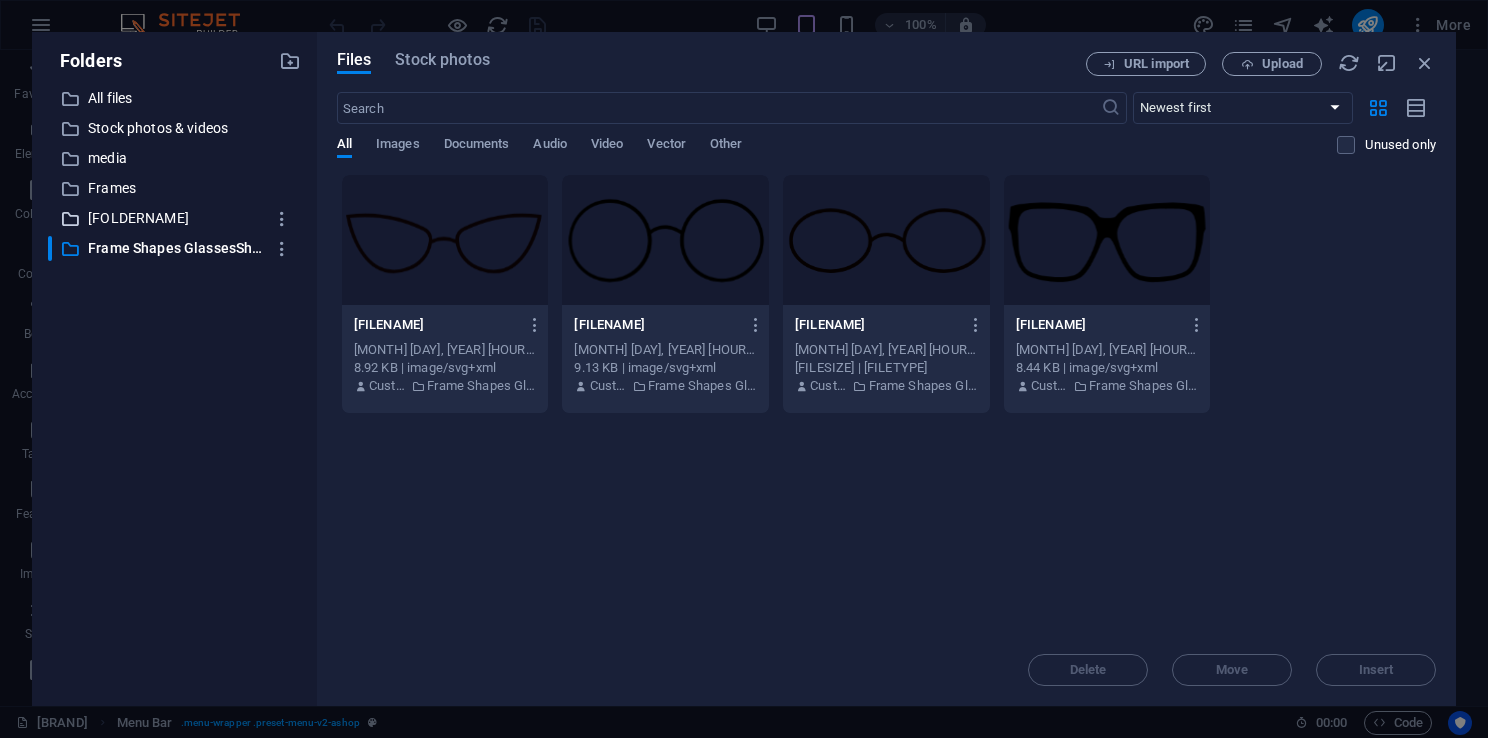 click on "[FOLDERNAME]" at bounding box center [176, 218] 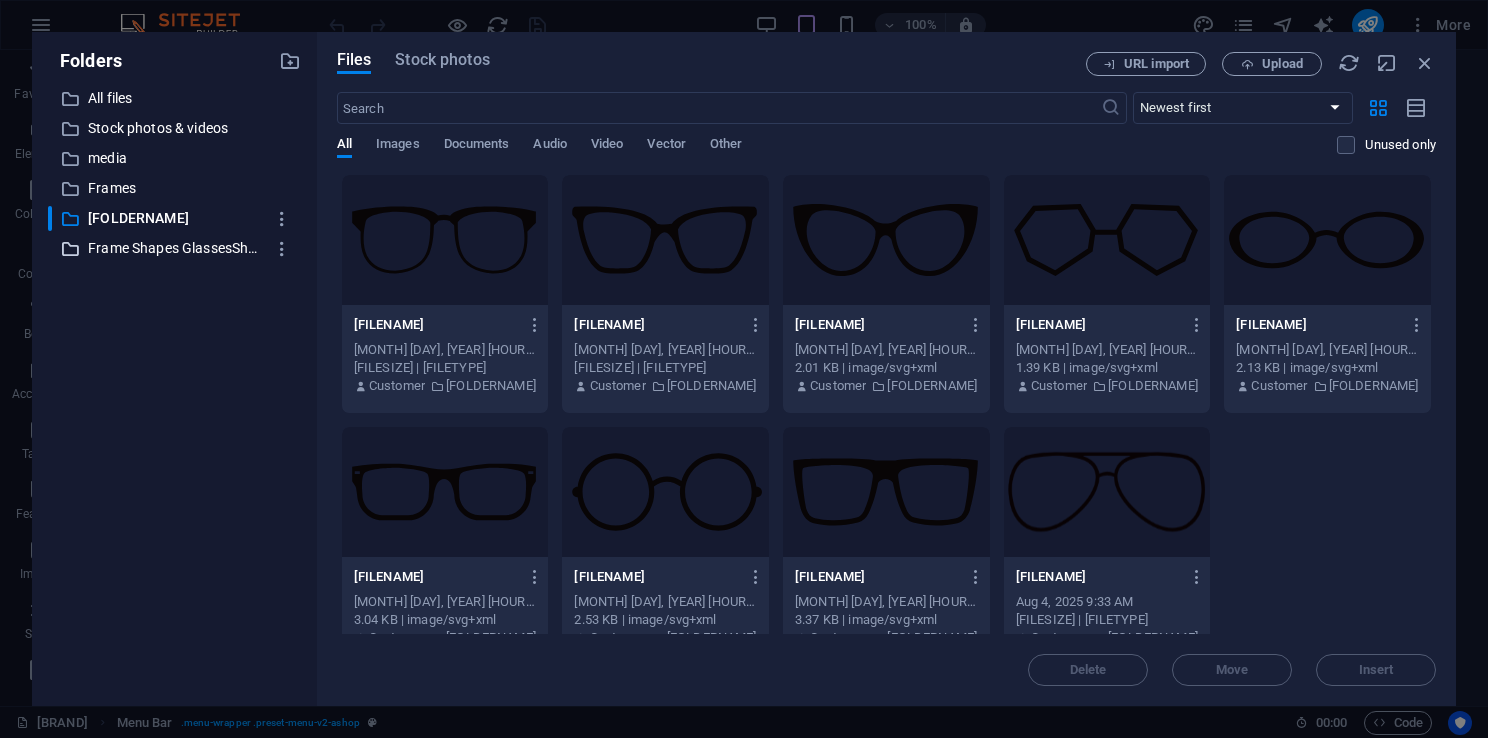 click on "Frame Shapes GlassesShop" at bounding box center [176, 248] 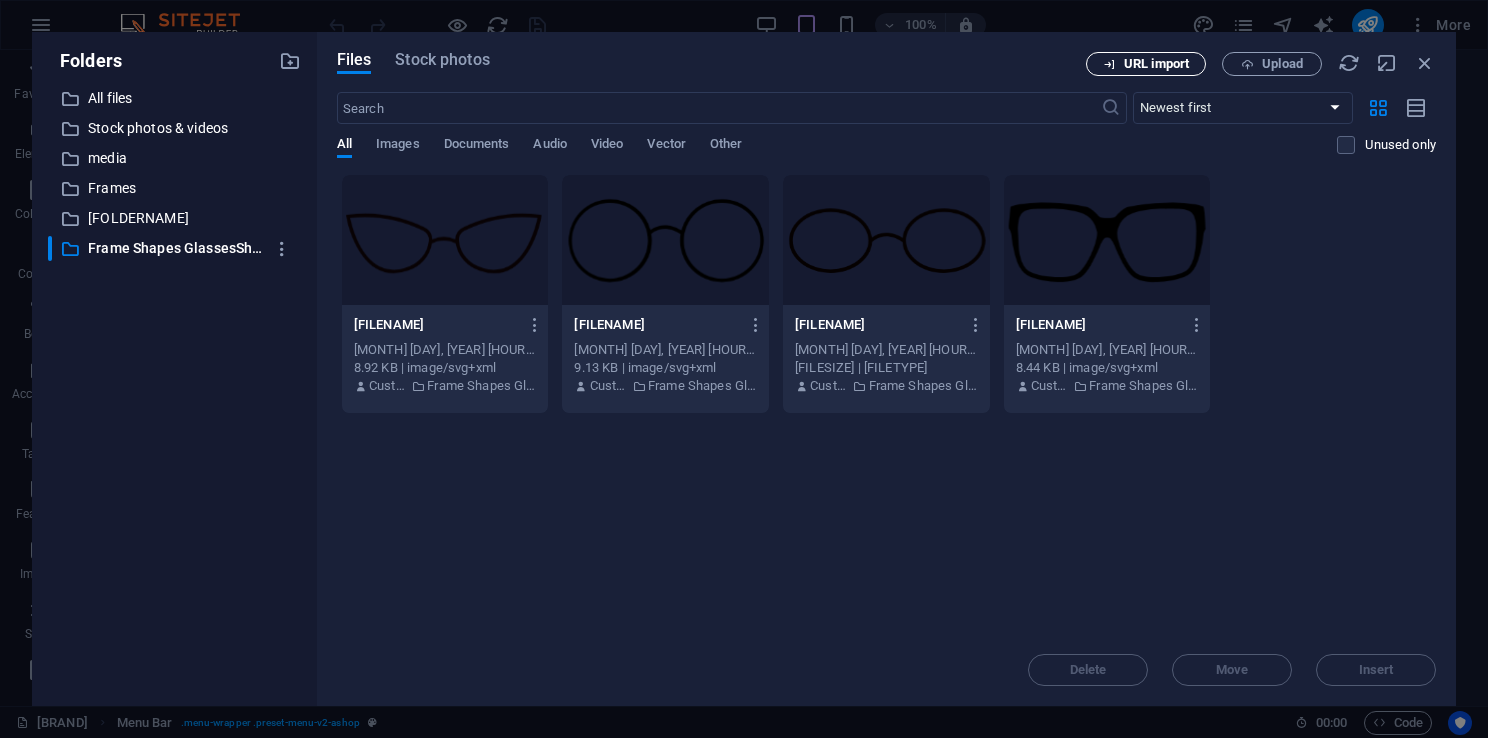click on "URL import" at bounding box center [1146, 64] 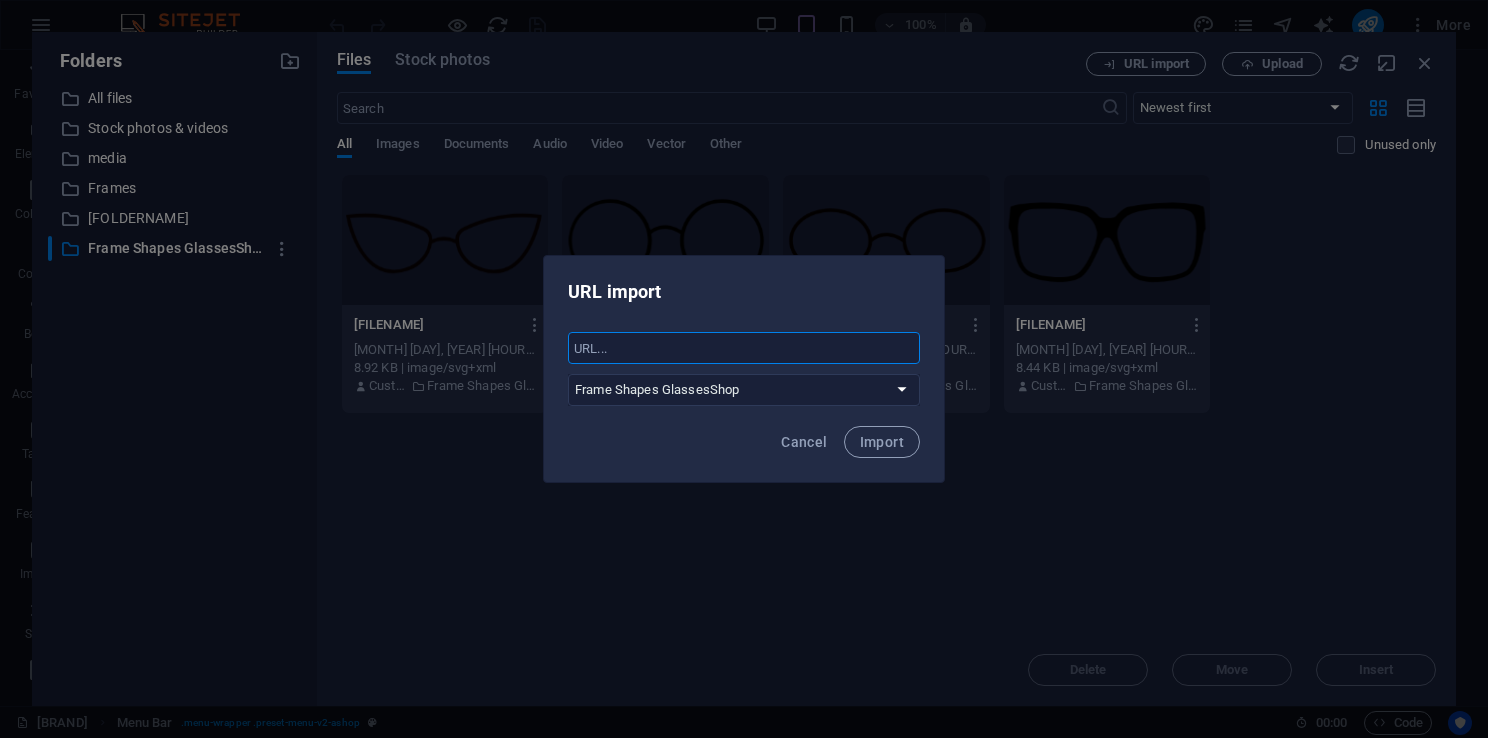 click at bounding box center [744, 348] 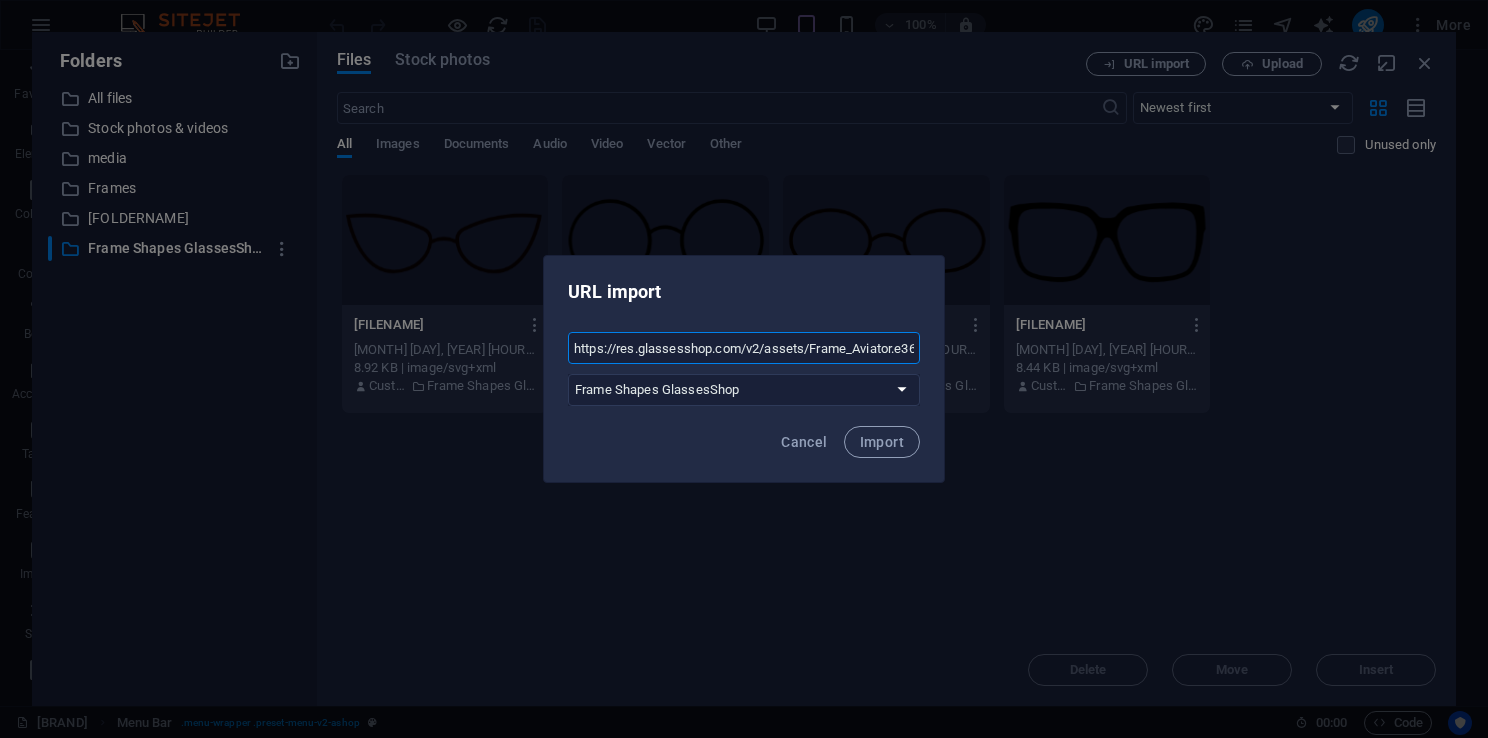 scroll, scrollTop: 0, scrollLeft: 72, axis: horizontal 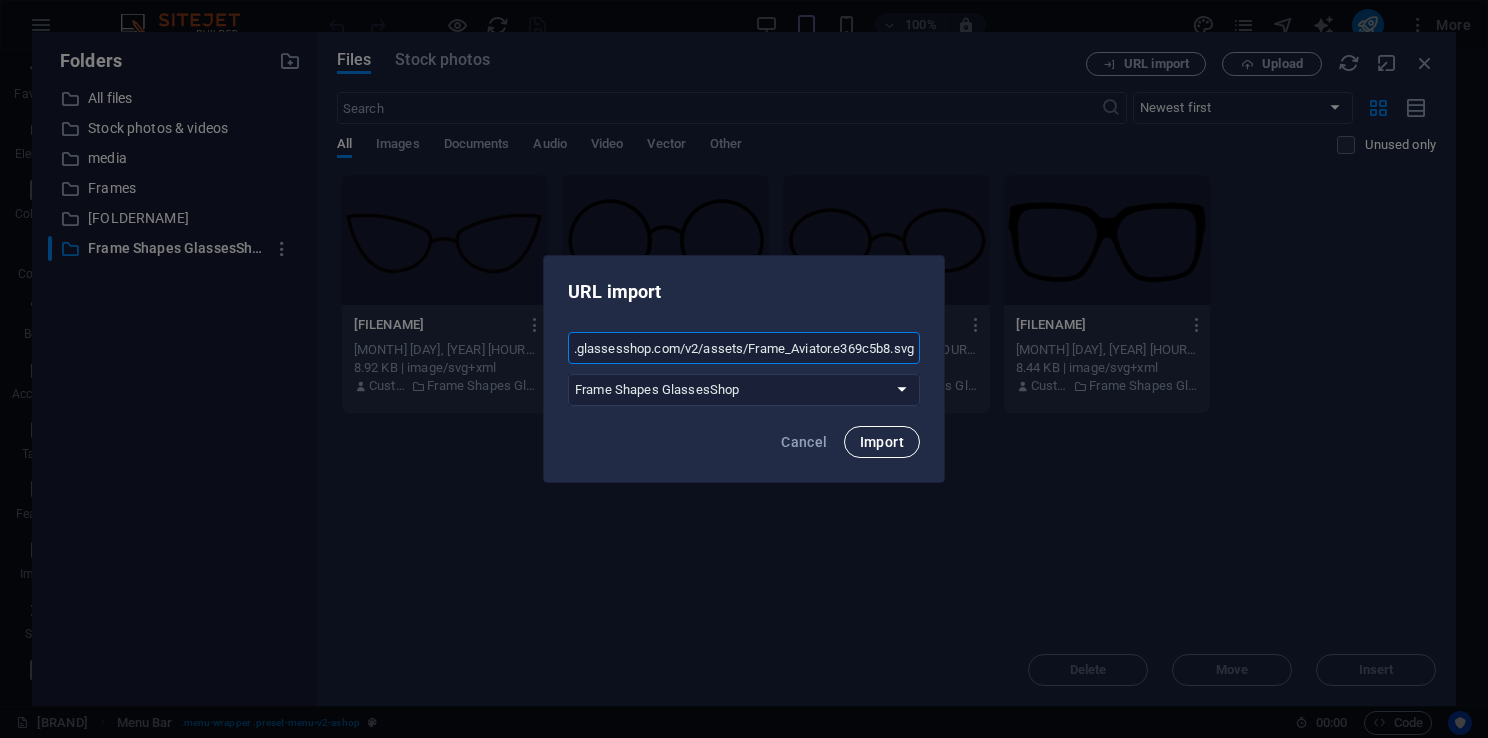 type on "https://res.glassesshop.com/v2/assets/Frame_Aviator.e369c5b8.svg" 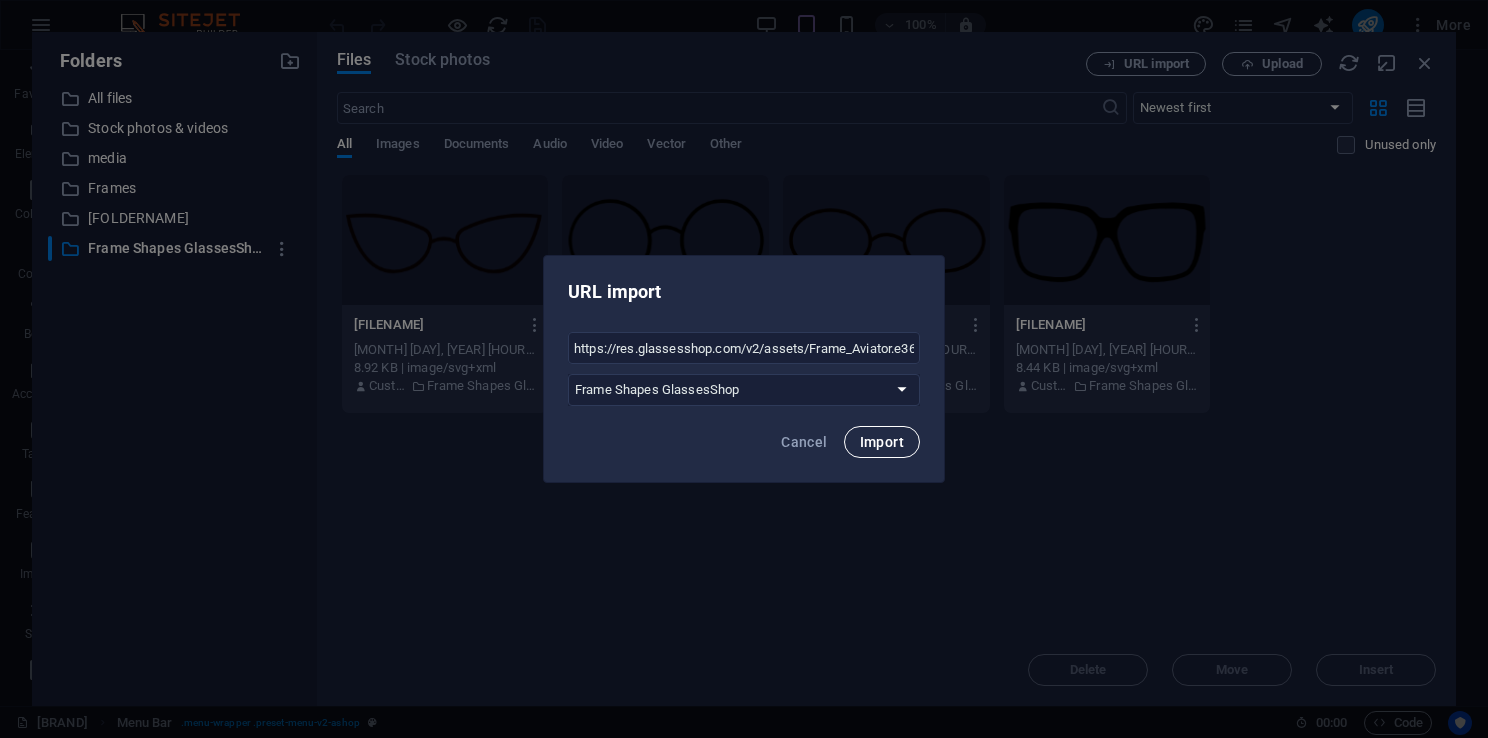 click on "Import" at bounding box center (882, 442) 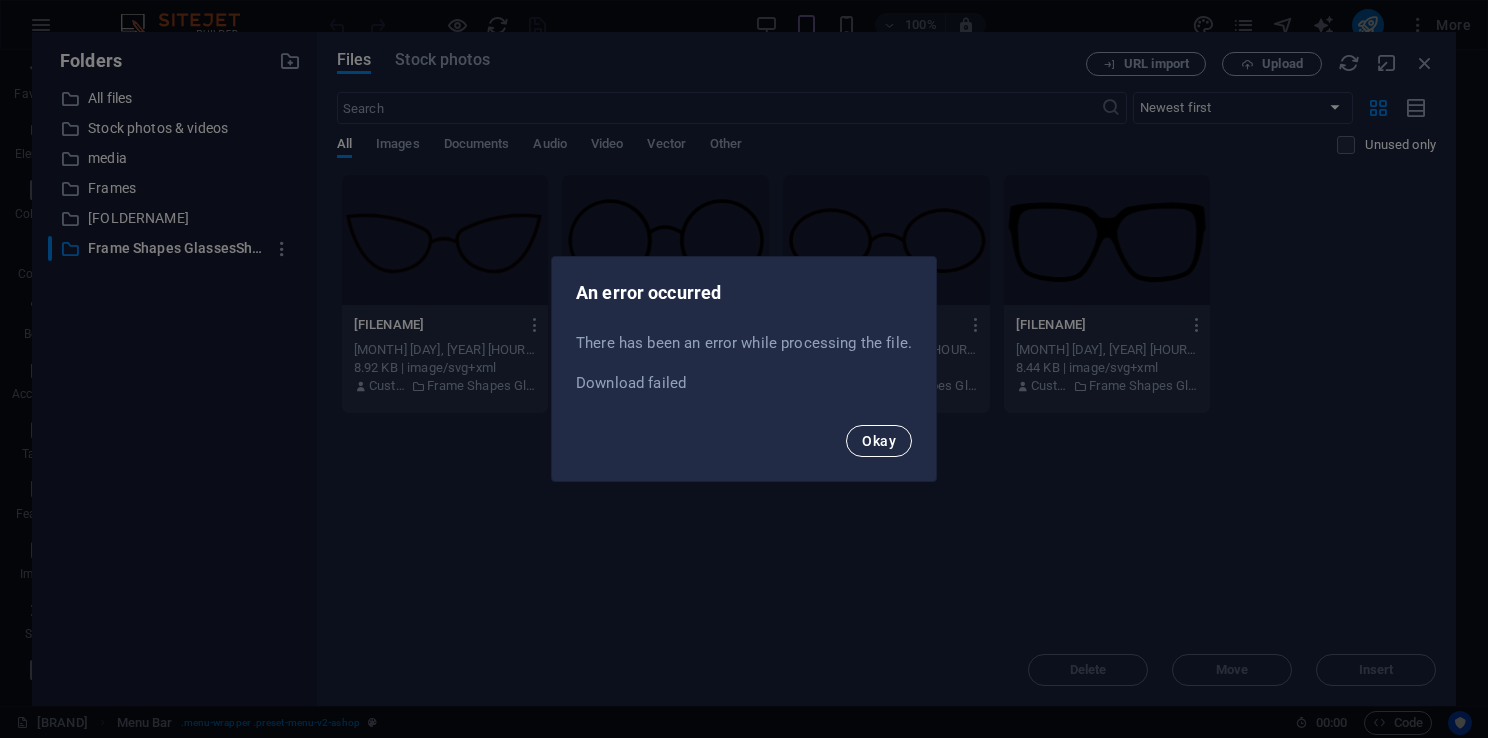click on "Okay" at bounding box center [879, 441] 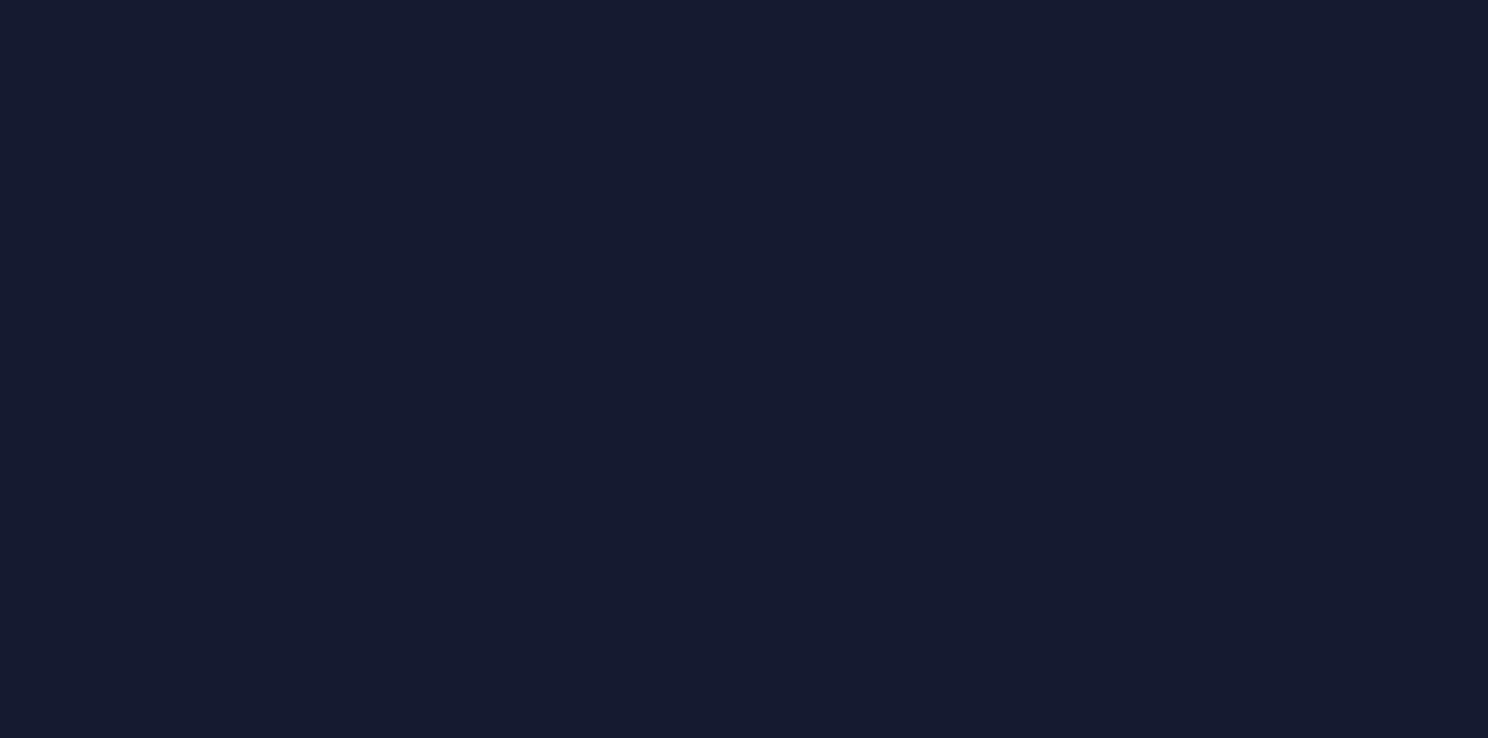 scroll, scrollTop: 0, scrollLeft: 0, axis: both 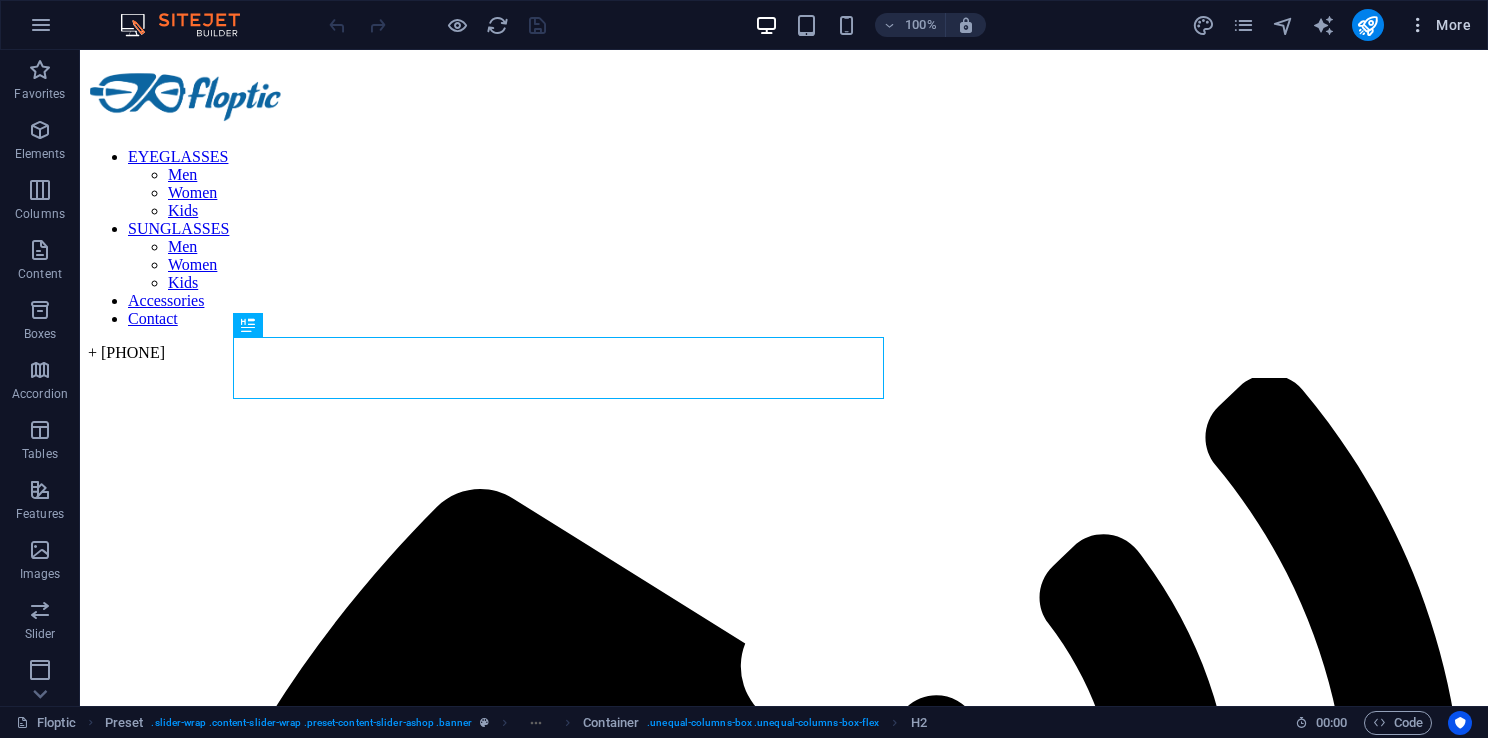click on "More" at bounding box center (1439, 25) 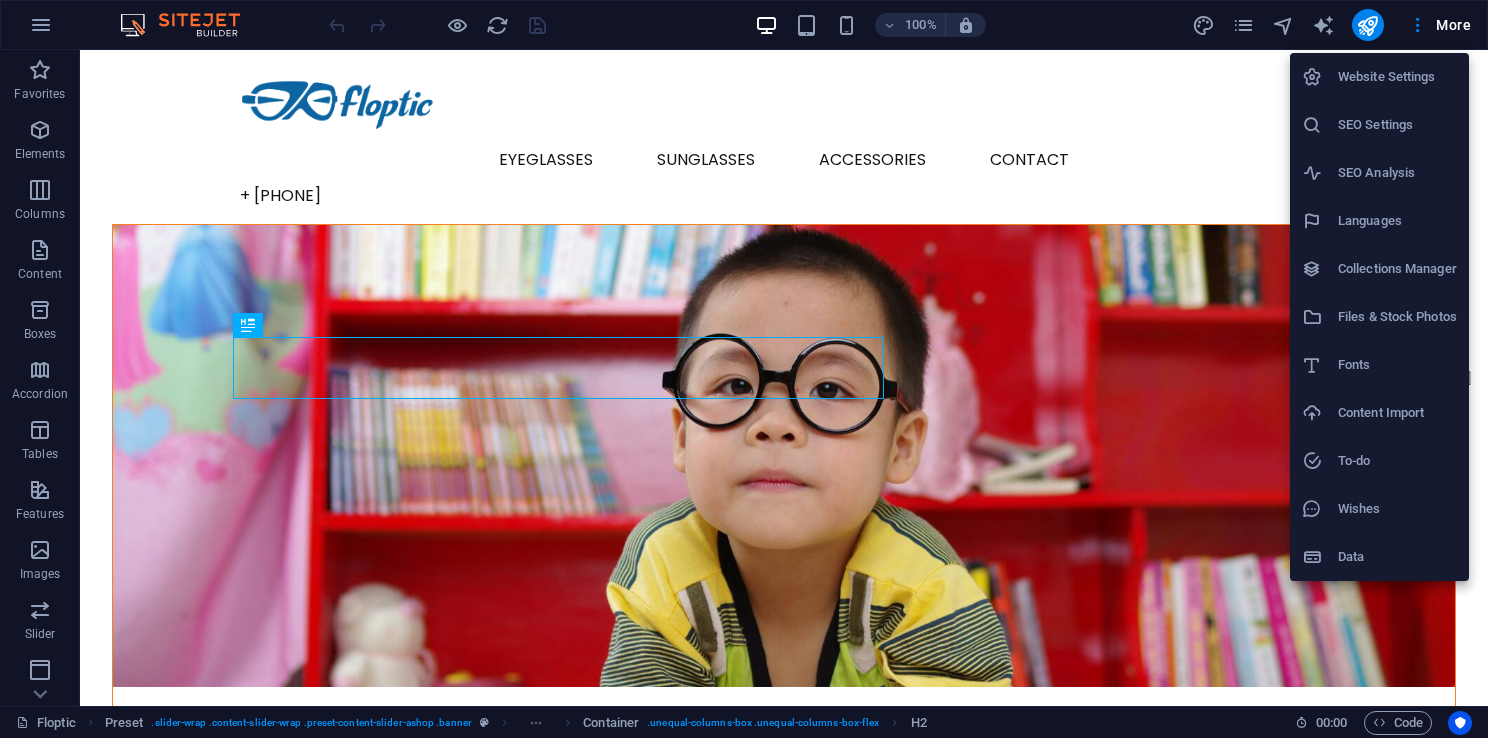 click on "Files & Stock Photos" at bounding box center [1379, 317] 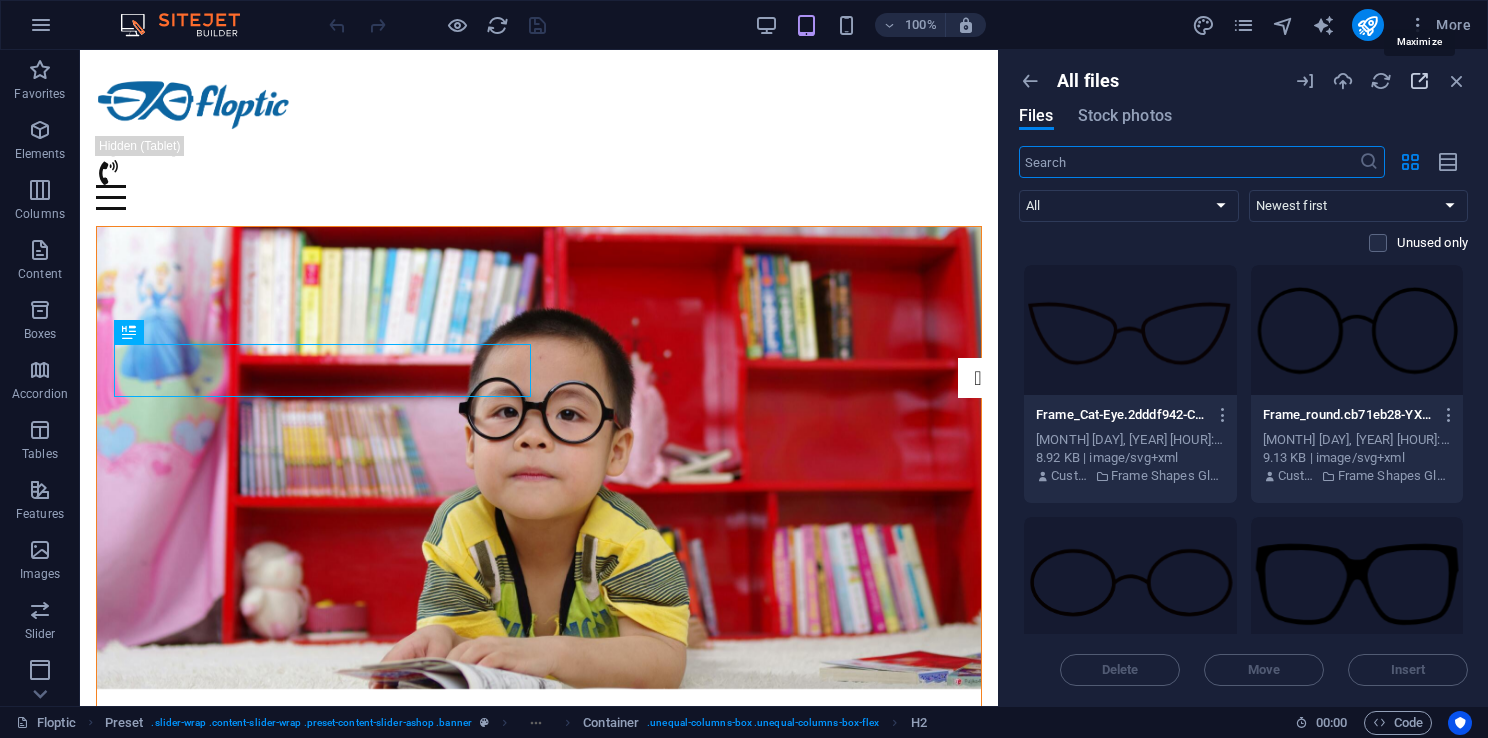 click at bounding box center (1419, 81) 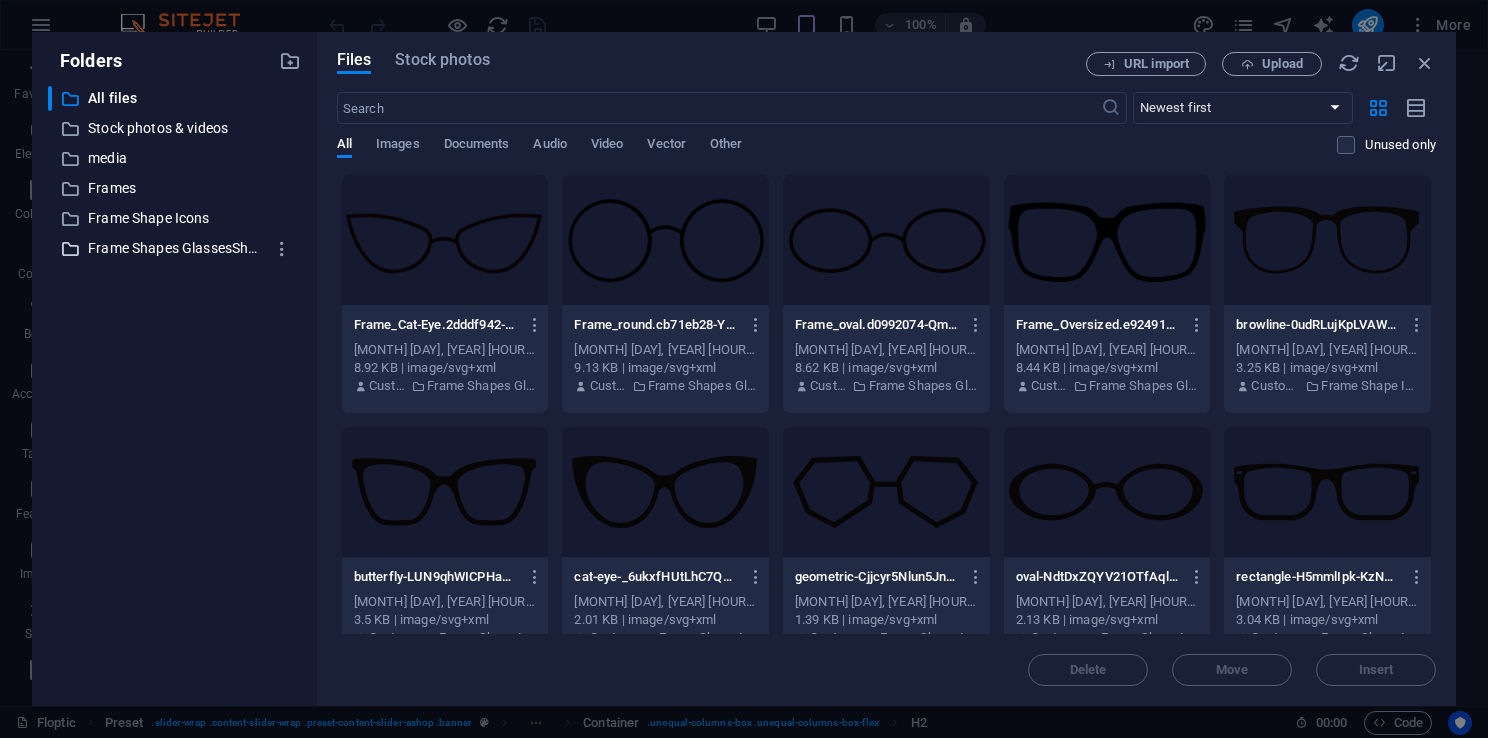 click on "Frame Shapes GlassesShop" at bounding box center [176, 248] 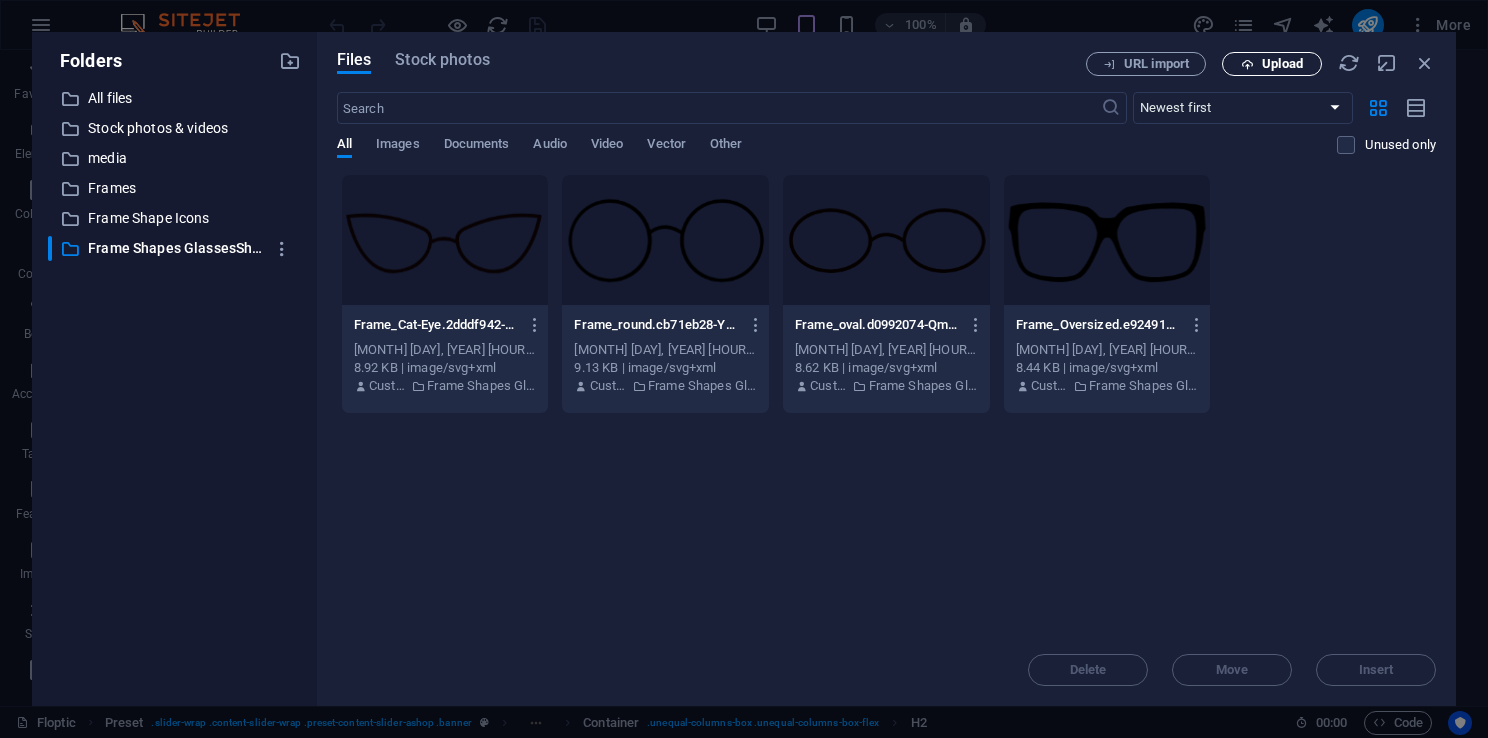 click on "Upload" at bounding box center [1282, 64] 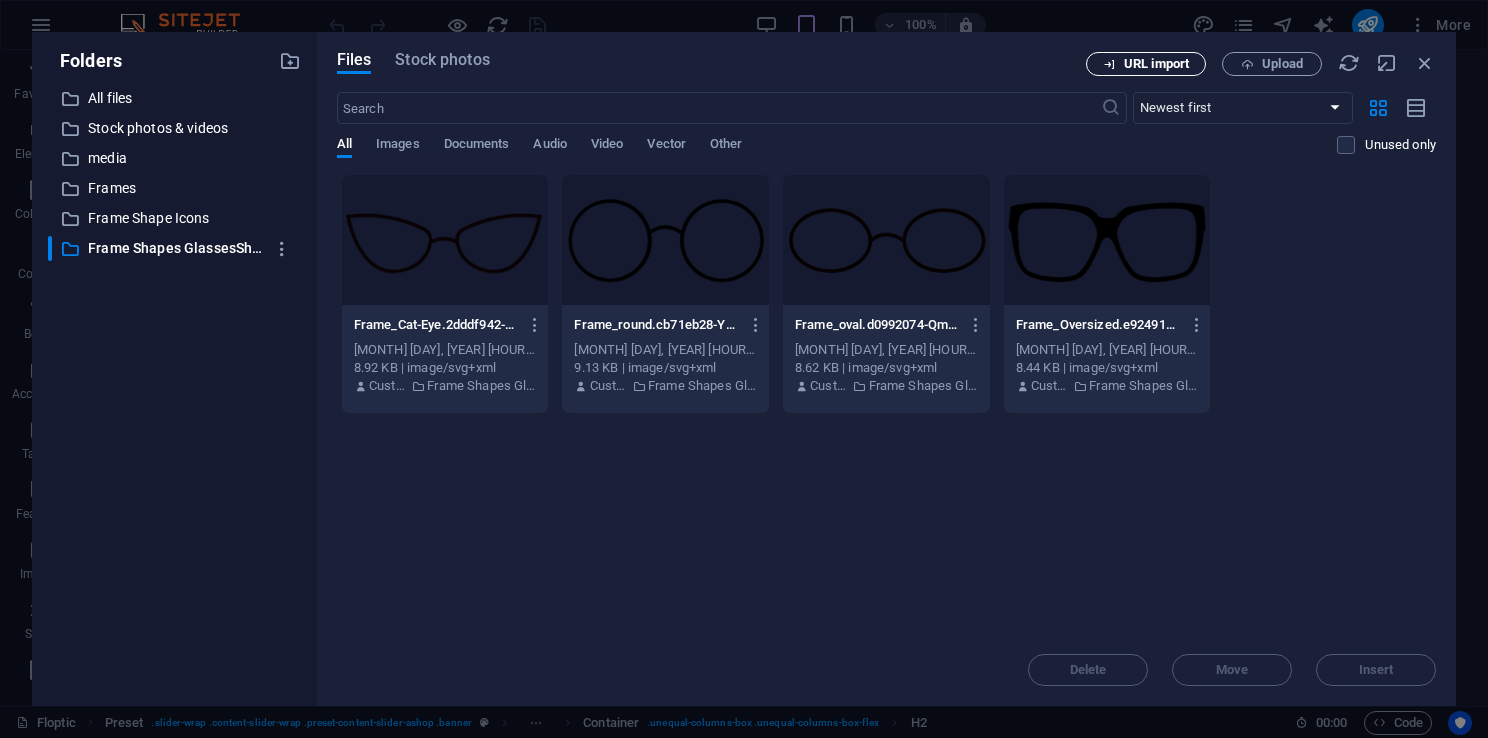 click on "URL import" at bounding box center [1156, 64] 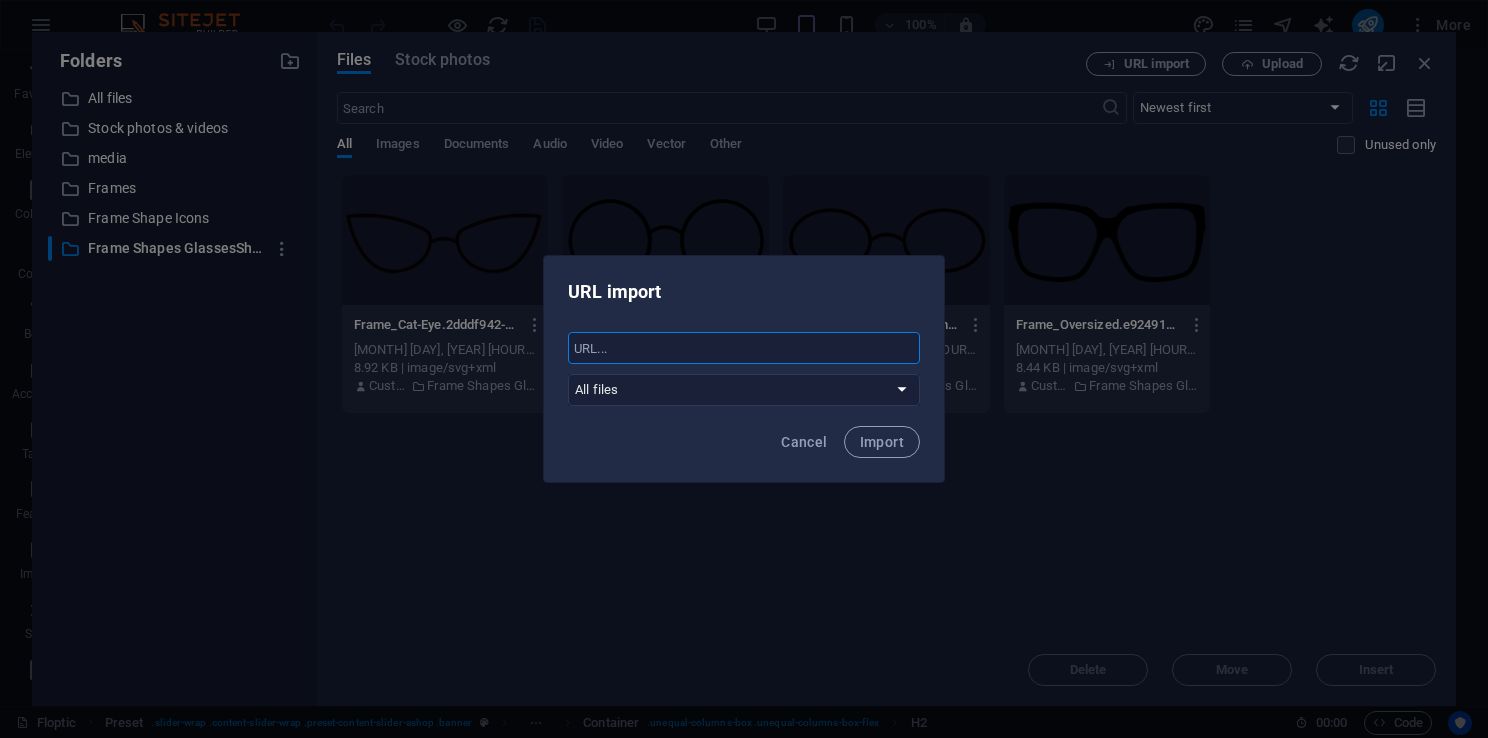 click at bounding box center (744, 348) 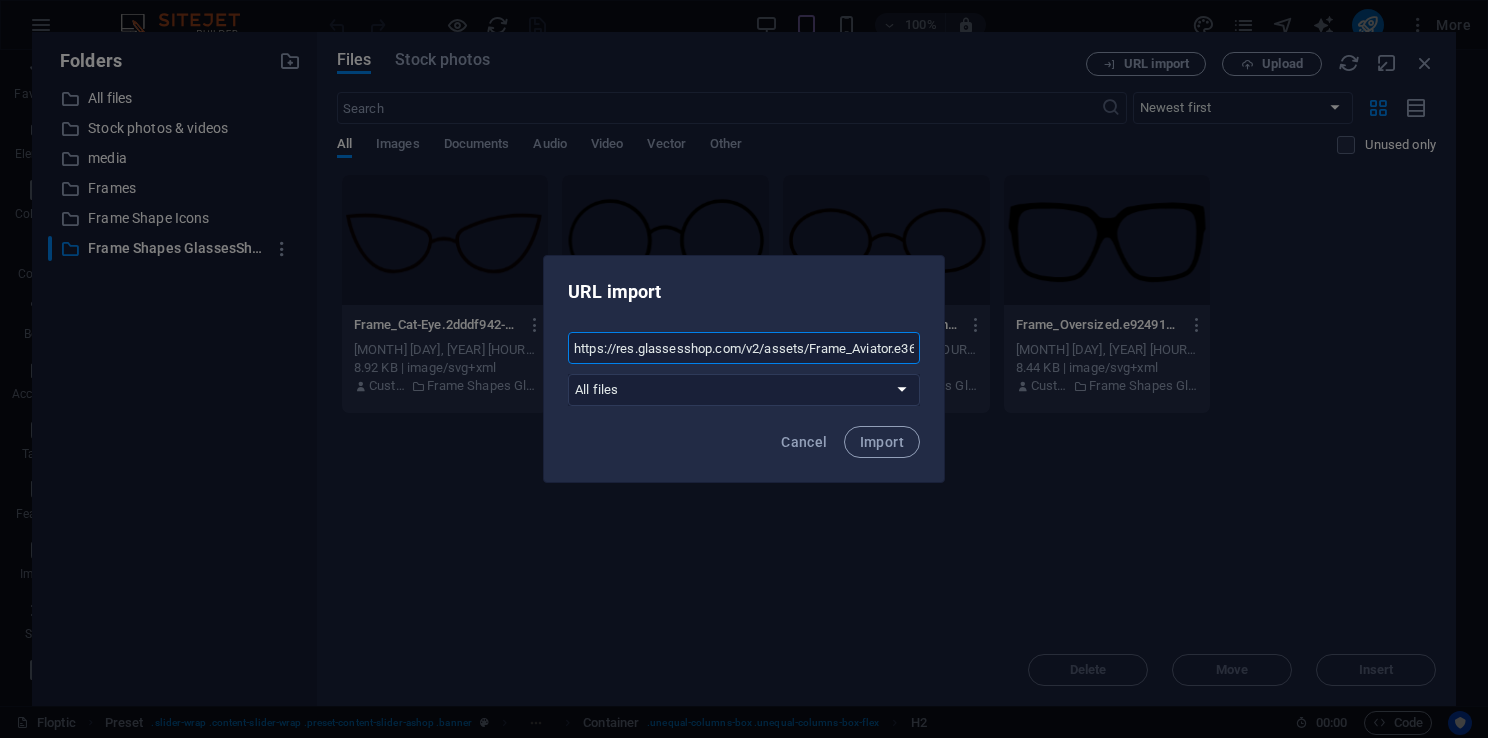 scroll, scrollTop: 0, scrollLeft: 72, axis: horizontal 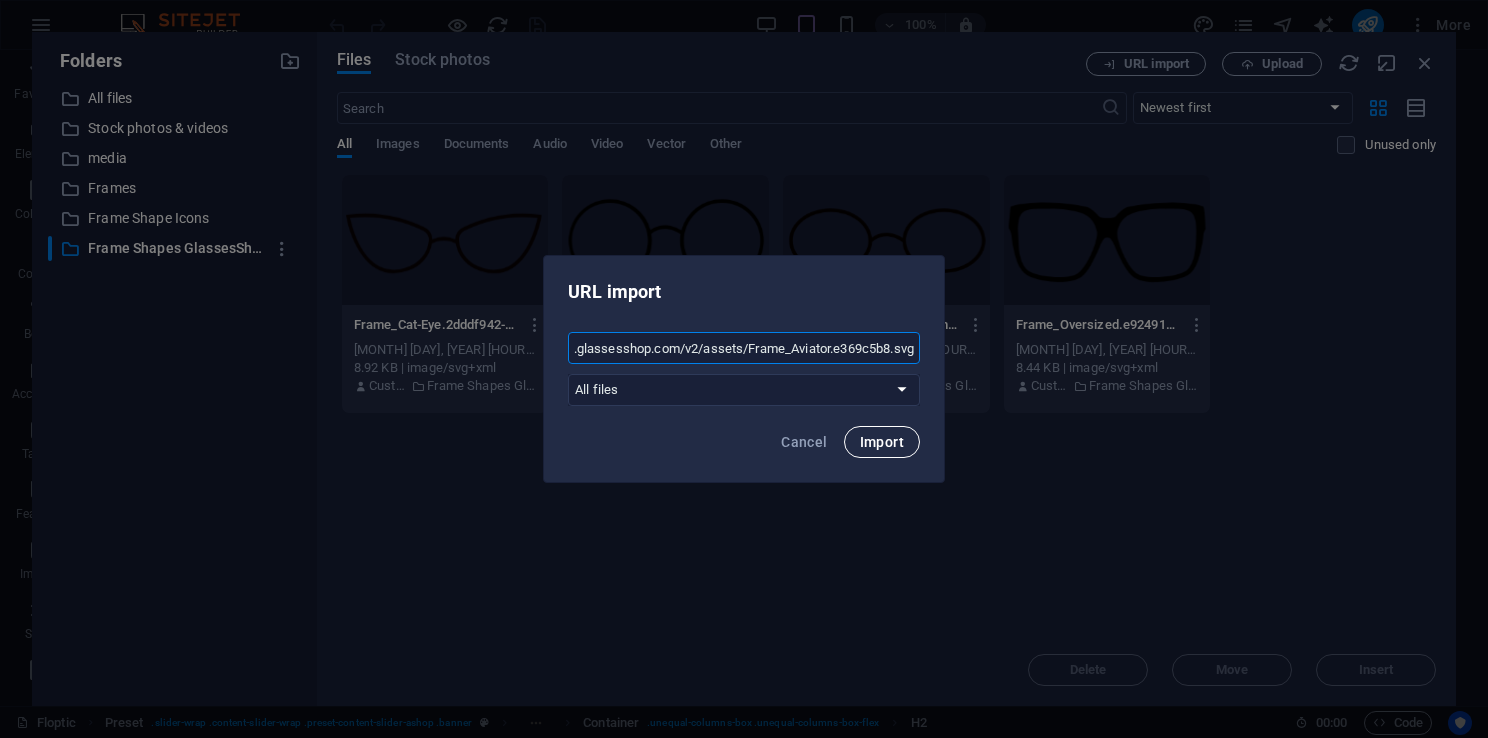 type on "https://res.glassesshop.com/v2/assets/Frame_Aviator.e369c5b8.svg" 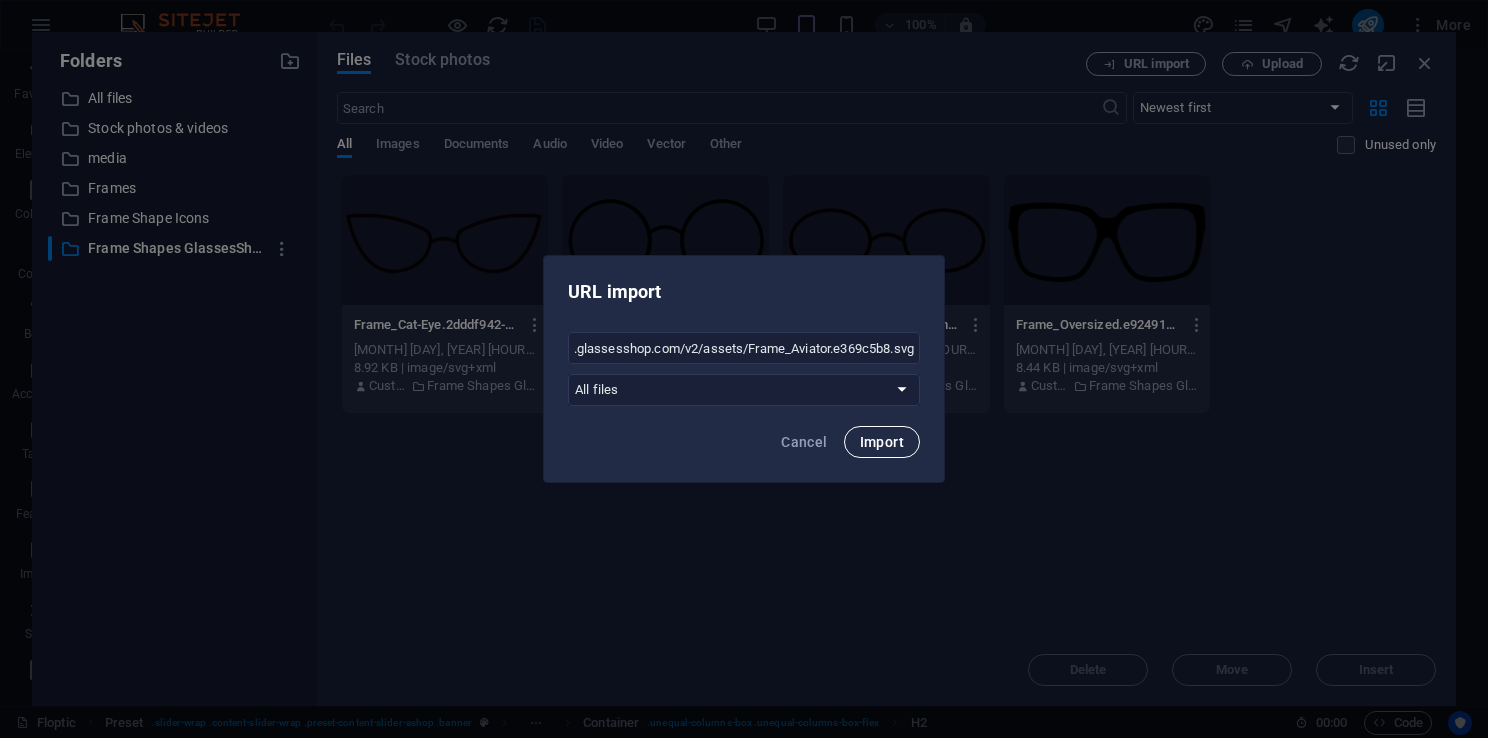 scroll, scrollTop: 0, scrollLeft: 0, axis: both 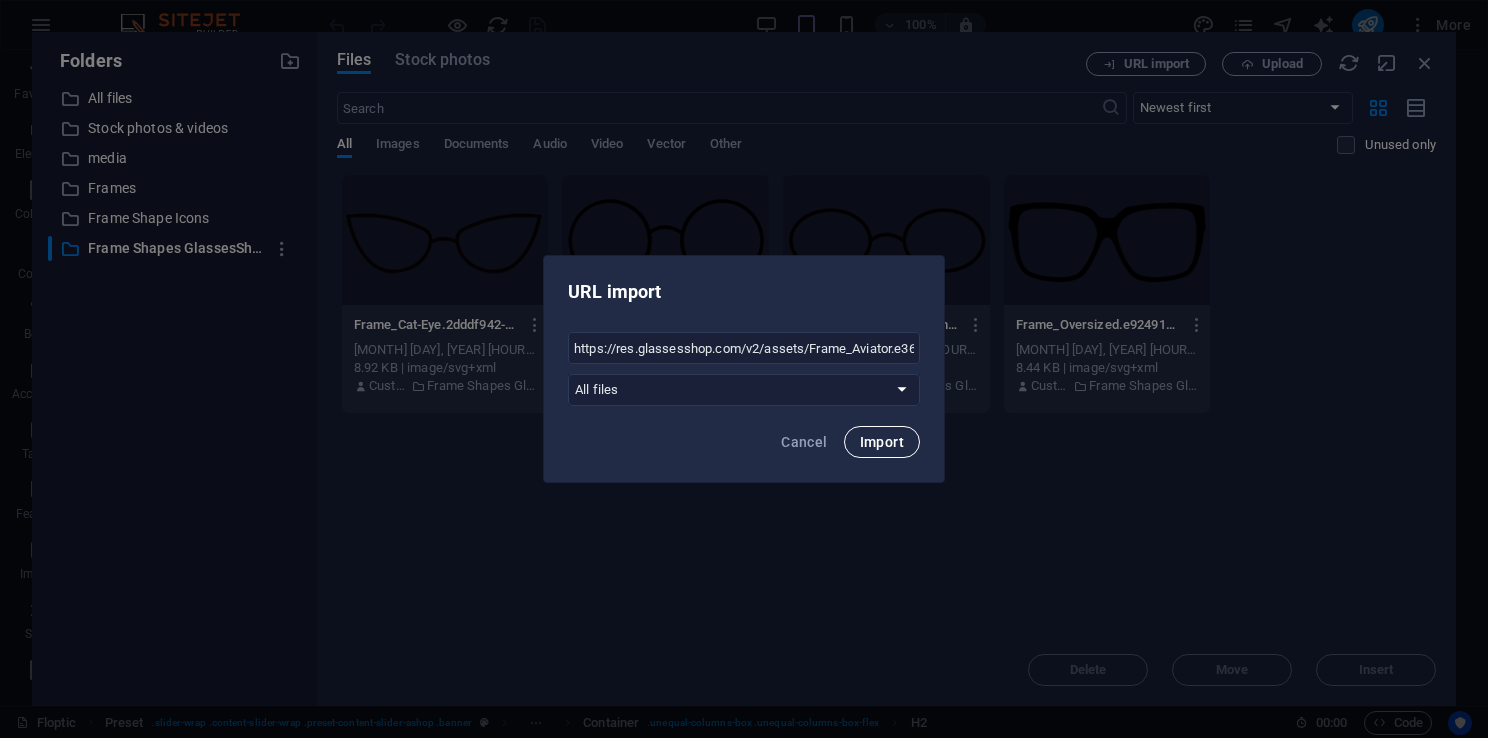 click on "Import" at bounding box center [882, 442] 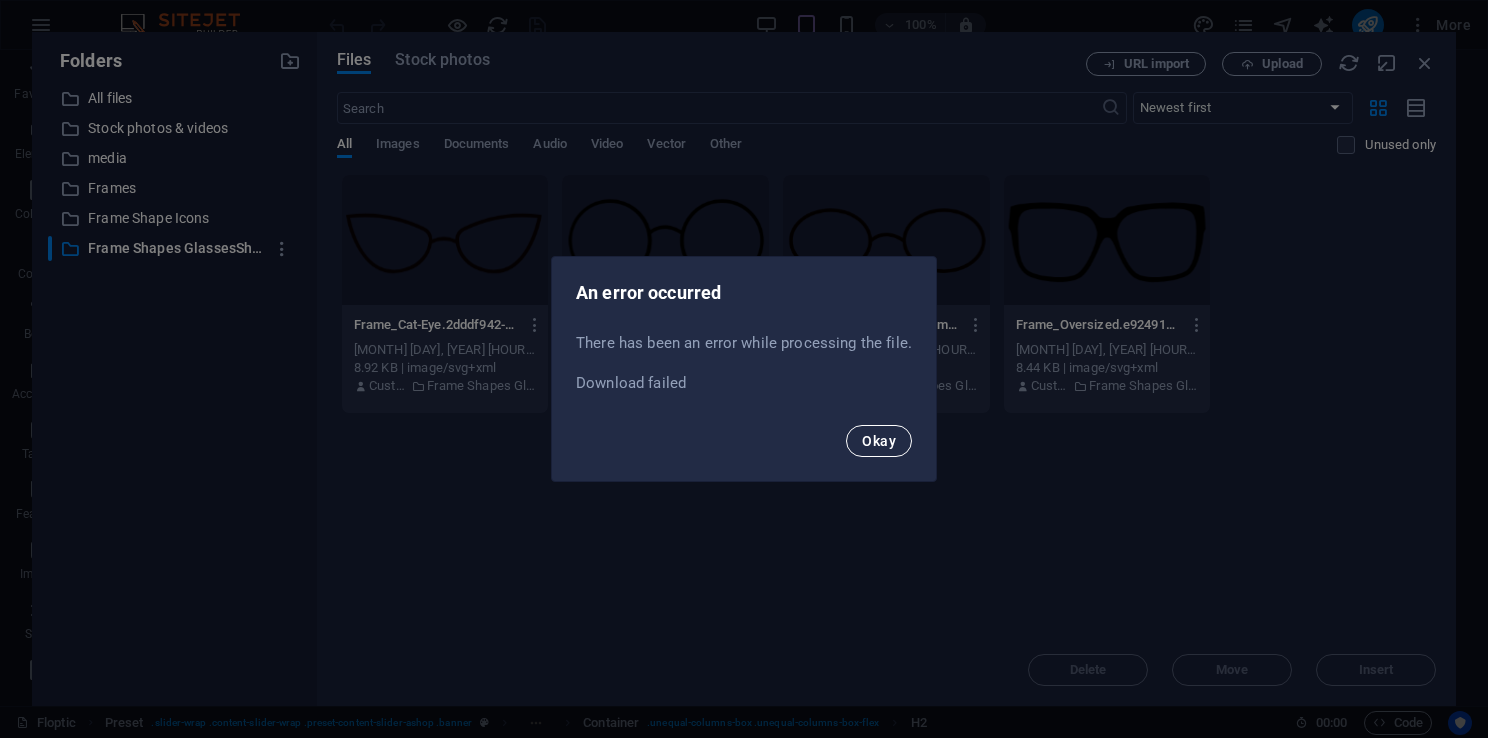 click on "Okay" at bounding box center (879, 441) 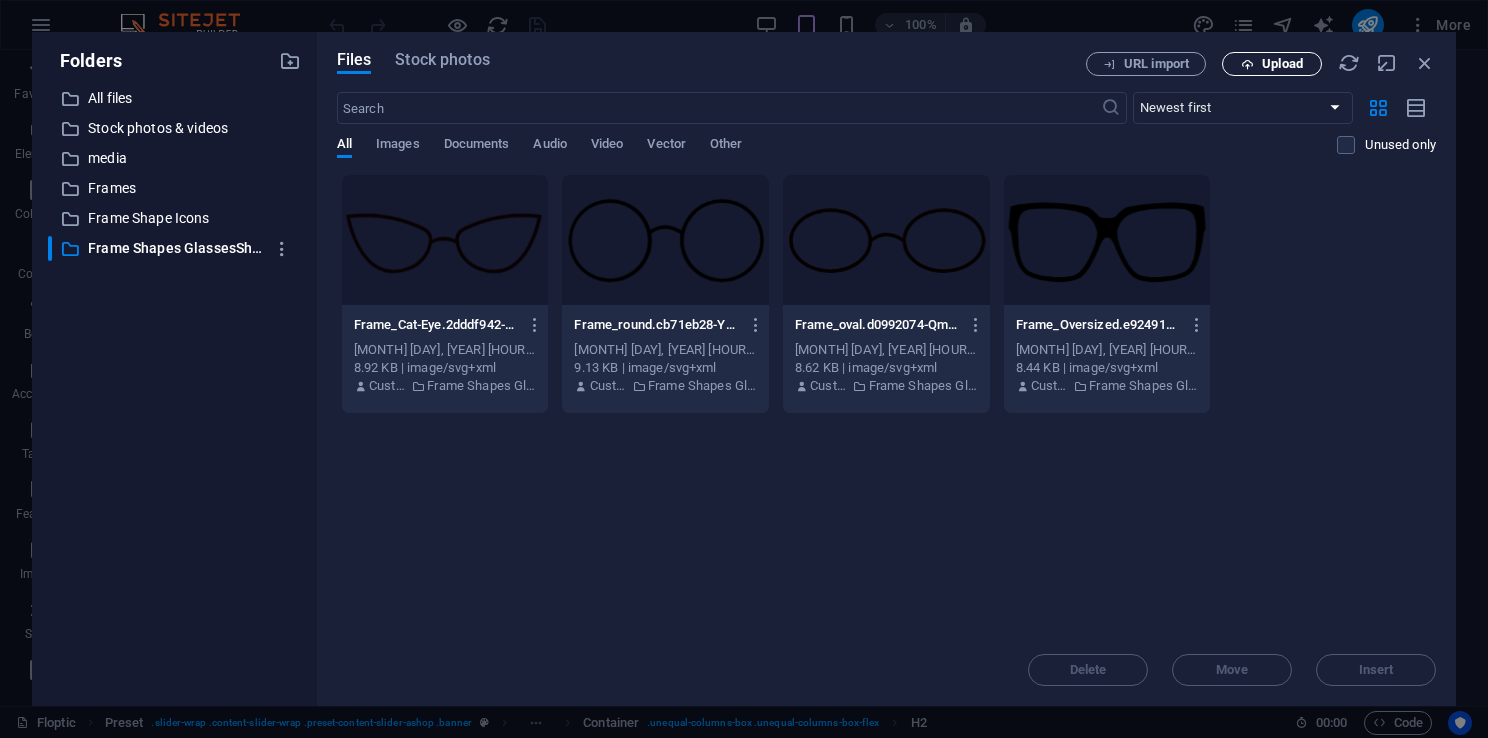 click at bounding box center [1247, 64] 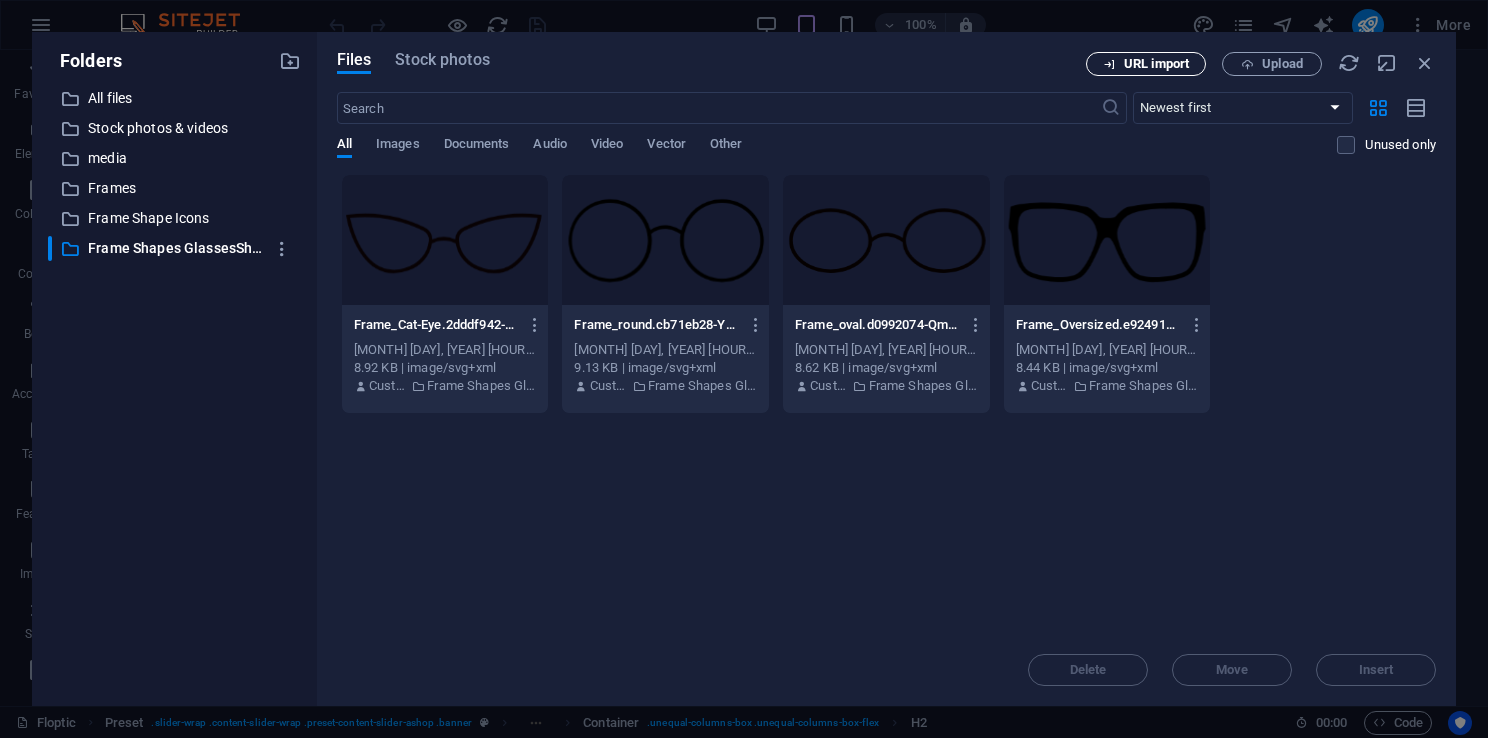 click on "URL import" at bounding box center (1156, 64) 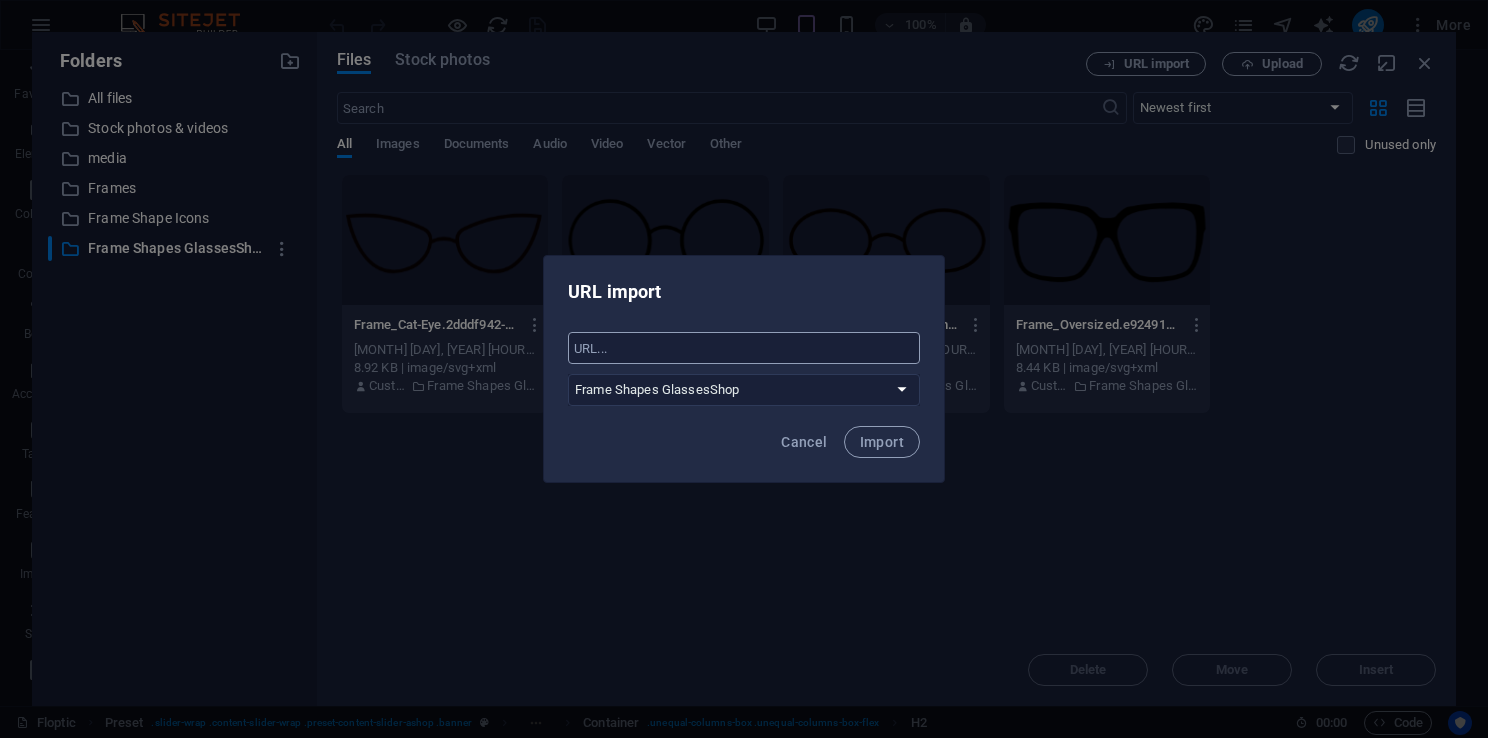 click at bounding box center [744, 348] 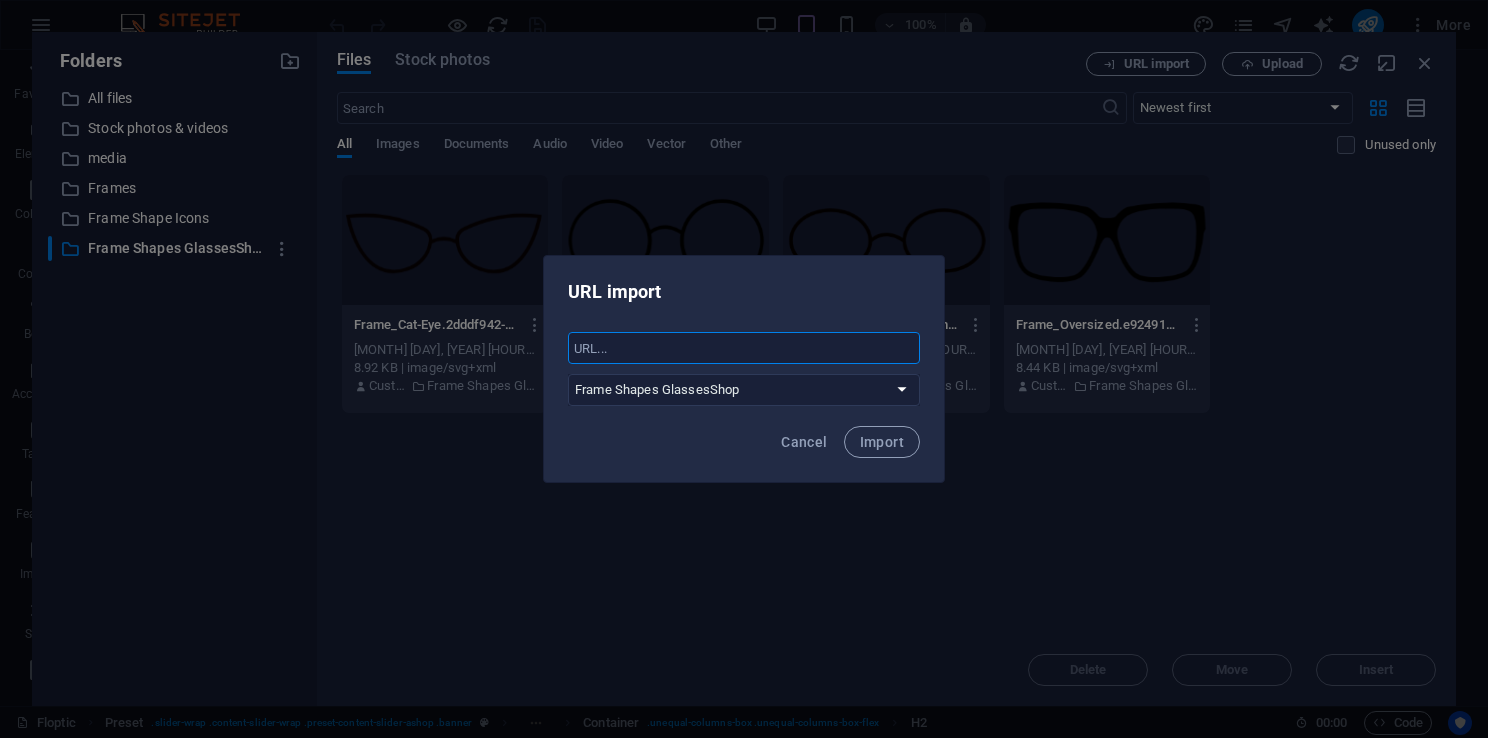 paste on "https://res.glassesshop.com/v2/assets/Frame_Aviator.e369c5b8.svg" 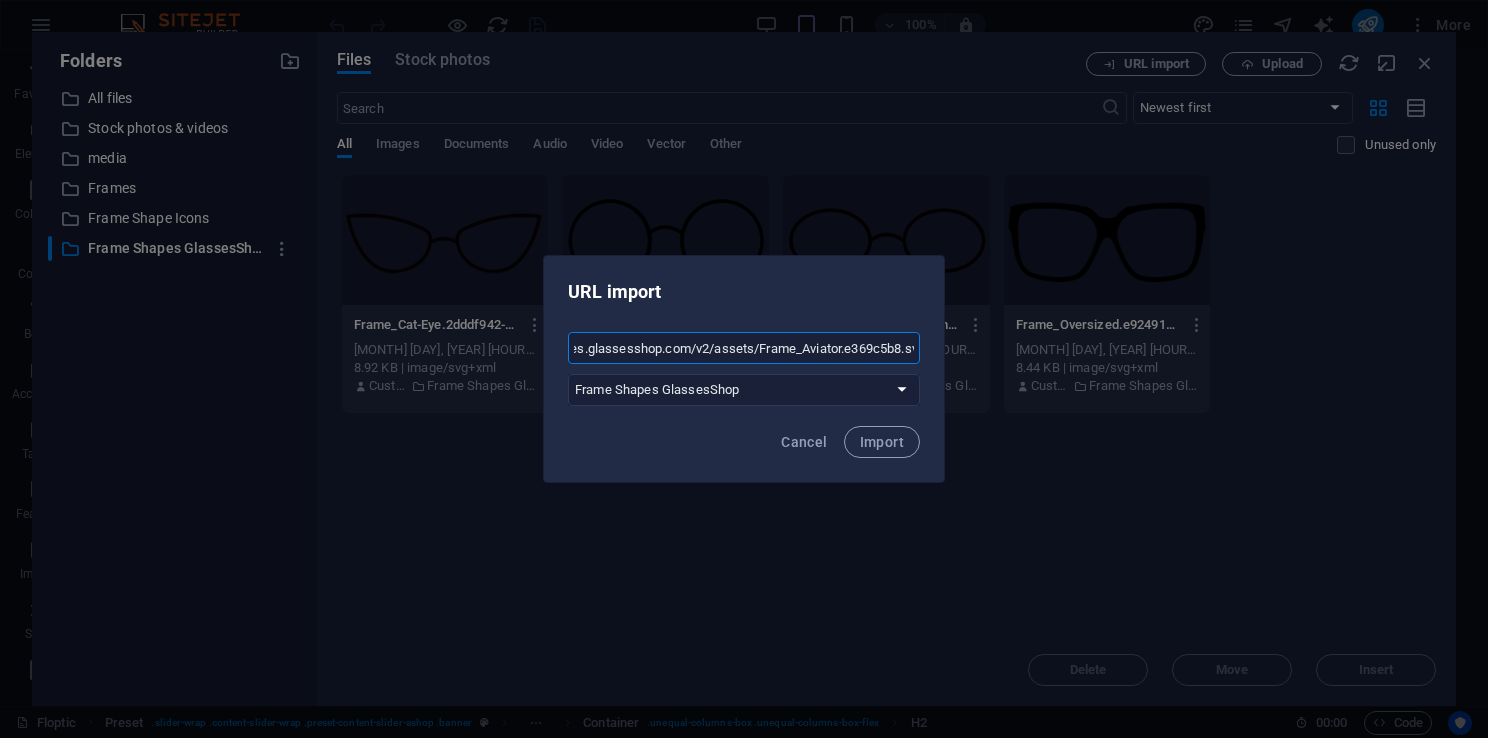 scroll, scrollTop: 0, scrollLeft: 0, axis: both 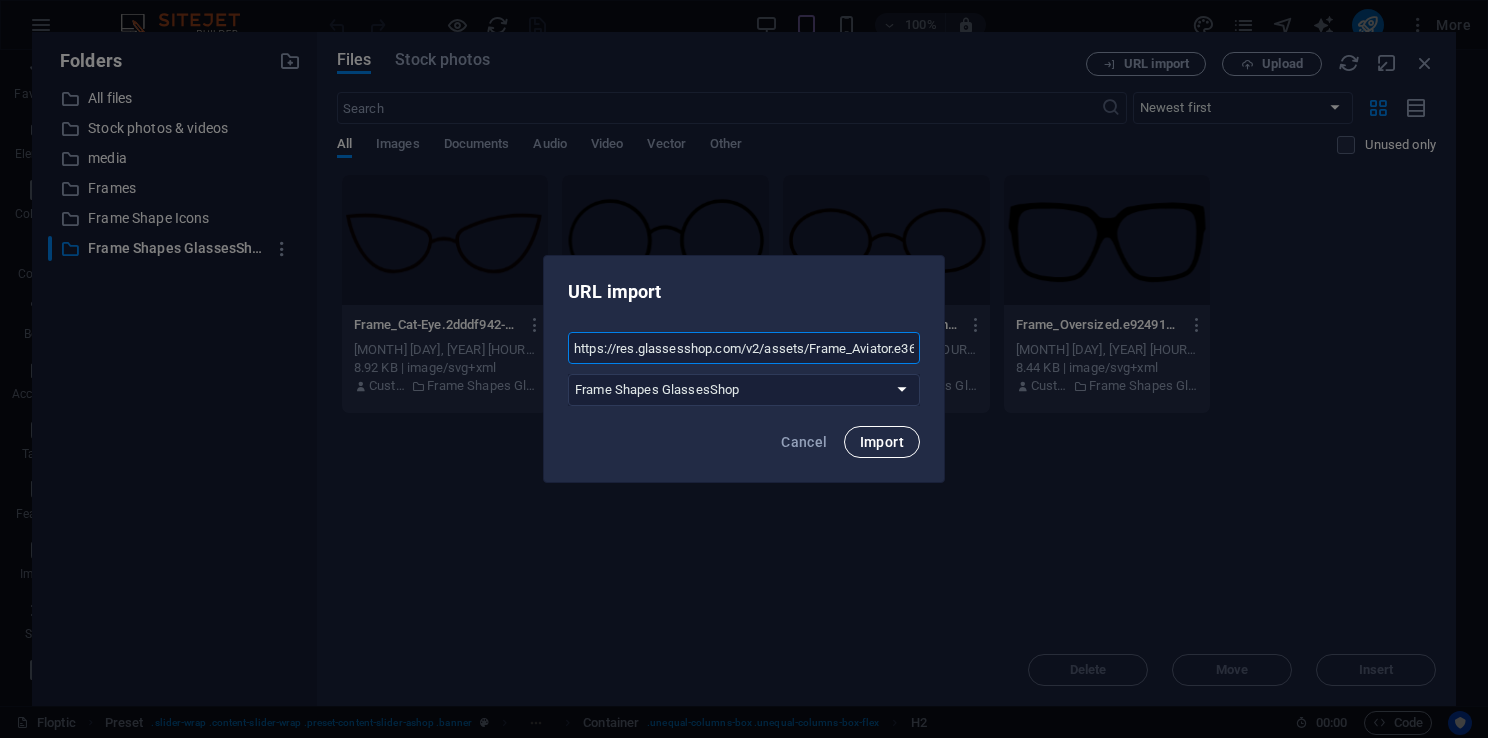 type on "https://res.glassesshop.com/v2/assets/Frame_Aviator.e369c5b8.svg" 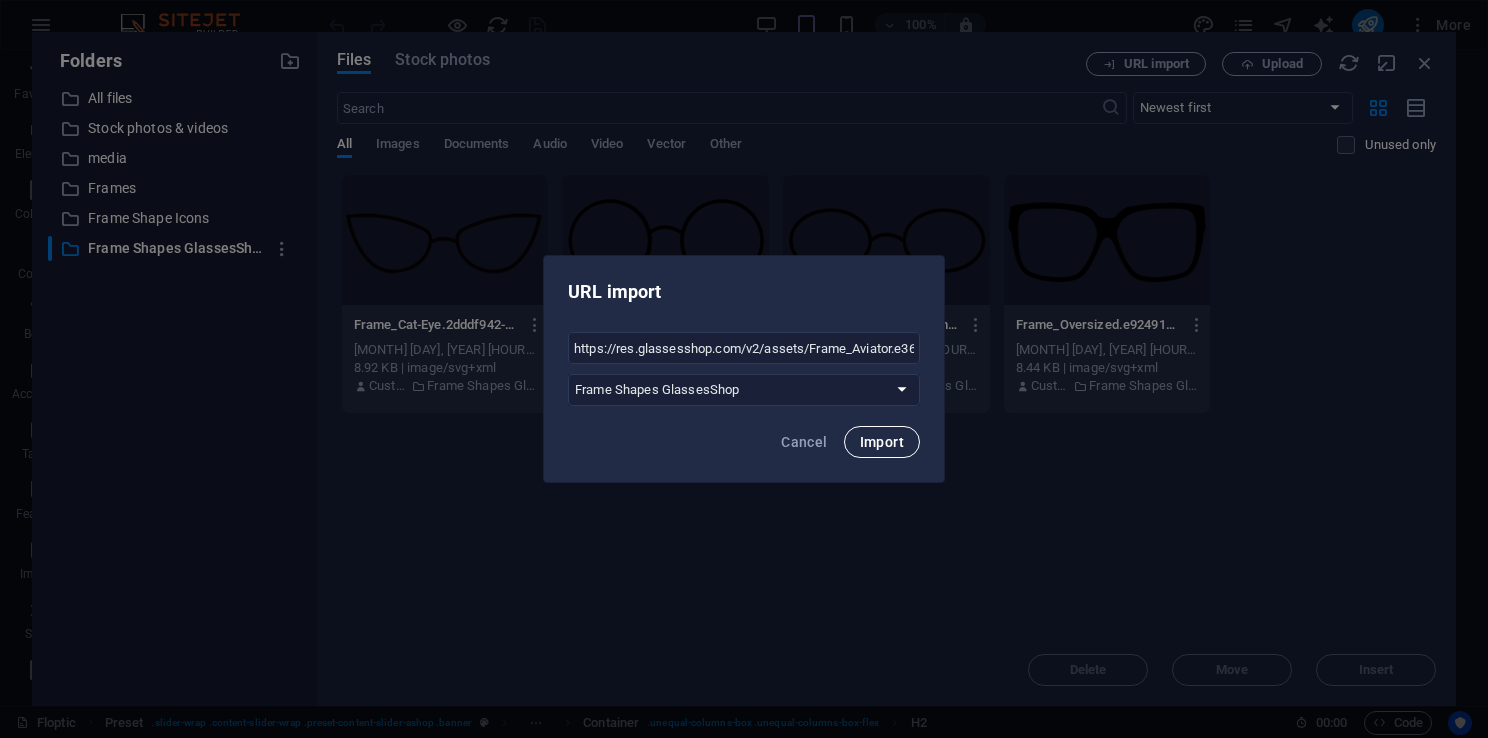 click on "Import" at bounding box center (882, 442) 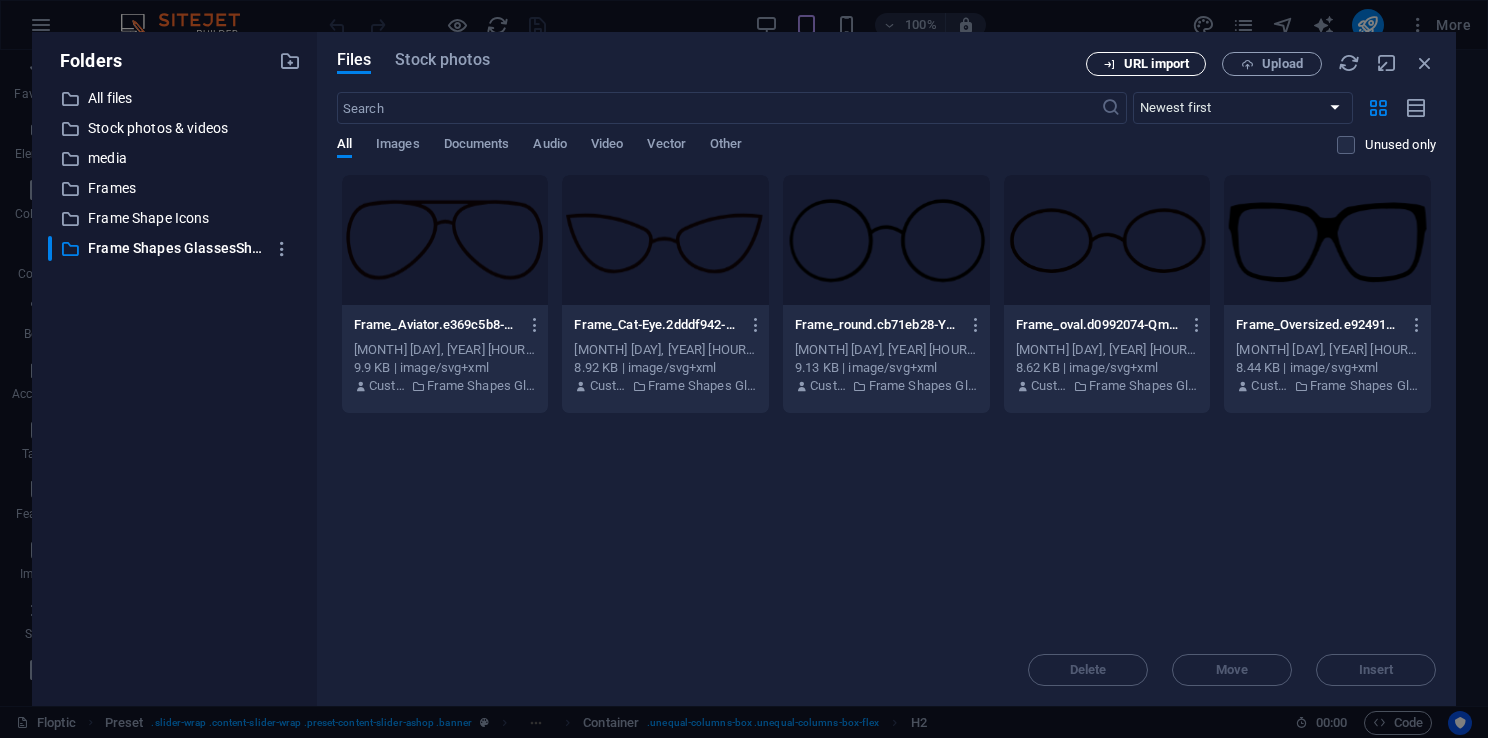 click on "URL import" at bounding box center [1146, 64] 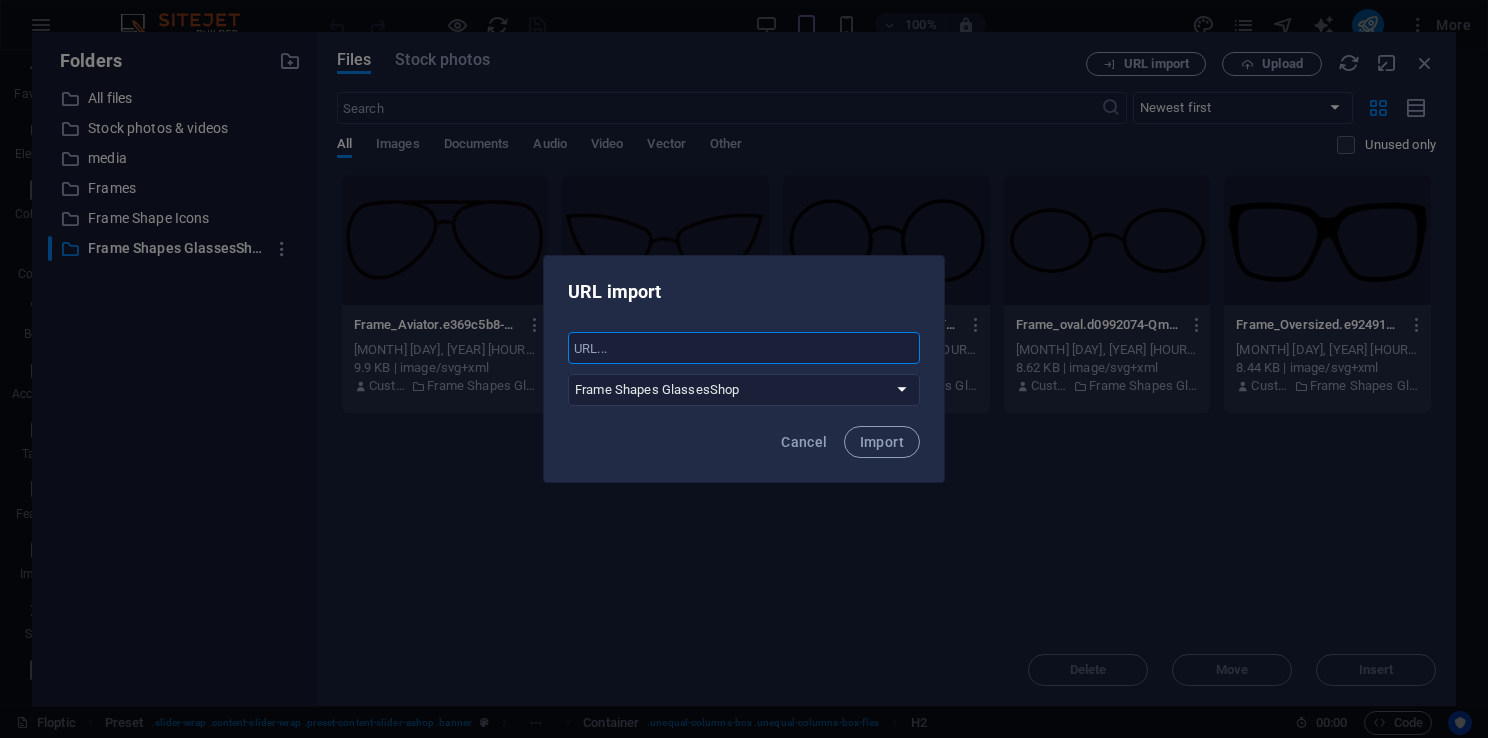 click at bounding box center [744, 348] 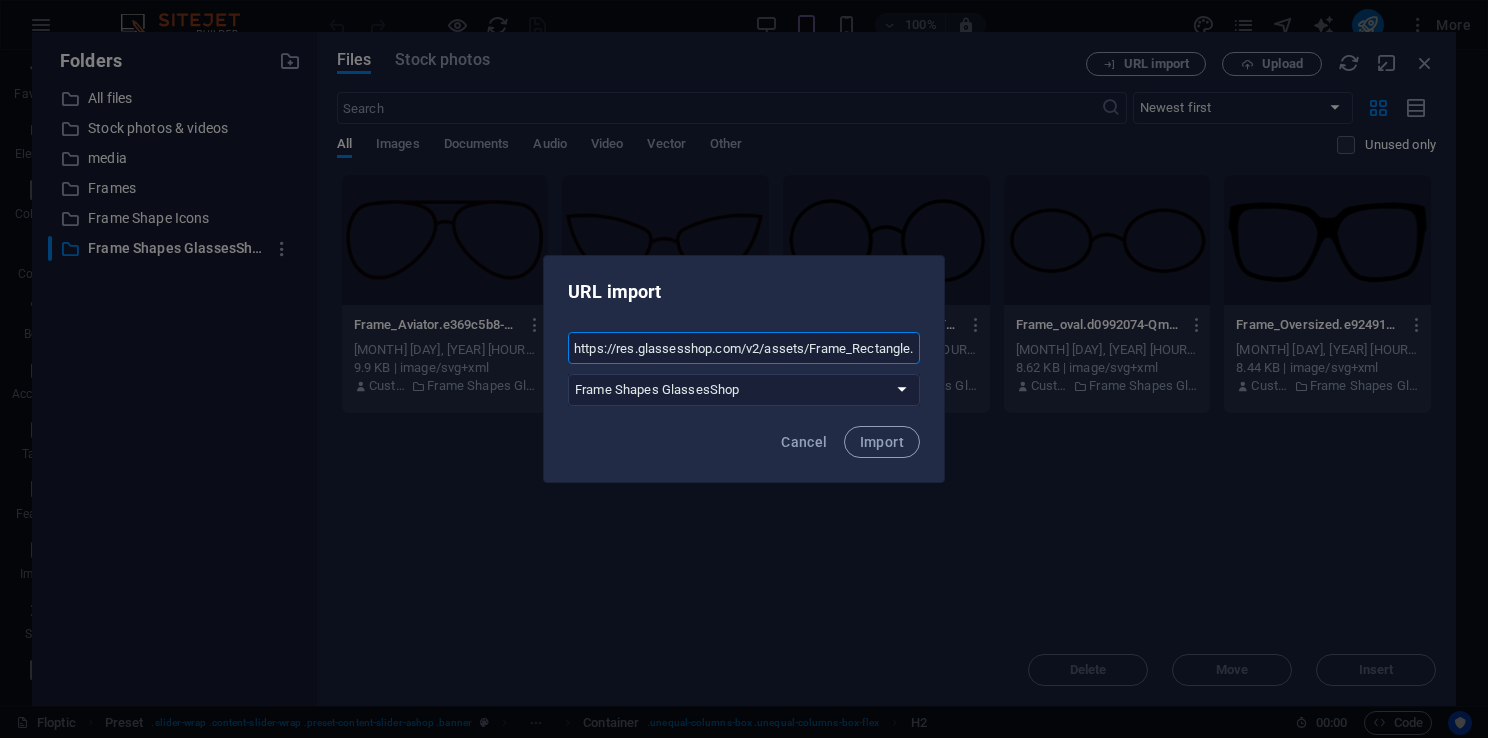 scroll, scrollTop: 0, scrollLeft: 92, axis: horizontal 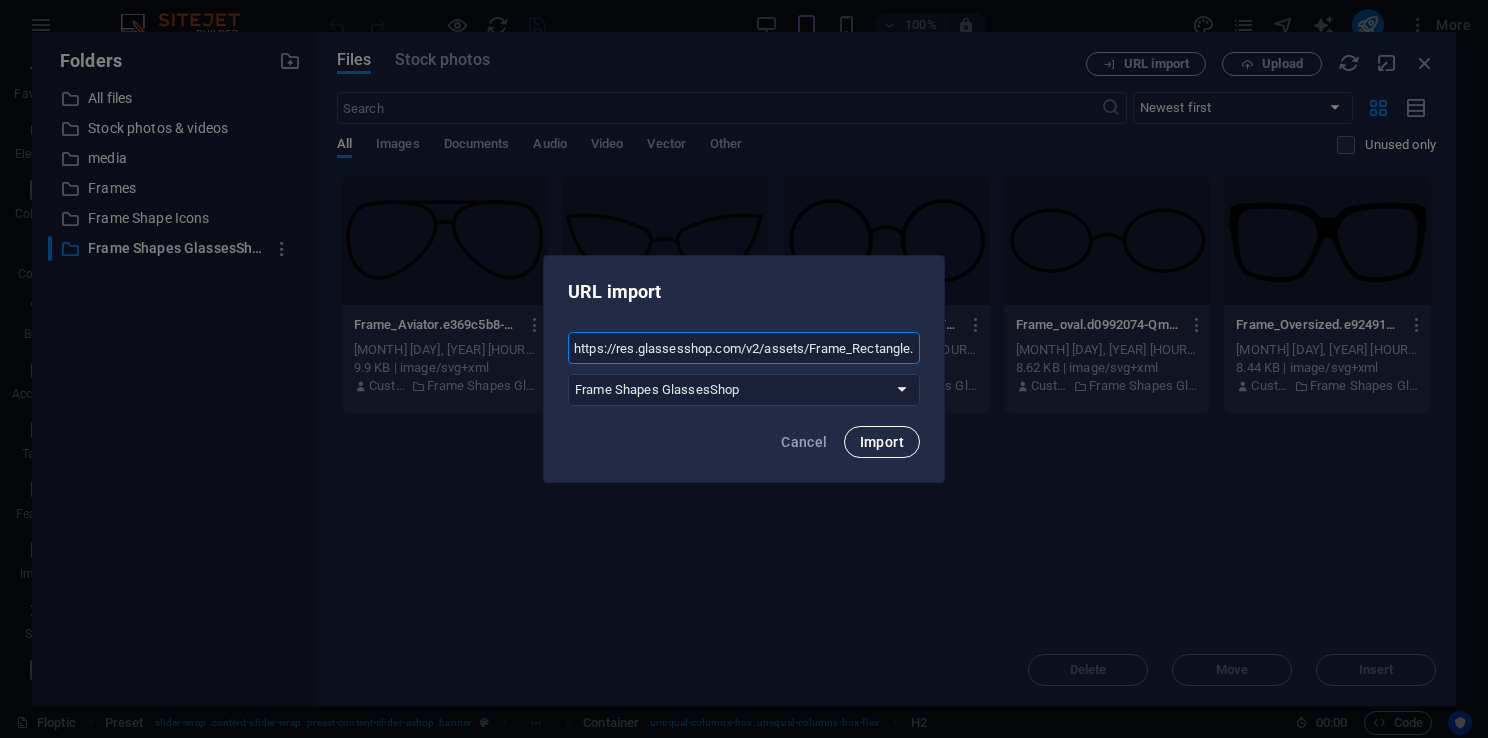 type on "https://res.glassesshop.com/v2/assets/Frame_Rectangle.5550101d.svg" 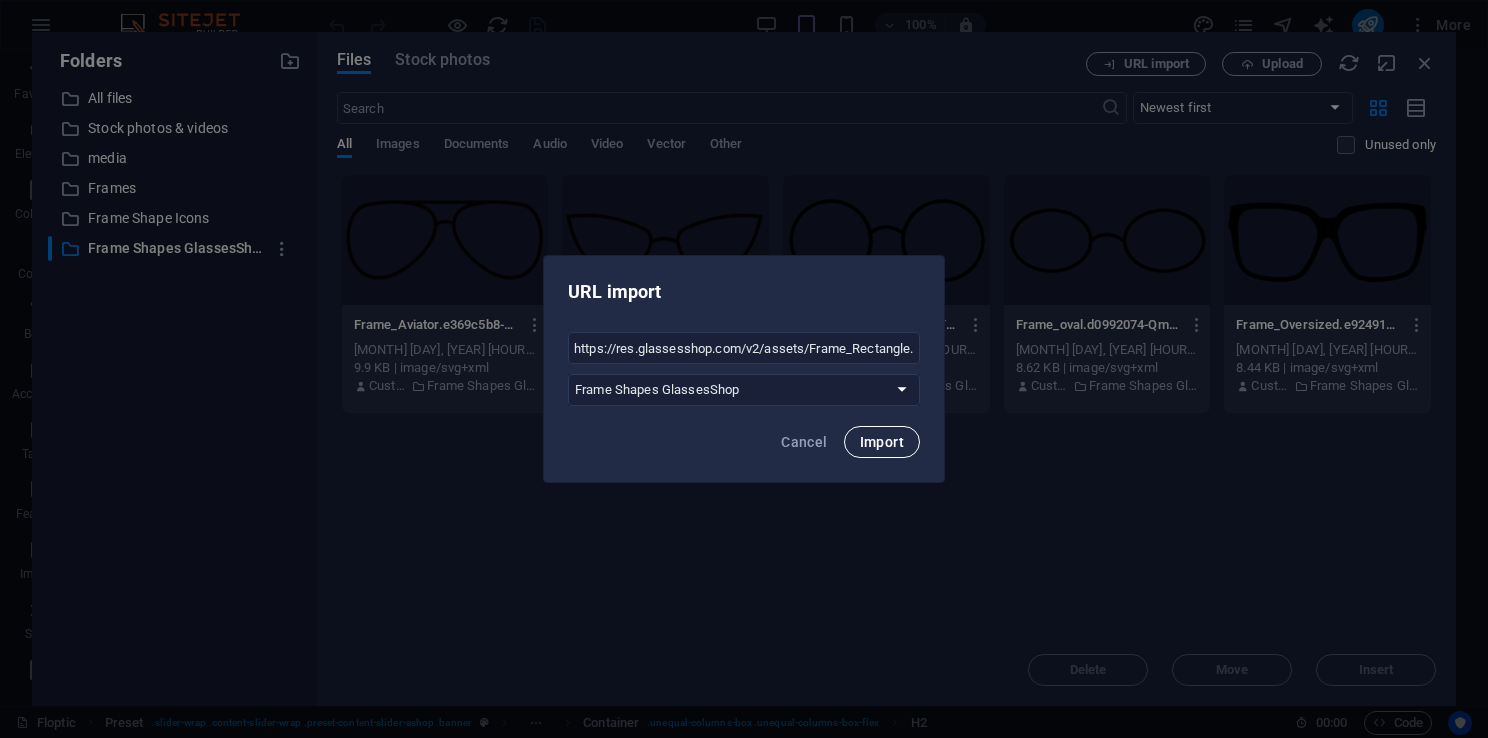 click on "Import" at bounding box center [882, 442] 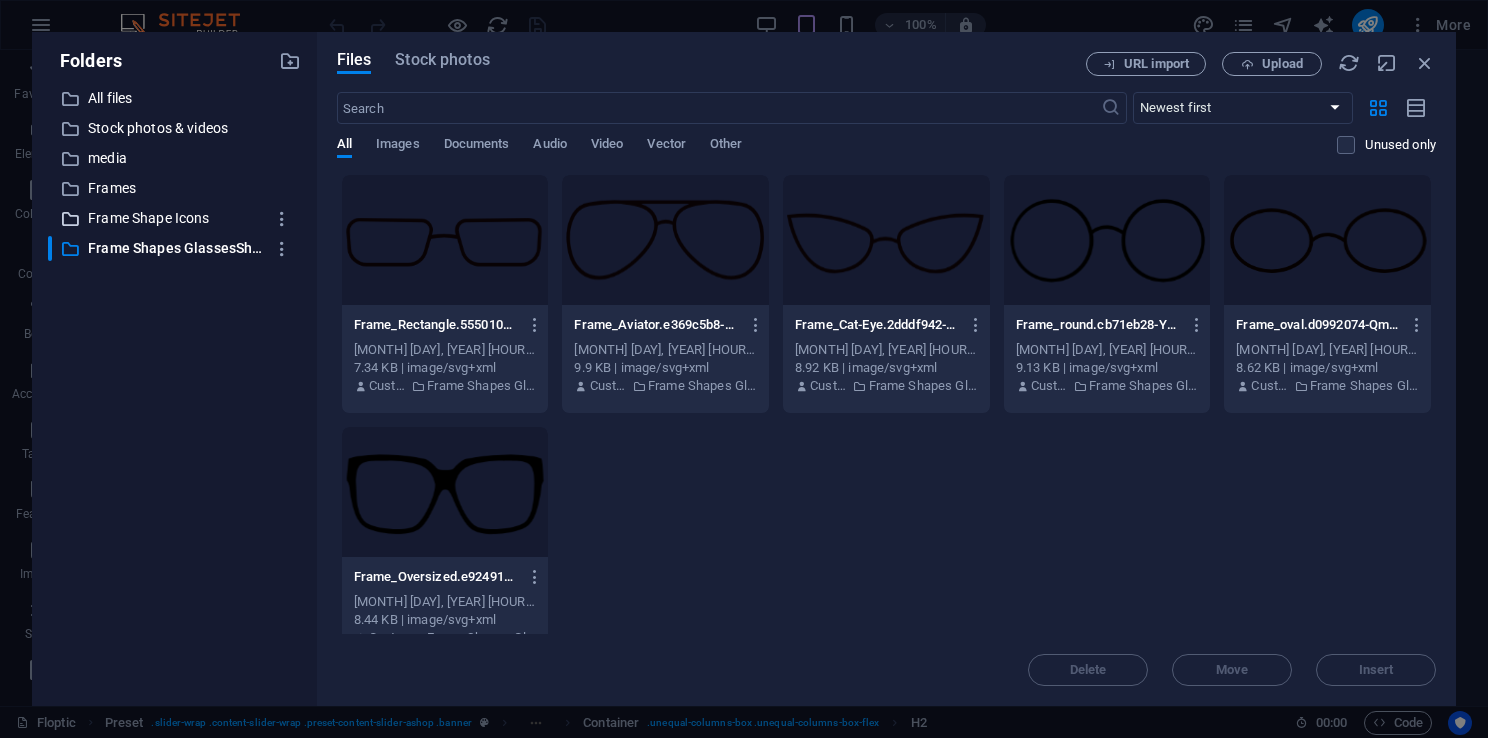 click on "[FOLDERNAME]" at bounding box center (176, 218) 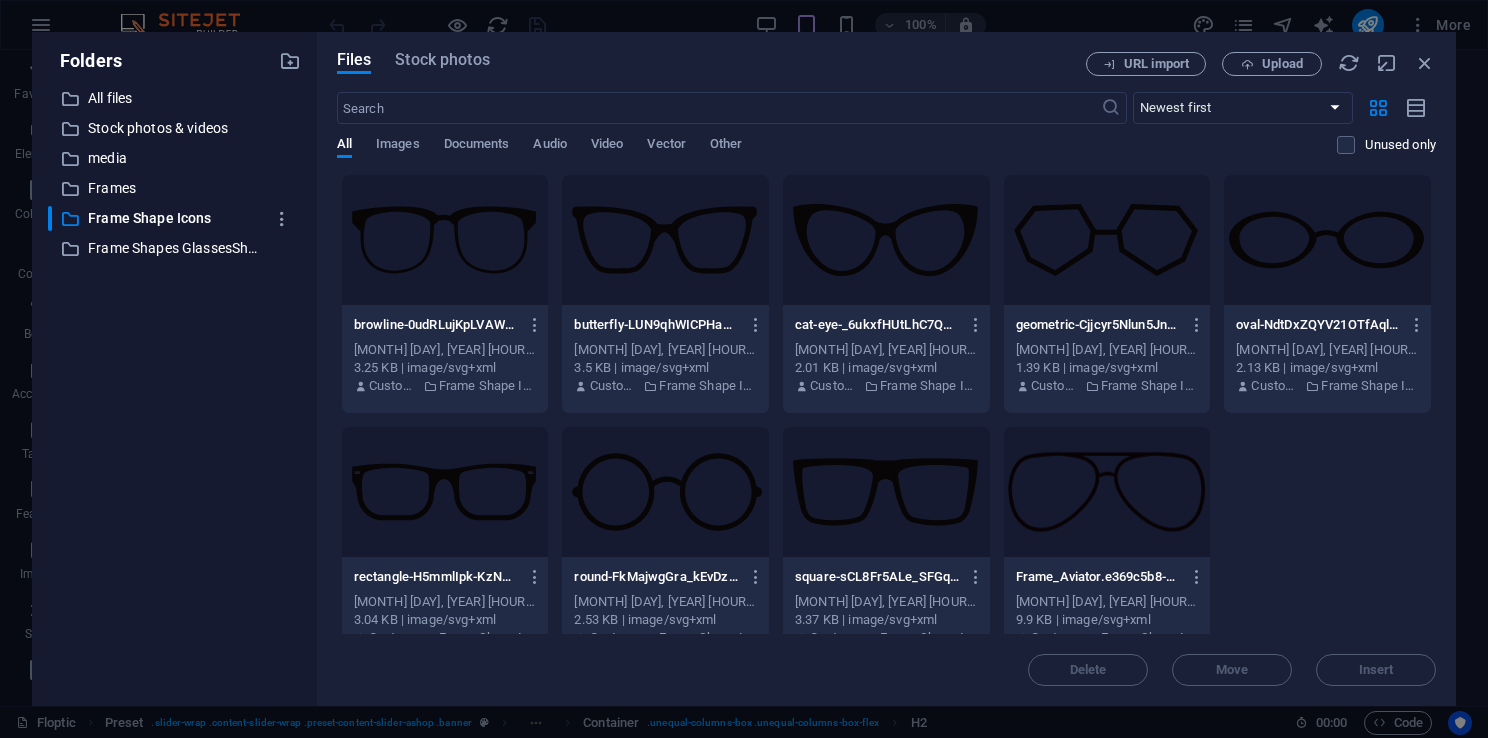 scroll, scrollTop: 0, scrollLeft: 0, axis: both 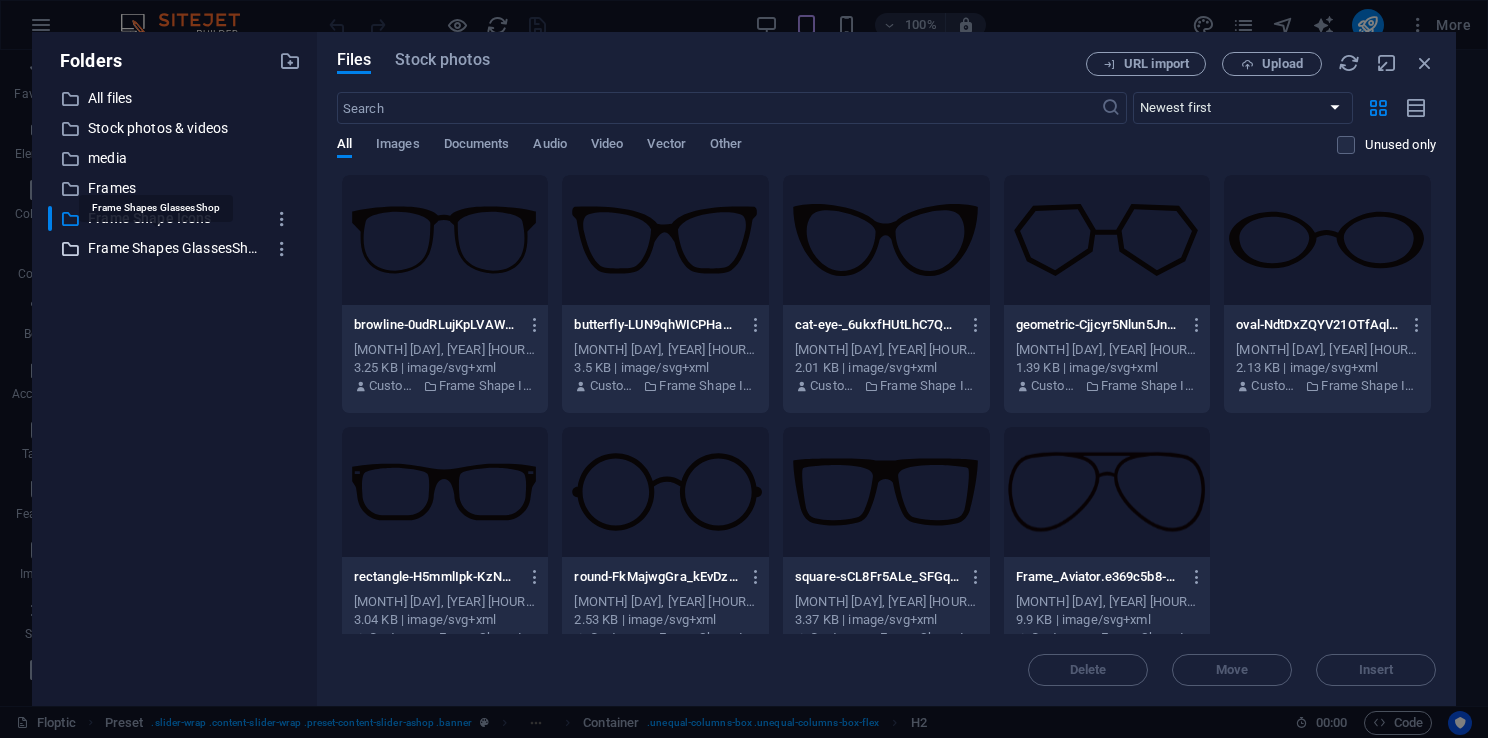 click on "Frame Shapes GlassesShop" at bounding box center (176, 248) 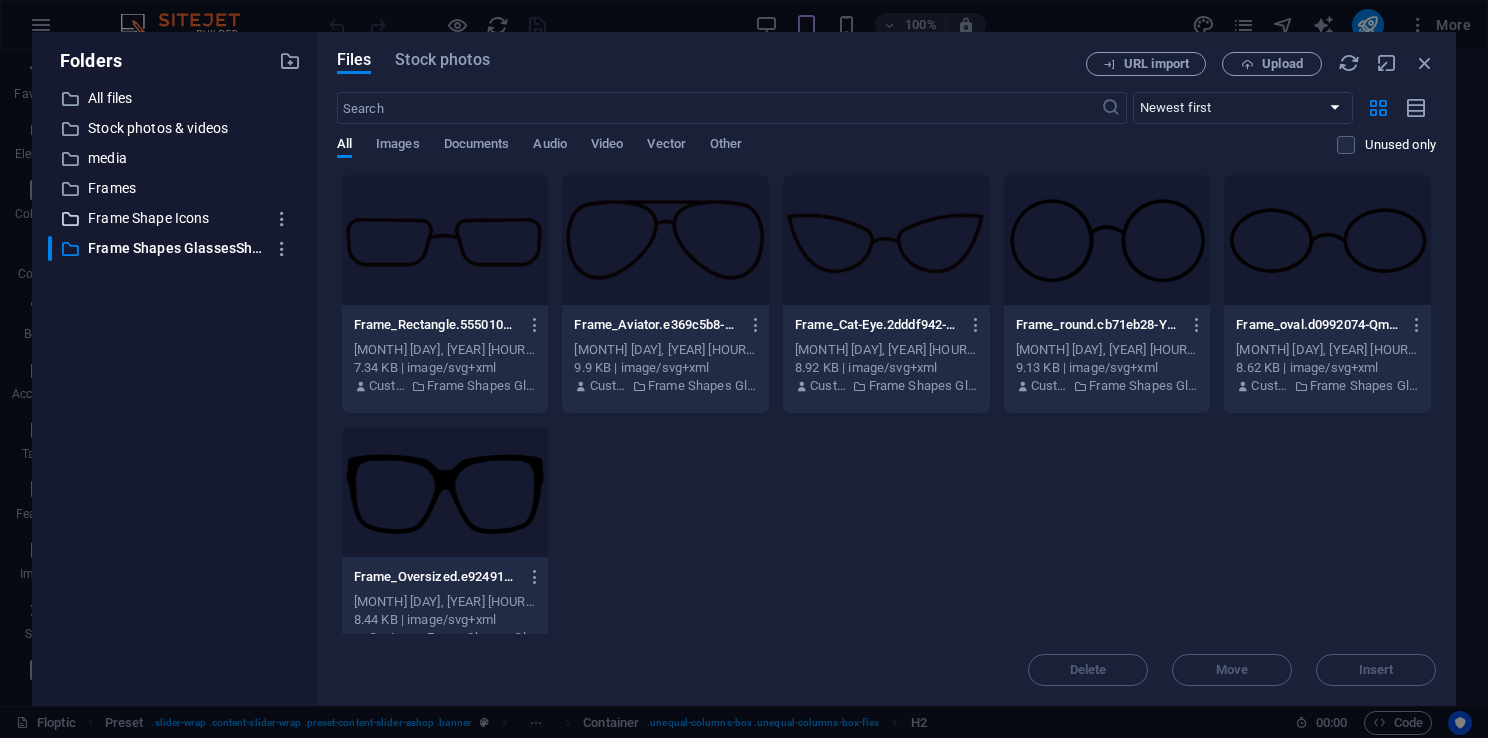 click on "[FOLDERNAME]" at bounding box center [176, 218] 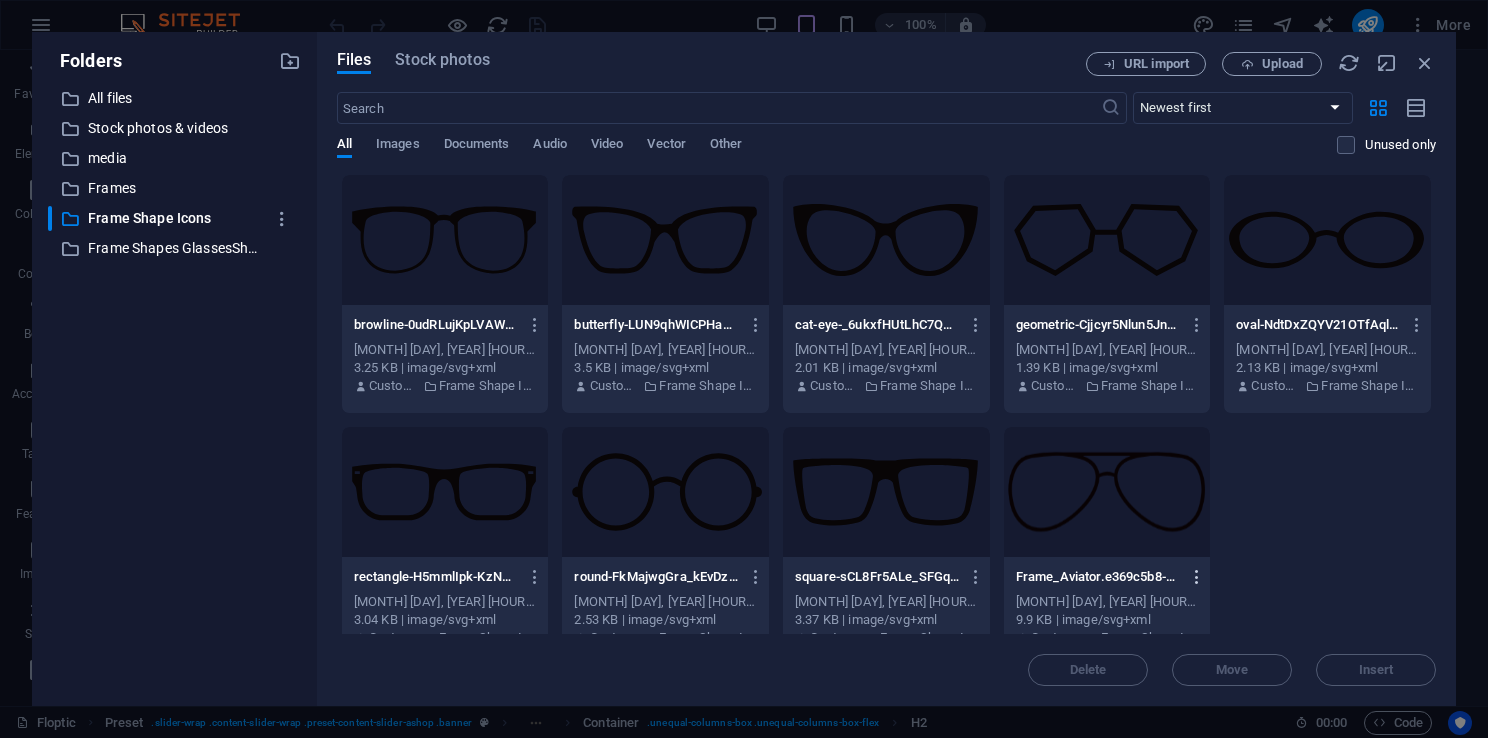 scroll, scrollTop: 31, scrollLeft: 0, axis: vertical 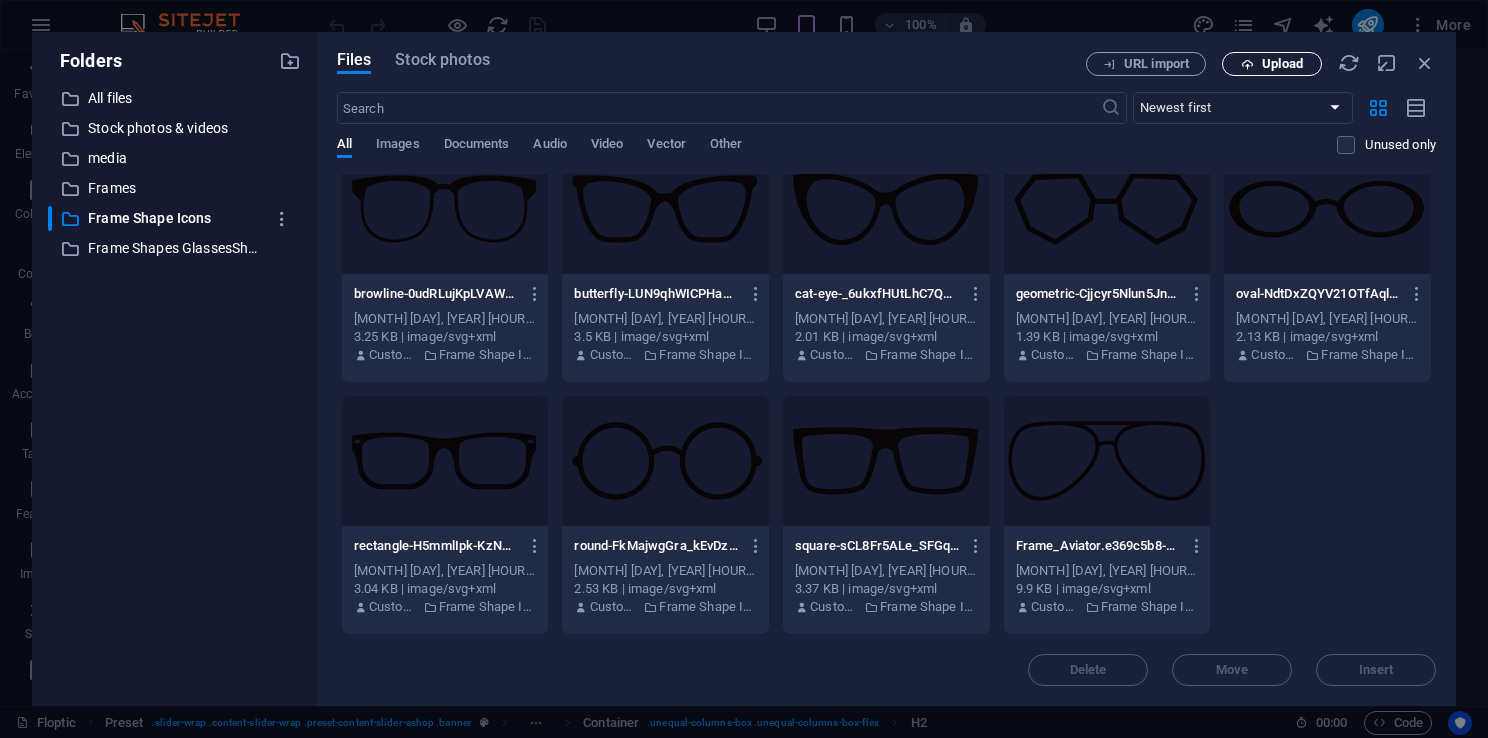 click at bounding box center [1247, 64] 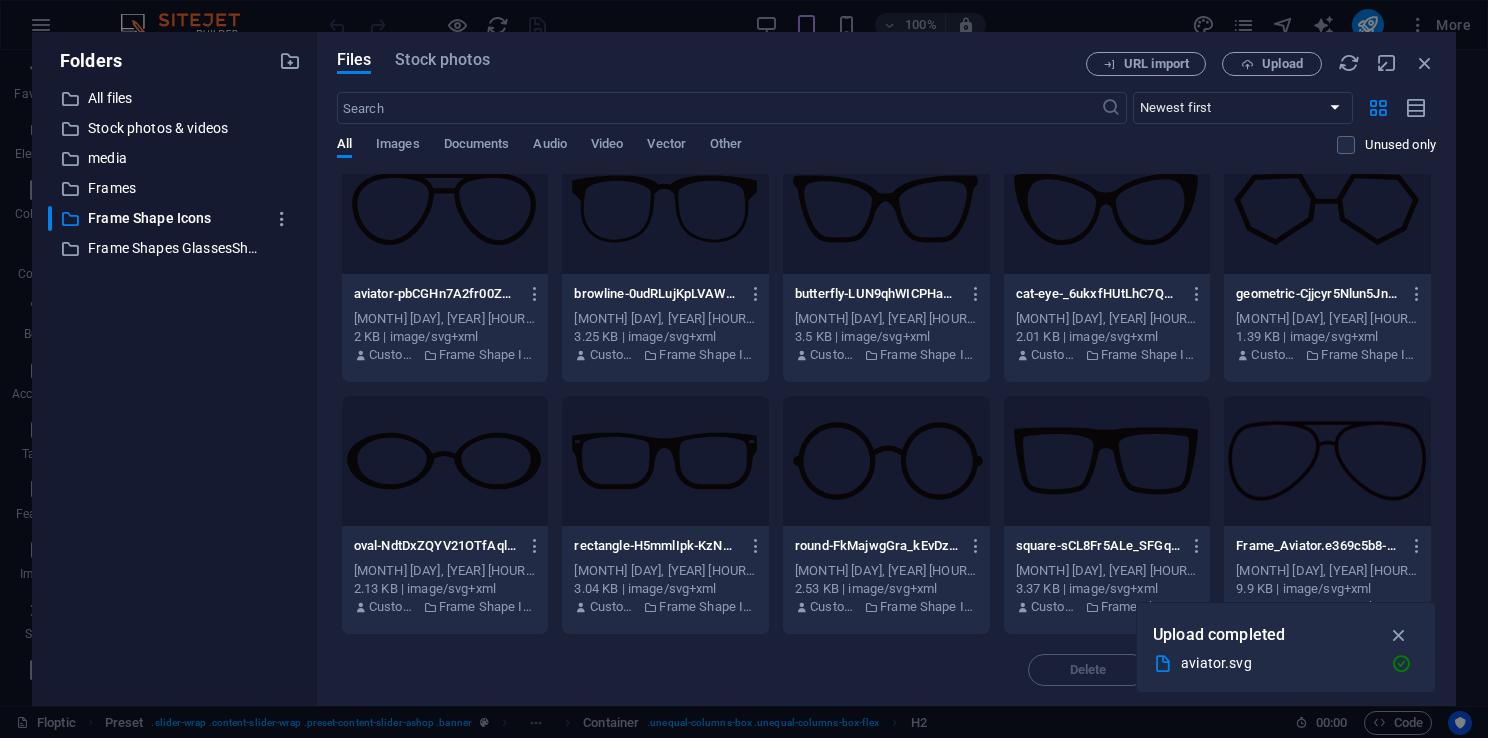 scroll, scrollTop: 0, scrollLeft: 0, axis: both 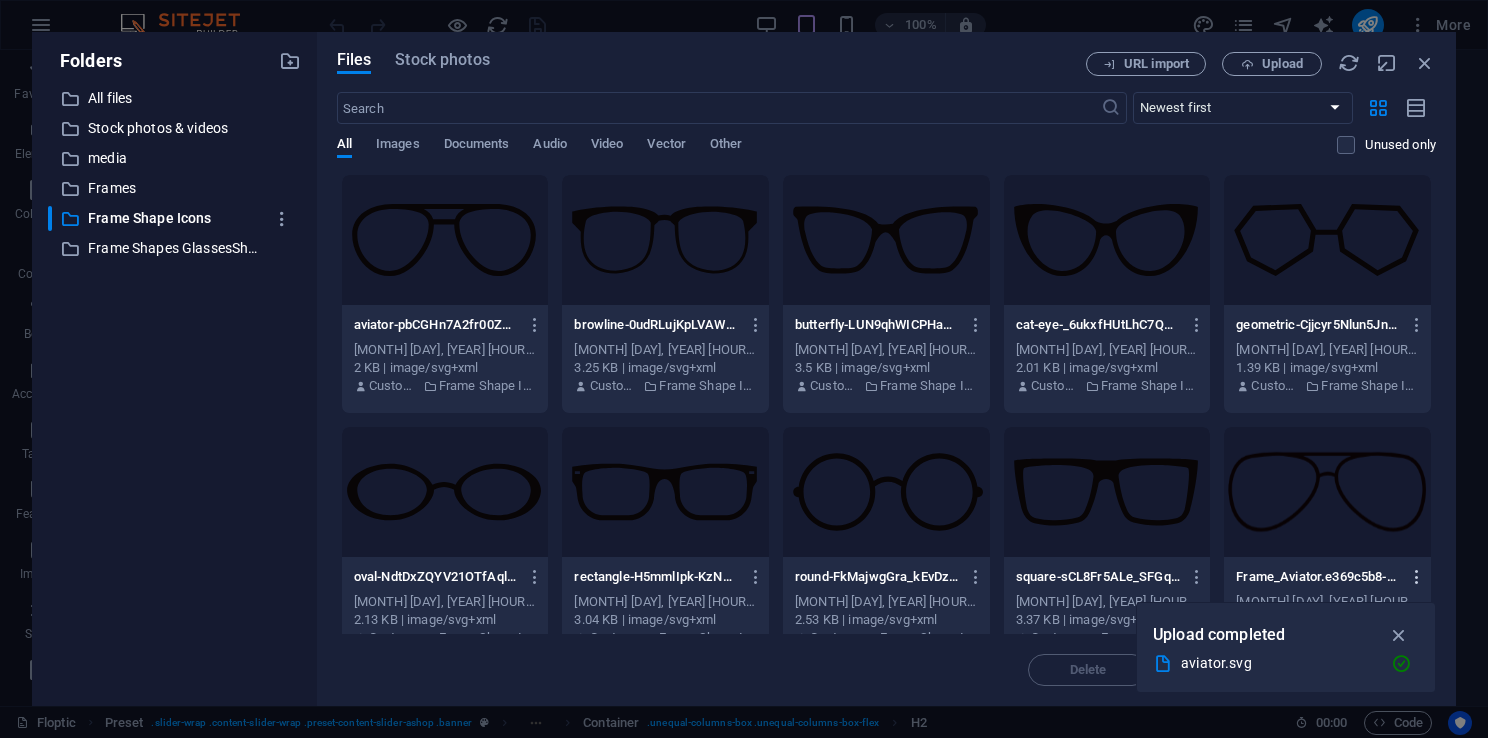click at bounding box center [1417, 577] 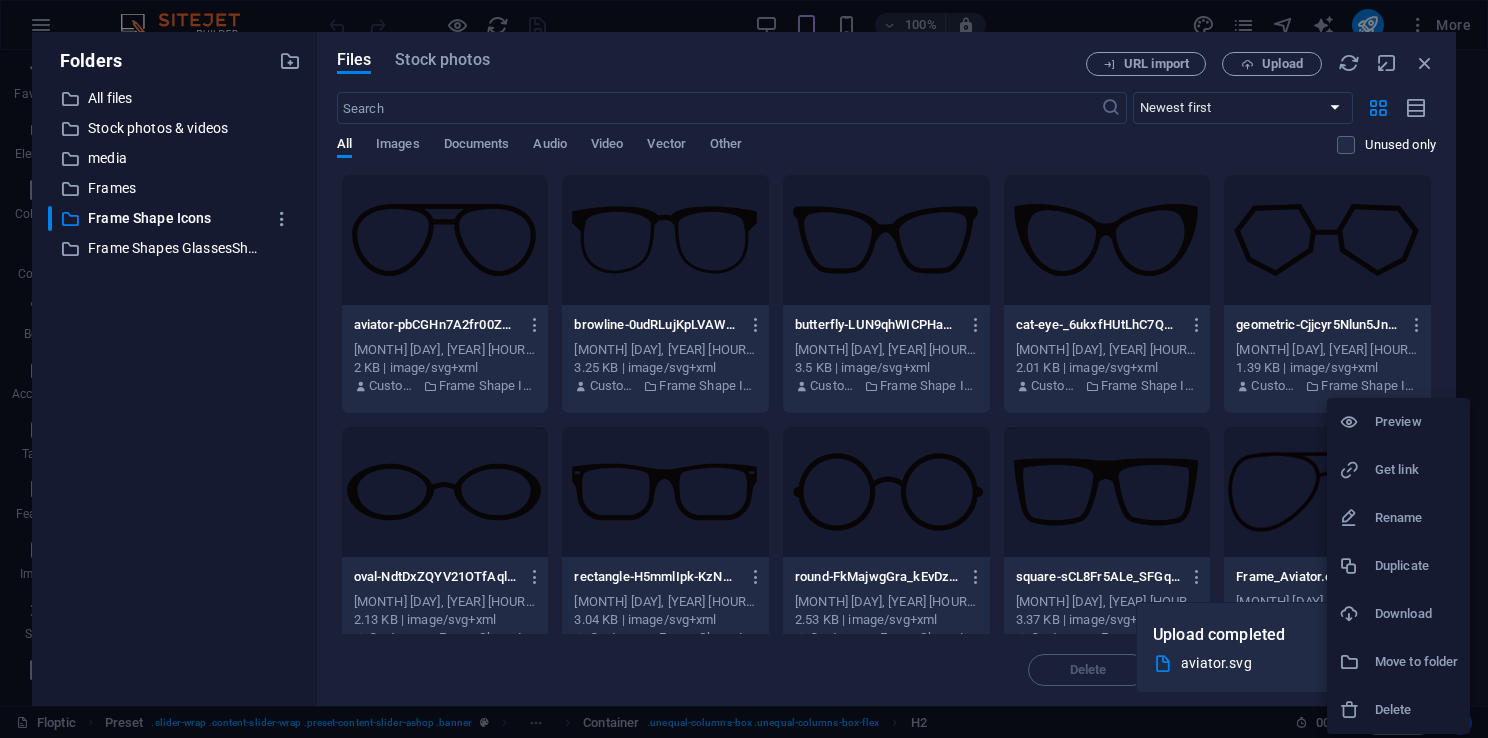 click on "Delete" at bounding box center (1416, 710) 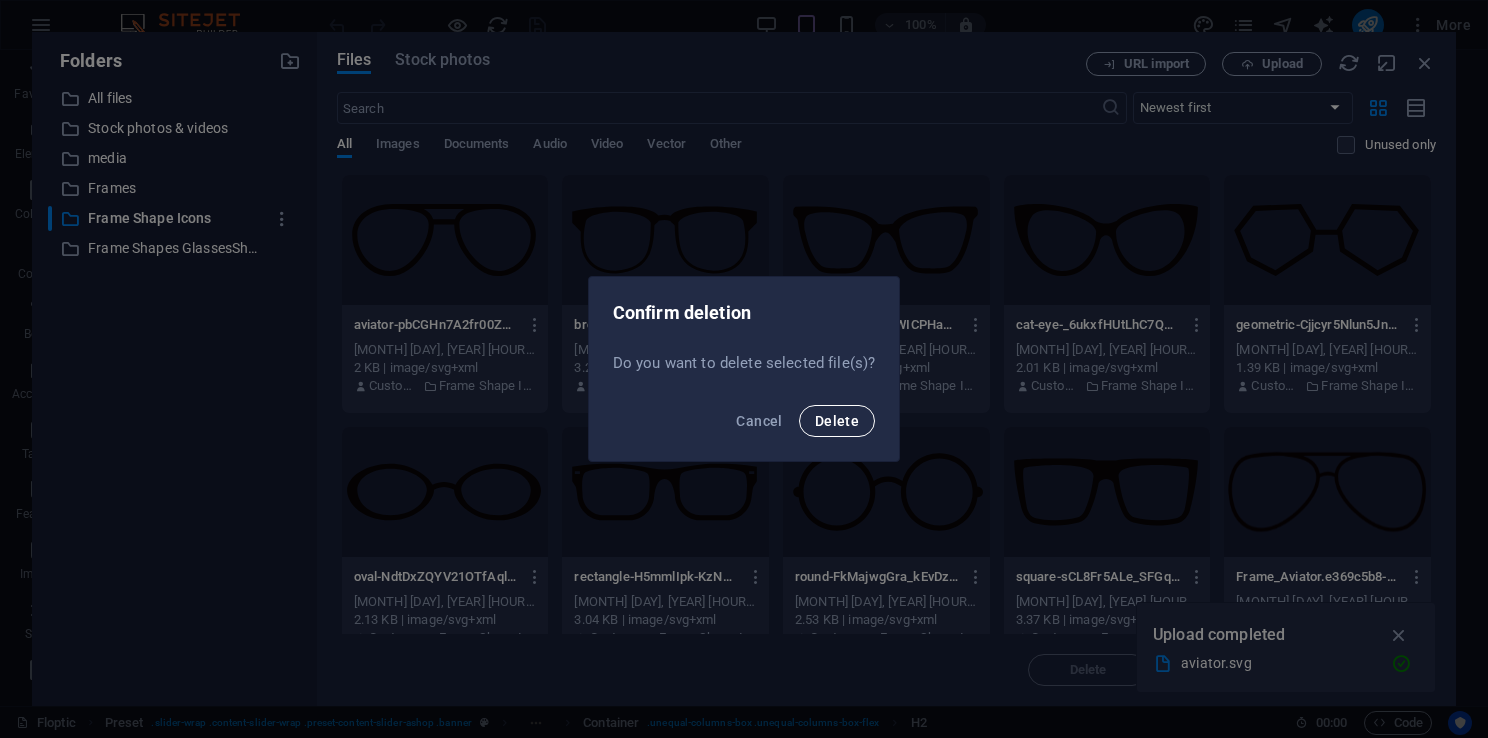 click on "Delete" at bounding box center (837, 421) 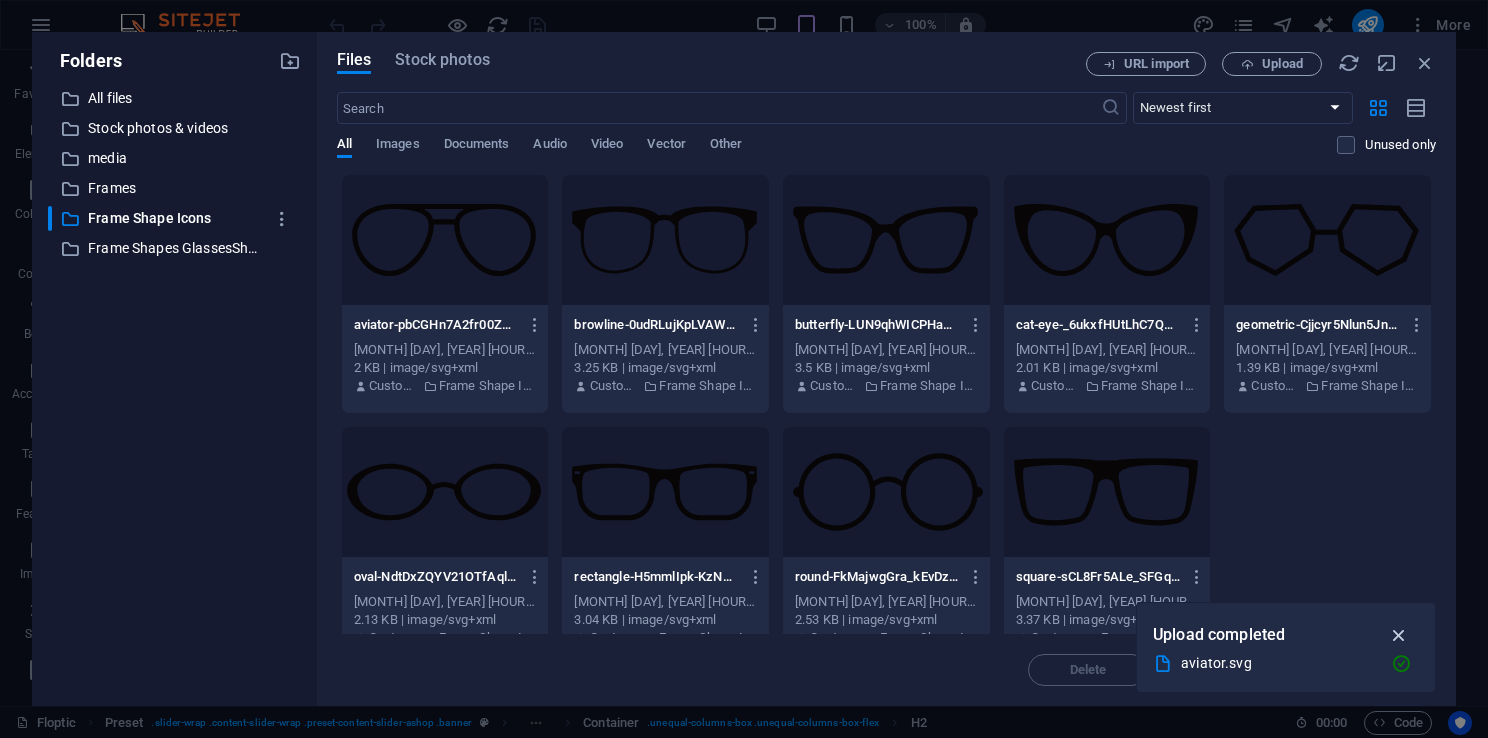 click at bounding box center [1399, 635] 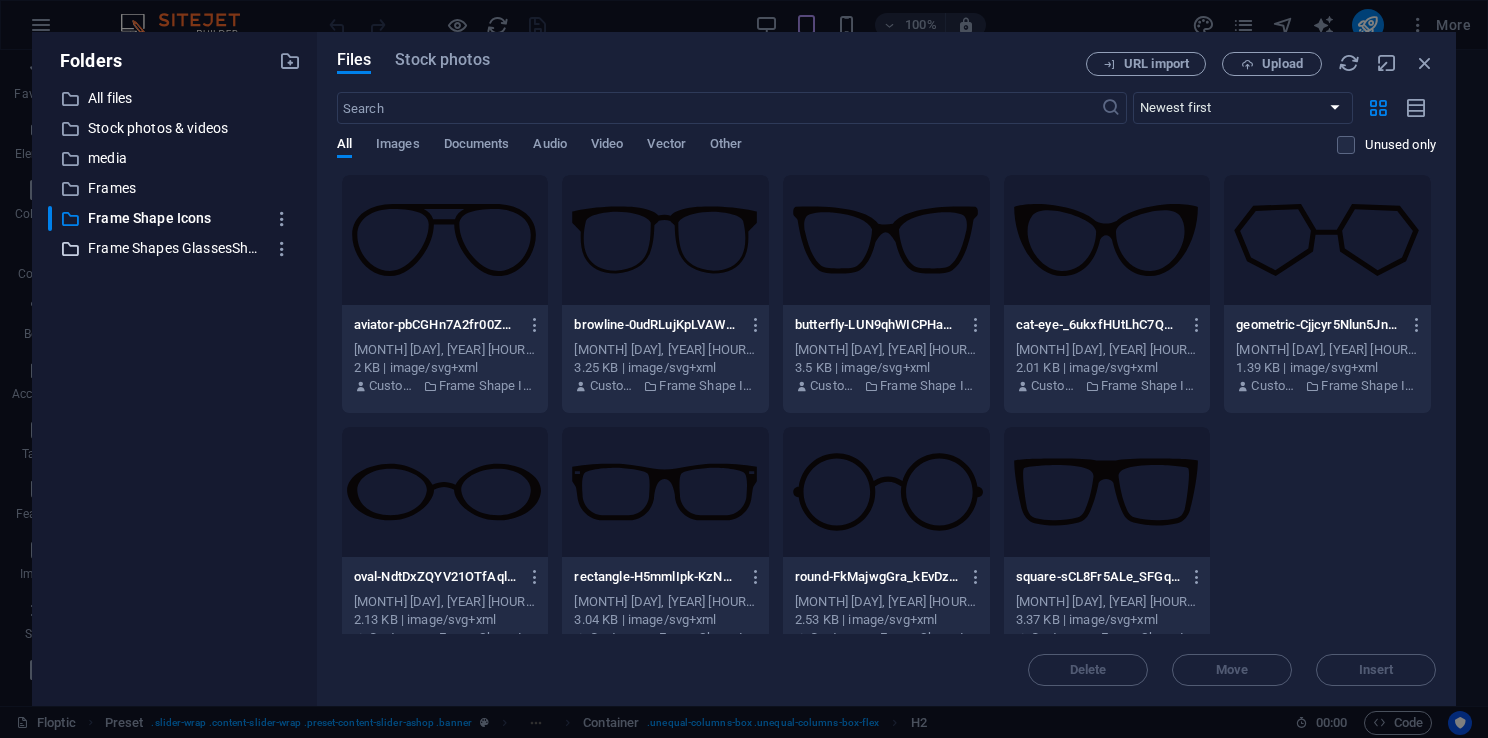 click on "Frame Shapes GlassesShop" at bounding box center [176, 248] 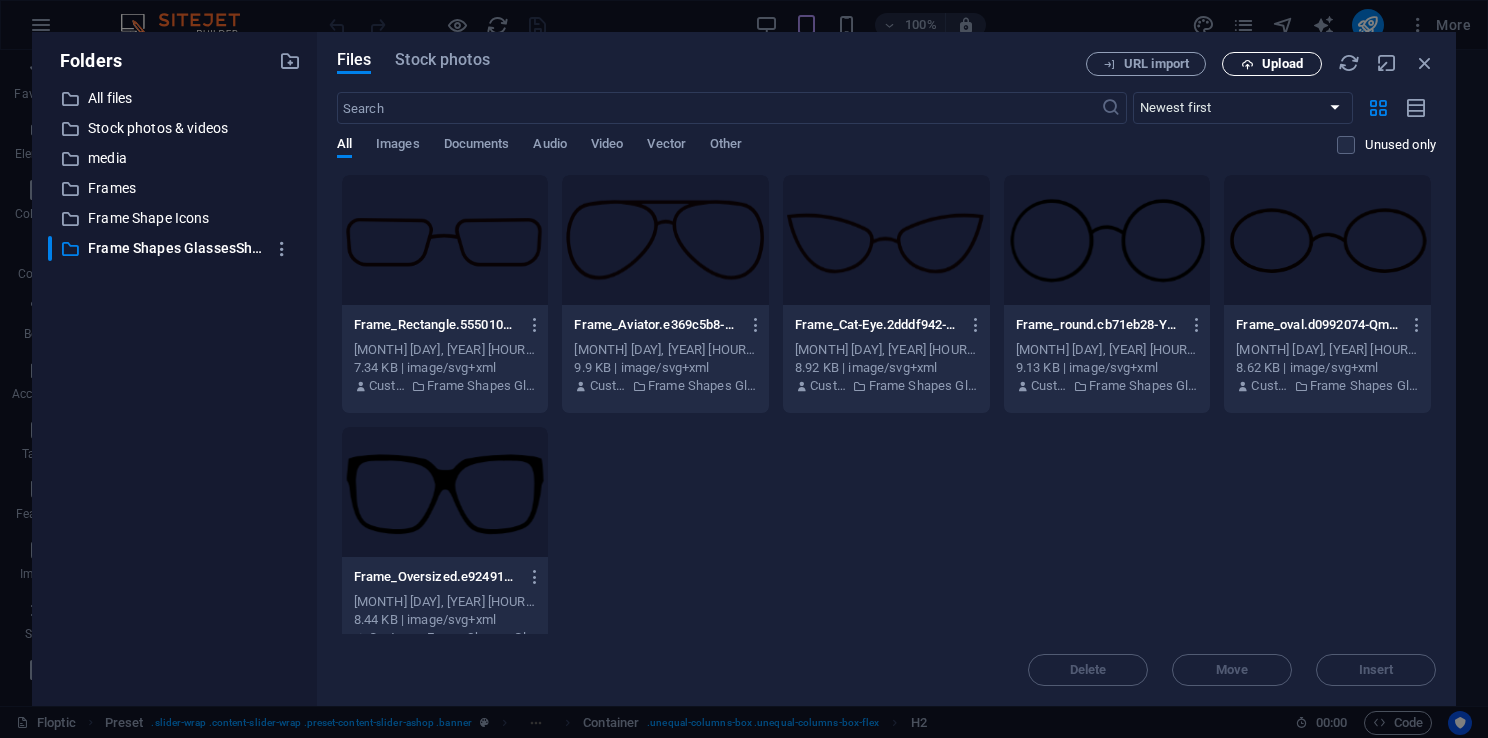 click on "Upload" at bounding box center [1272, 64] 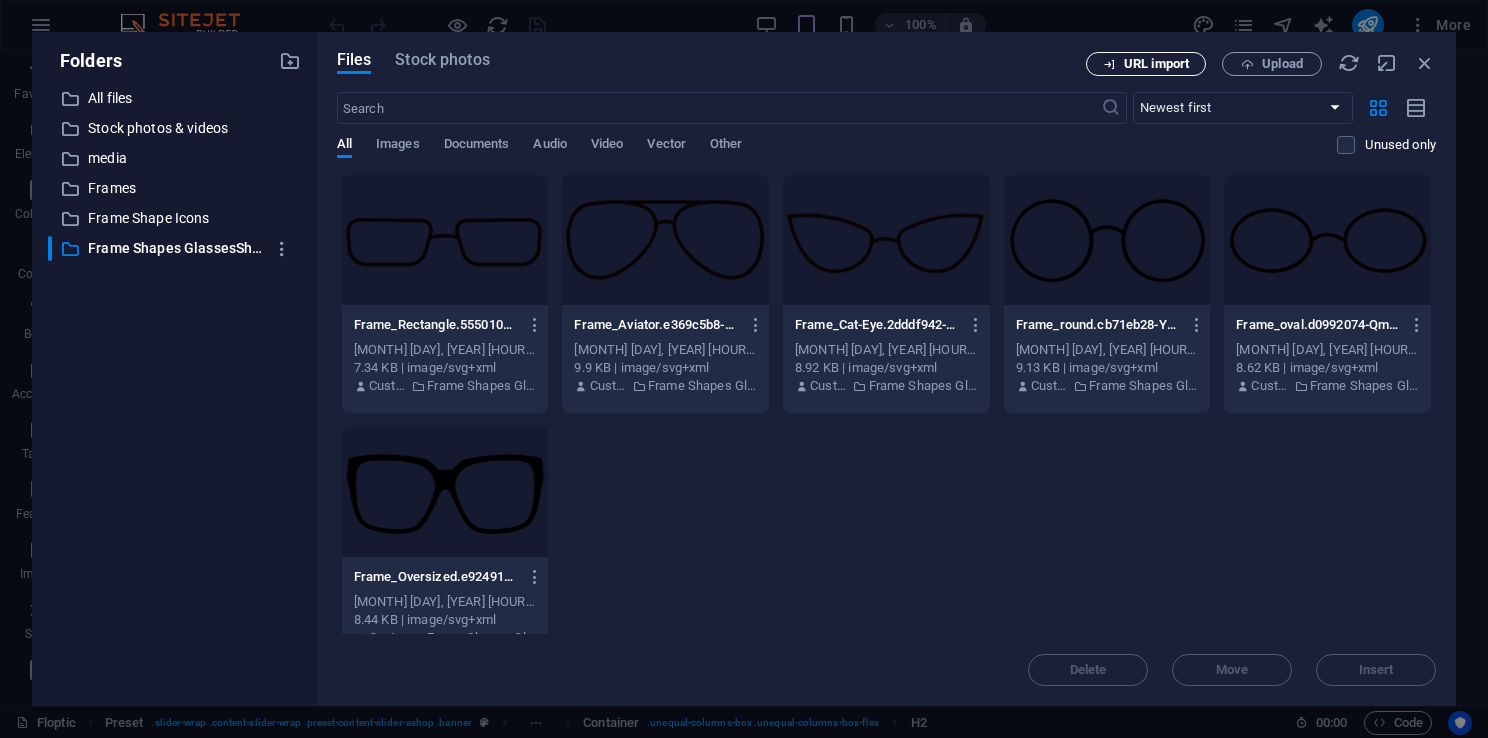 click on "URL import" at bounding box center (1156, 64) 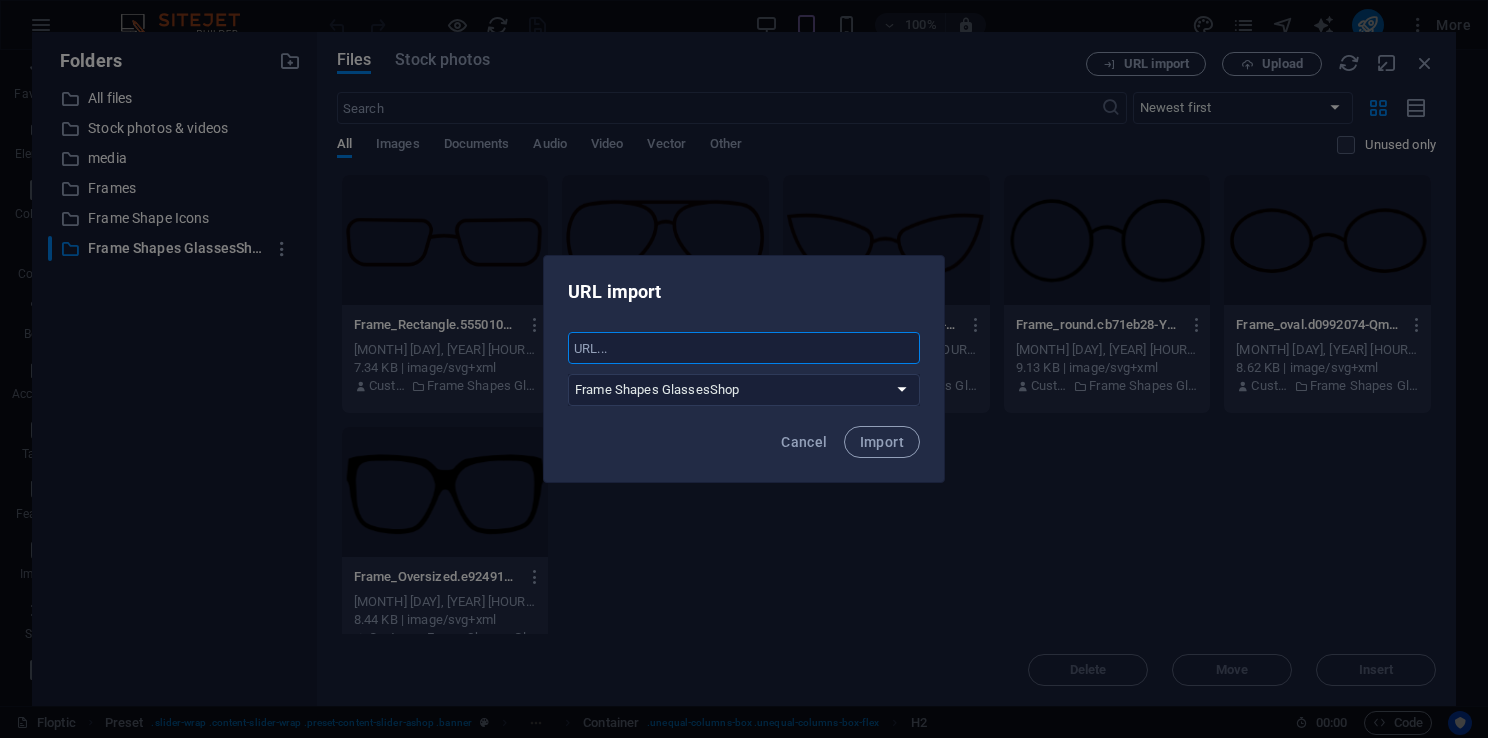 click at bounding box center [744, 348] 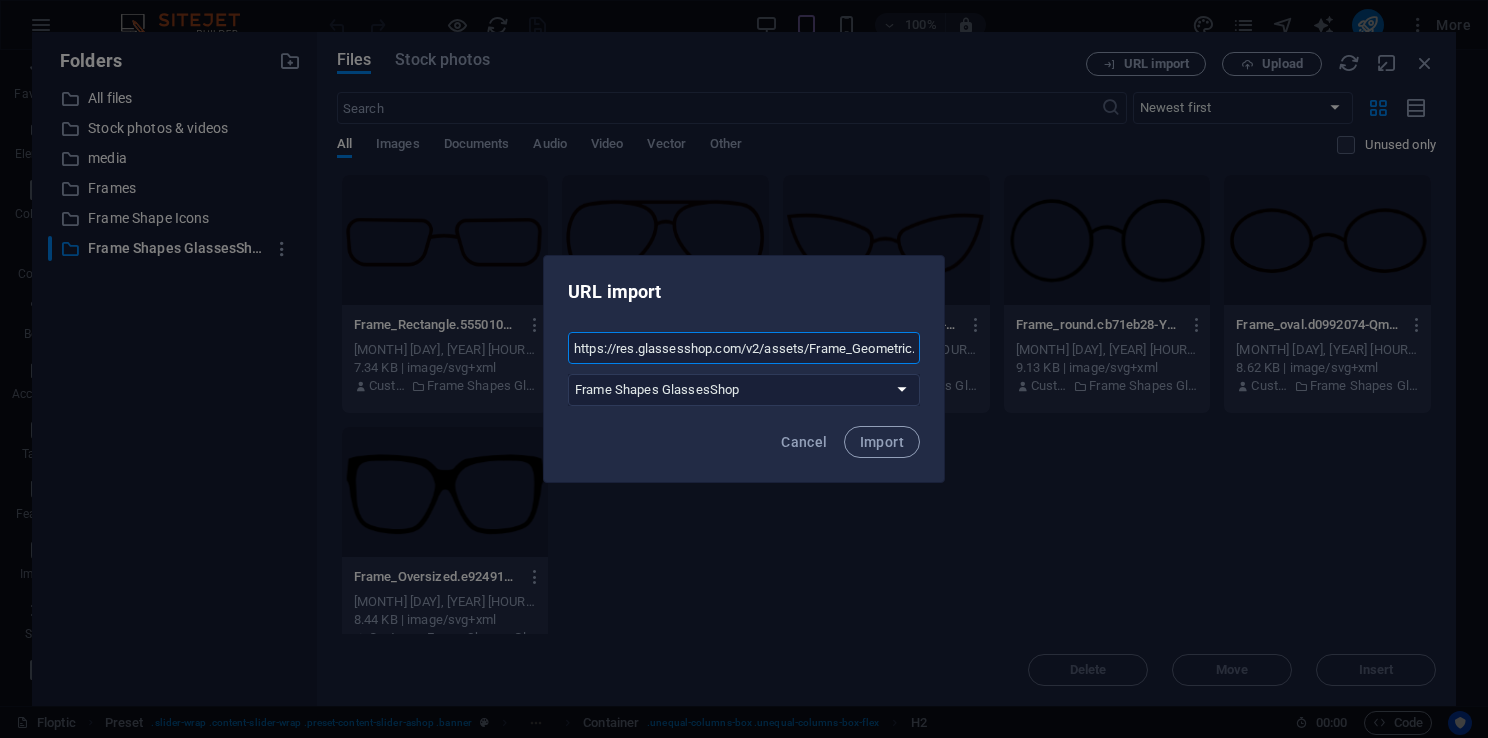 scroll, scrollTop: 0, scrollLeft: 90, axis: horizontal 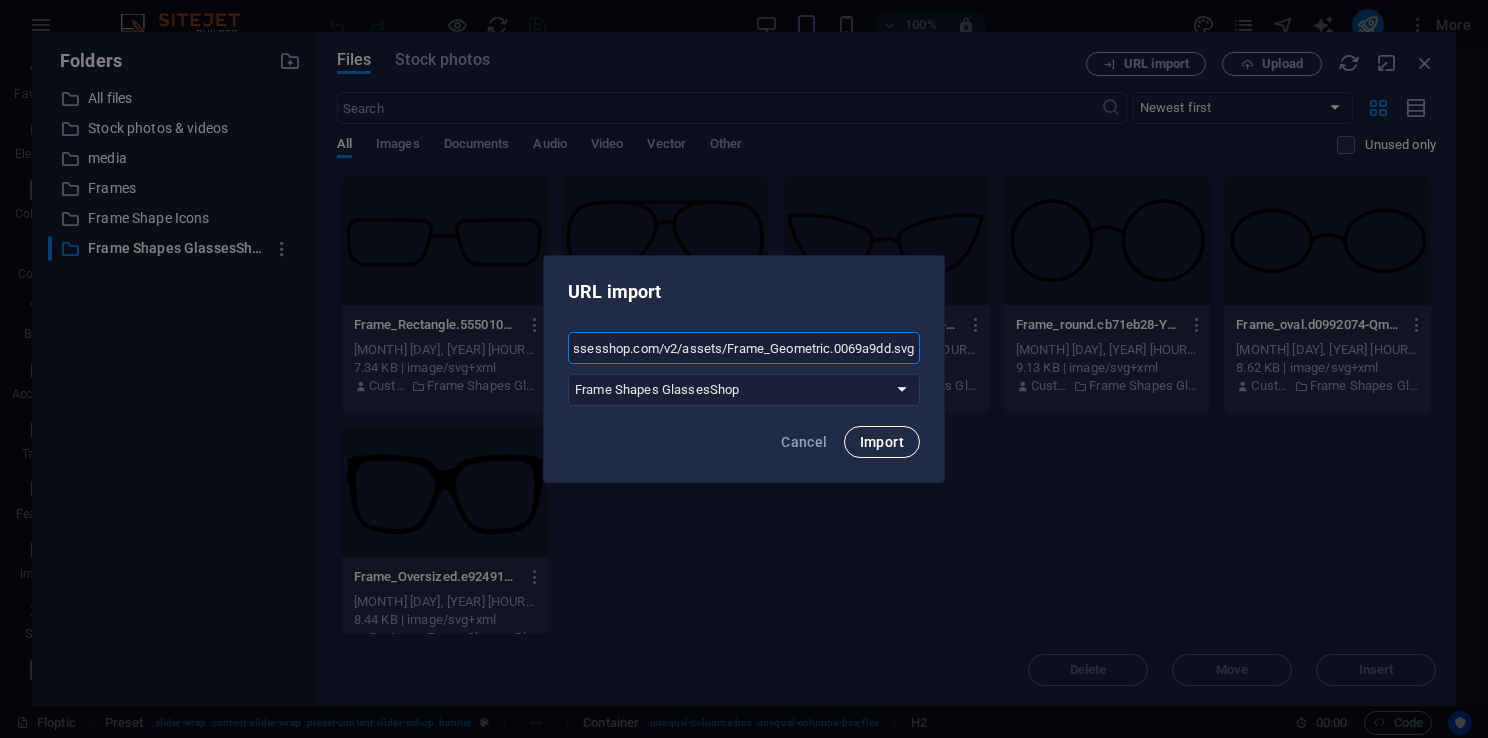 type on "https://res.glassesshop.com/v2/assets/Frame_Geometric.0069a9dd.svg" 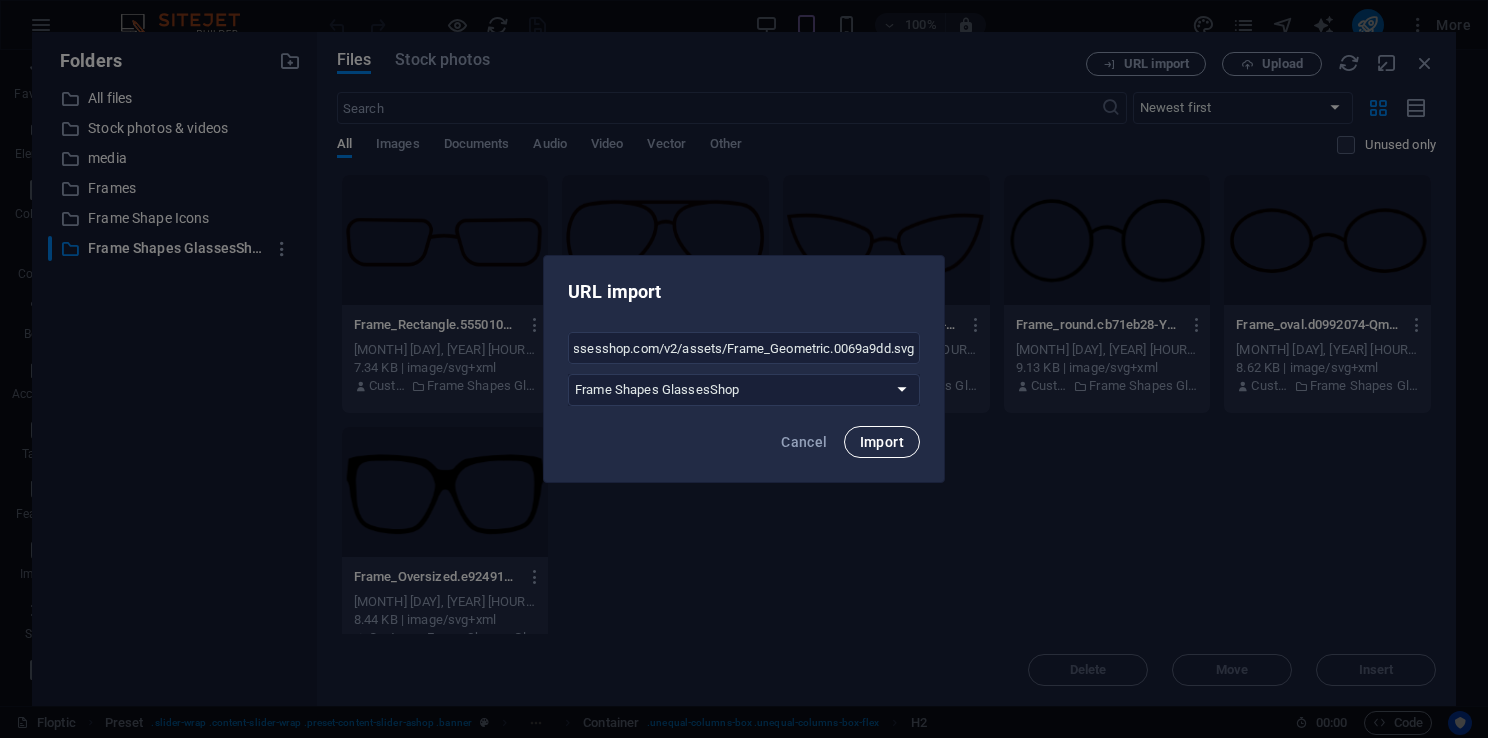scroll, scrollTop: 0, scrollLeft: 0, axis: both 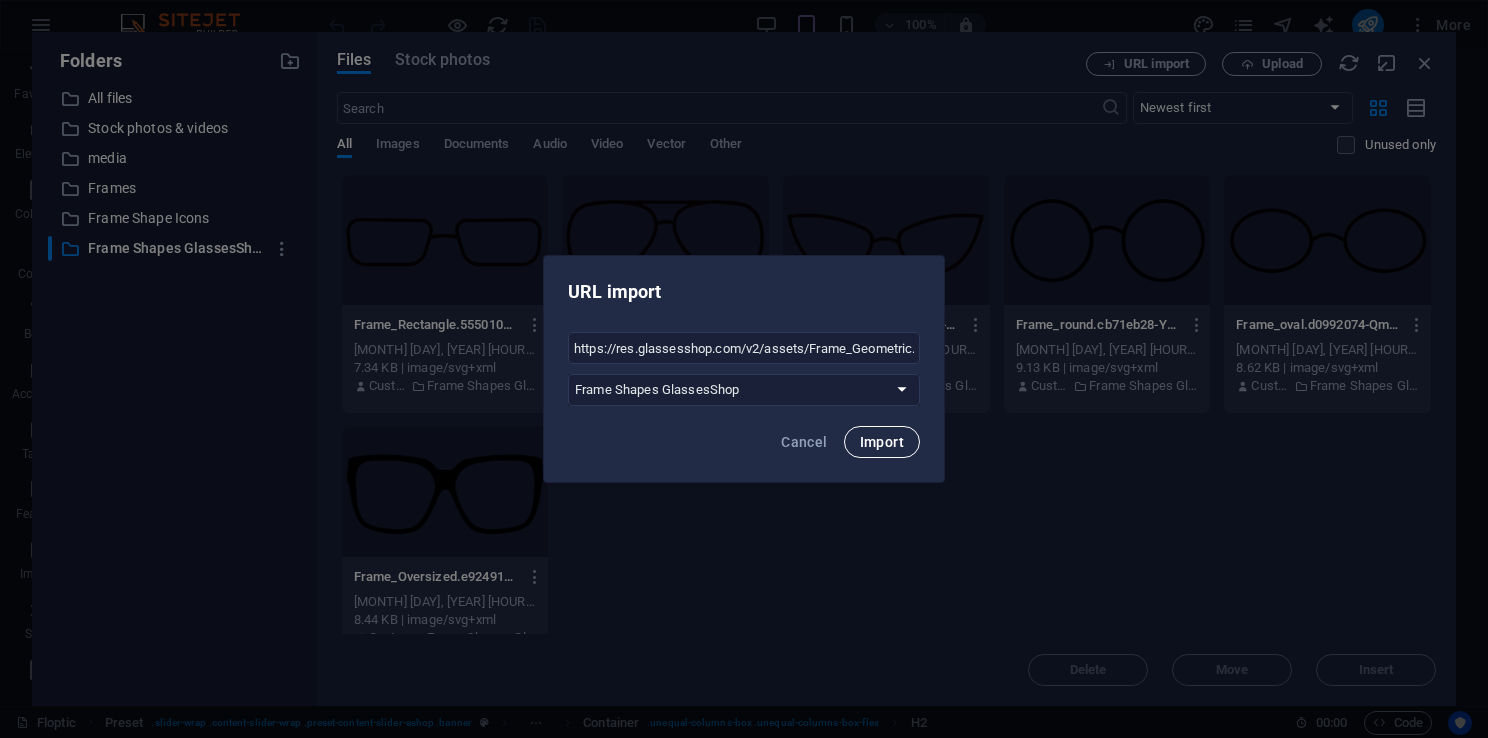 click on "Import" at bounding box center [882, 442] 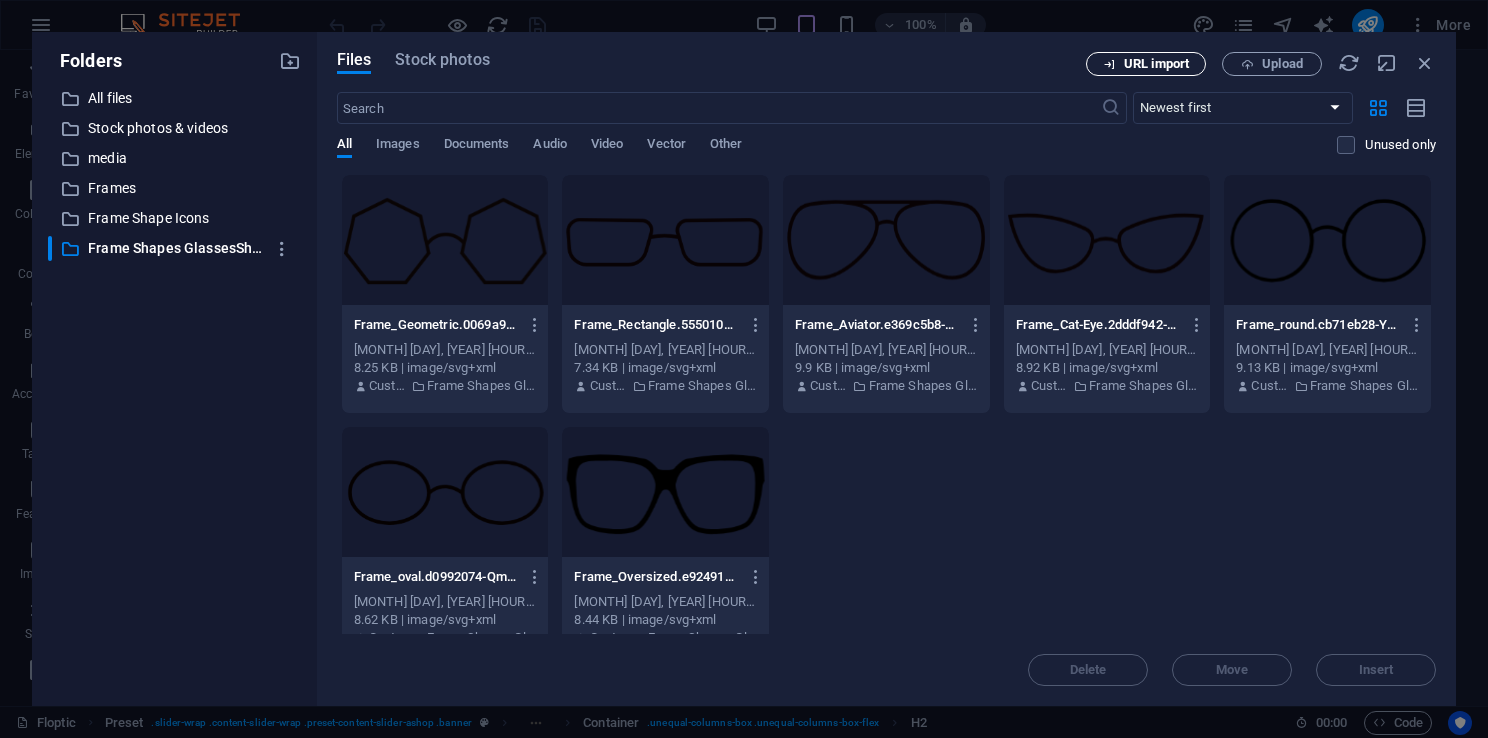 click on "URL import" at bounding box center (1156, 64) 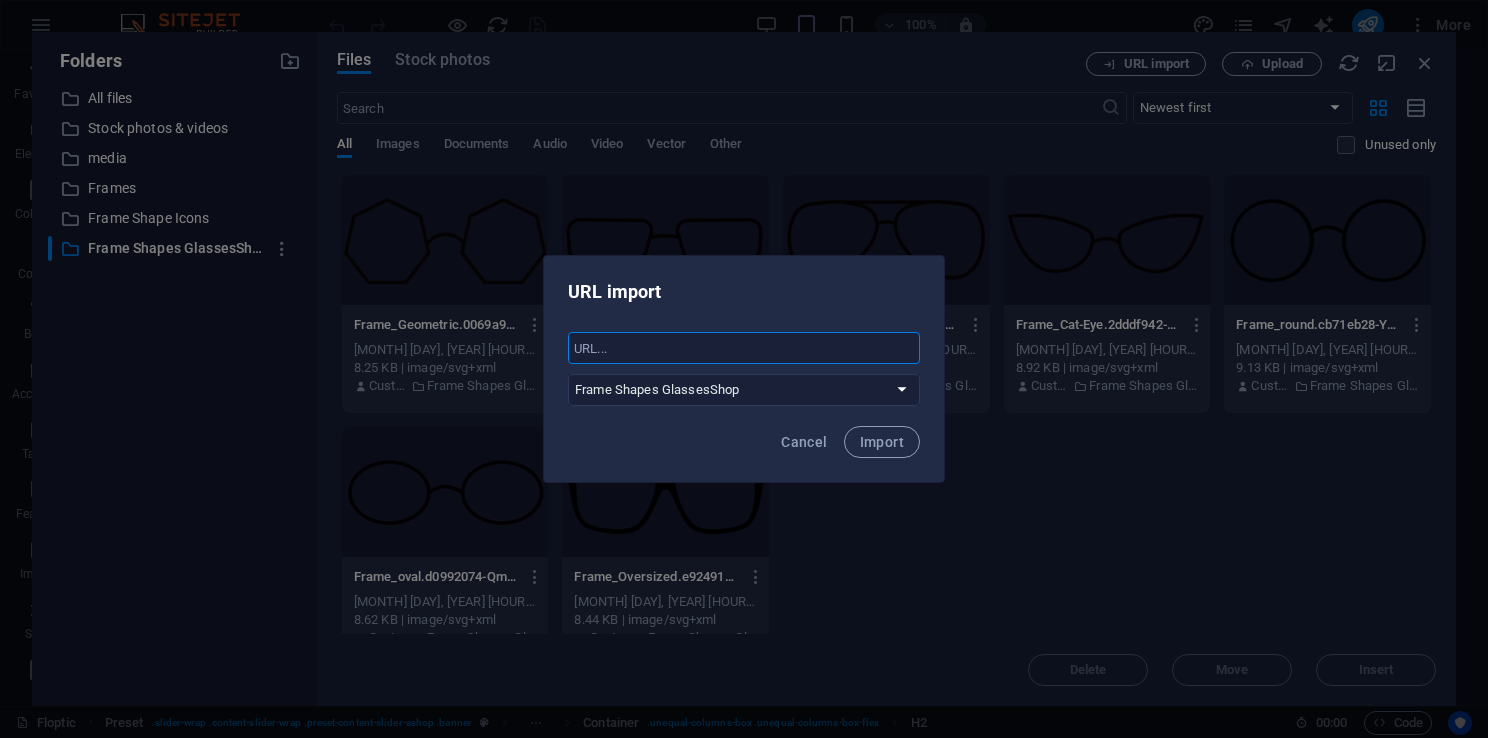 click at bounding box center (744, 348) 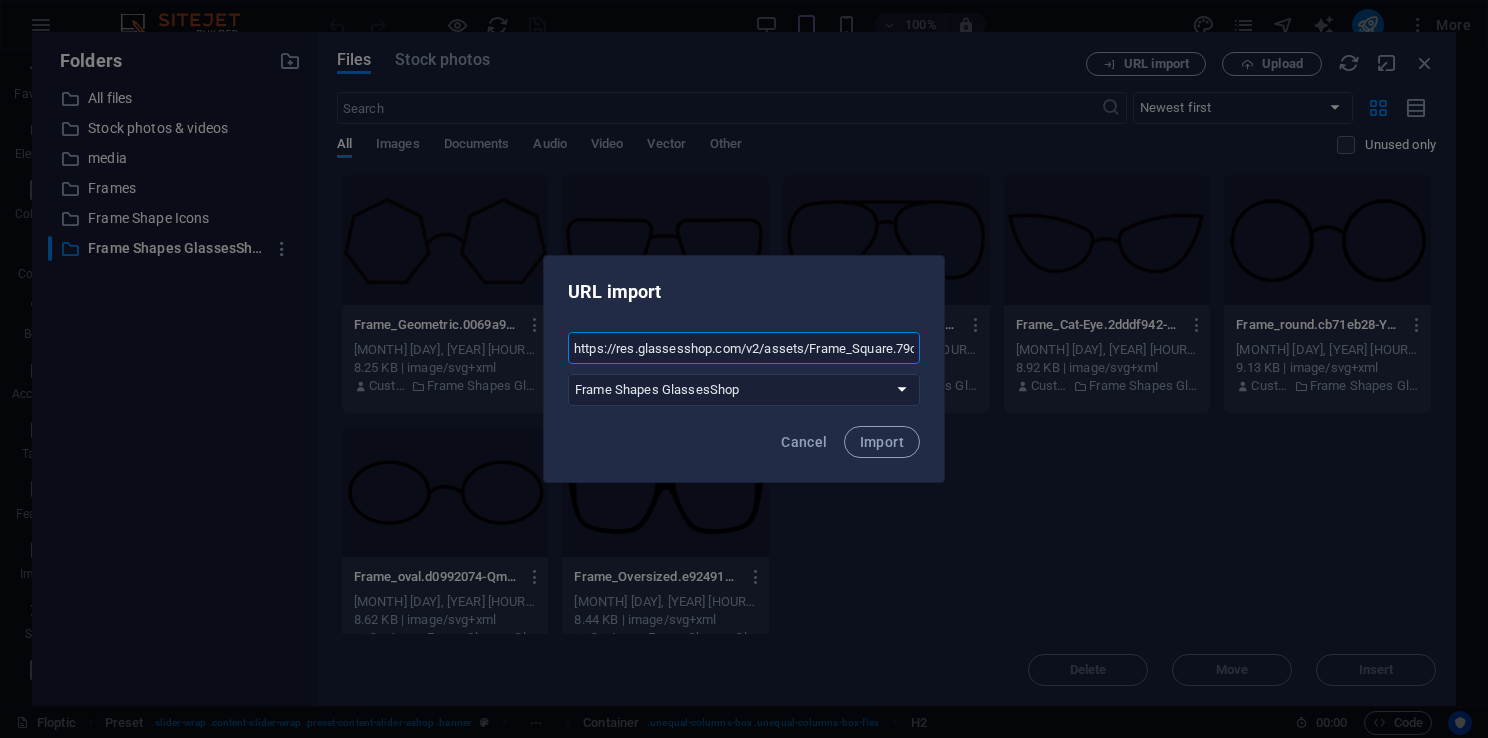 scroll, scrollTop: 0, scrollLeft: 67, axis: horizontal 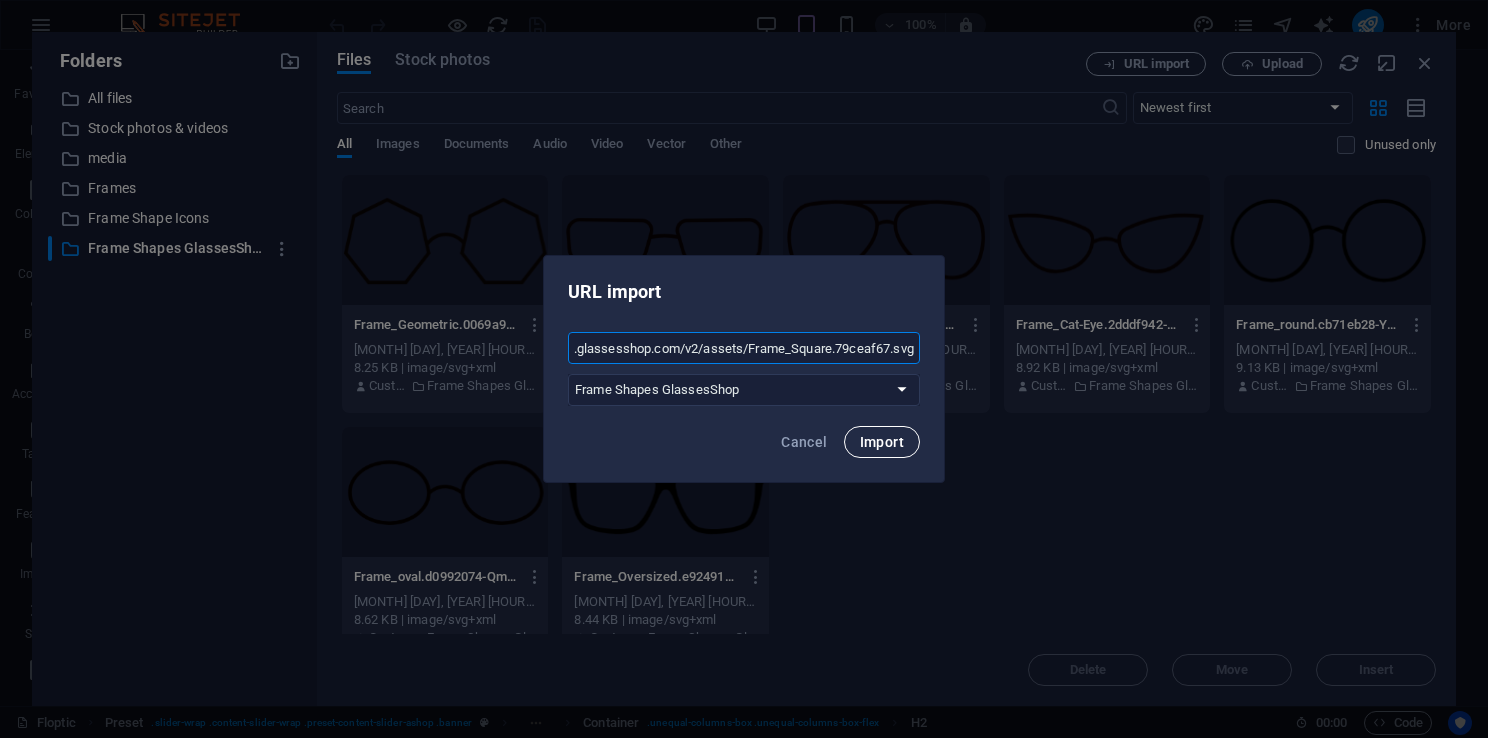type on "https://res.glassesshop.com/v2/assets/Frame_Square.79ceaf67.svg" 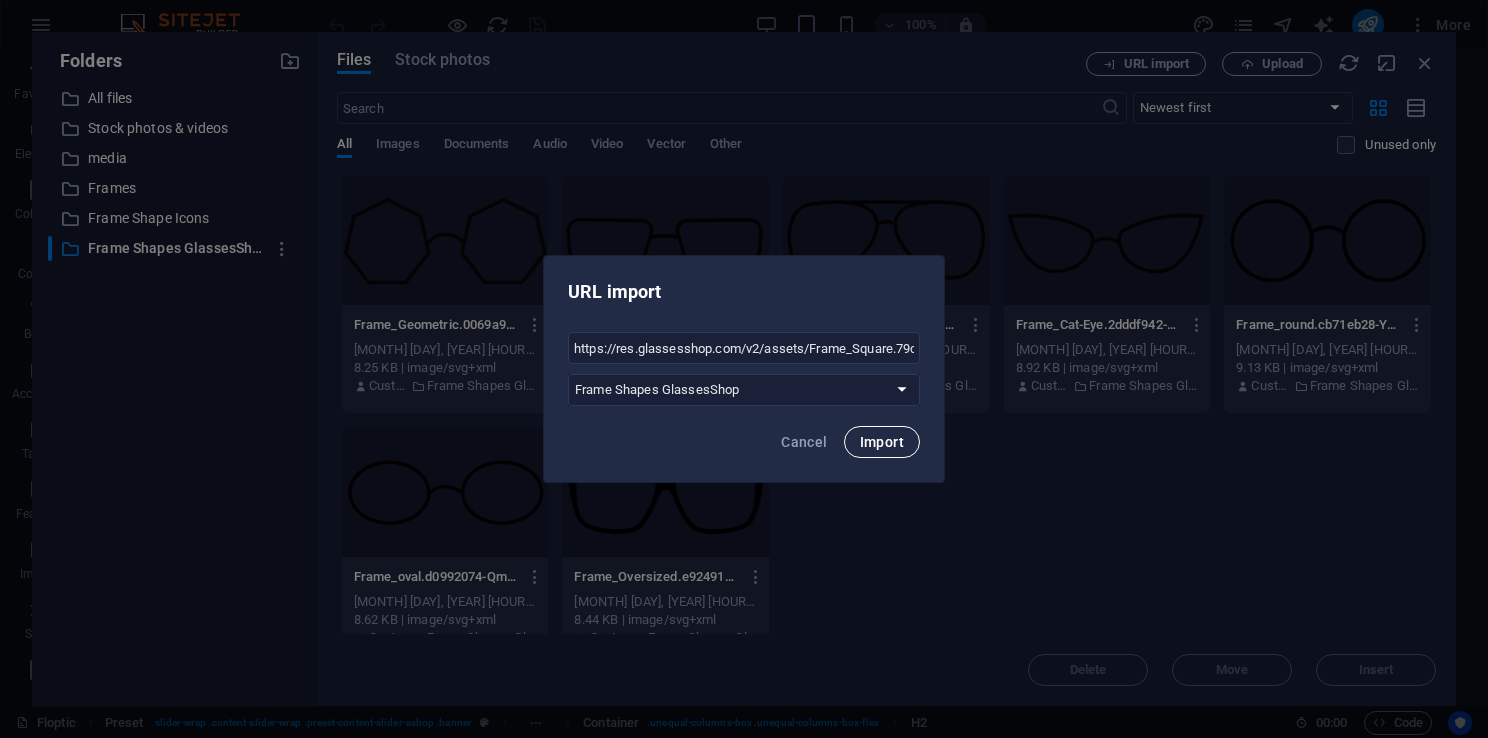 click on "Import" at bounding box center (882, 442) 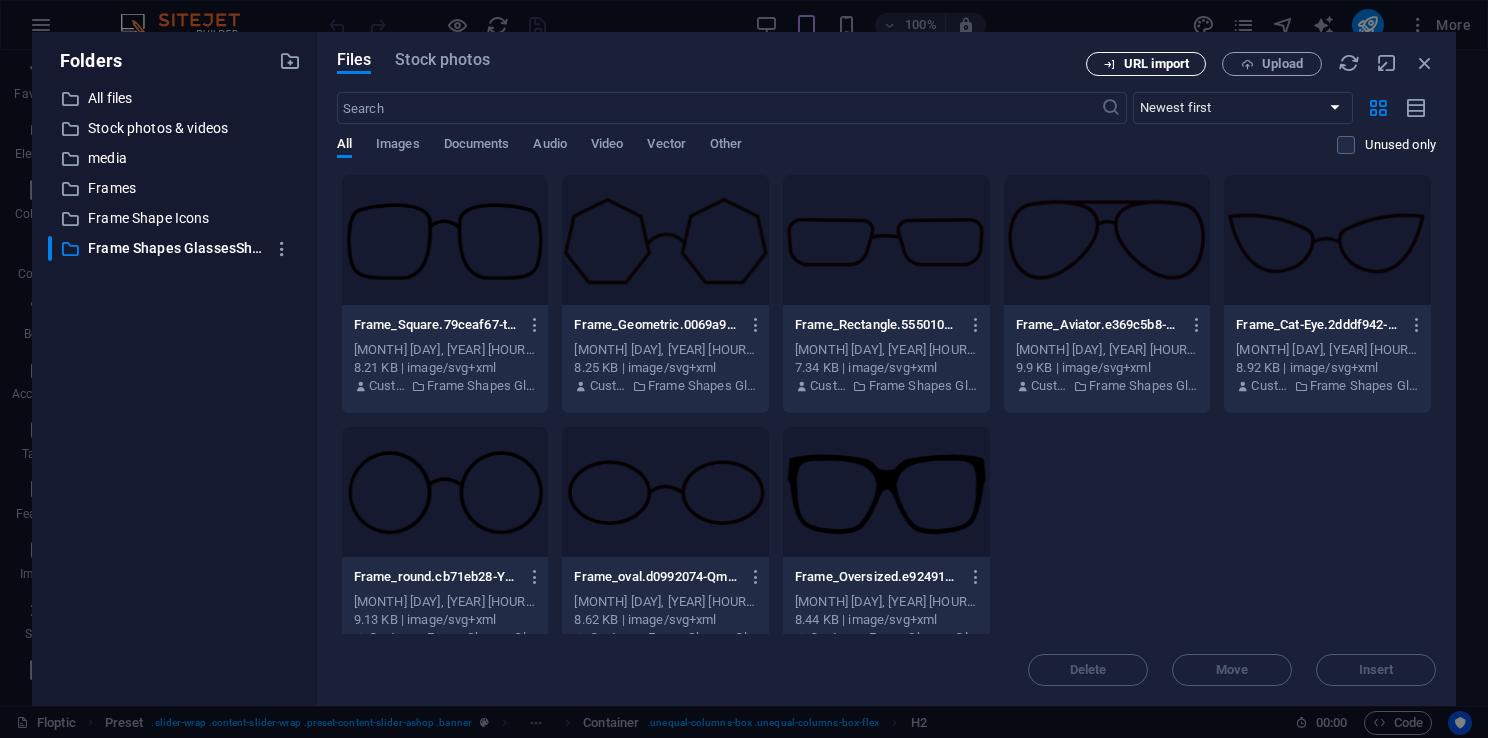 click on "URL import" at bounding box center (1146, 64) 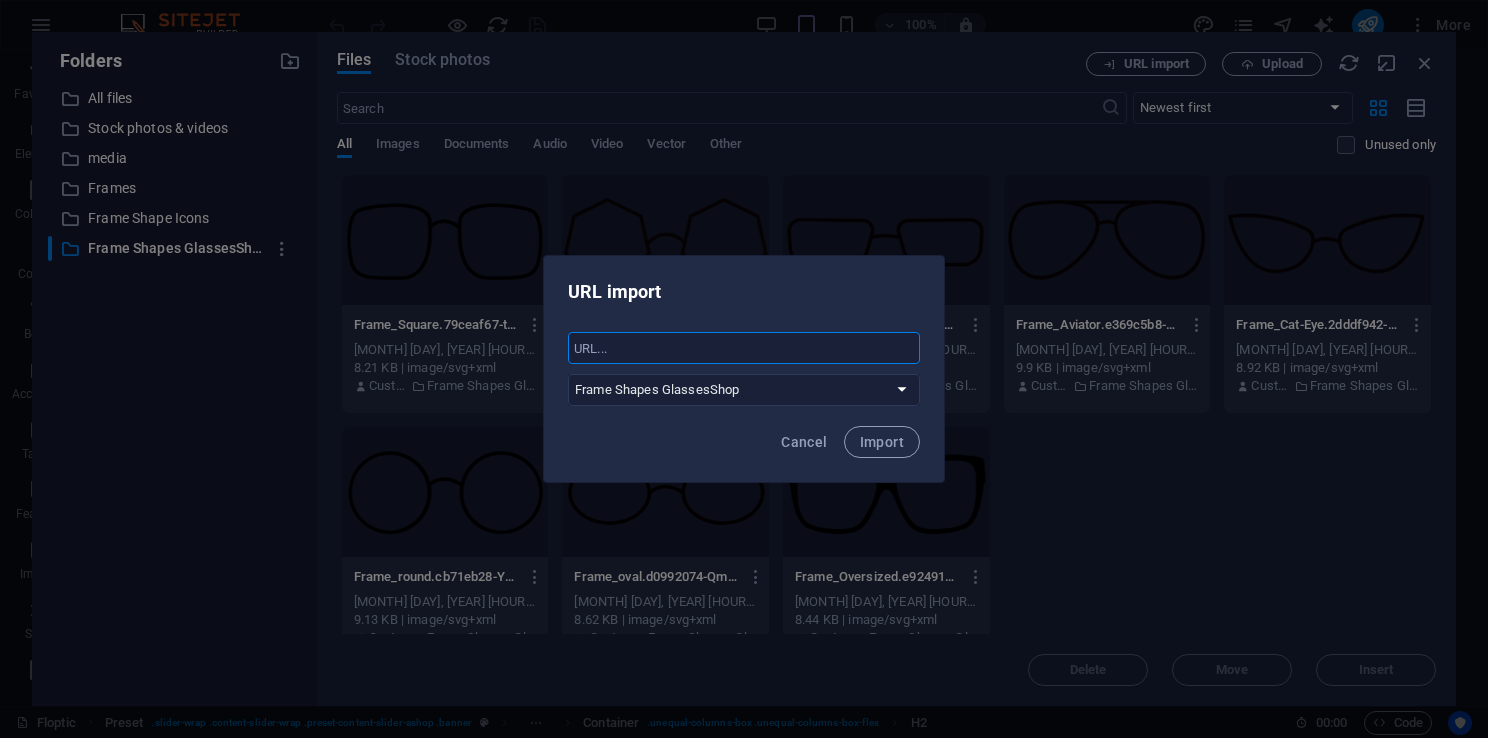 click at bounding box center (744, 348) 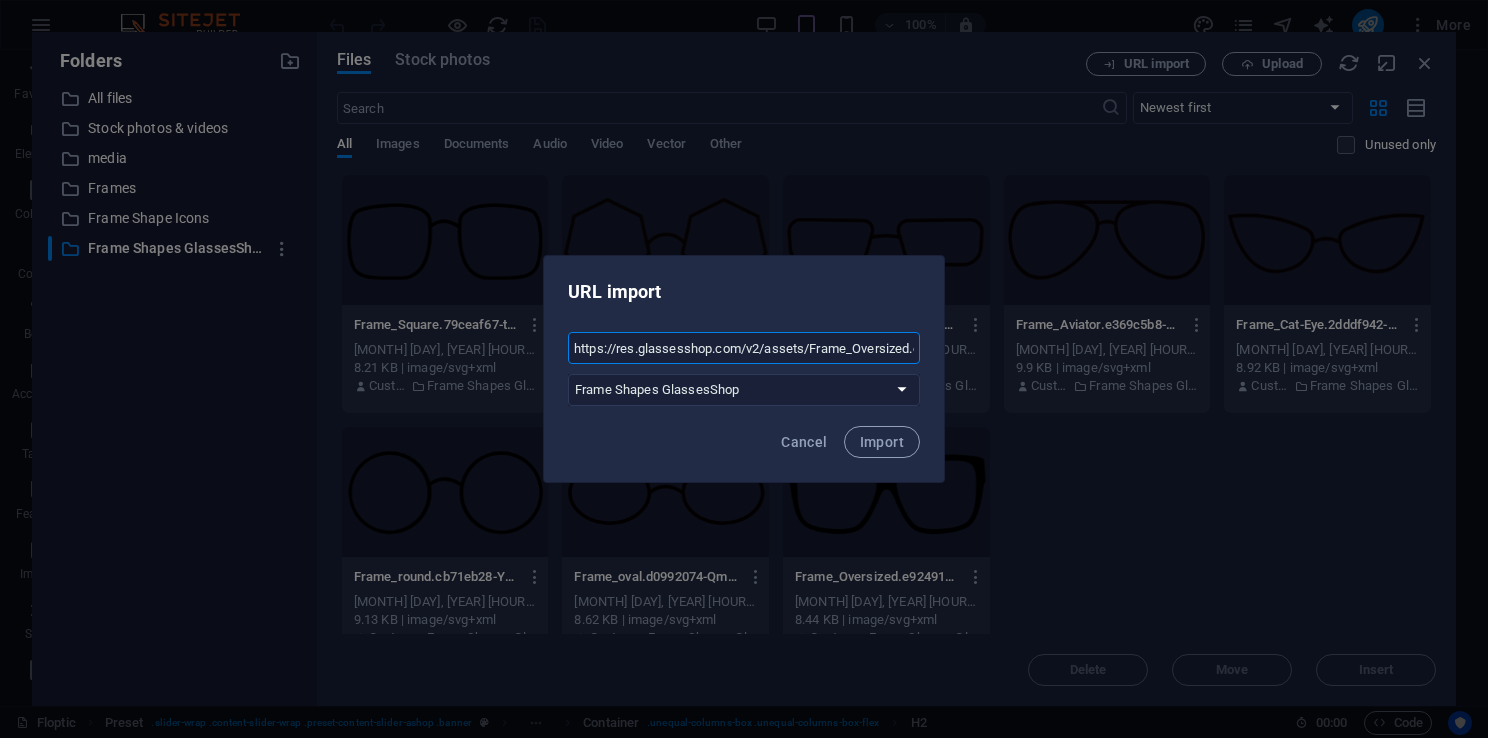 scroll, scrollTop: 0, scrollLeft: 87, axis: horizontal 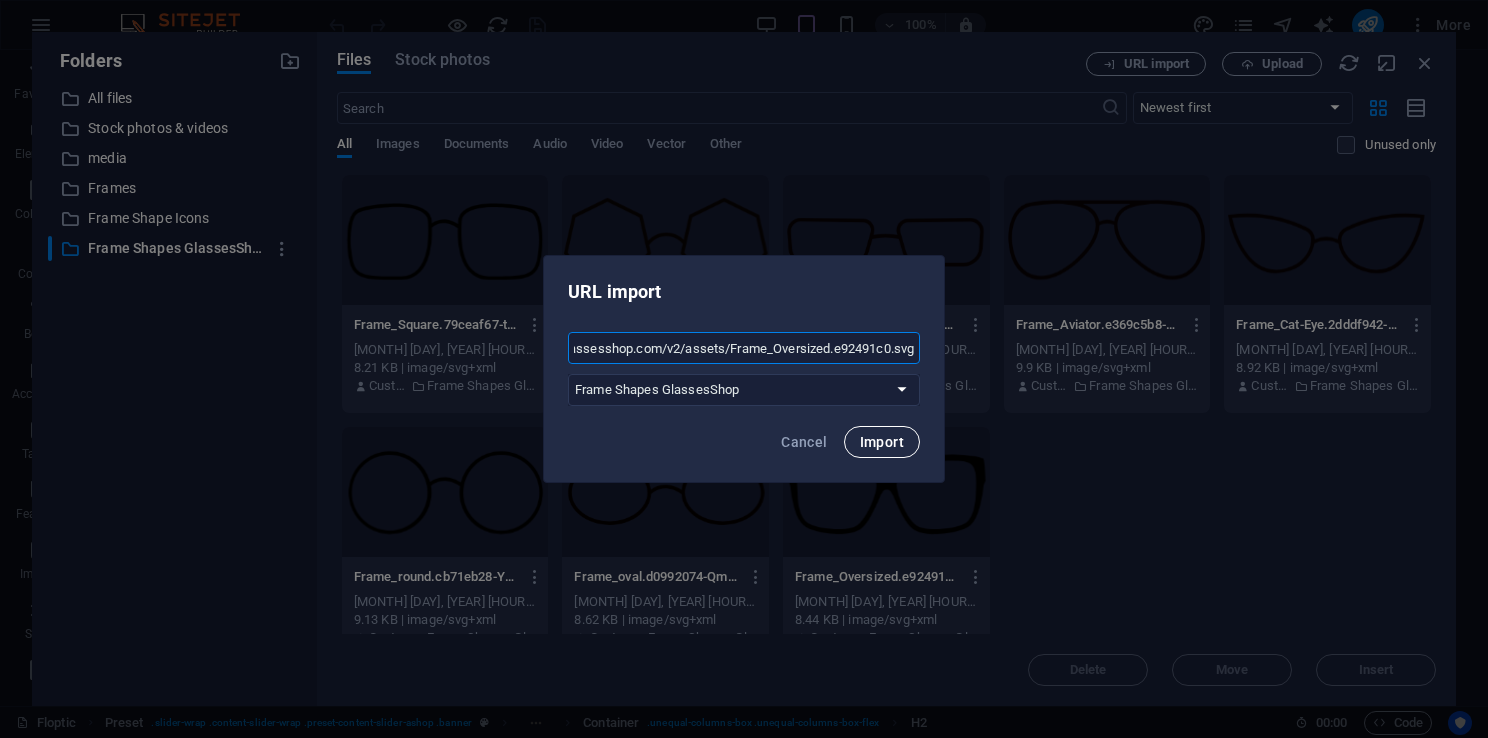 type on "https://res.glassesshop.com/v2/assets/Frame_Oversized.e92491c0.svg" 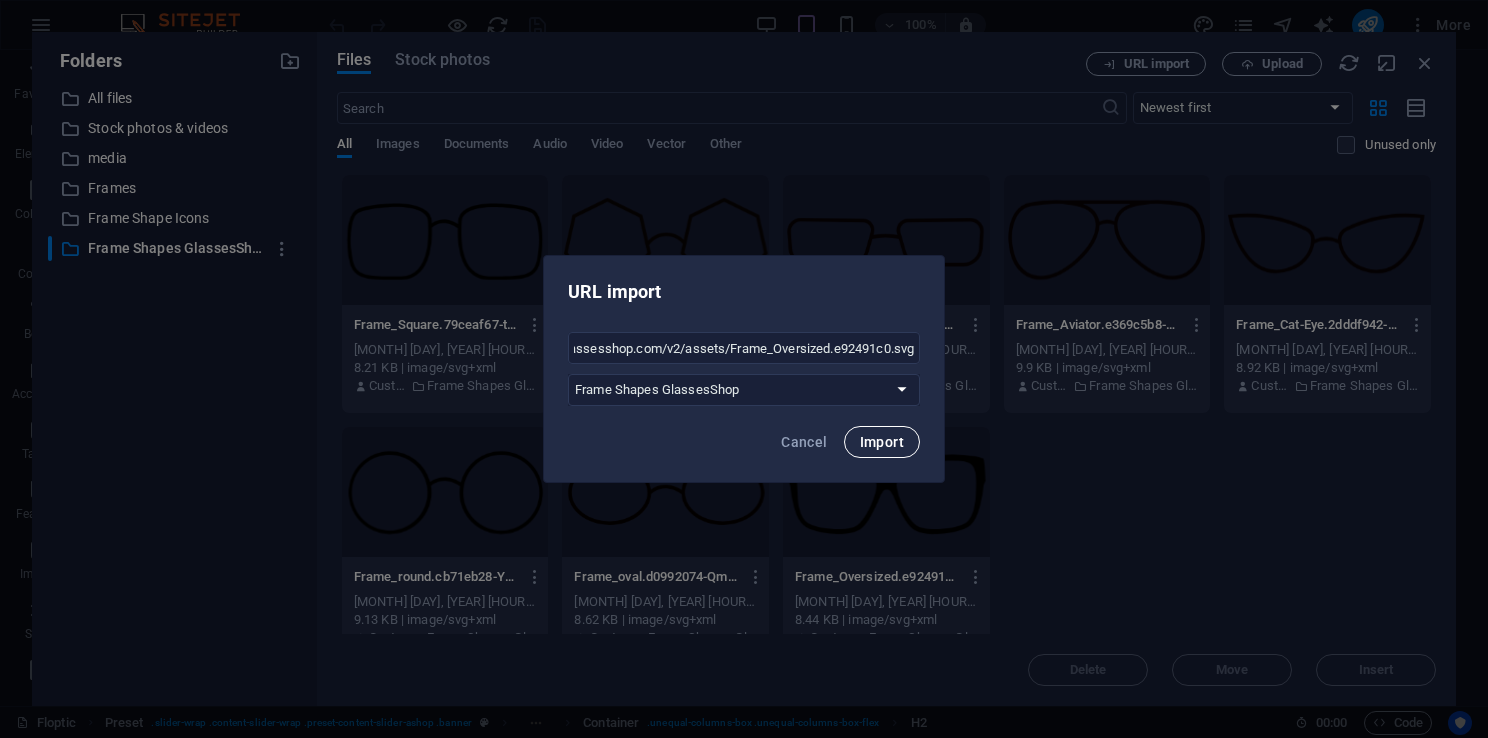 scroll, scrollTop: 0, scrollLeft: 0, axis: both 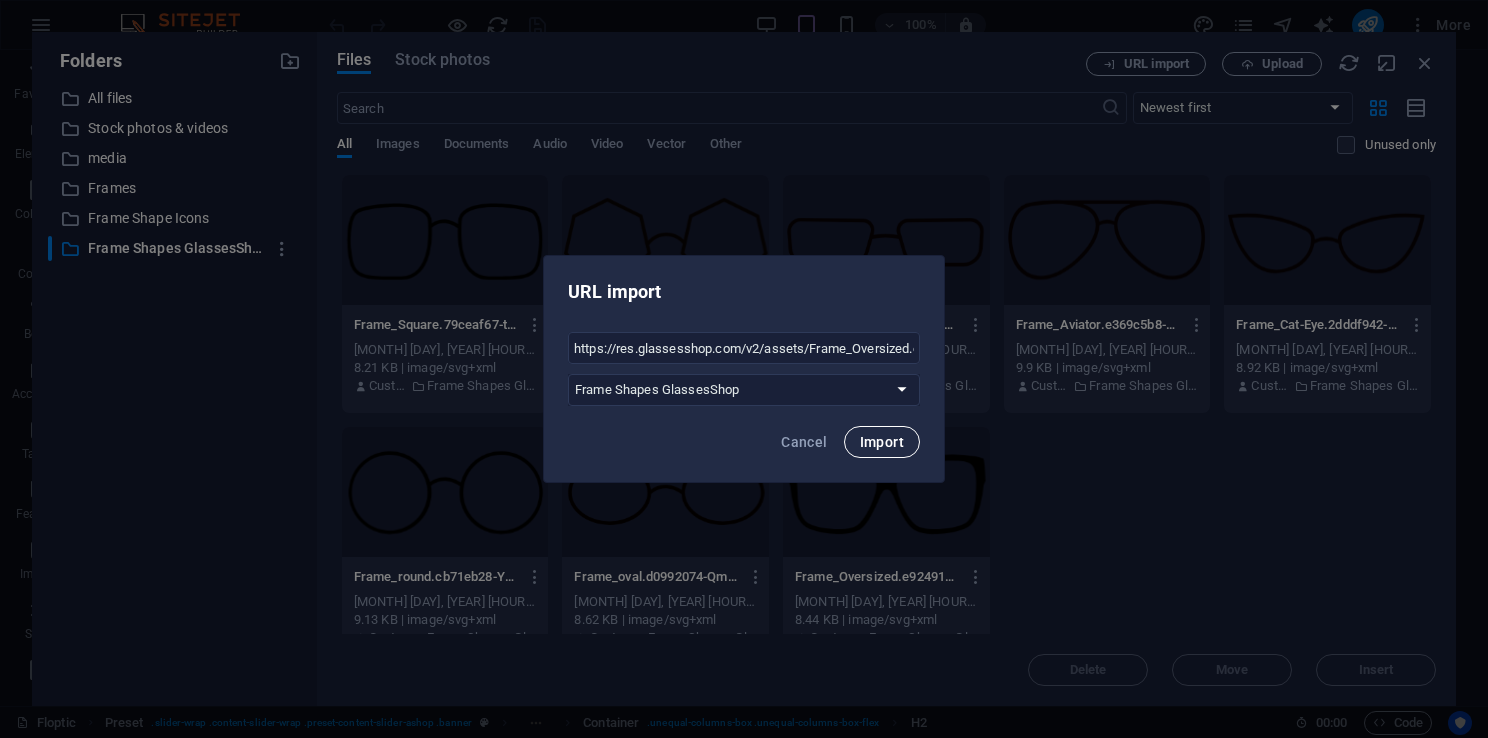 click on "Import" at bounding box center [882, 442] 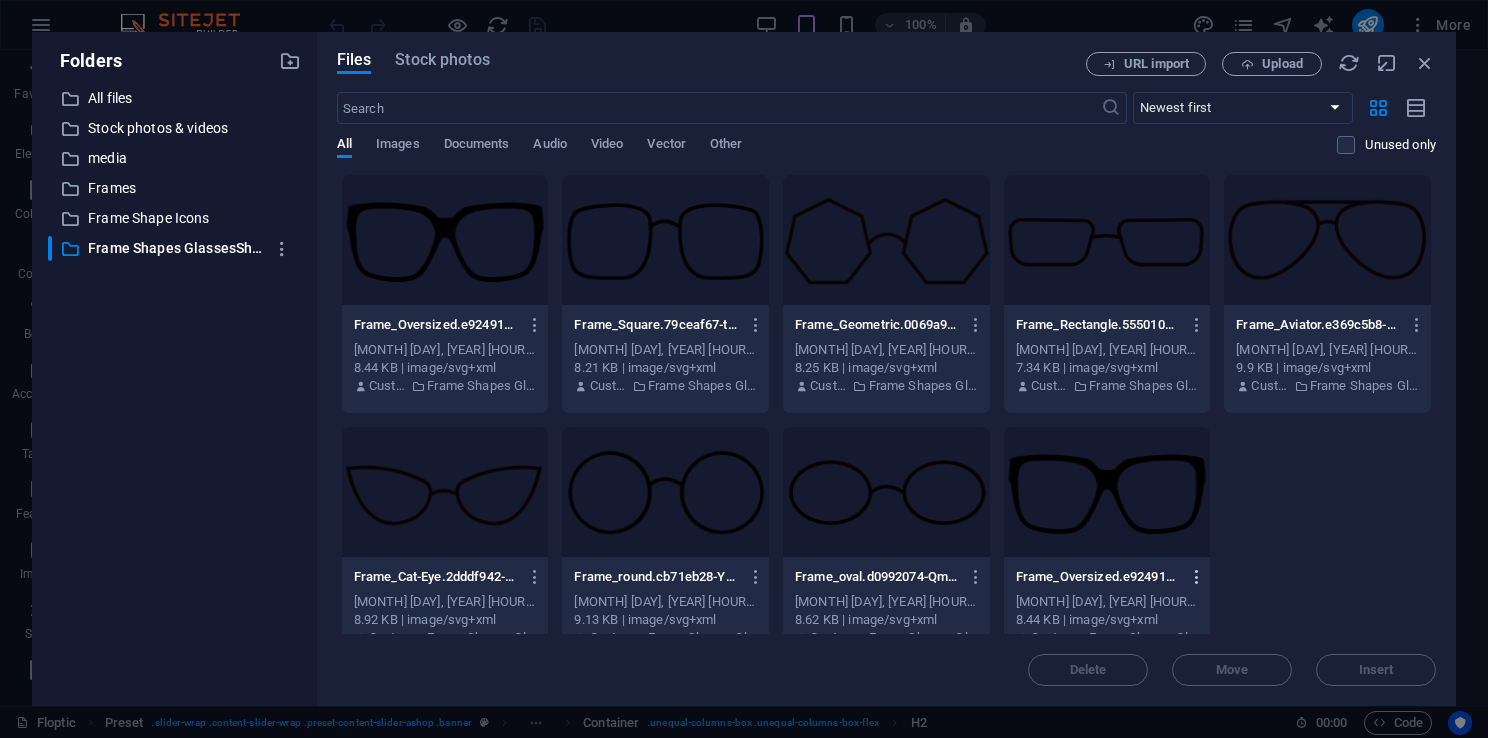 click at bounding box center [1197, 577] 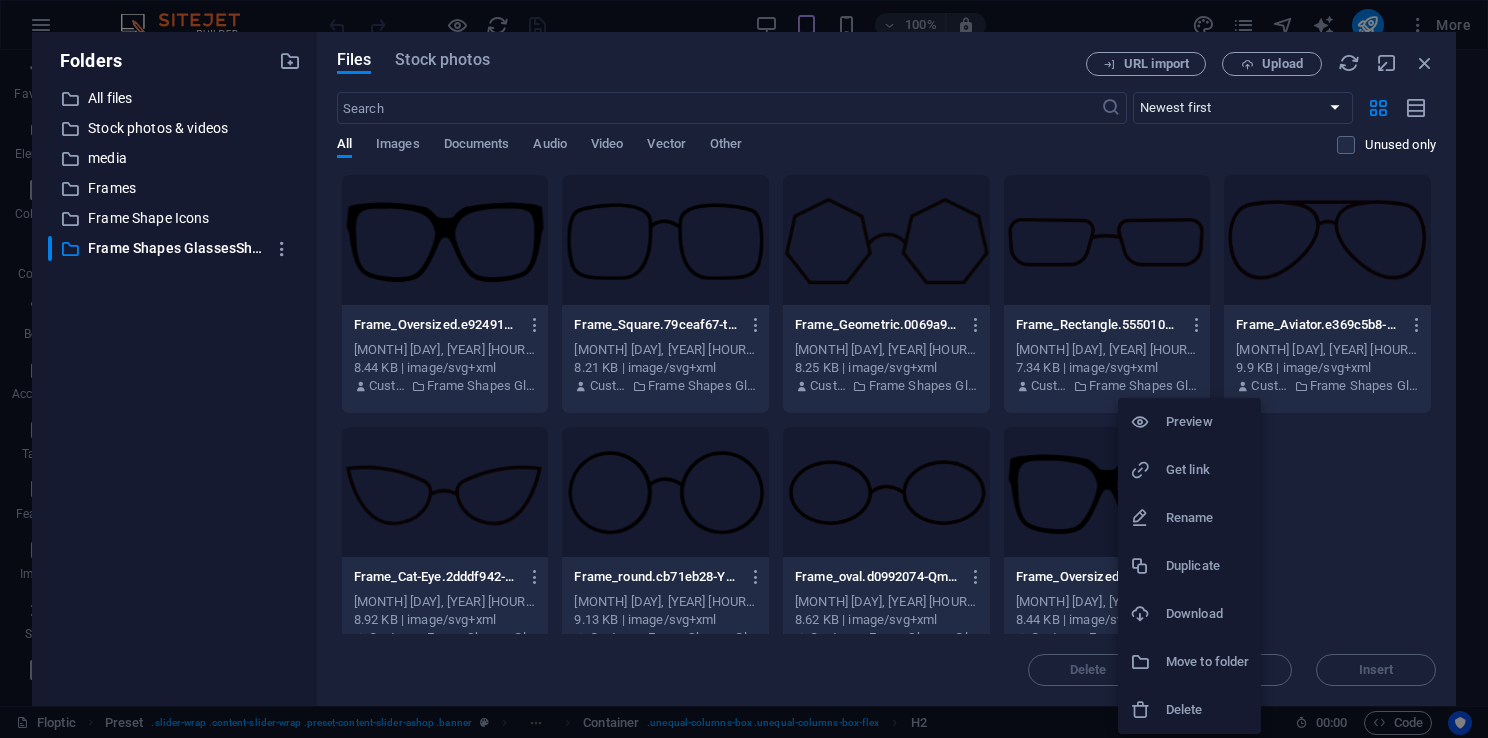 click on "Delete" at bounding box center (1207, 710) 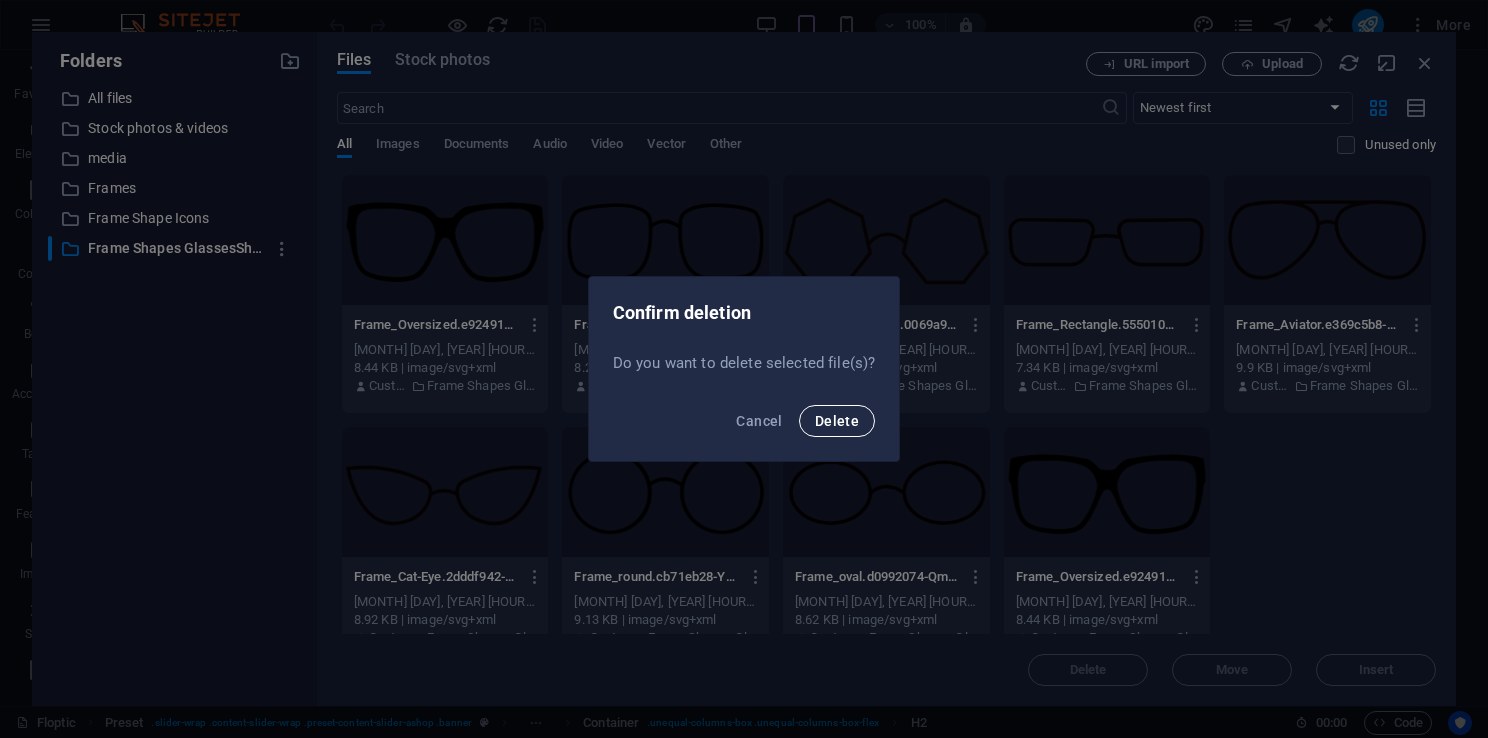 click on "Delete" at bounding box center [837, 421] 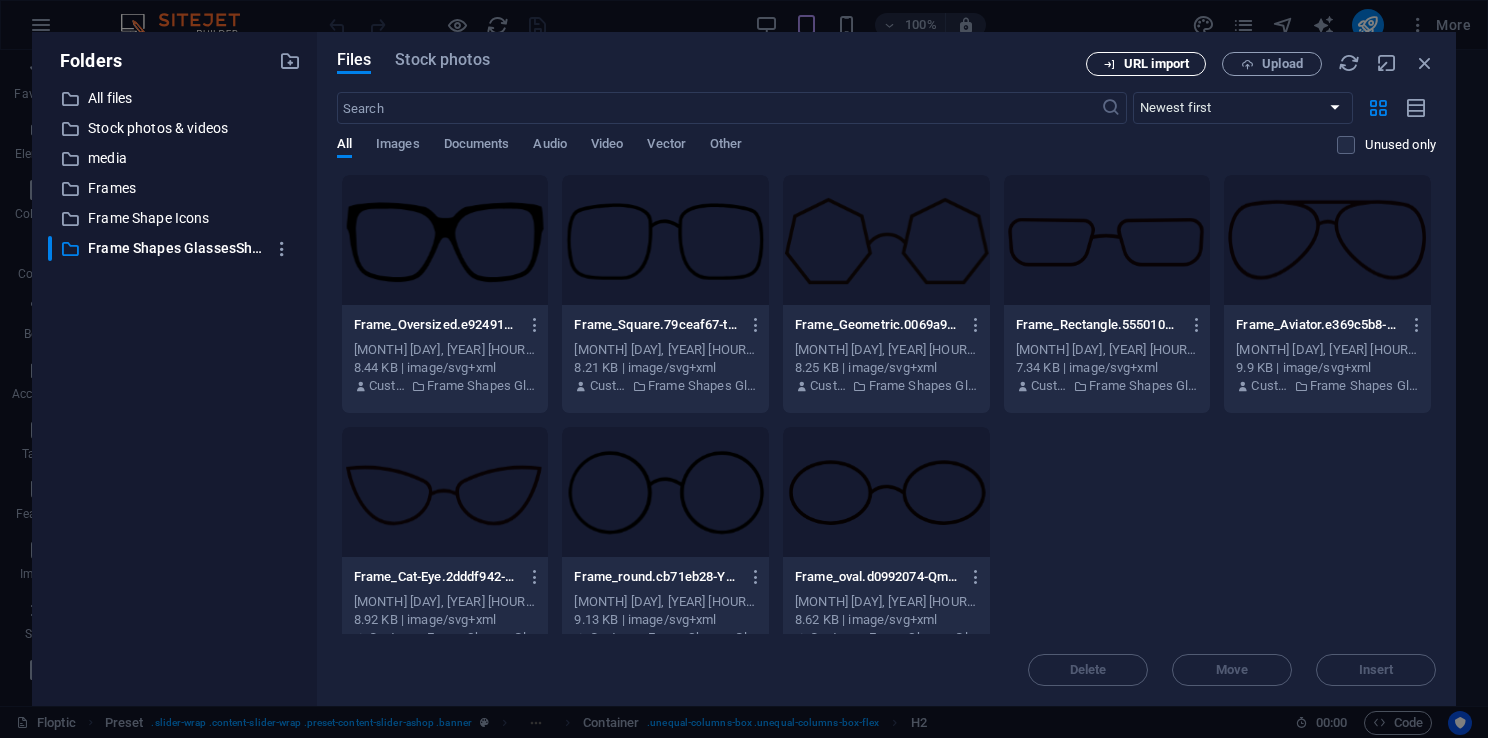click on "URL import" at bounding box center (1146, 64) 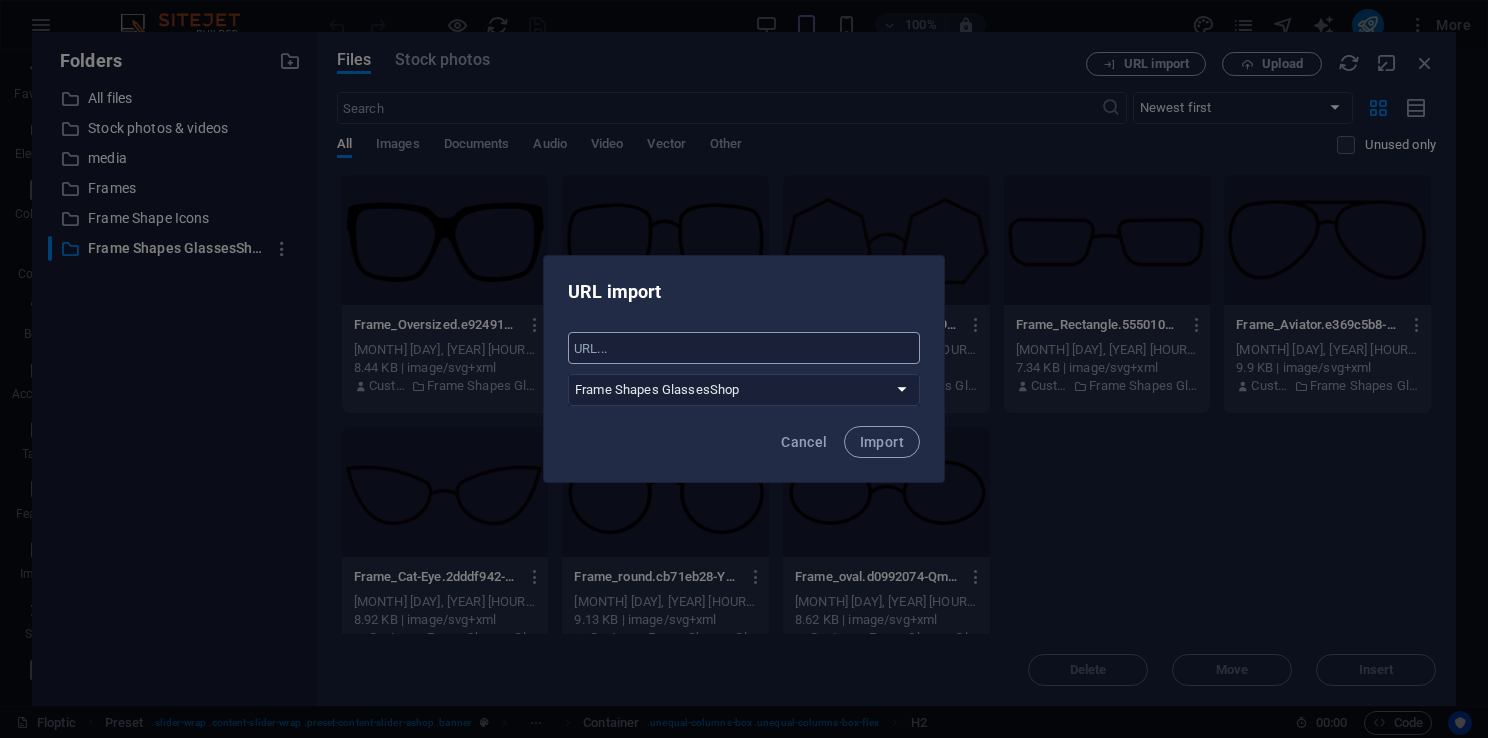 click at bounding box center [744, 348] 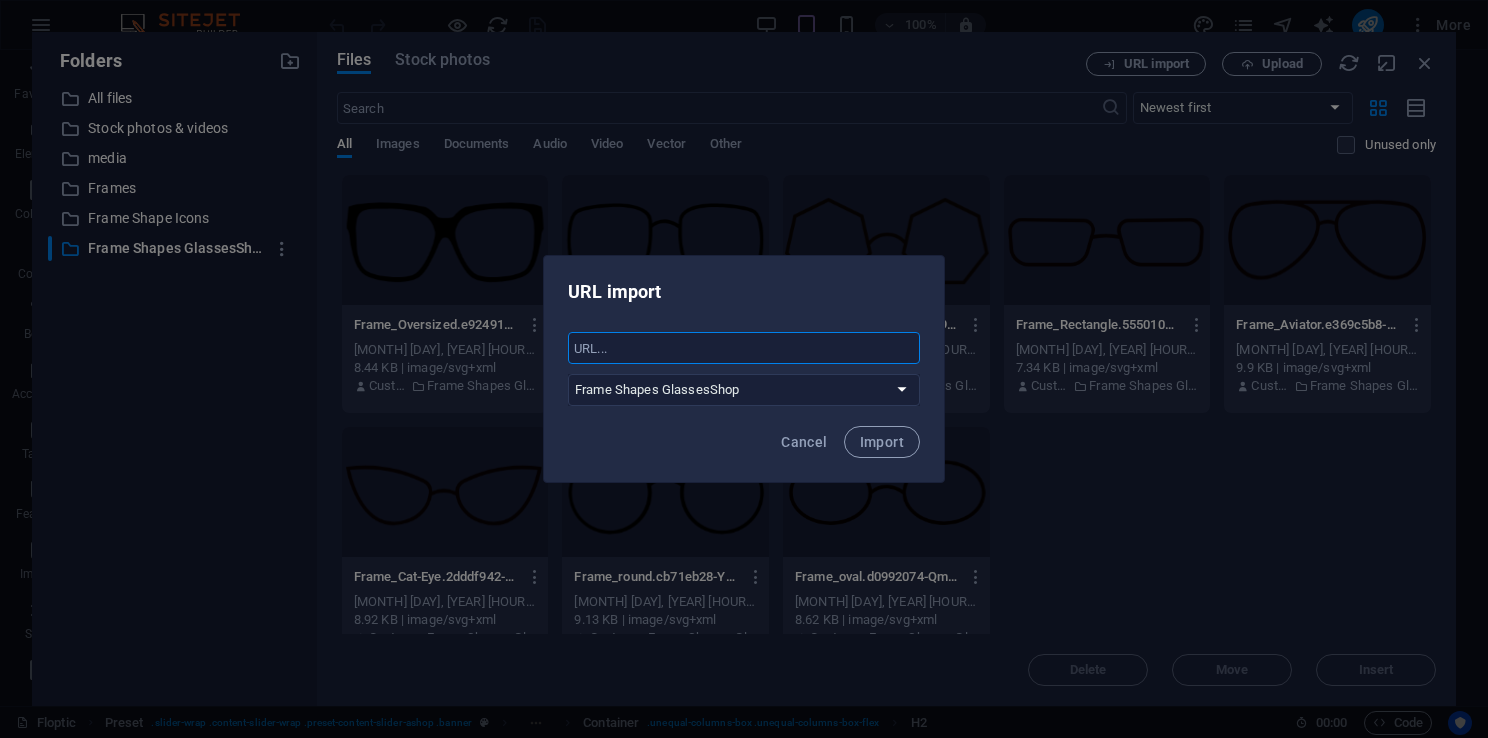 paste on "https://res.glassesshop.com/v2/assets/Frame_Browline.ae8f3279.svg" 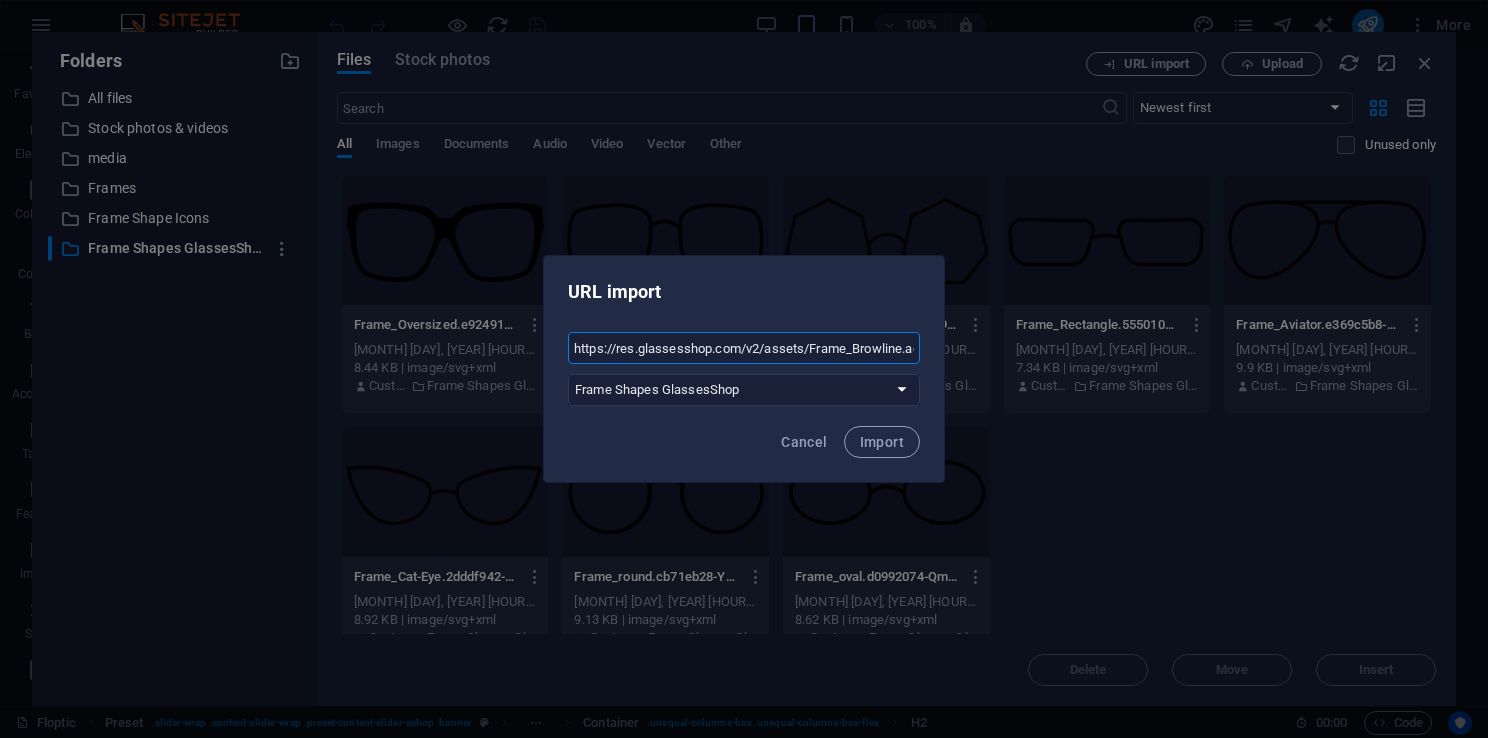 scroll, scrollTop: 0, scrollLeft: 77, axis: horizontal 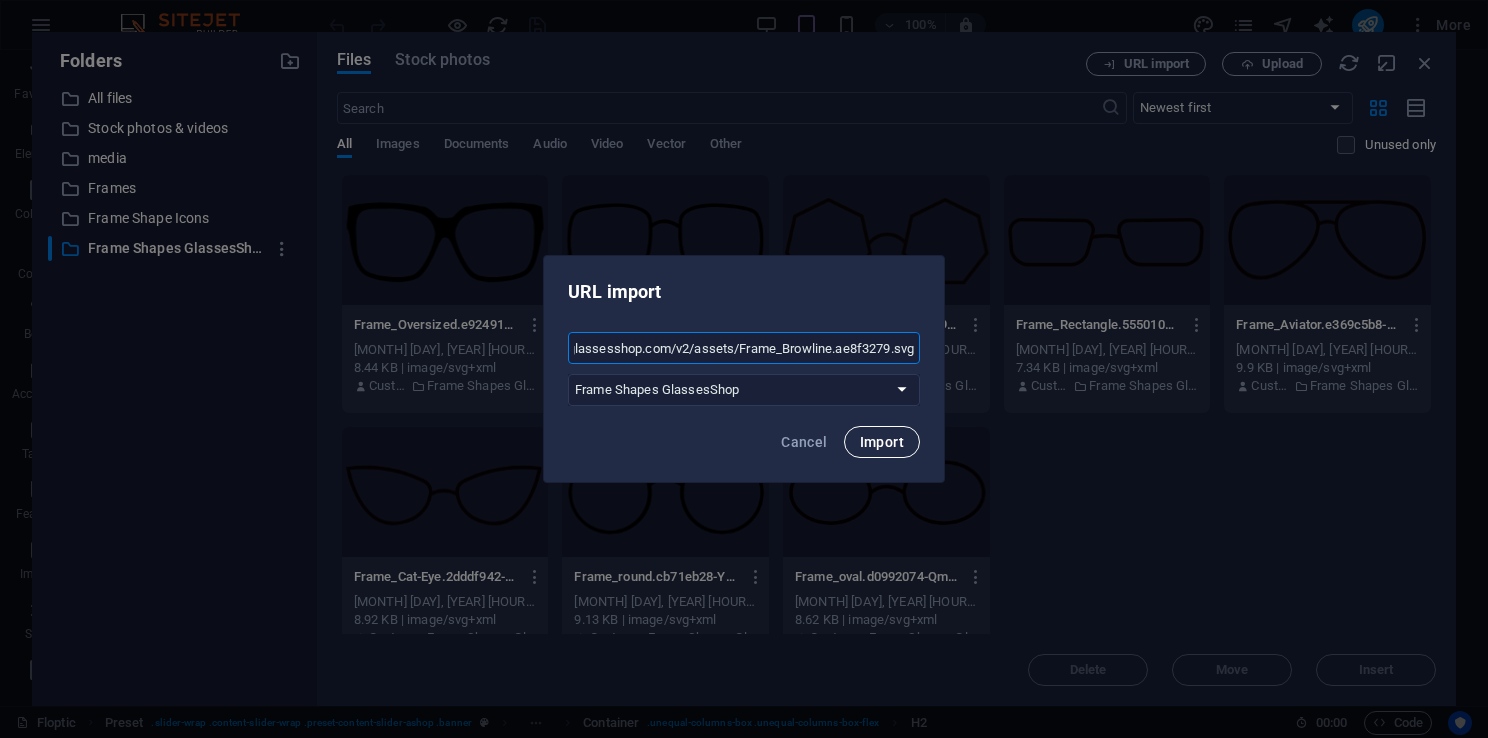 type on "https://res.glassesshop.com/v2/assets/Frame_Browline.ae8f3279.svg" 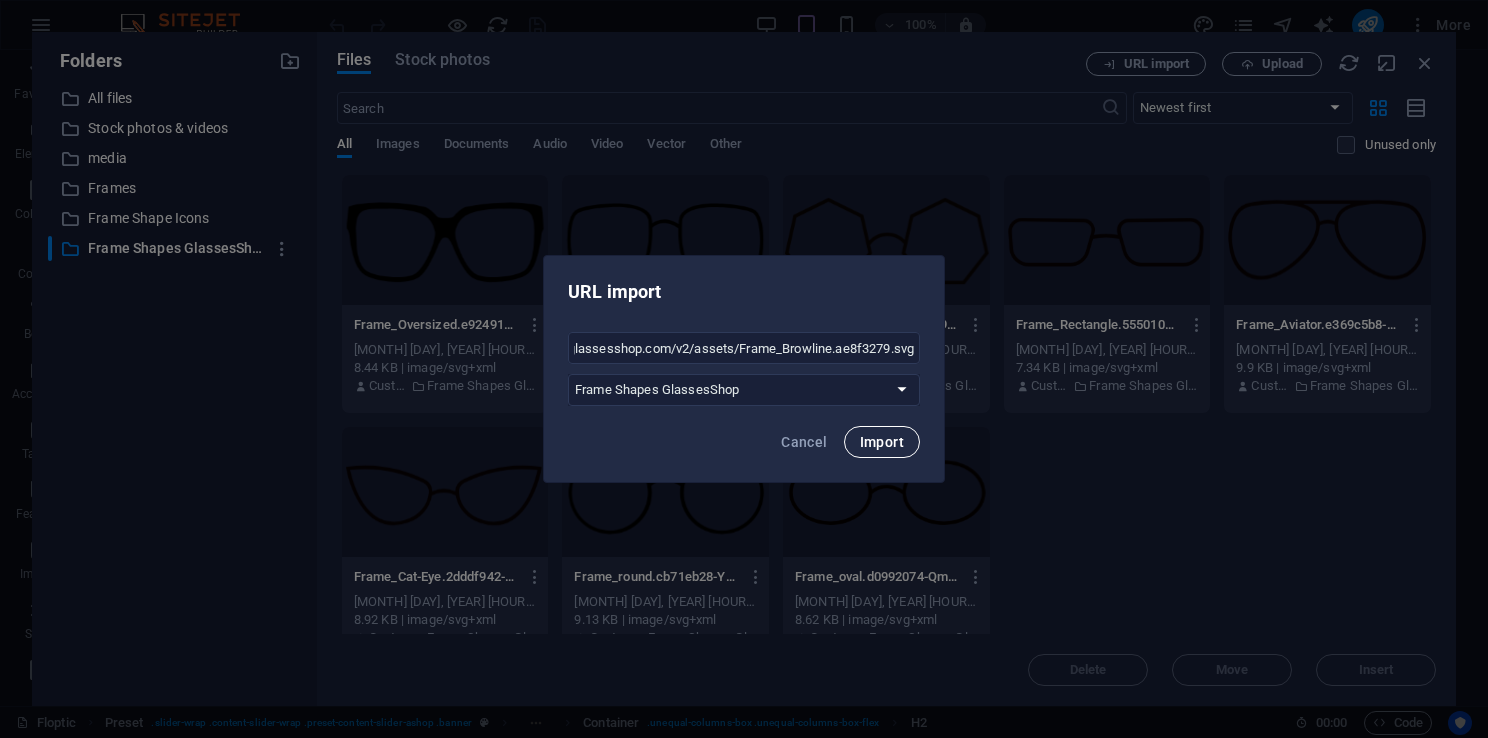 scroll, scrollTop: 0, scrollLeft: 0, axis: both 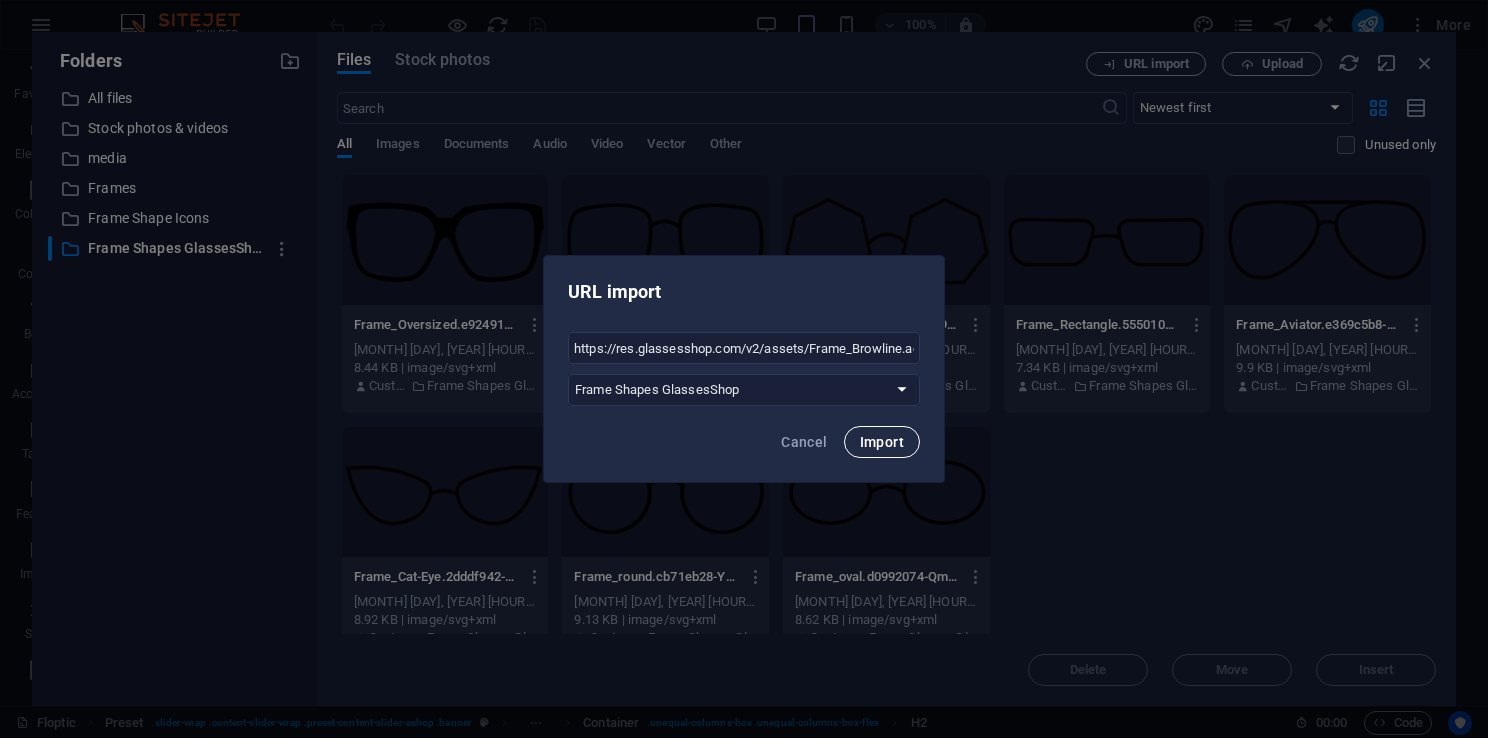 click on "Import" at bounding box center [882, 442] 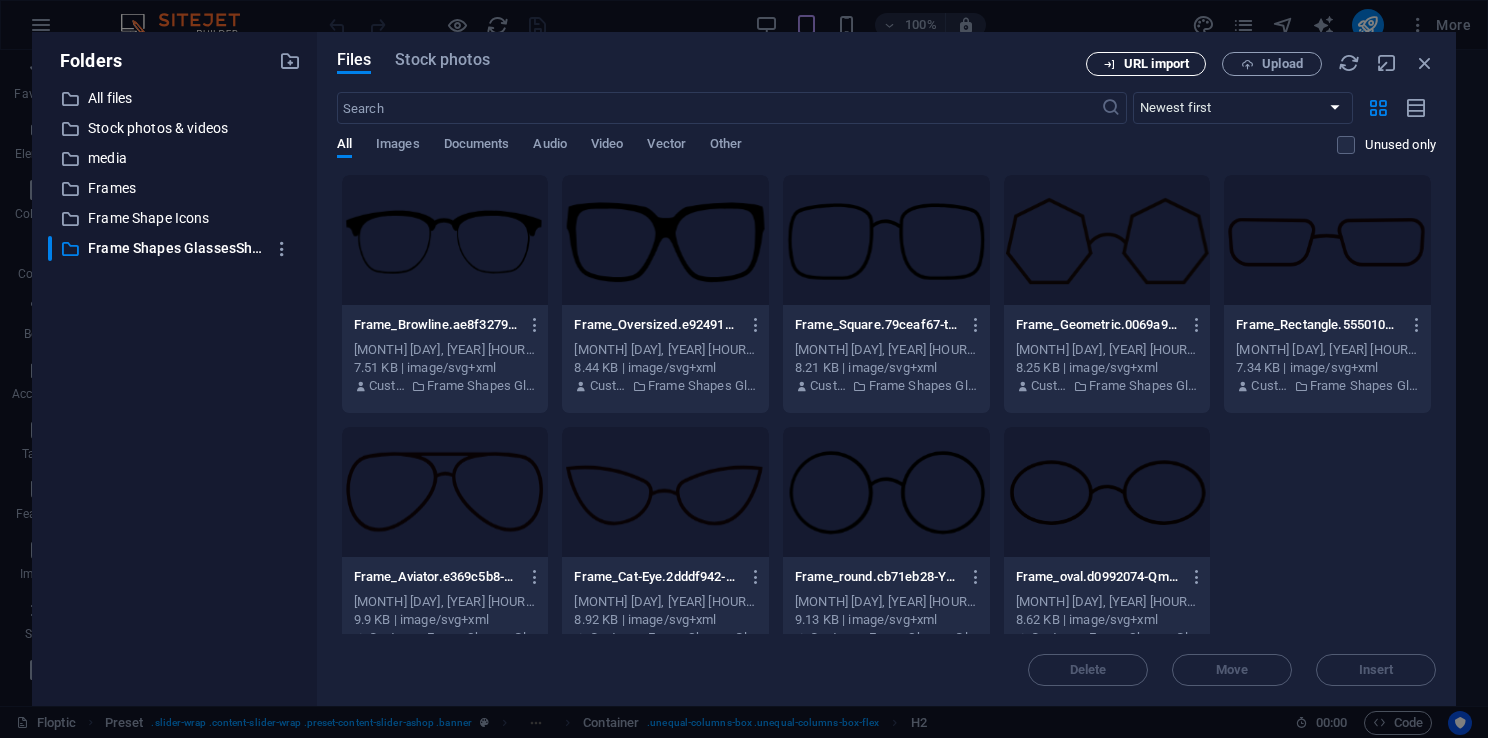 click on "URL import" at bounding box center [1156, 64] 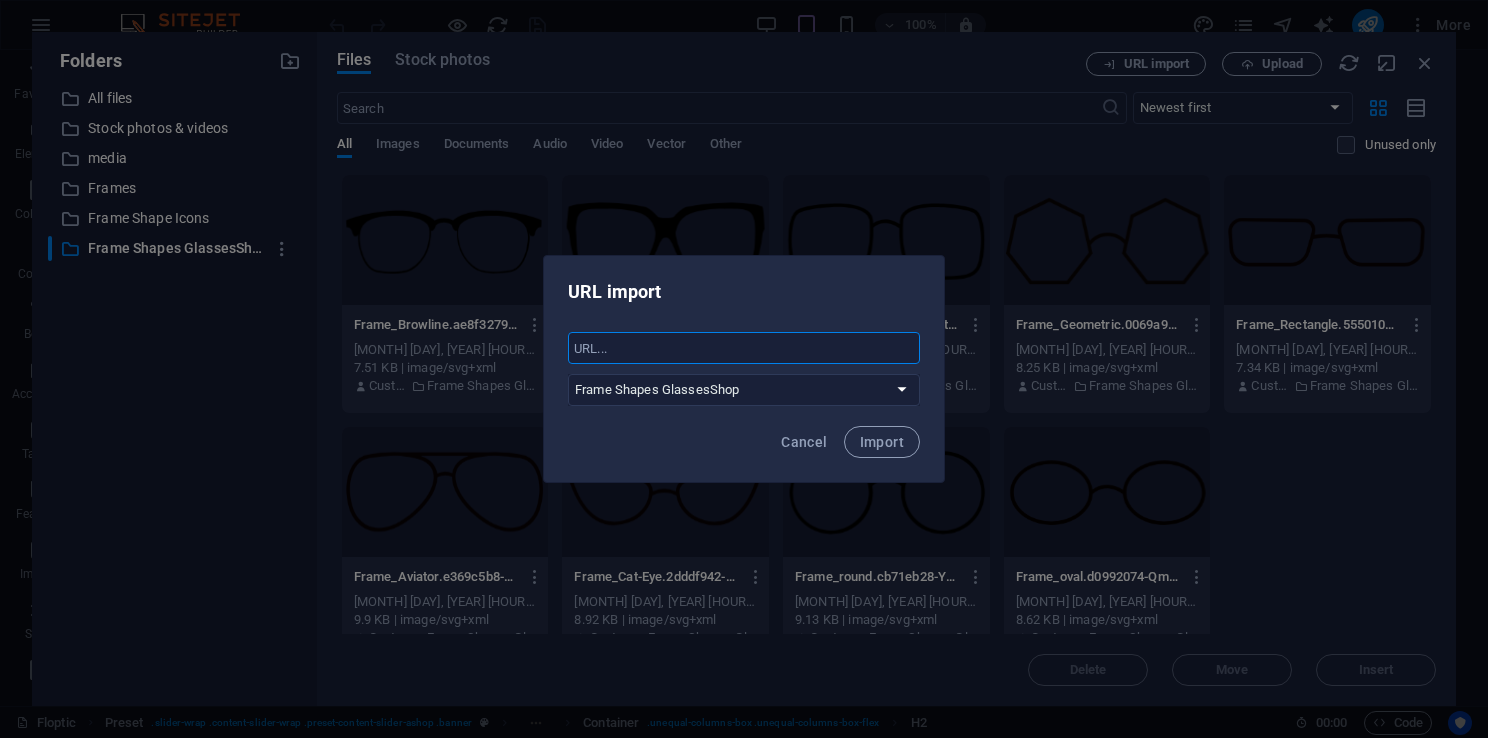 click at bounding box center [744, 348] 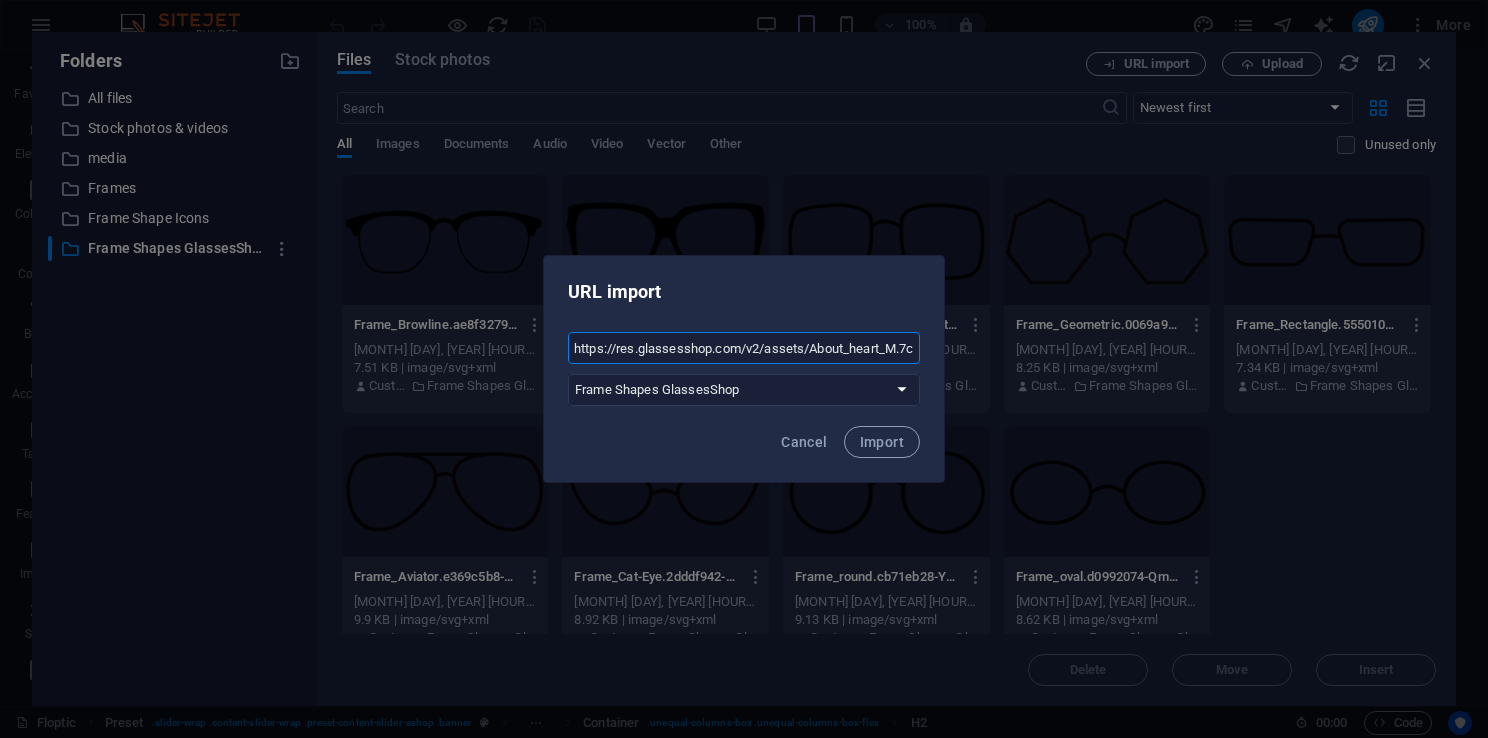 scroll, scrollTop: 0, scrollLeft: 69, axis: horizontal 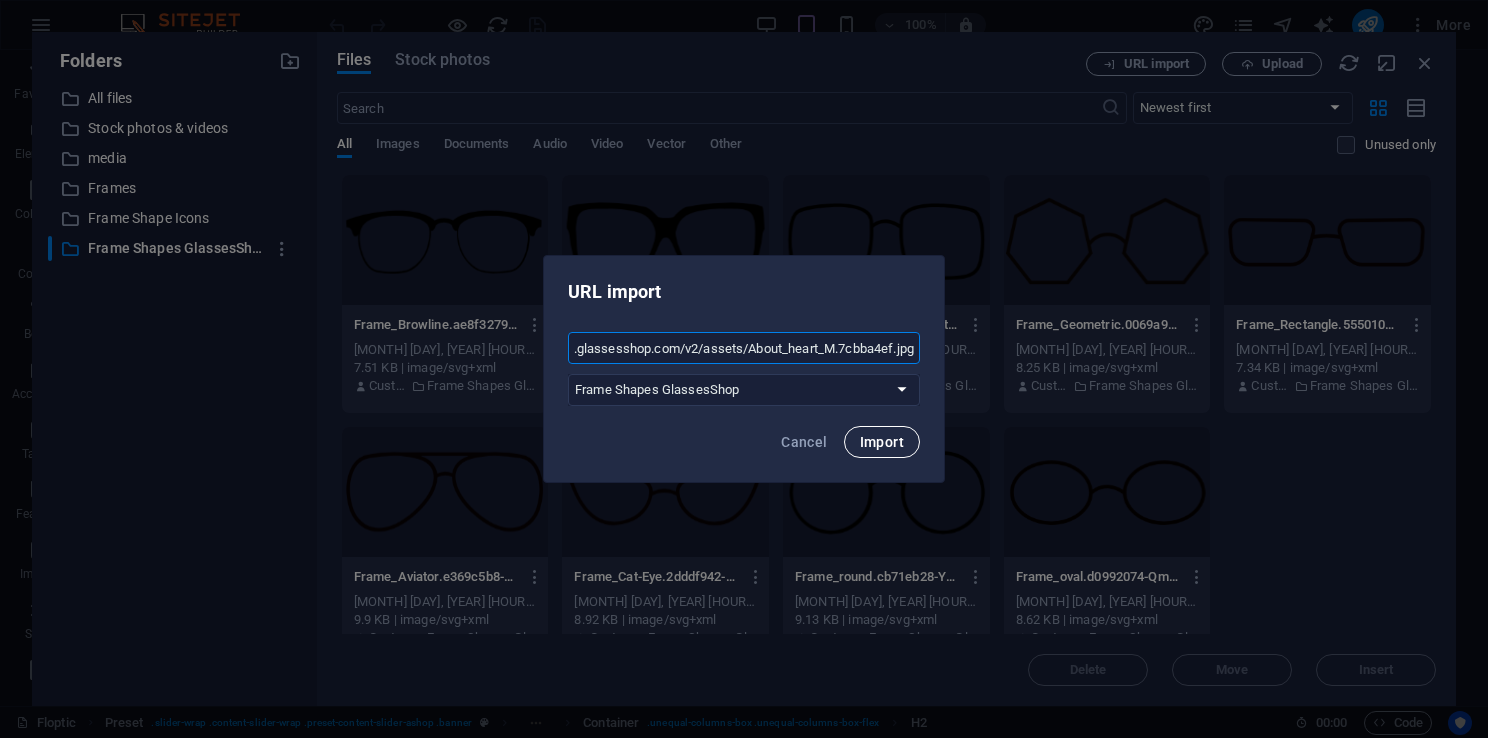 type on "https://res.glassesshop.com/v2/assets/About_heart_M.7cbba4ef.jpg" 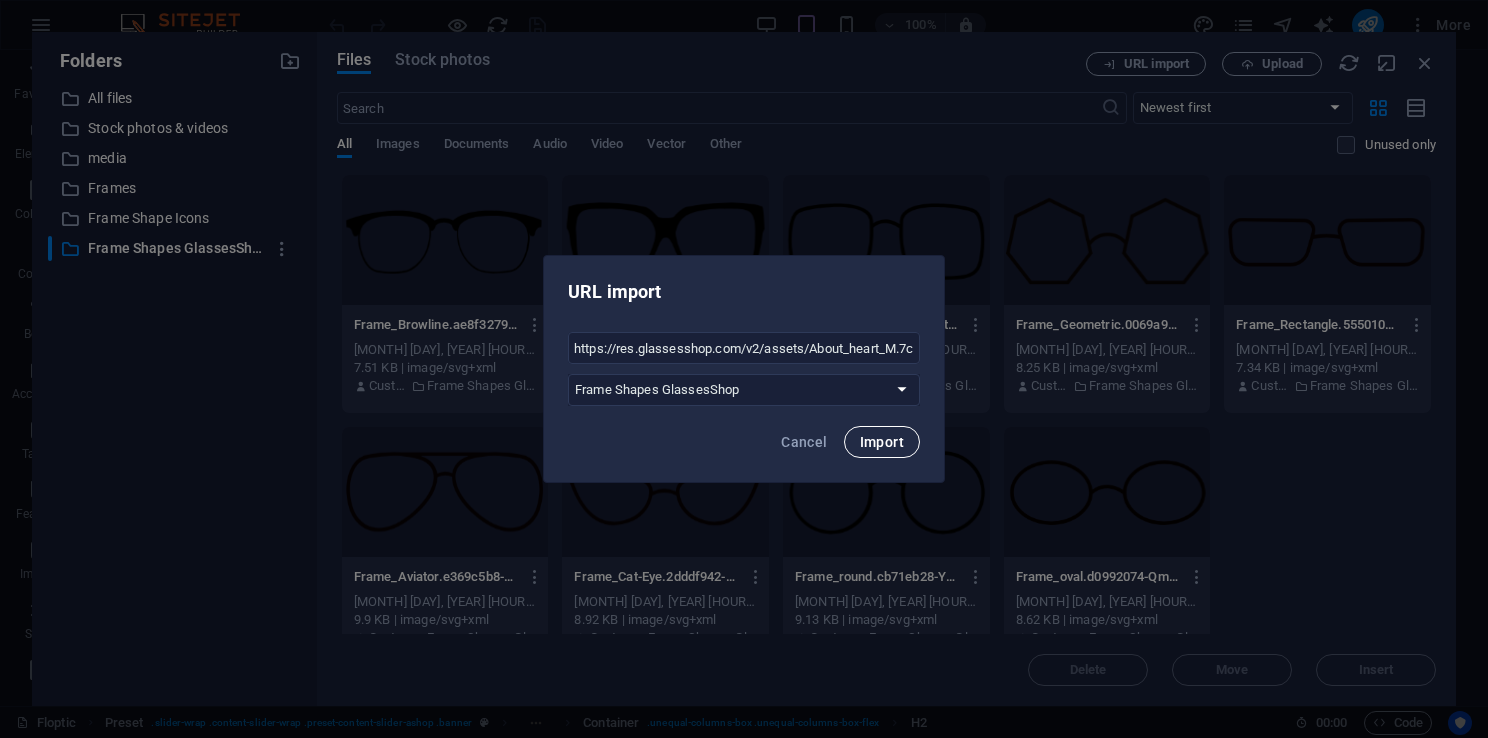 click on "Import" at bounding box center (882, 442) 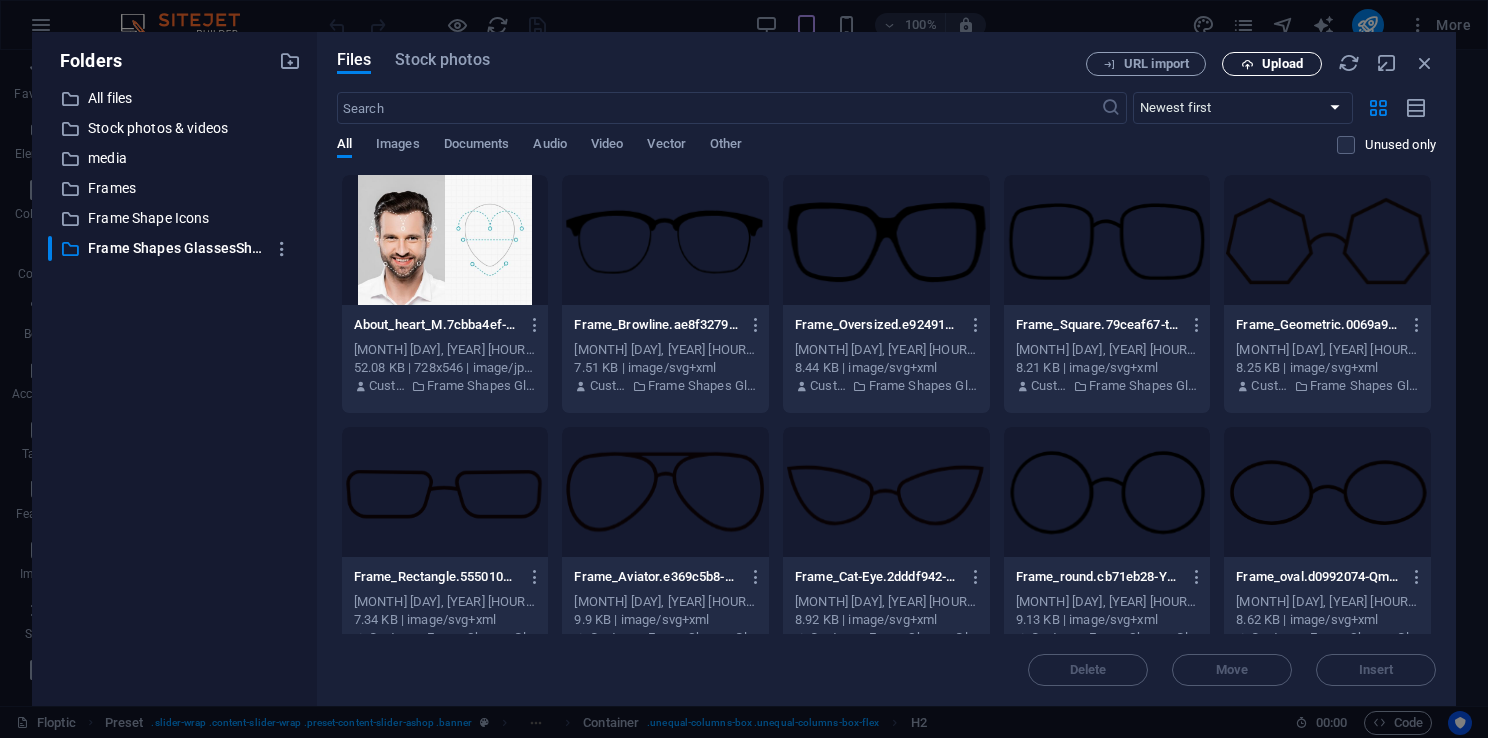click on "Upload" at bounding box center (1282, 64) 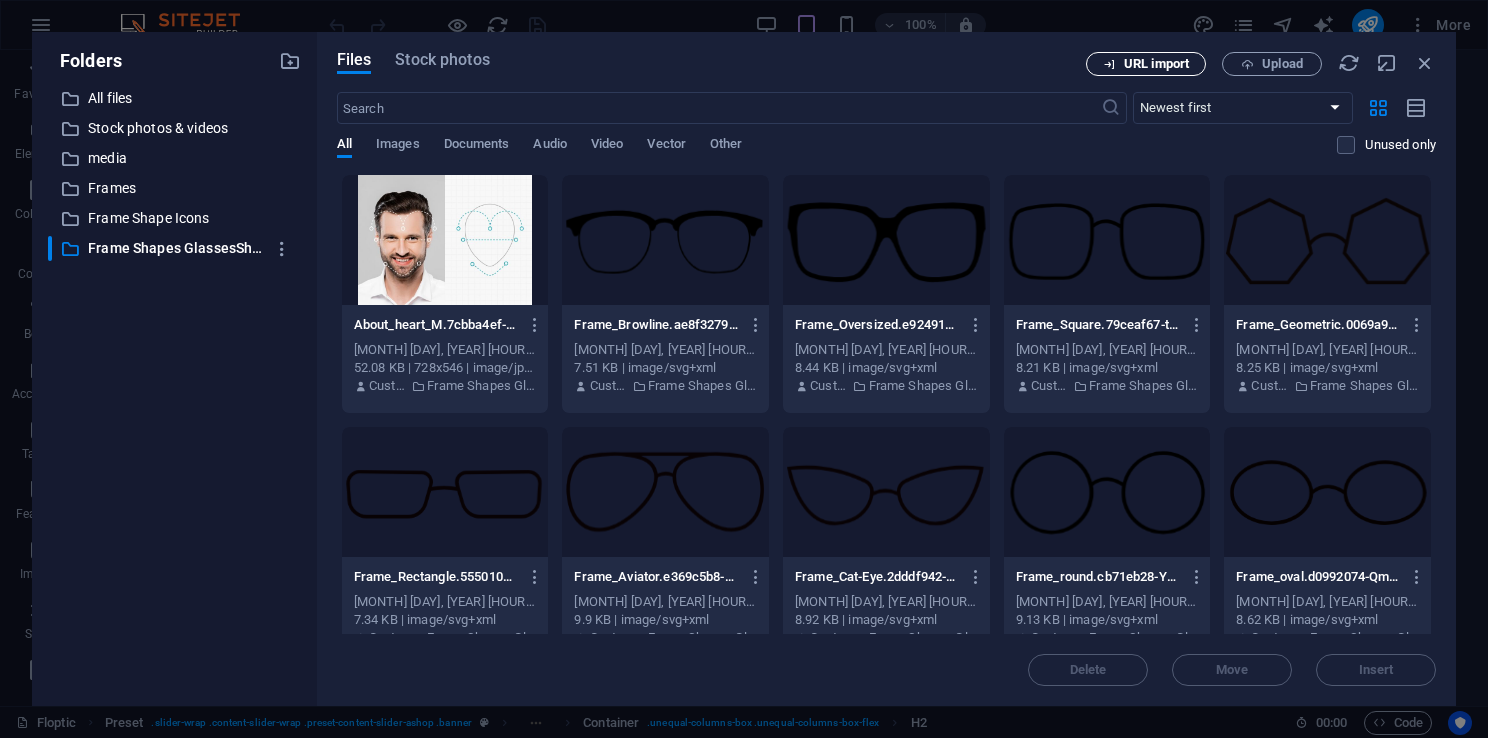 click on "URL import" at bounding box center (1156, 64) 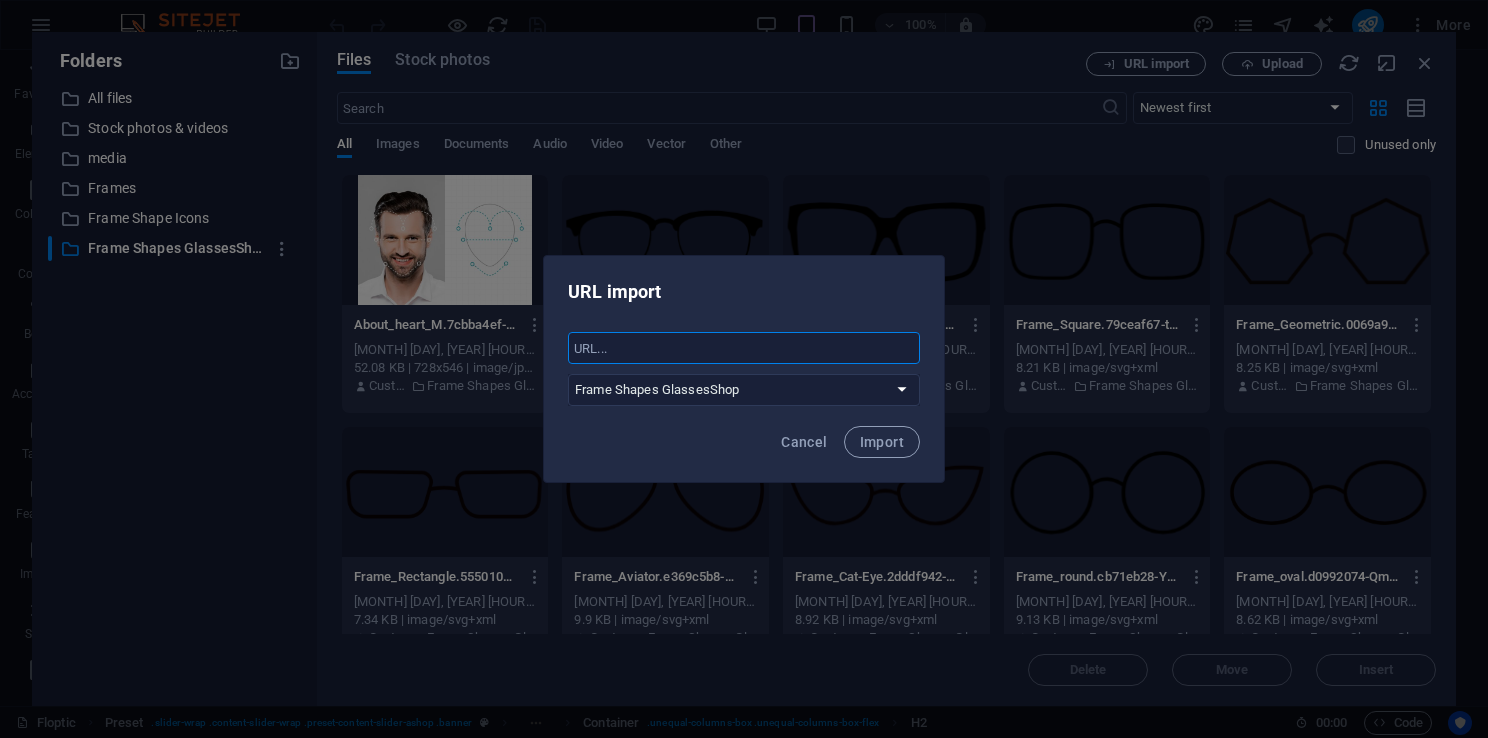 click at bounding box center [744, 348] 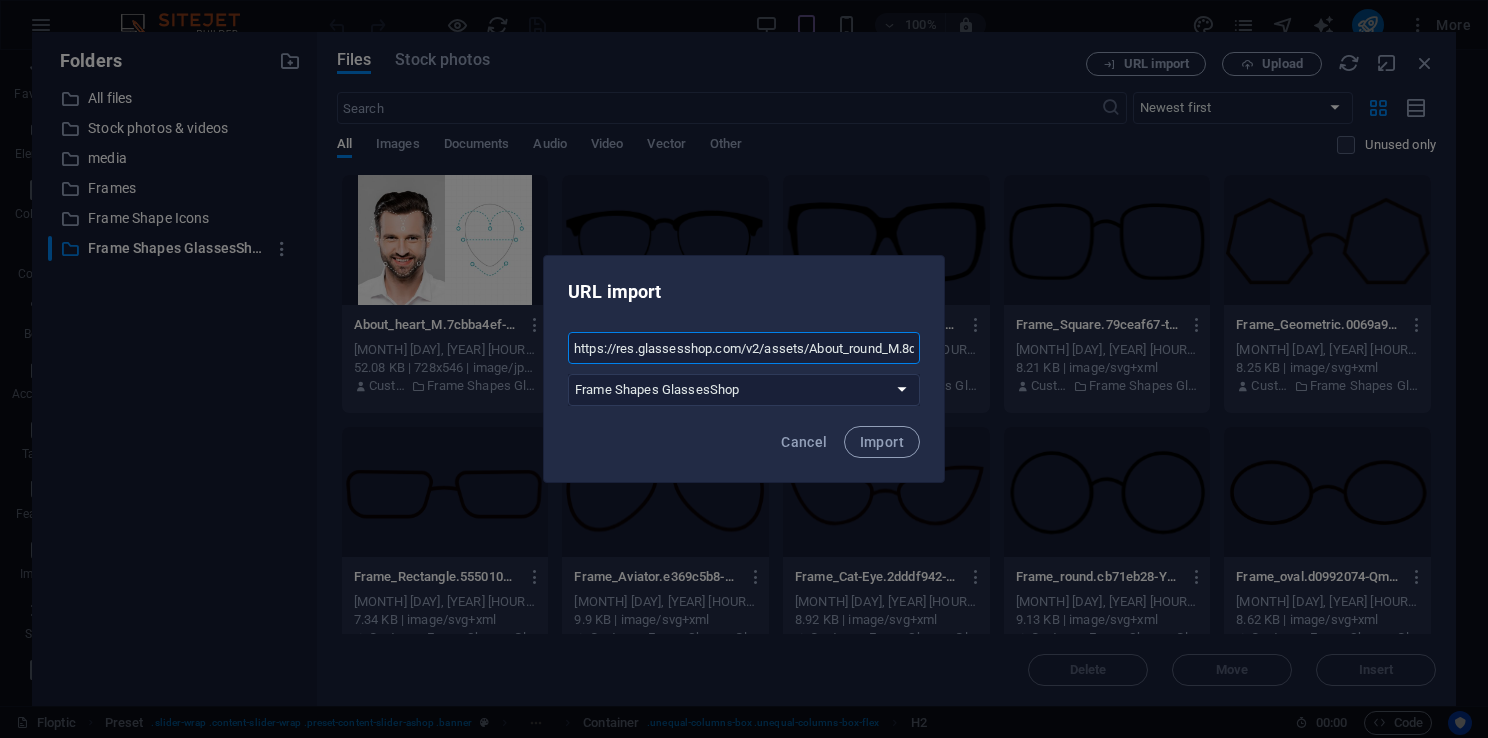 scroll, scrollTop: 0, scrollLeft: 76, axis: horizontal 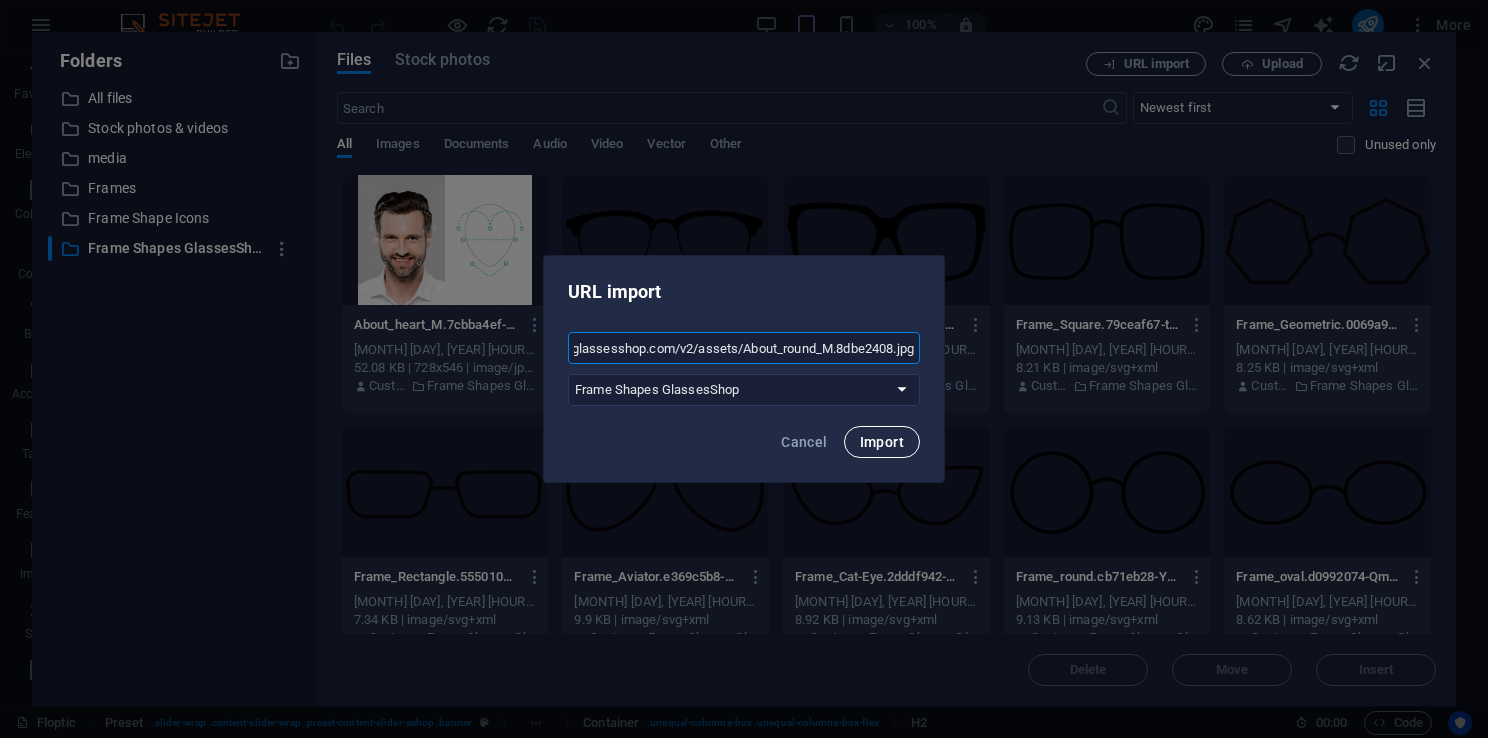 type on "https://res.glassesshop.com/v2/assets/About_round_M.8dbe2408.jpg" 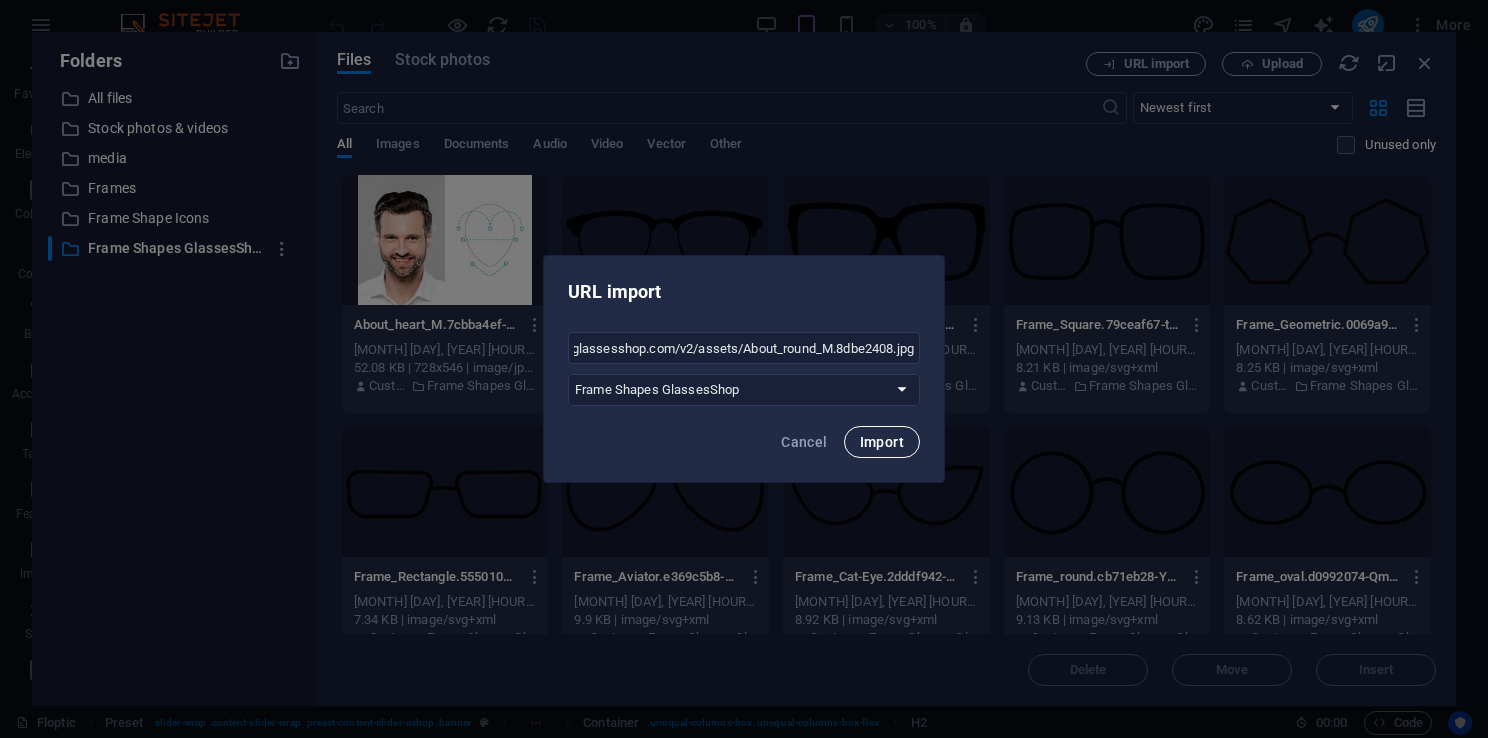 scroll, scrollTop: 0, scrollLeft: 0, axis: both 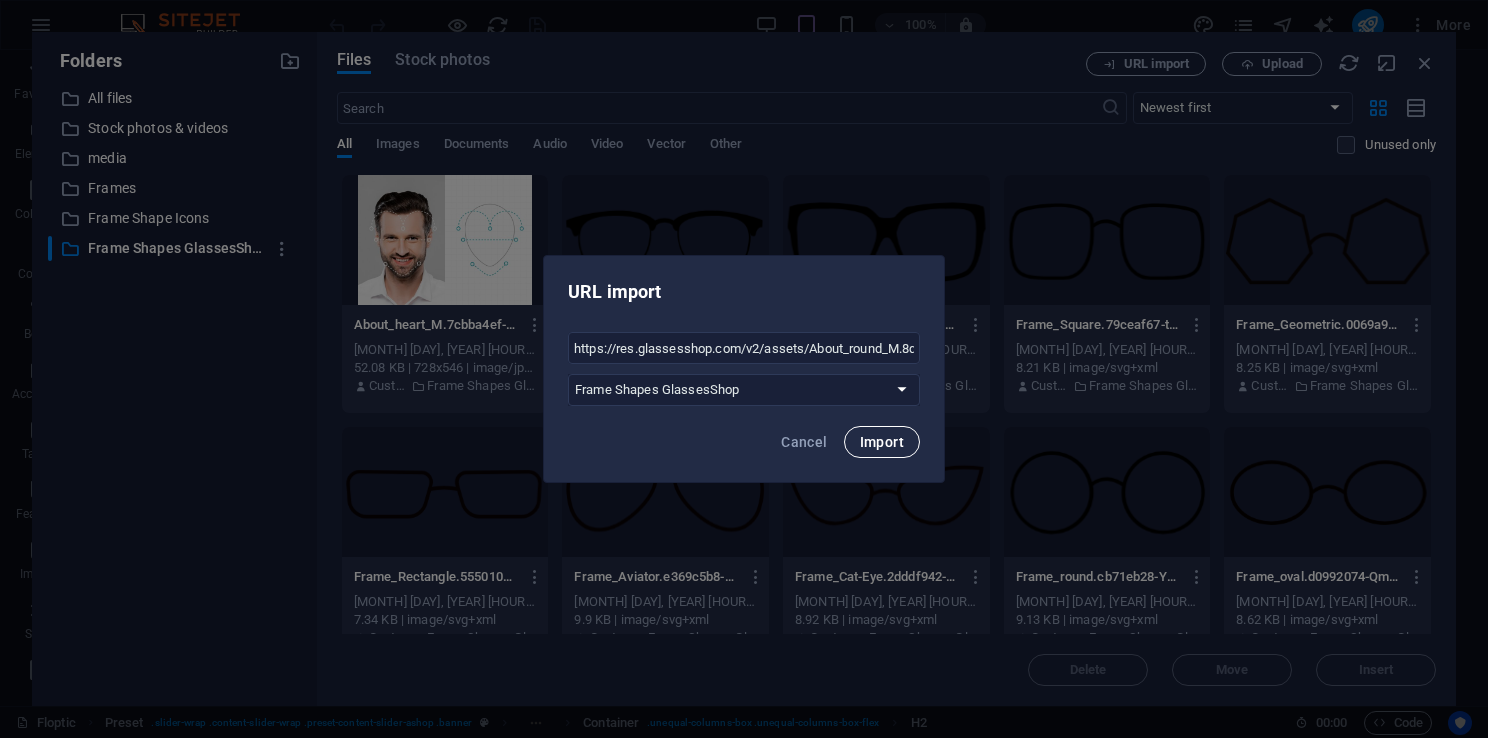click on "Import" at bounding box center [882, 442] 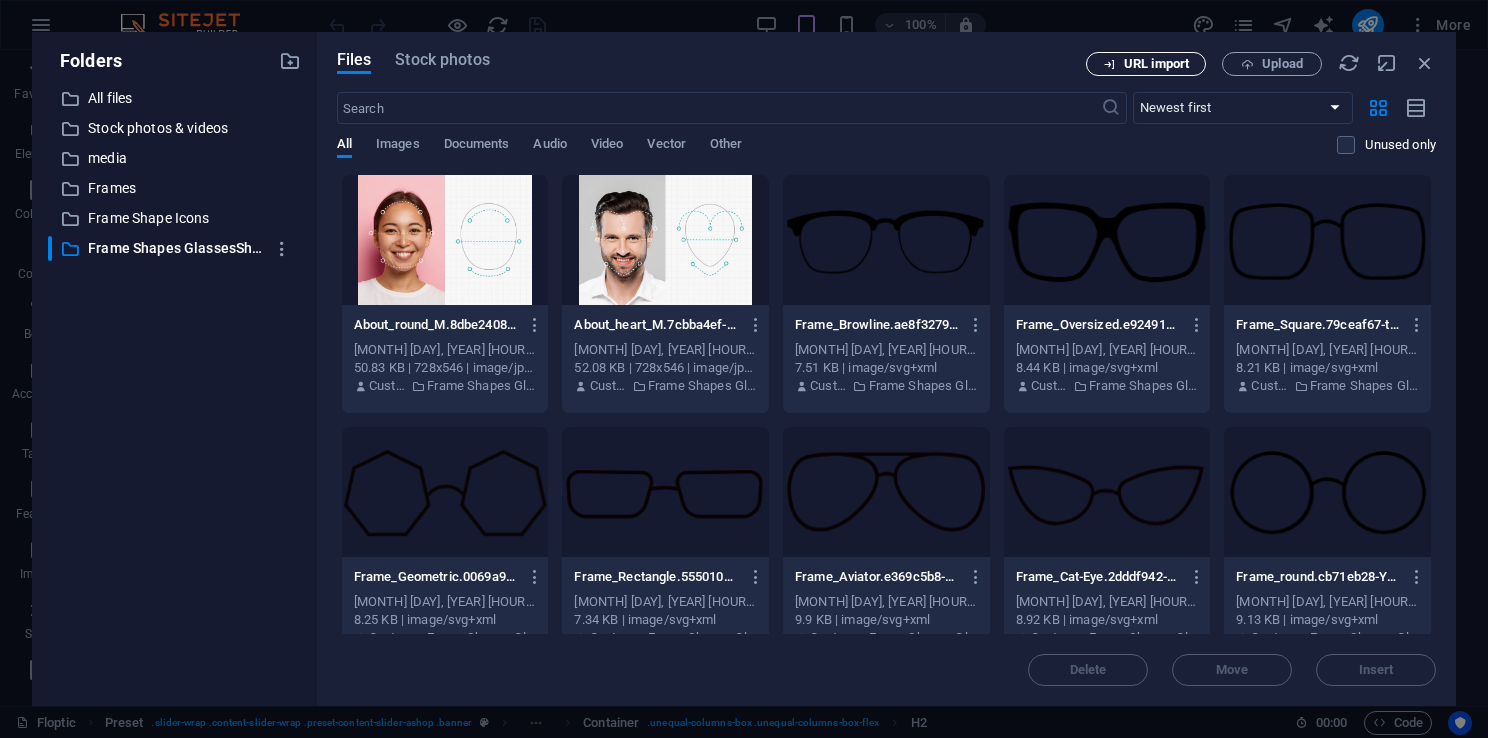 click on "URL import" at bounding box center [1156, 64] 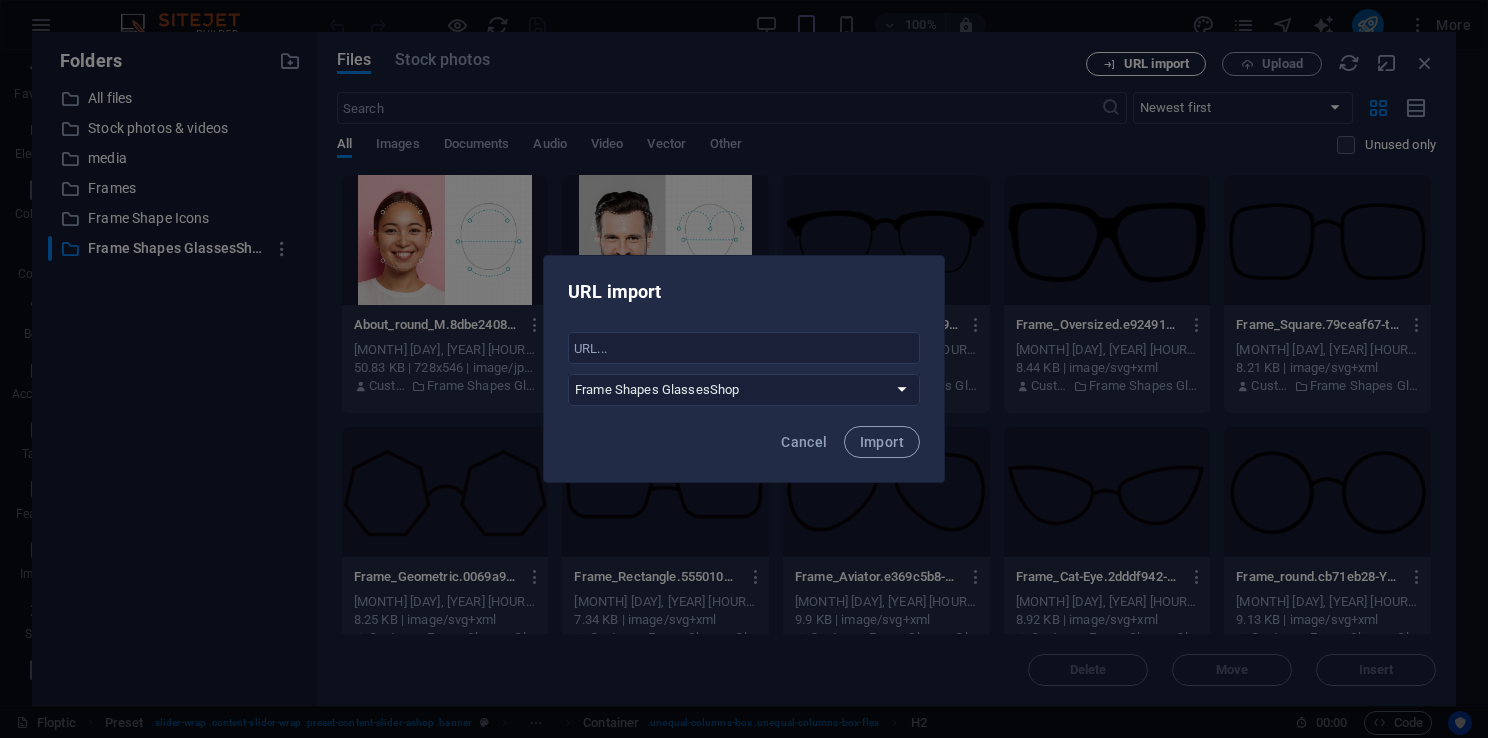type 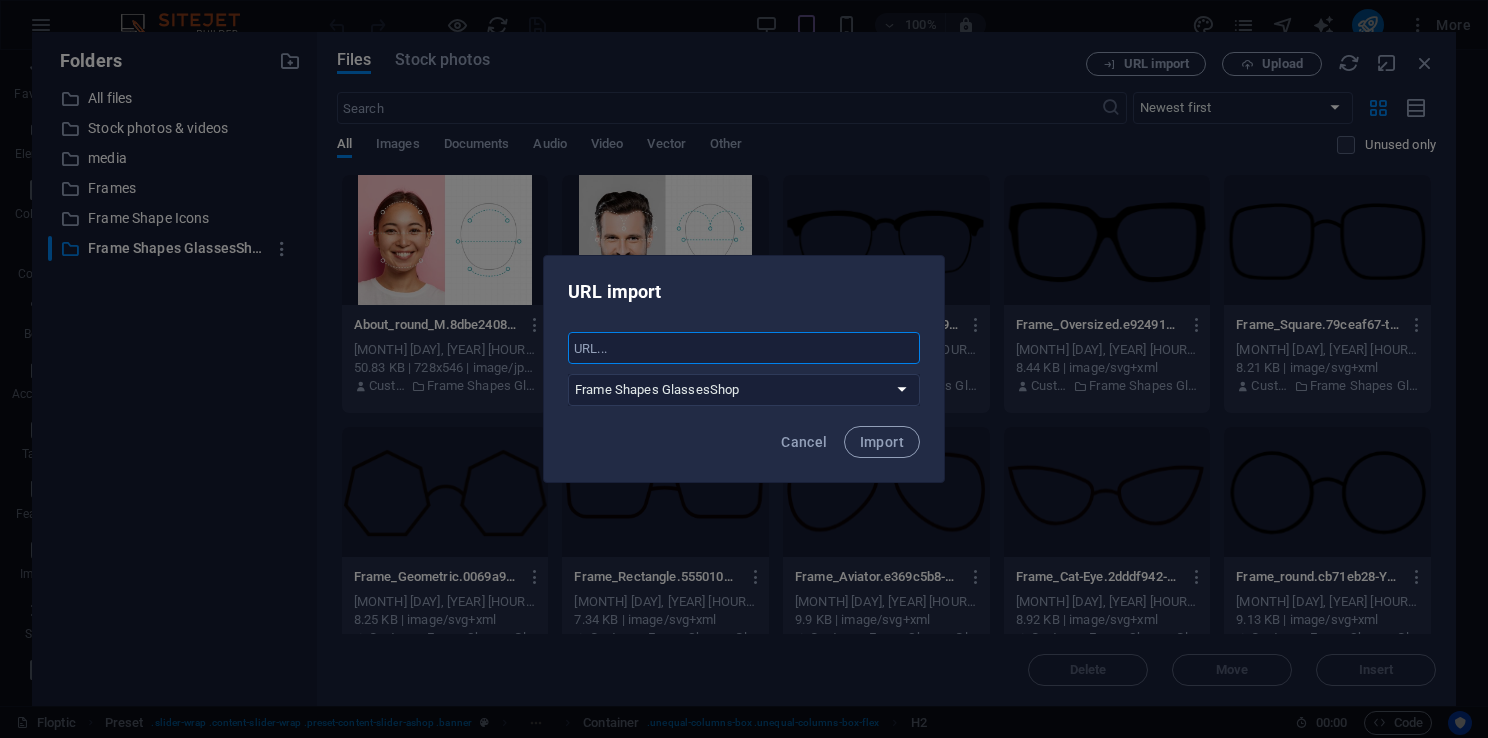 click at bounding box center [744, 348] 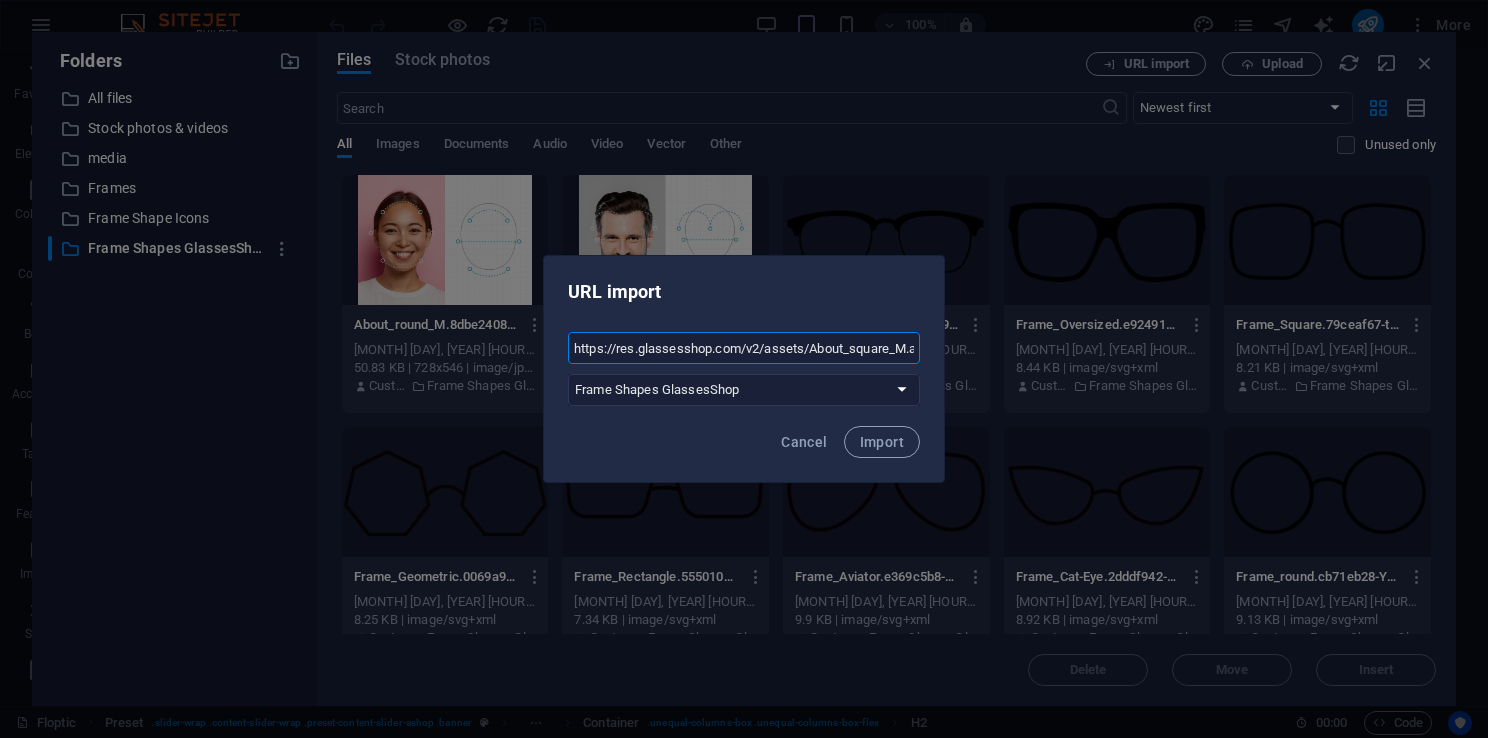 scroll, scrollTop: 0, scrollLeft: 83, axis: horizontal 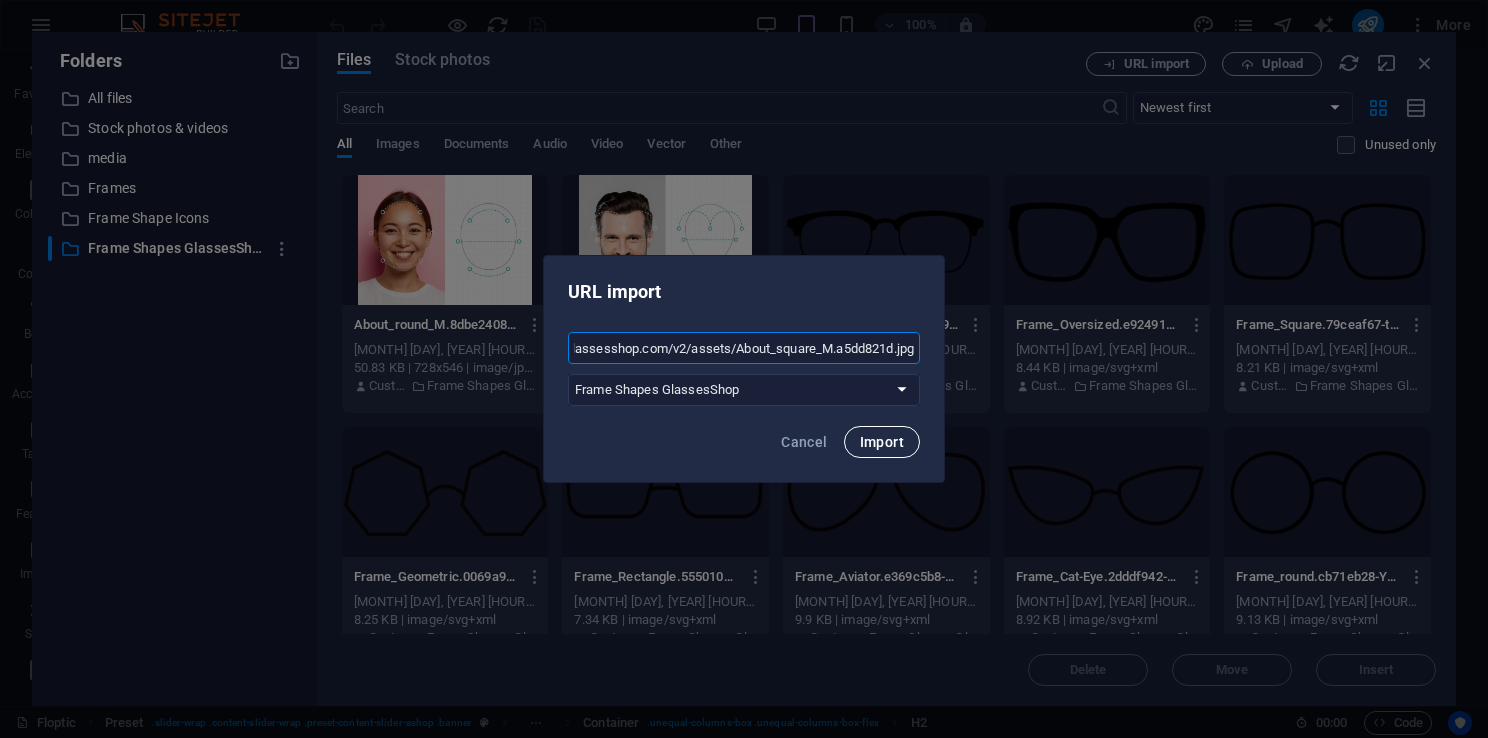 type on "https://res.glassesshop.com/v2/assets/About_square_M.a5dd821d.jpg" 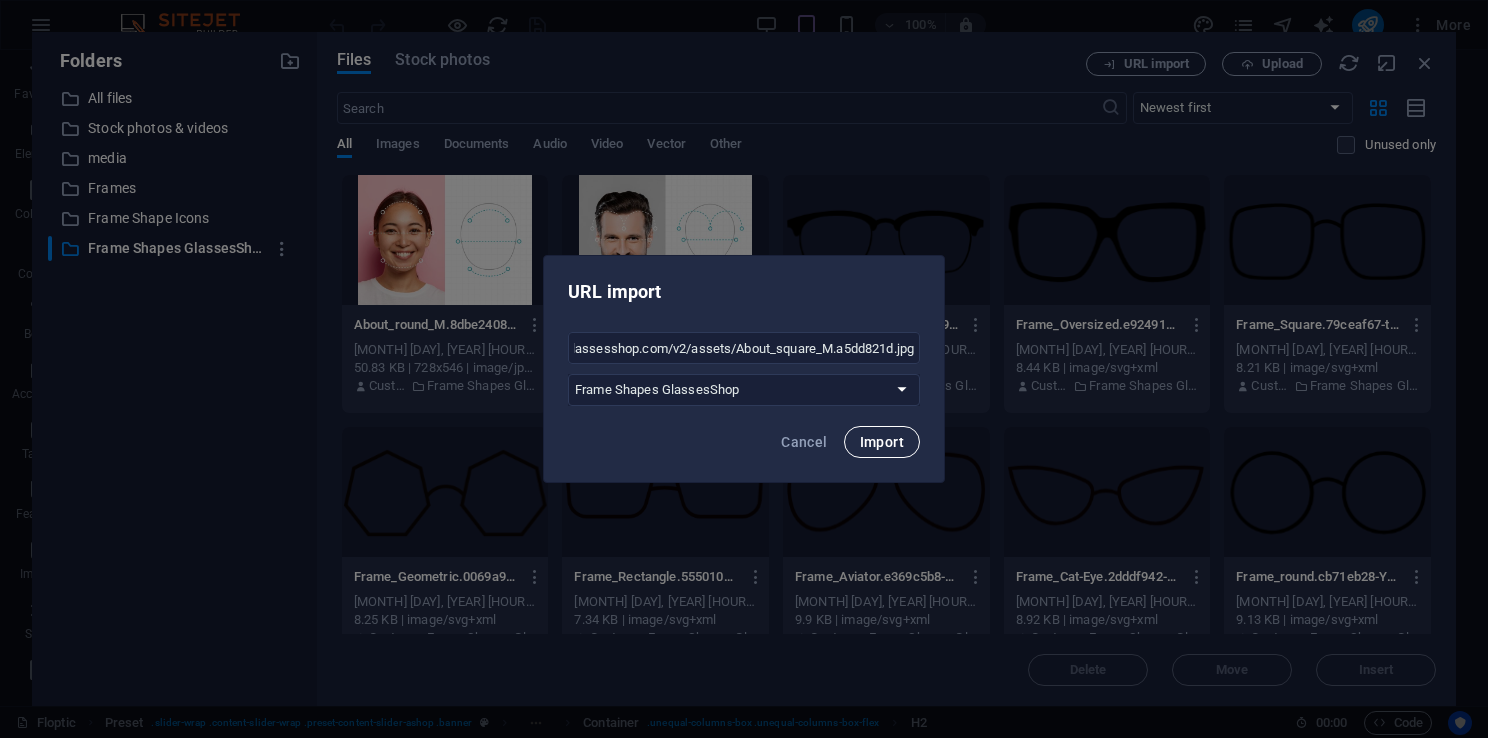 scroll, scrollTop: 0, scrollLeft: 0, axis: both 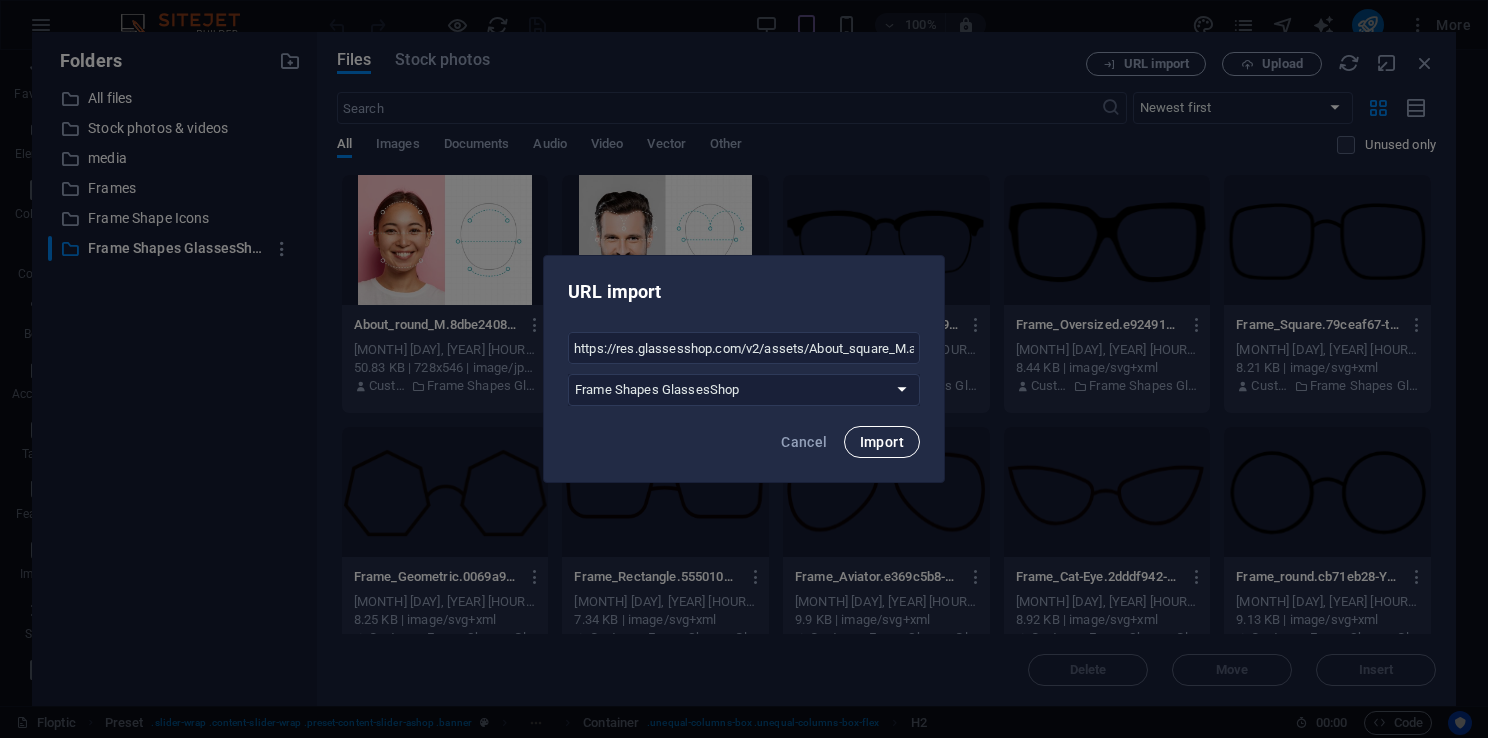 click on "Import" at bounding box center (882, 442) 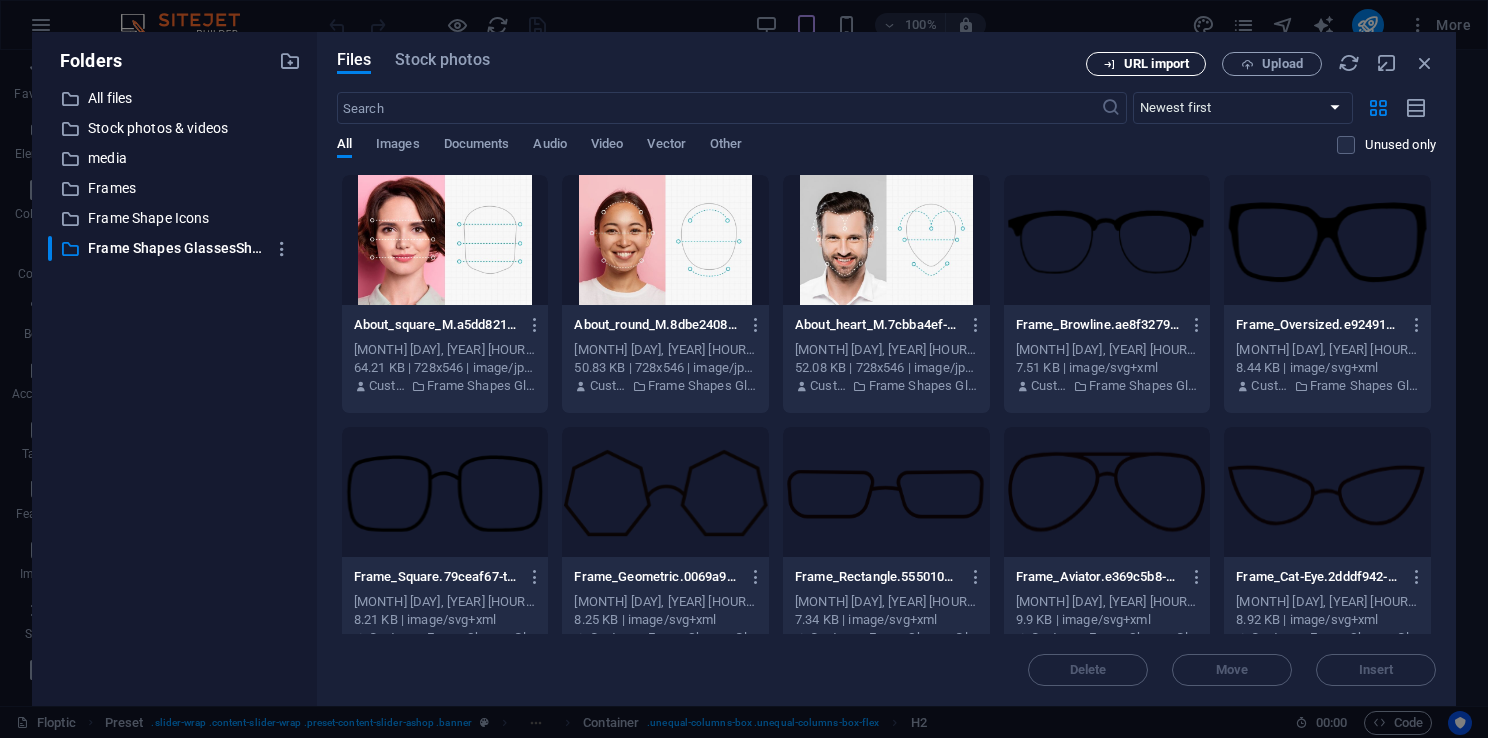 click on "URL import" at bounding box center (1156, 64) 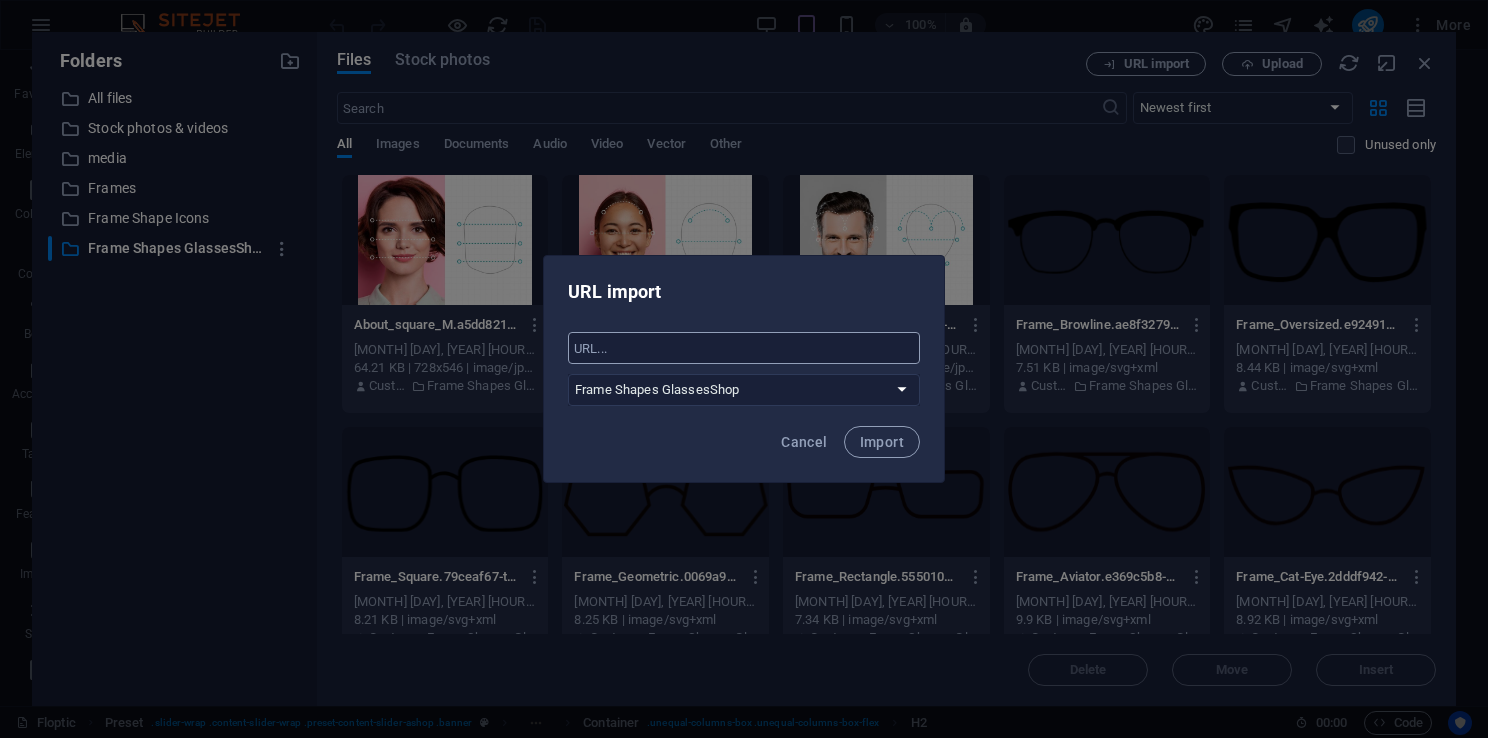 click at bounding box center [744, 348] 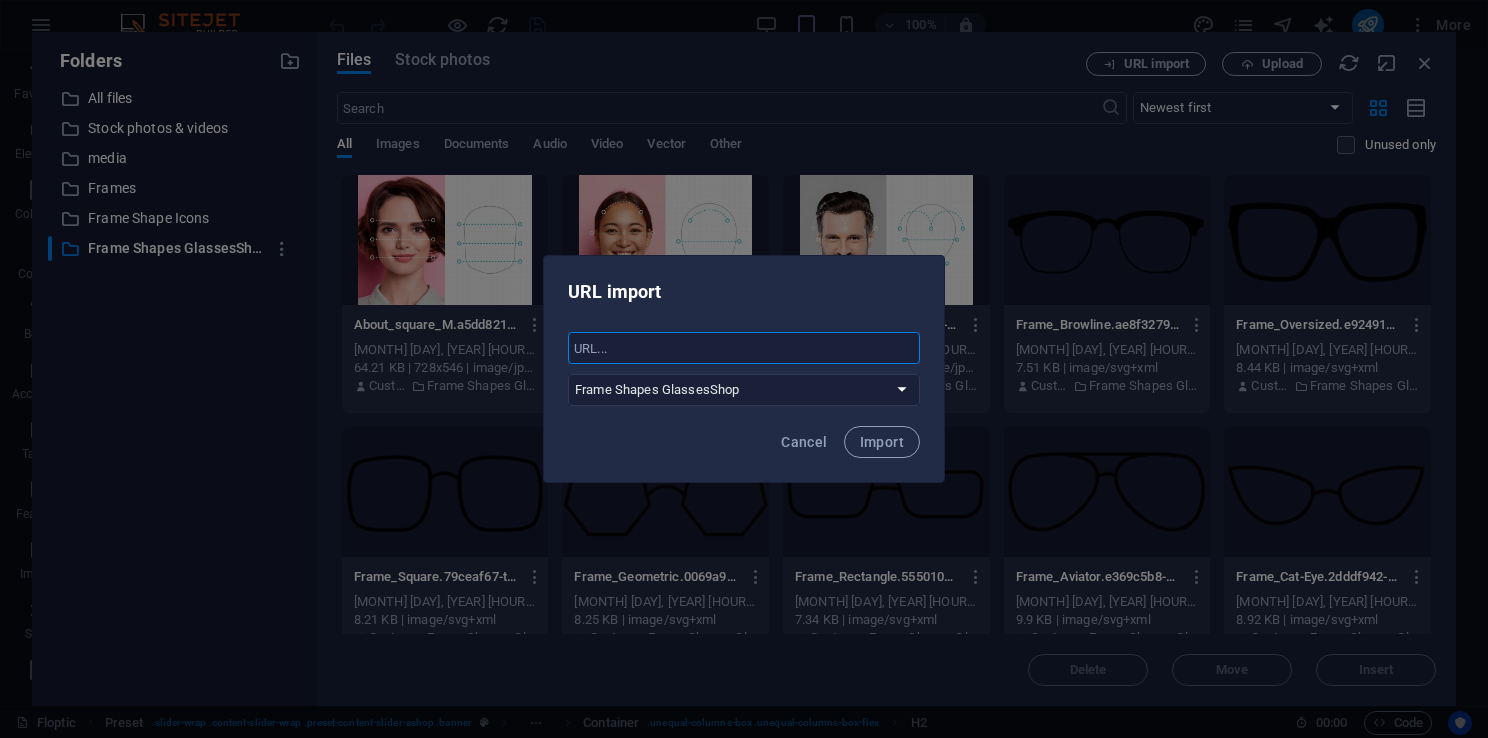 paste on "https://res.glassesshop.com/v2/assets/About_oval_M.b8820465.jpg" 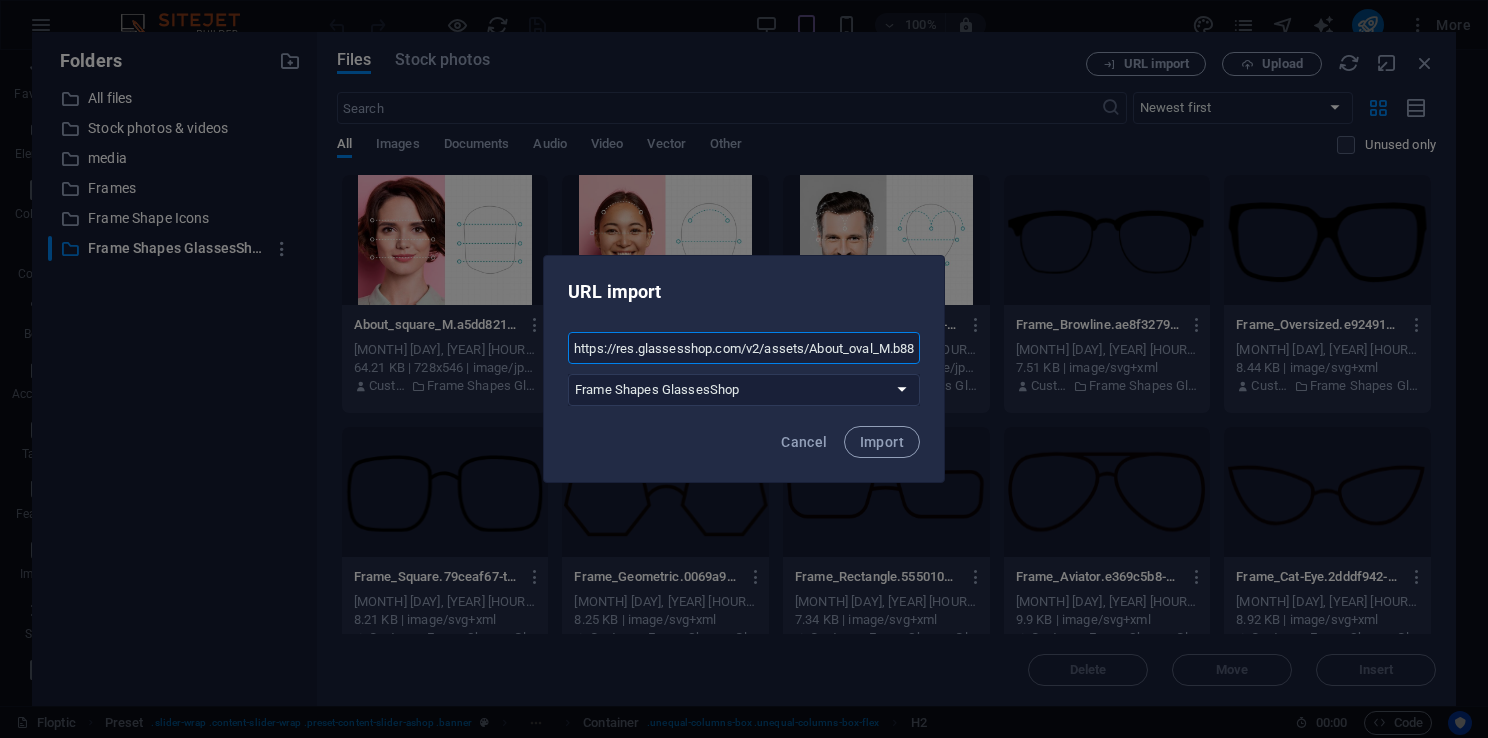 scroll, scrollTop: 0, scrollLeft: 67, axis: horizontal 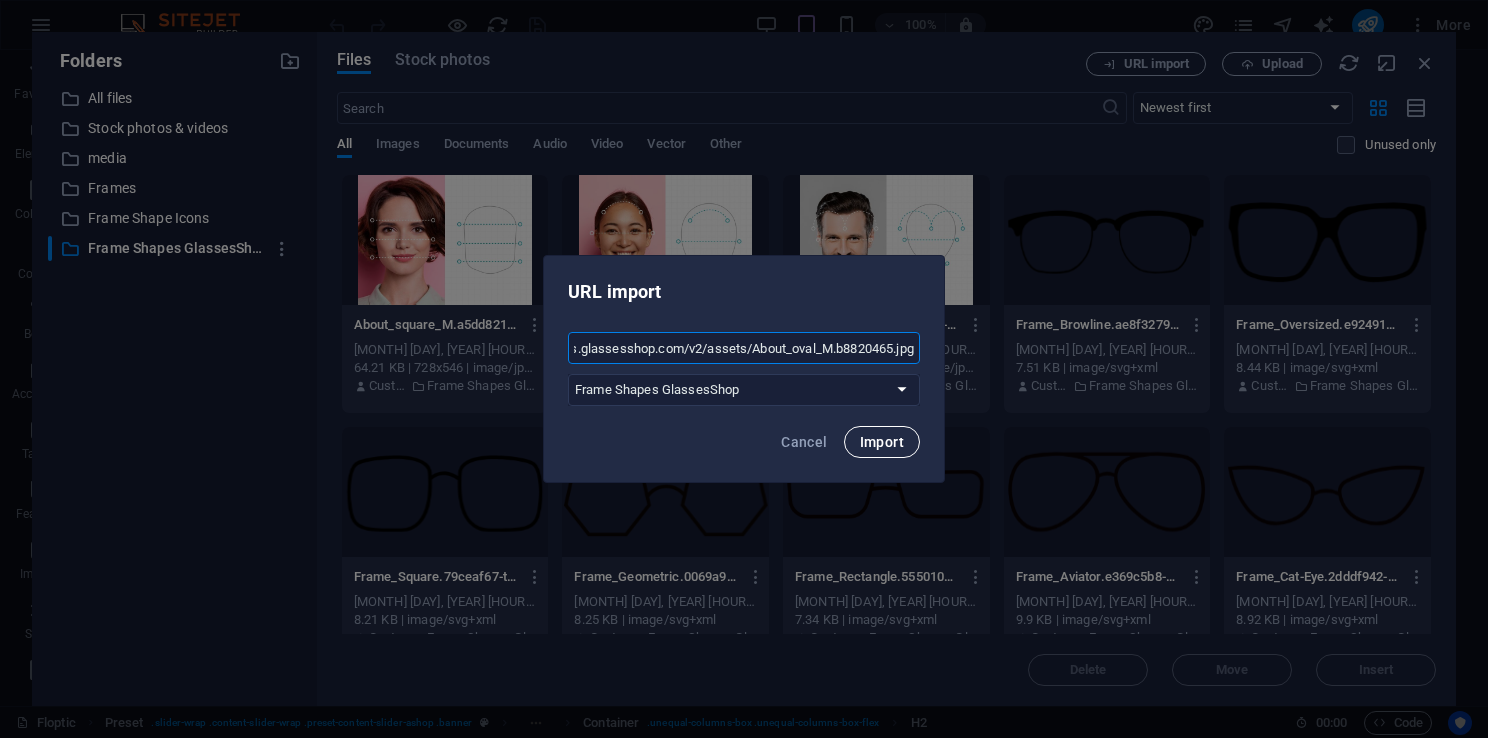 type on "https://res.glassesshop.com/v2/assets/About_oval_M.b8820465.jpg" 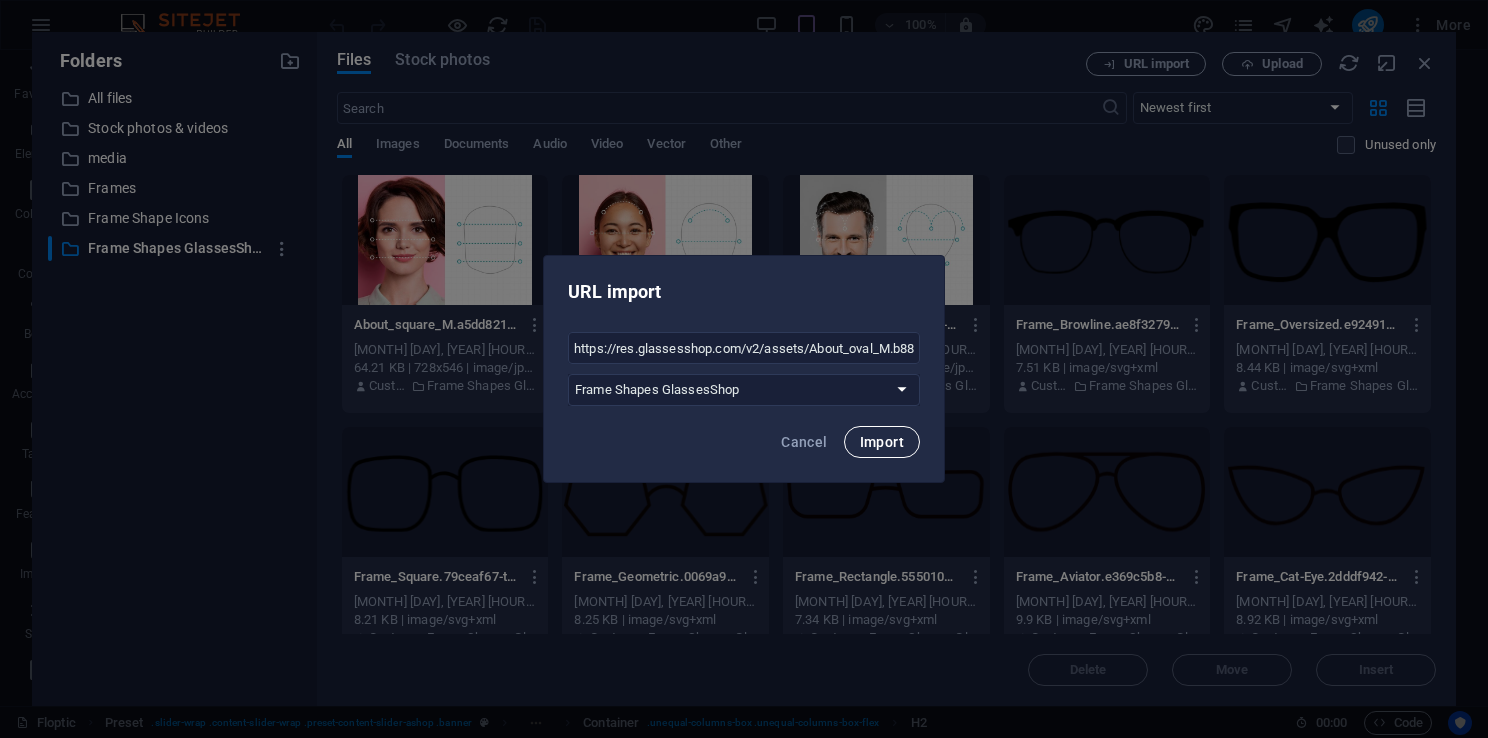 click on "Import" at bounding box center (882, 442) 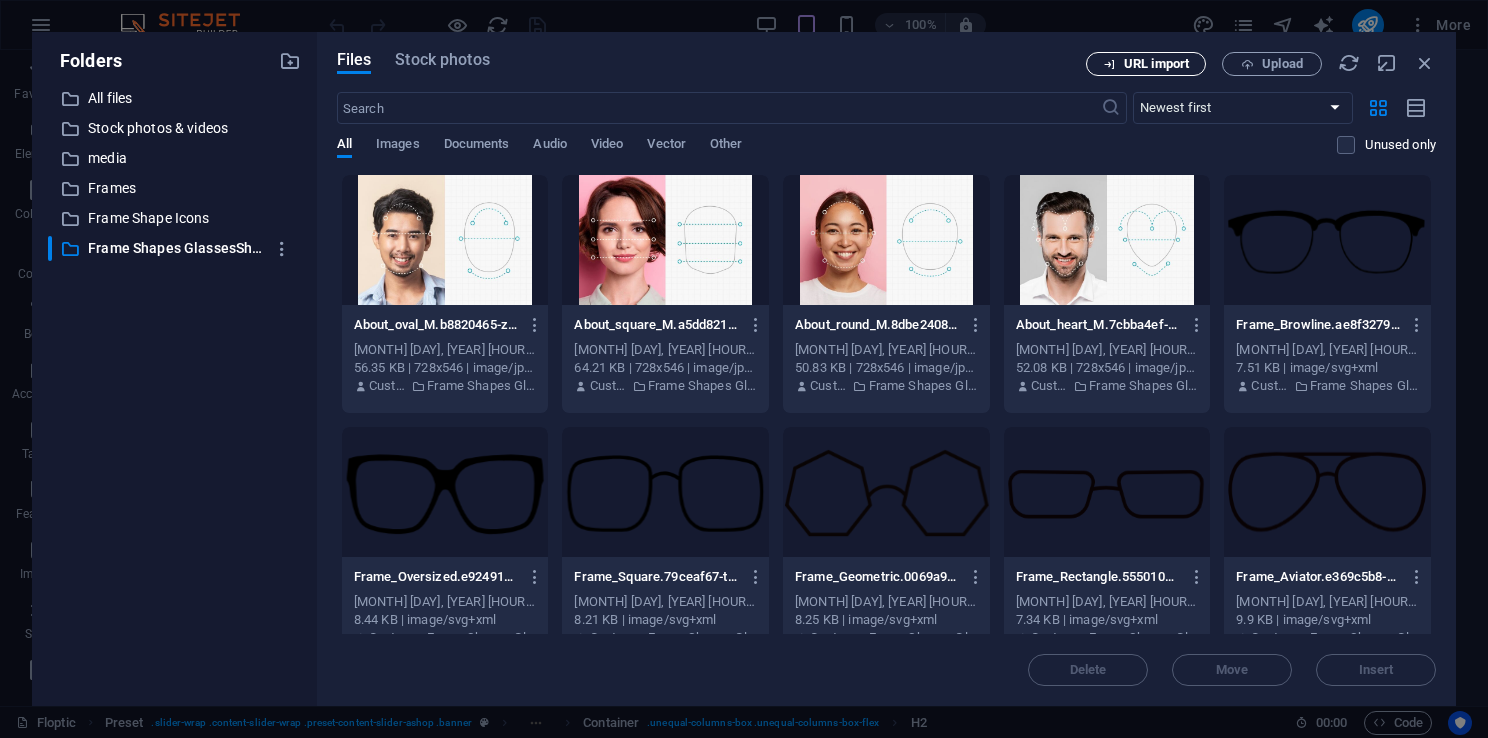 click on "URL import" at bounding box center (1156, 64) 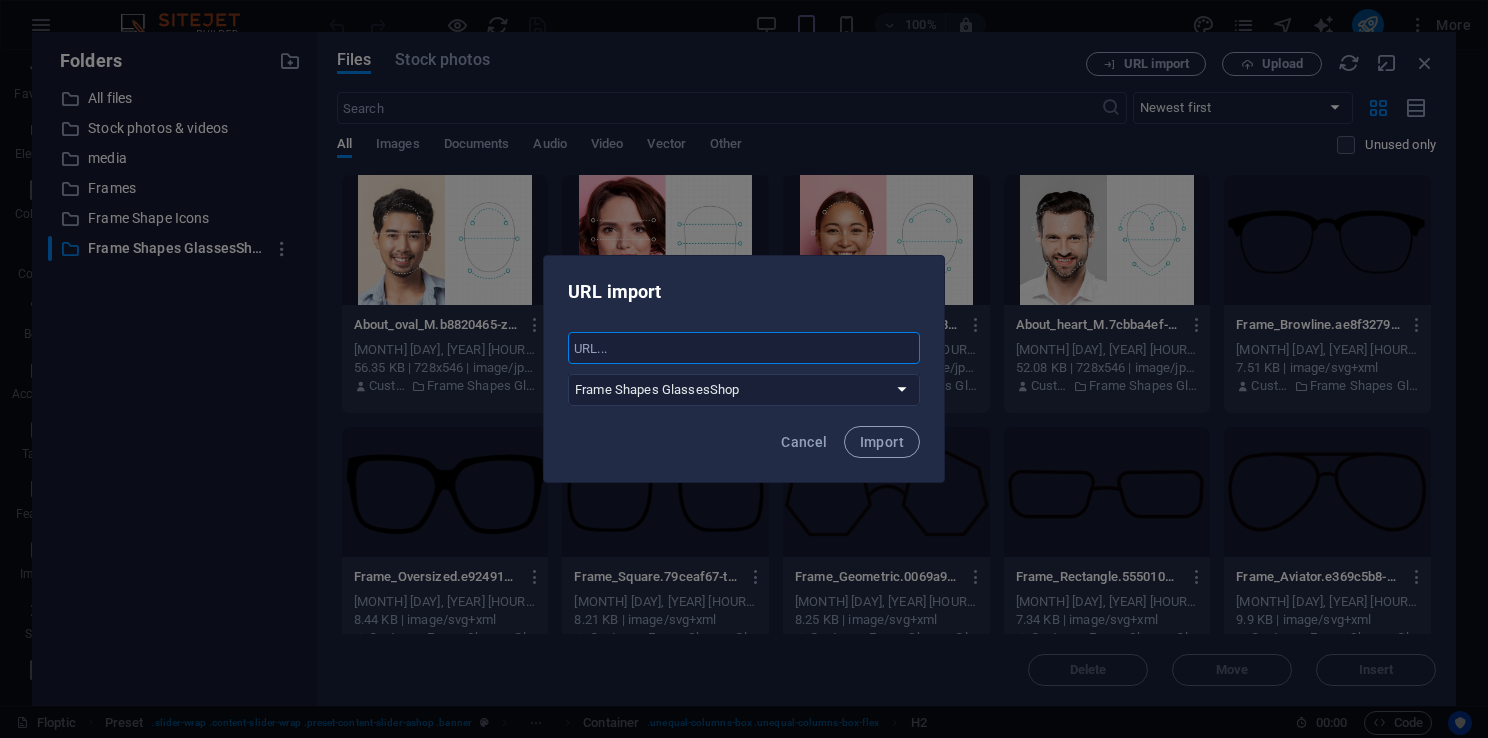 click at bounding box center (744, 348) 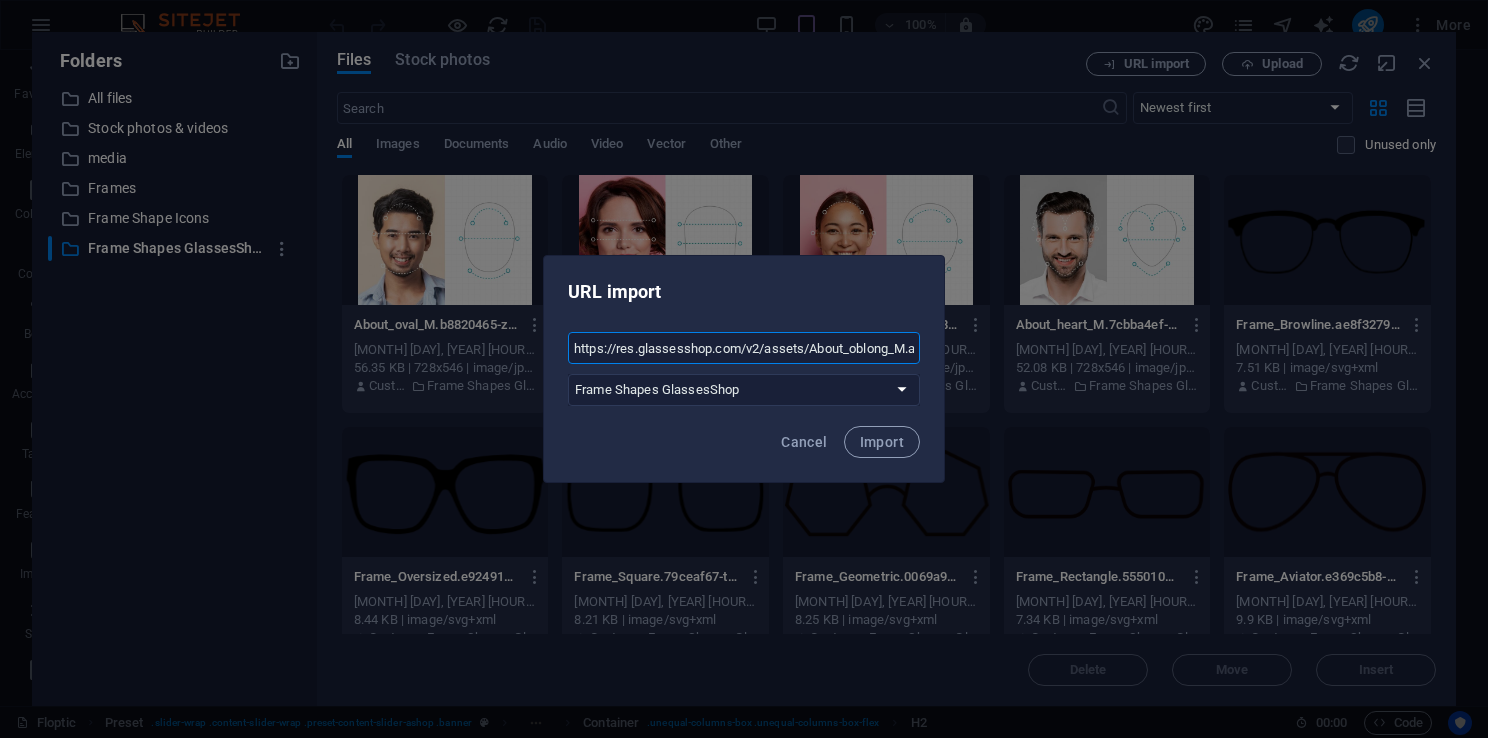 scroll, scrollTop: 0, scrollLeft: 79, axis: horizontal 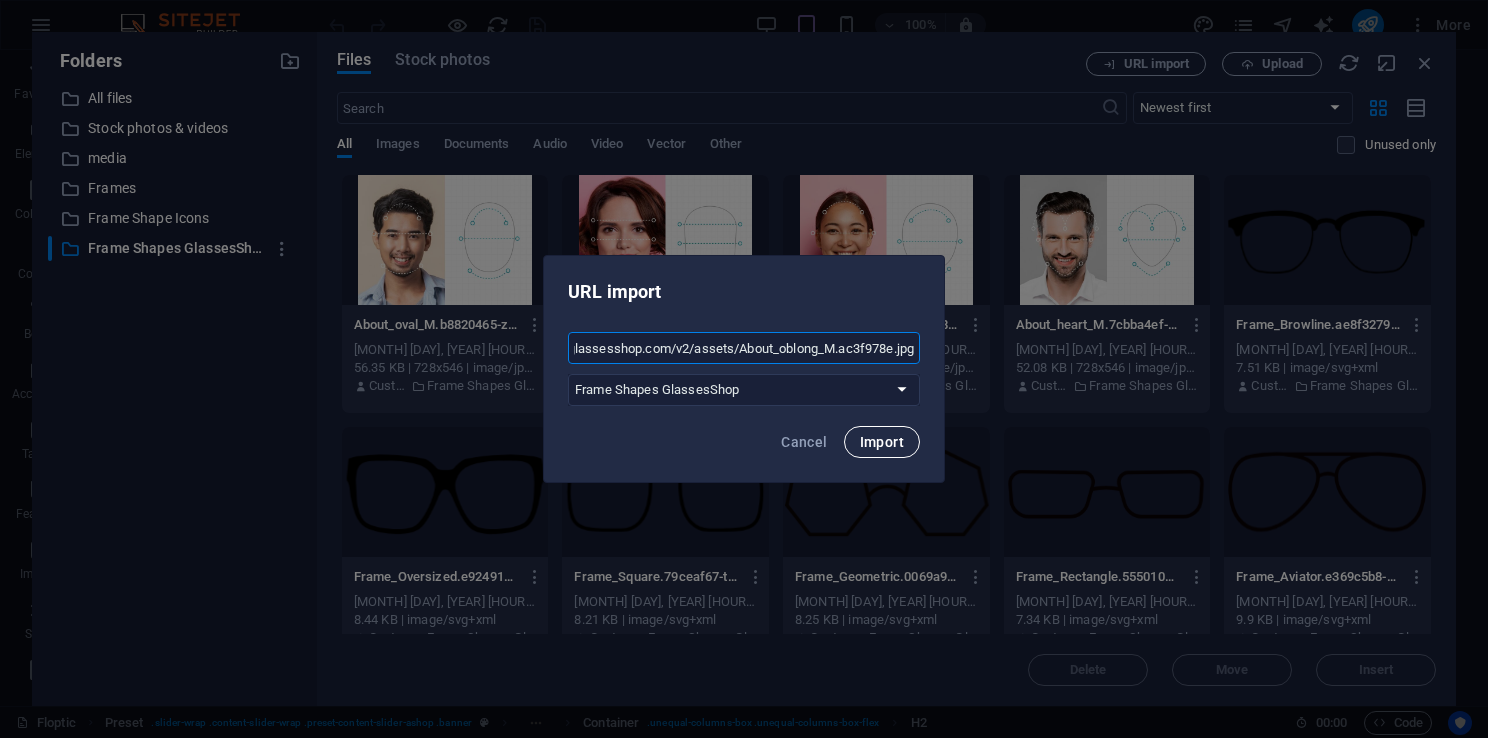 type on "https://res.glassesshop.com/v2/assets/About_oblong_M.ac3f978e.jpg" 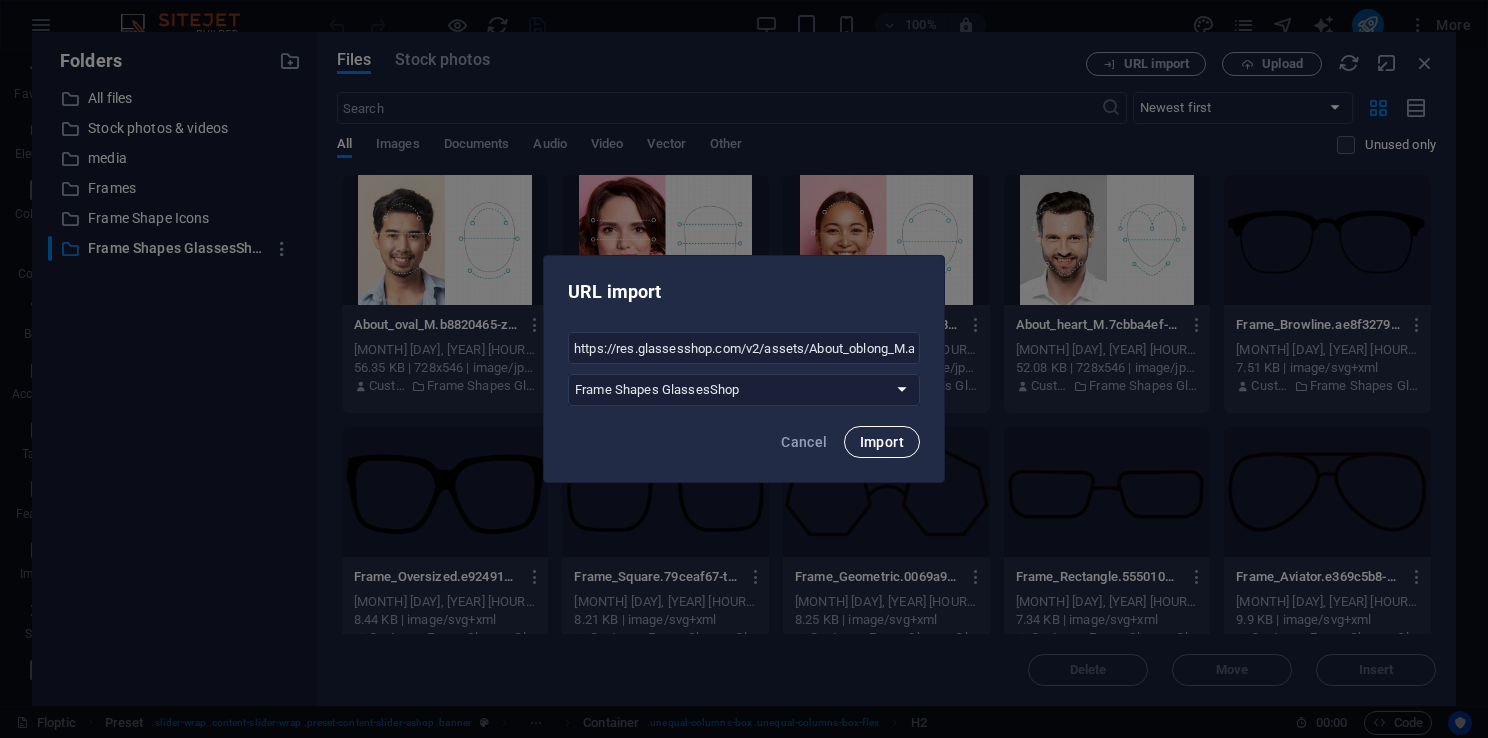 click on "Import" at bounding box center (882, 442) 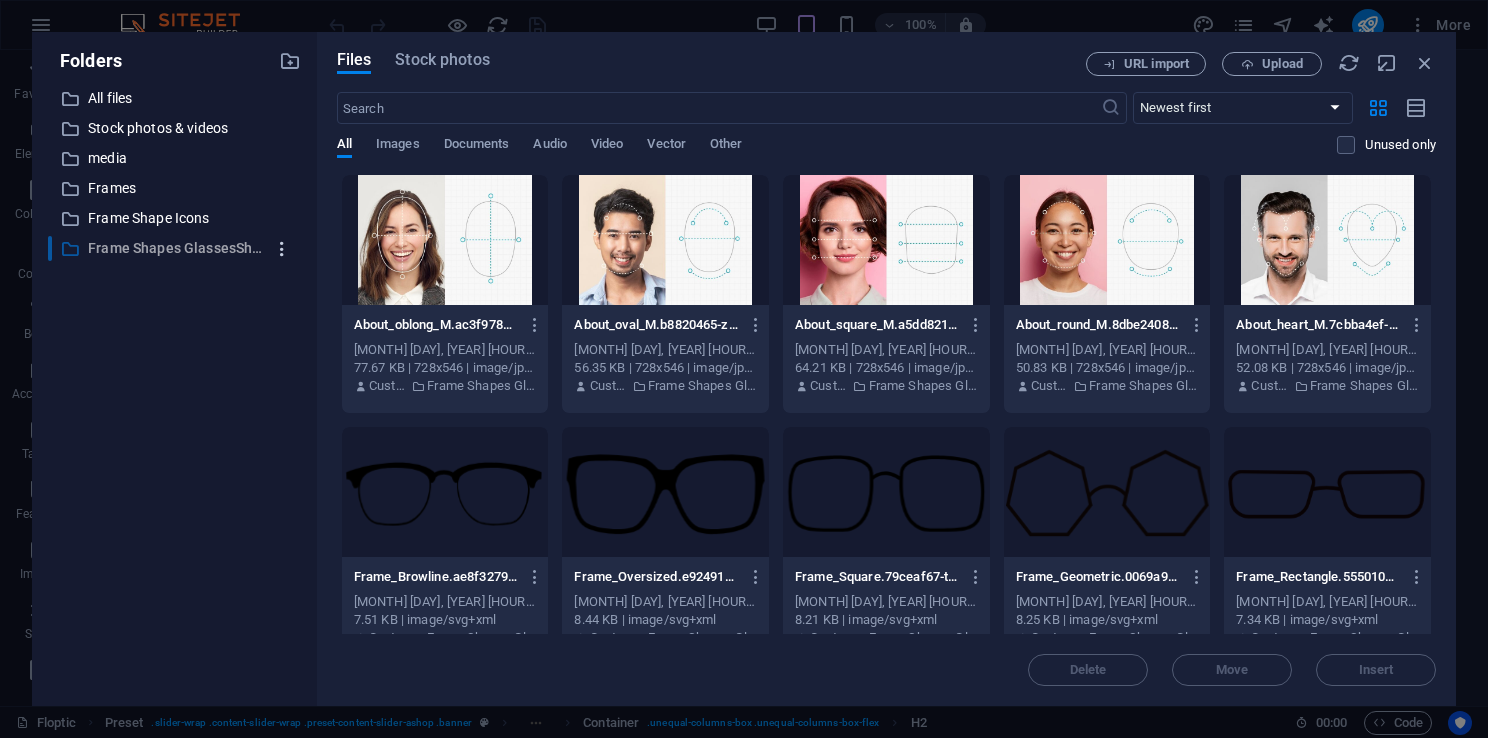 click at bounding box center (282, 249) 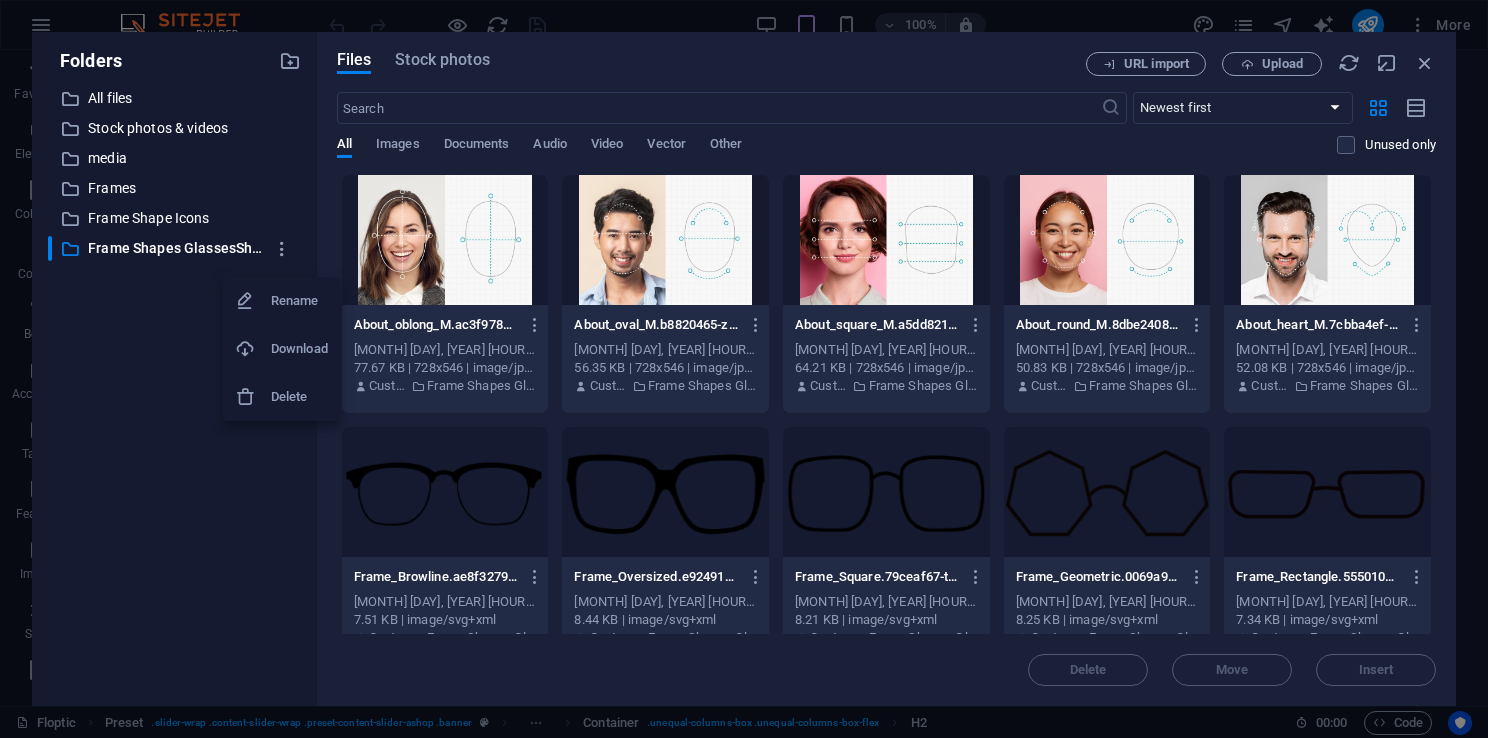 click at bounding box center (744, 369) 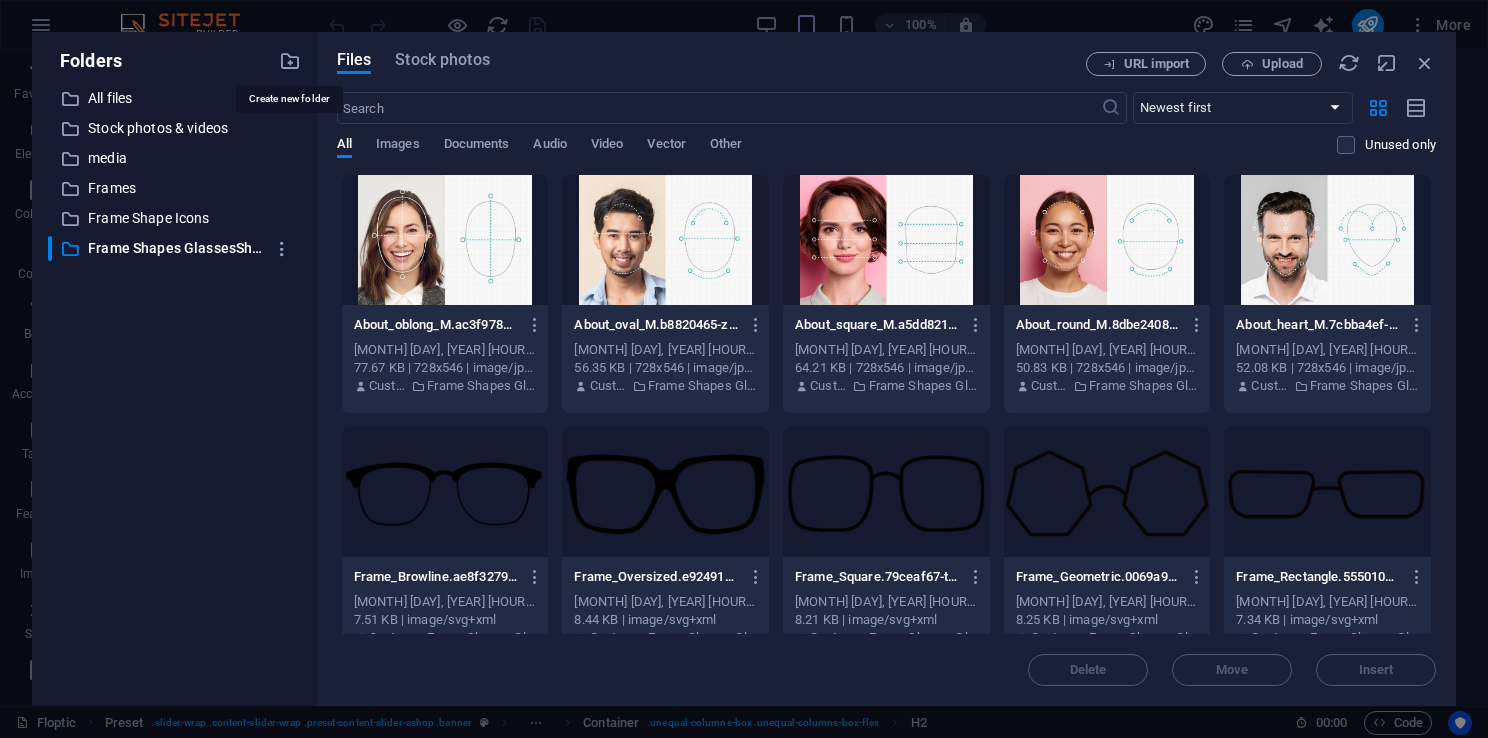 click at bounding box center (290, 61) 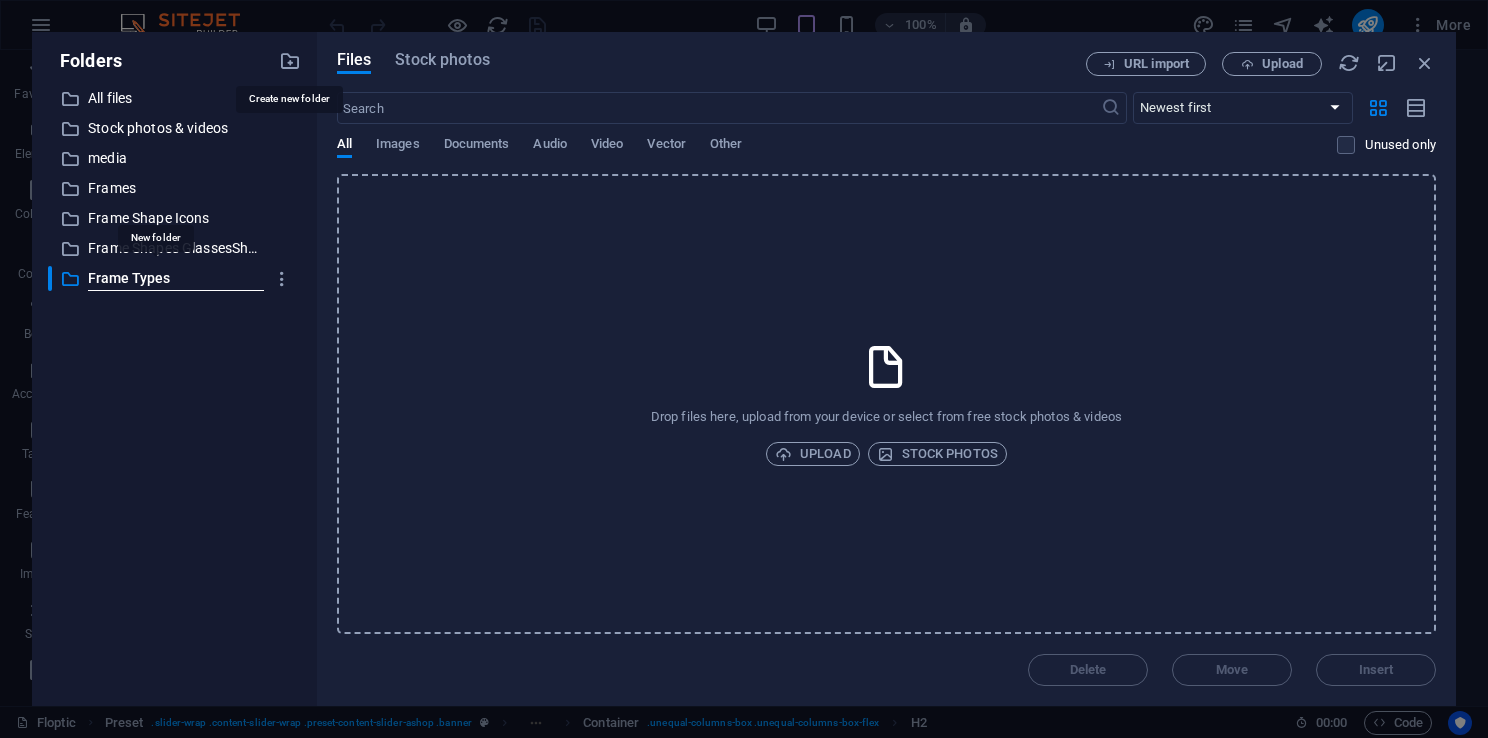 type on "Frame Types" 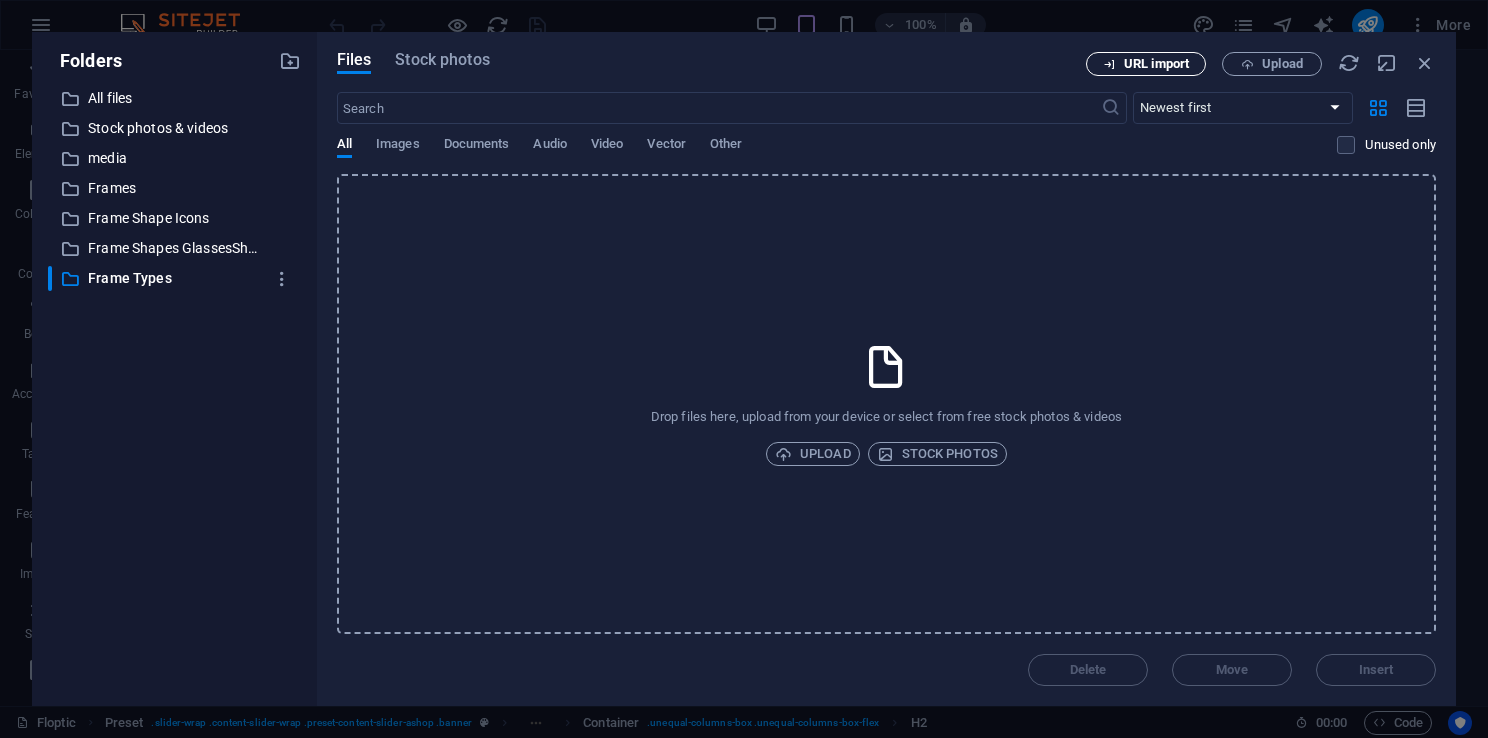 click on "URL import" at bounding box center (1156, 64) 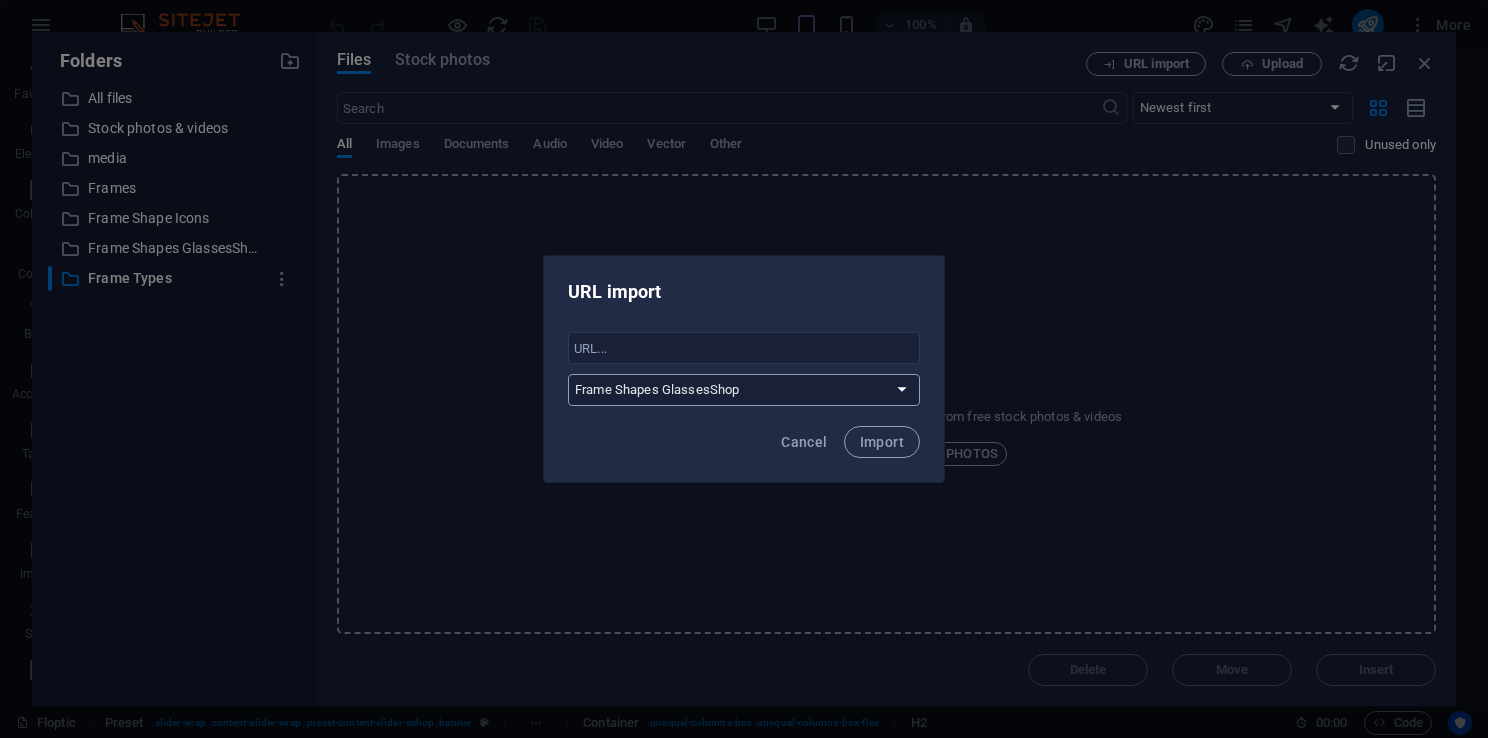click on "All files Stock photos & videos media Frames Frame Shape Icons Frame Shapes GlassesShop Frame Types" at bounding box center (744, 390) 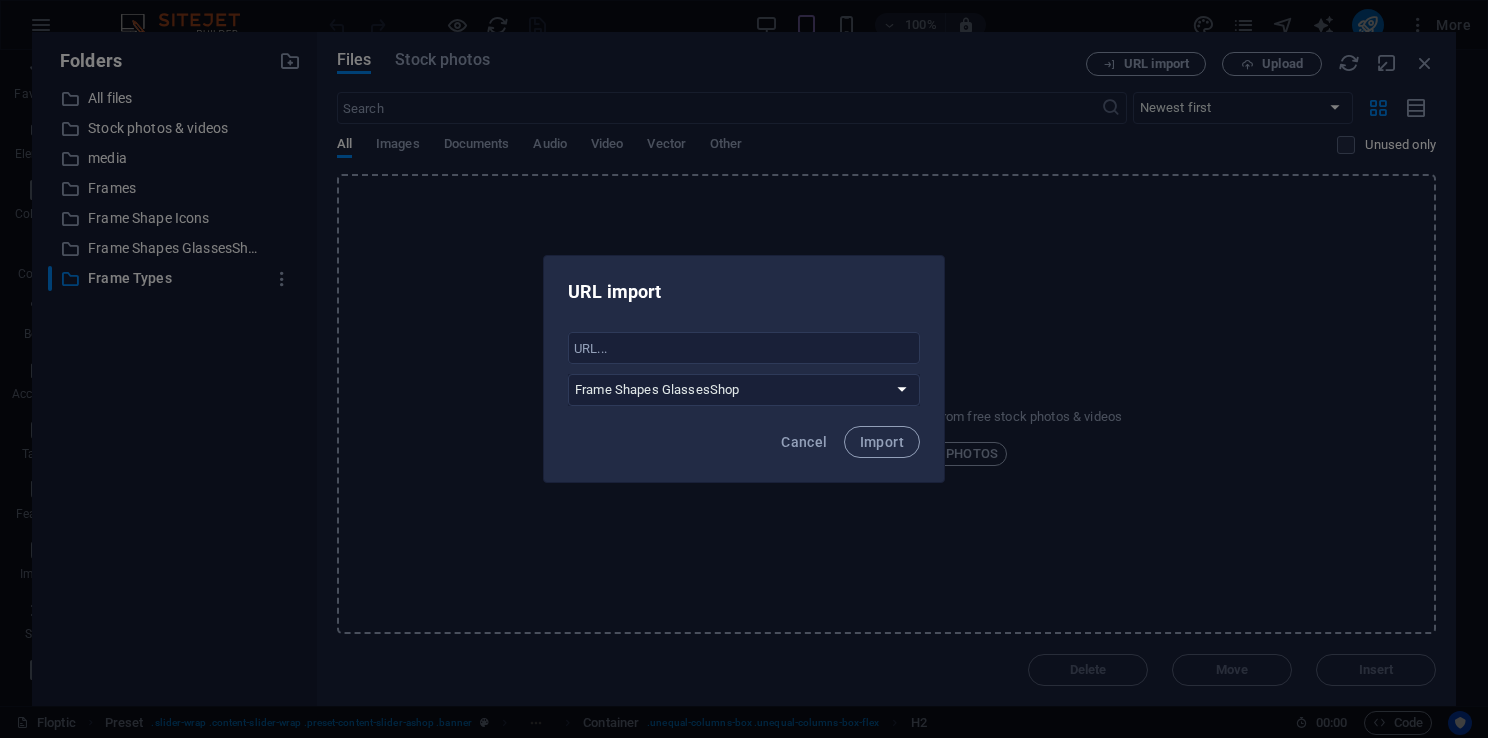 select on "Frame Types" 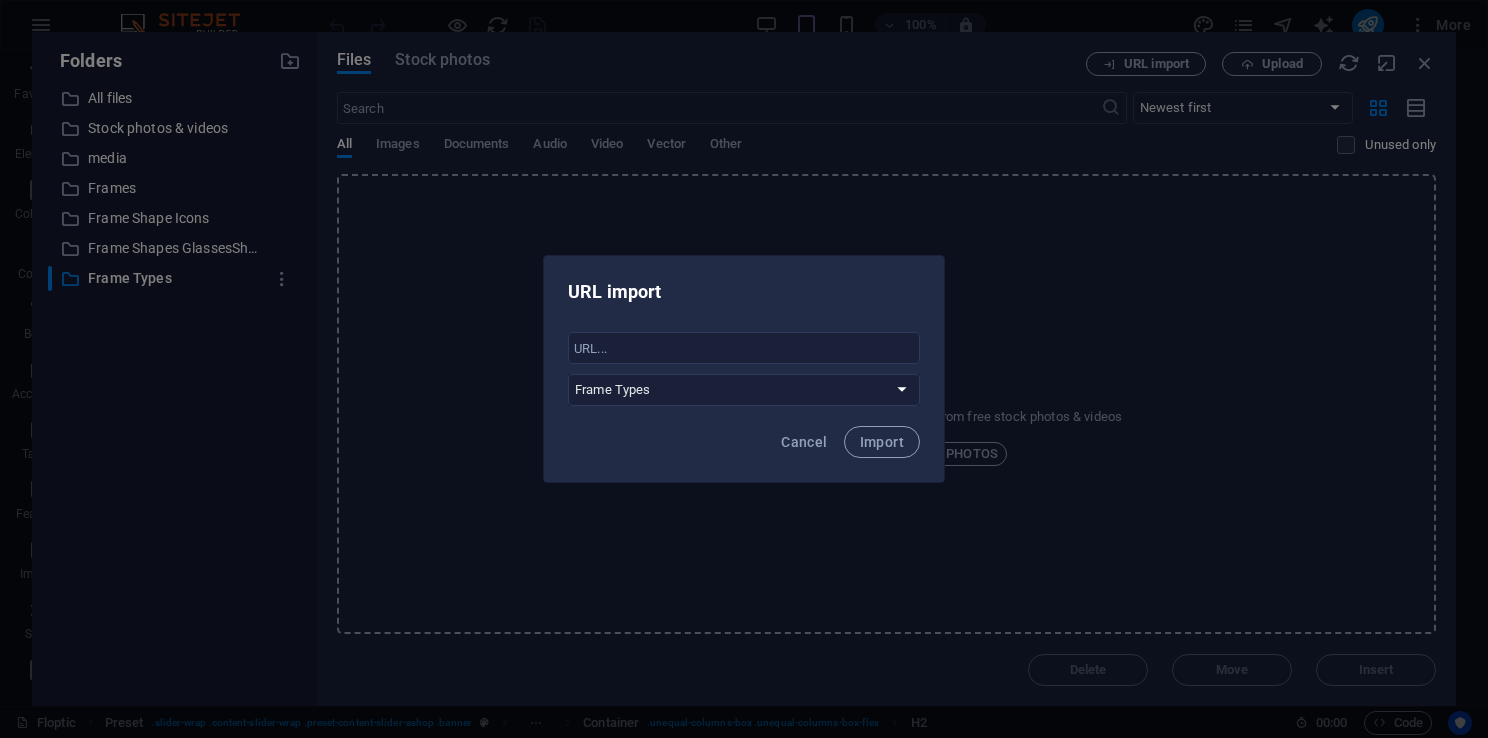 click on "All files Stock photos & videos media Frames Frame Shape Icons Frame Shapes GlassesShop Frame Types" at bounding box center (744, 390) 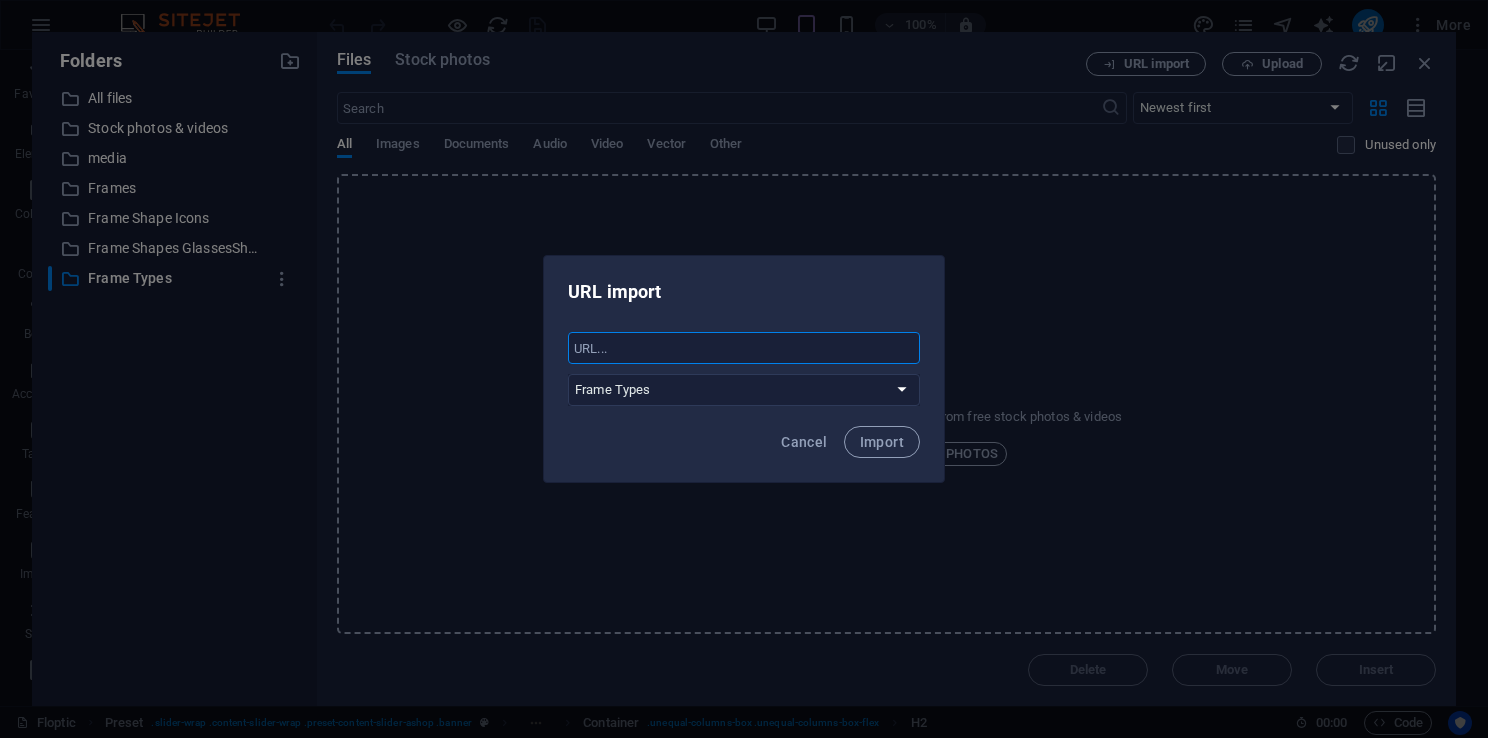 click at bounding box center [744, 348] 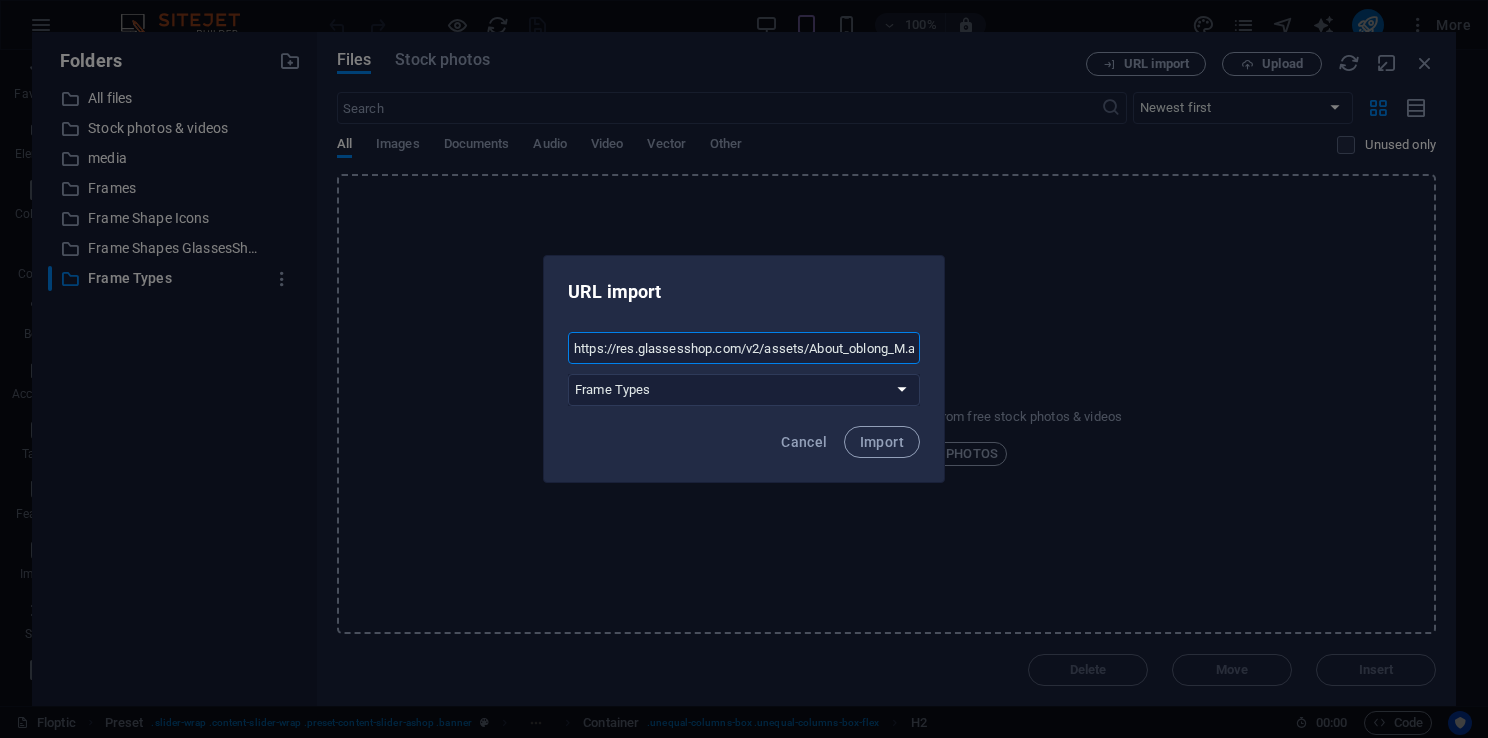 scroll, scrollTop: 0, scrollLeft: 79, axis: horizontal 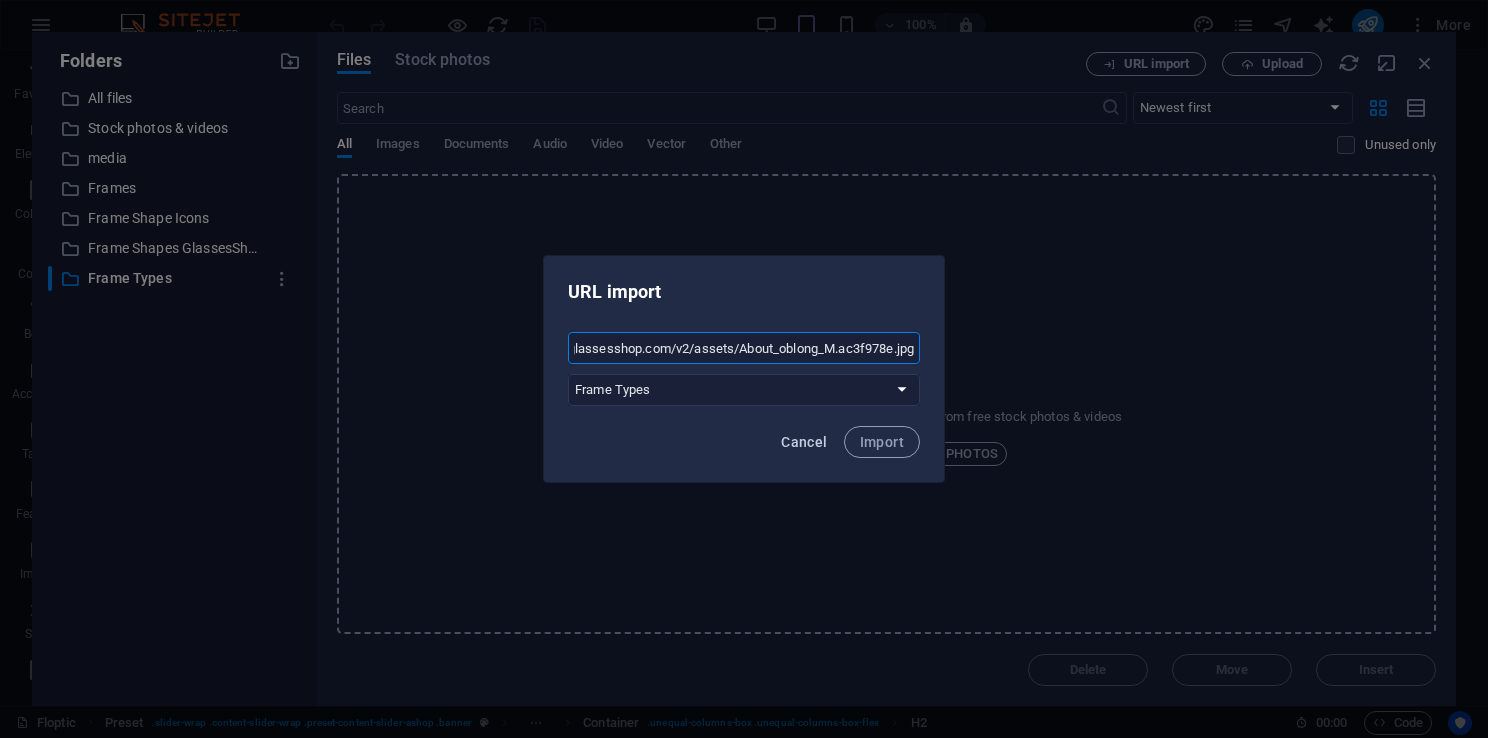 type on "https://res.glassesshop.com/v2/assets/About_oblong_M.ac3f978e.jpg" 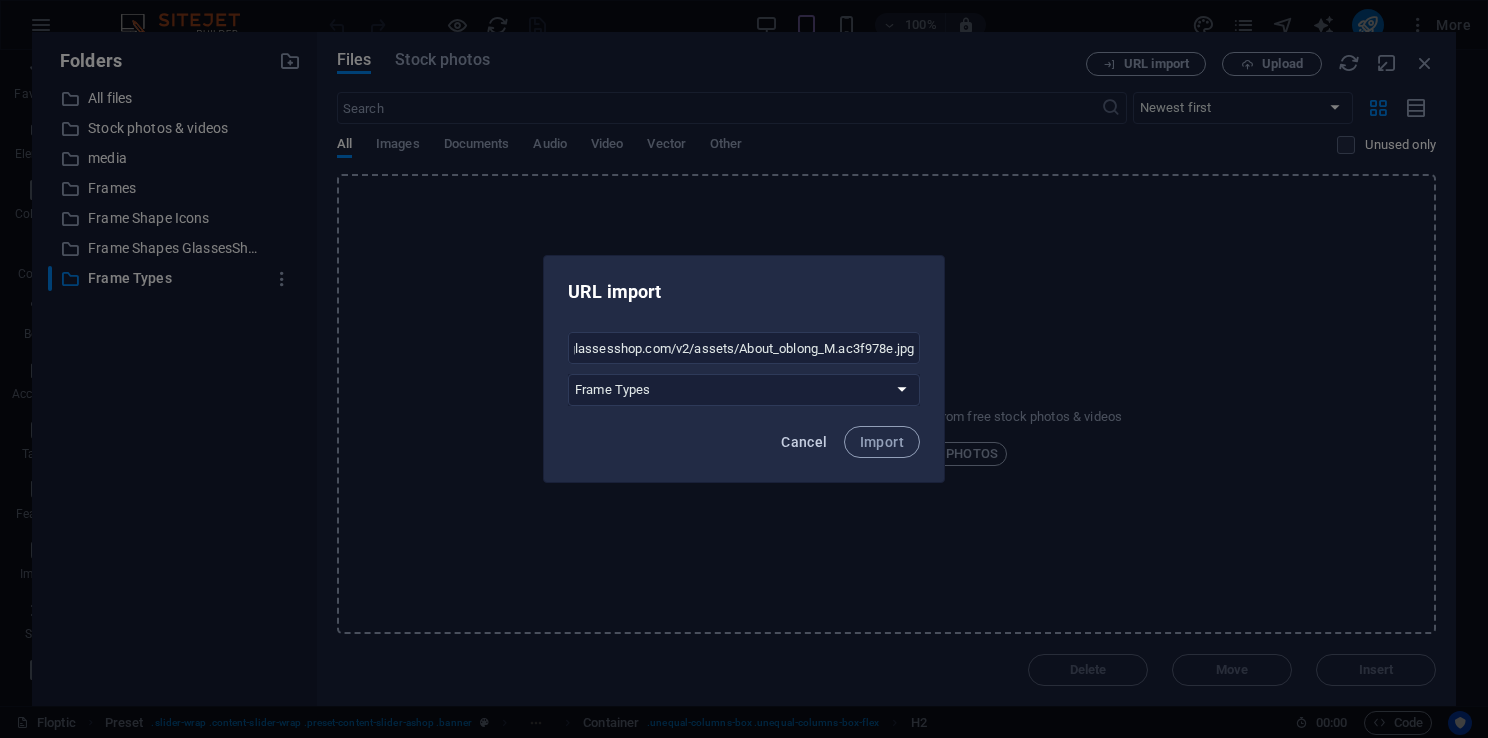 scroll, scrollTop: 0, scrollLeft: 0, axis: both 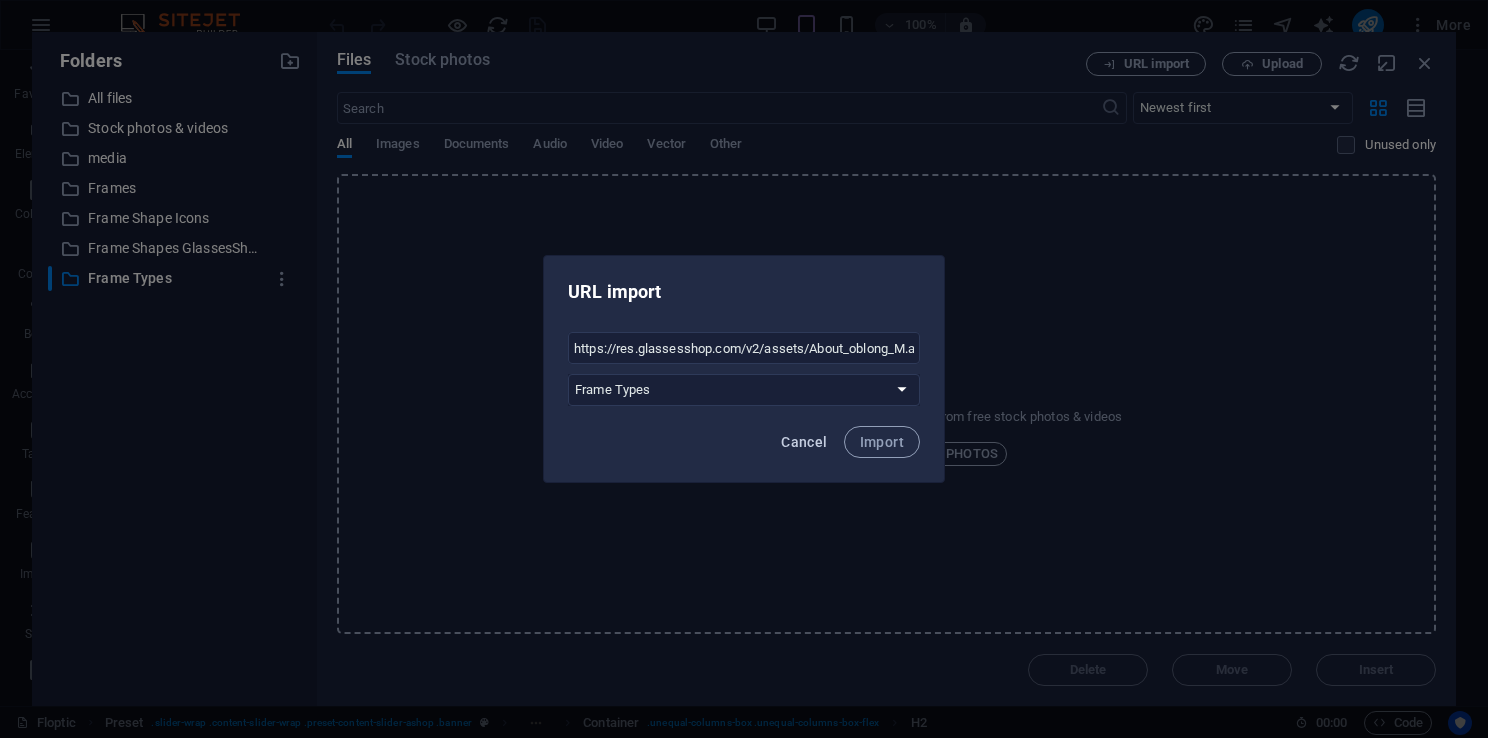 click on "Cancel" at bounding box center (804, 442) 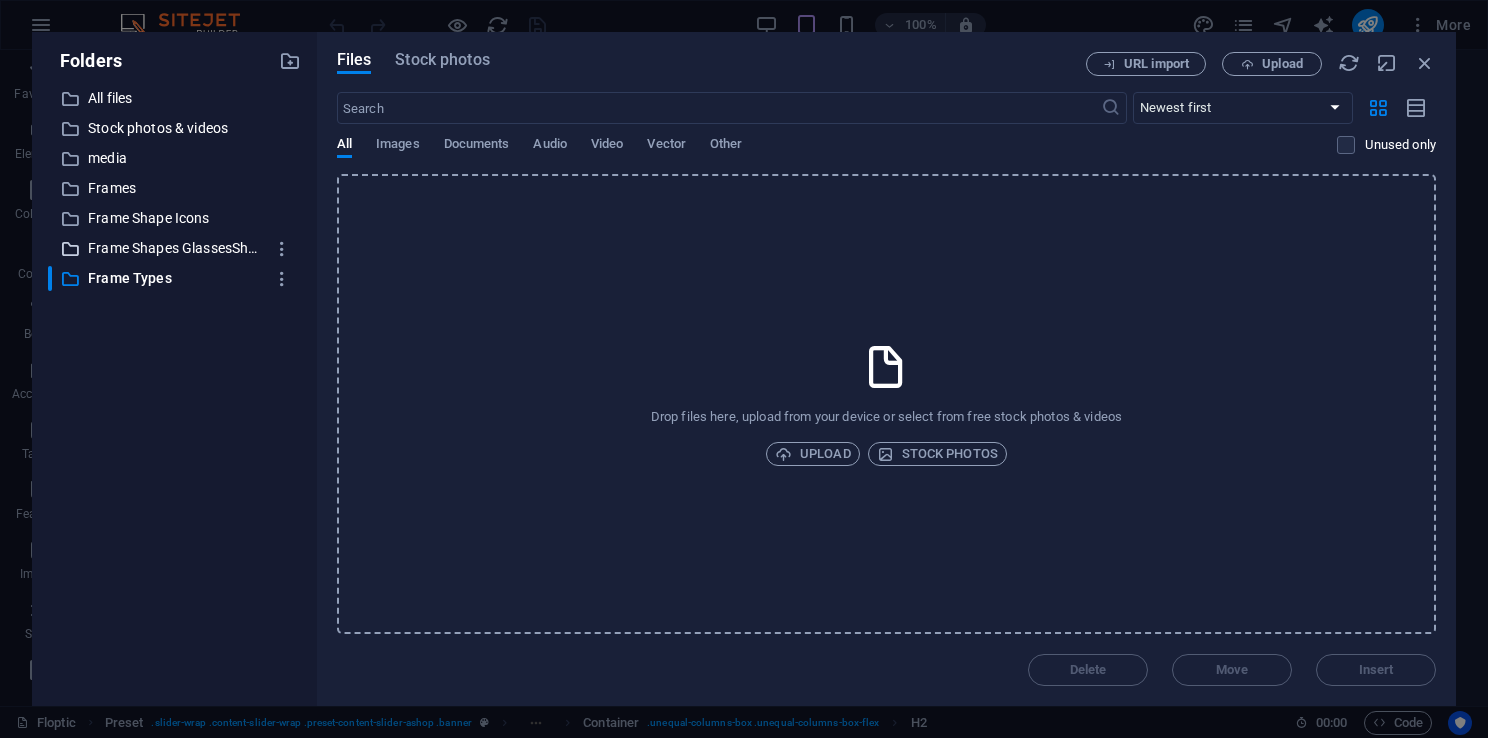 click on "Frame Shapes GlassesShop" at bounding box center (176, 248) 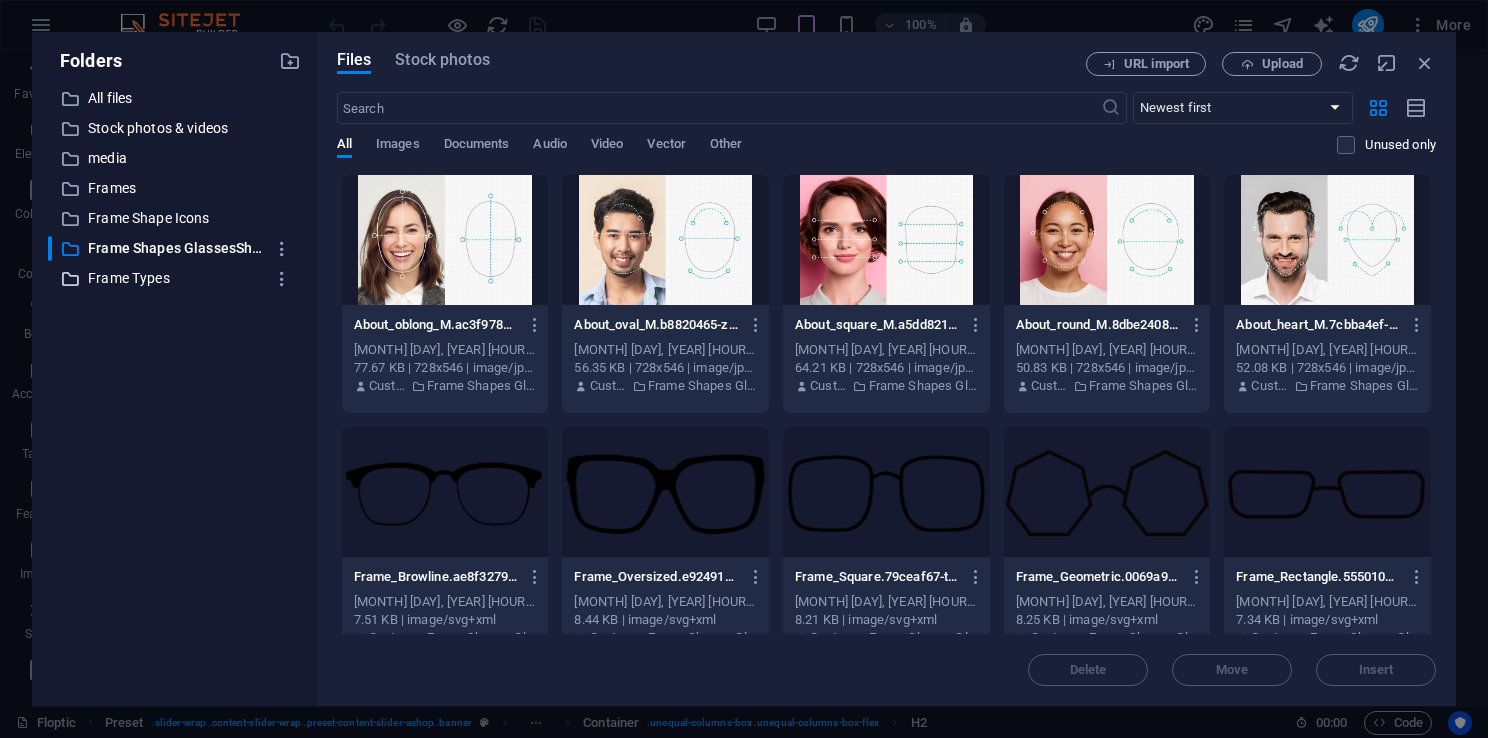click on "Frame Types" at bounding box center [176, 278] 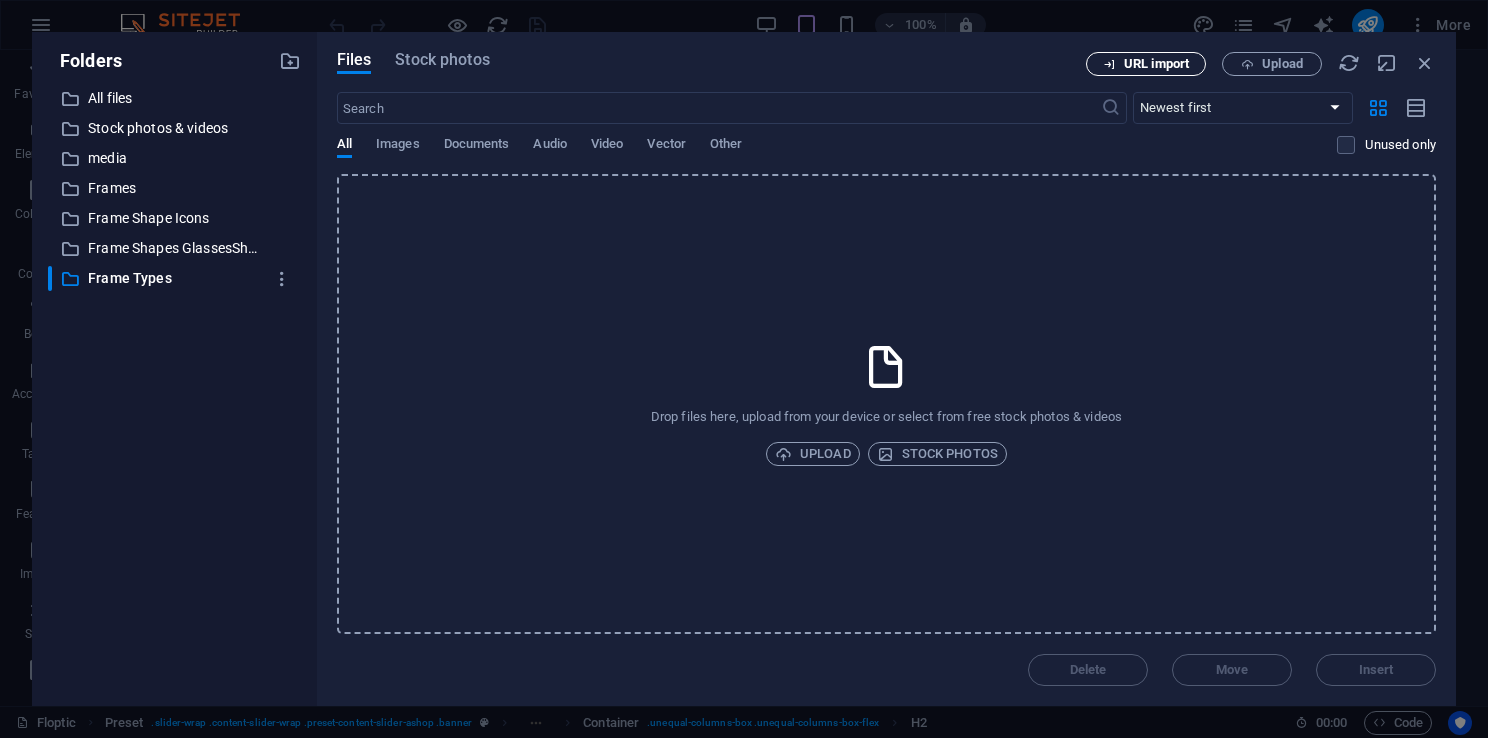 click on "URL import" at bounding box center (1156, 64) 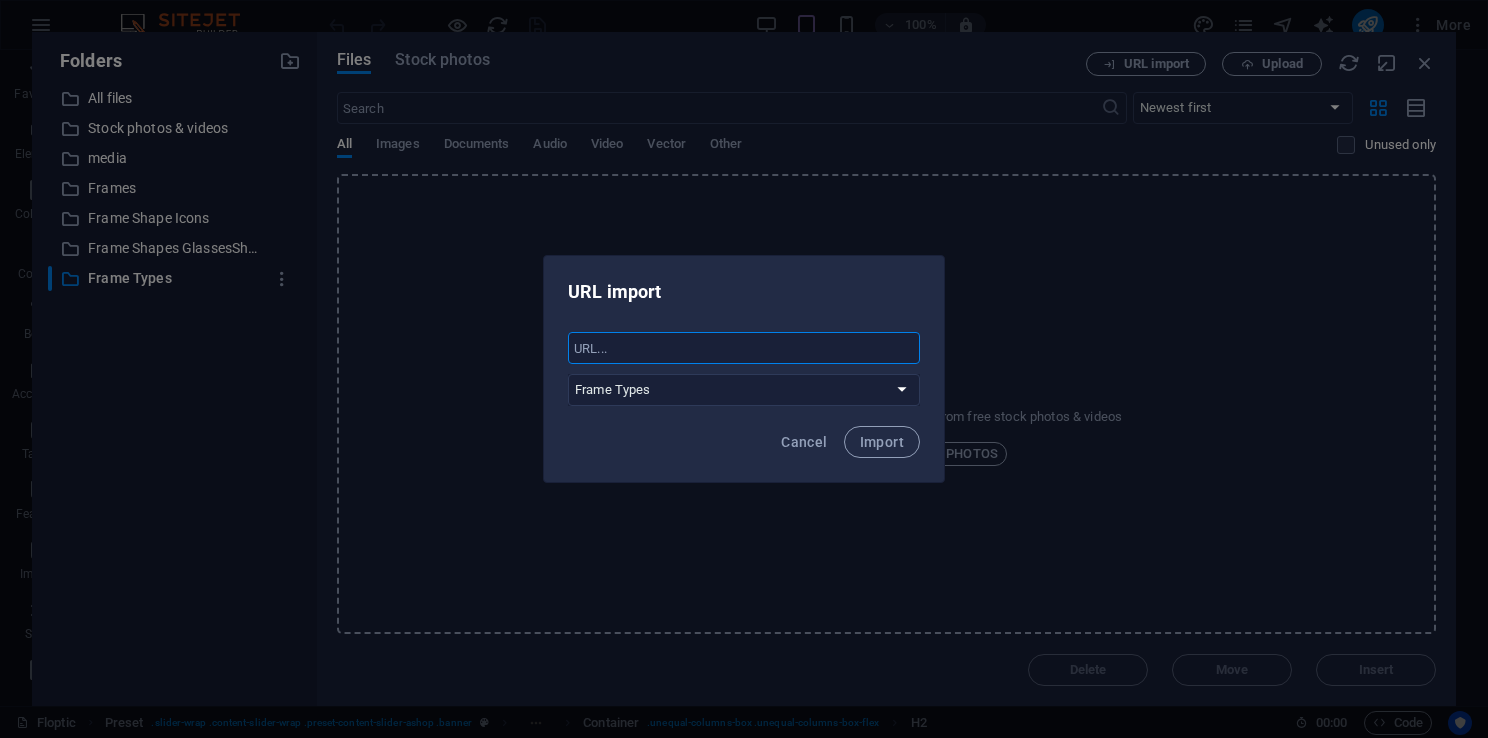 click at bounding box center (744, 348) 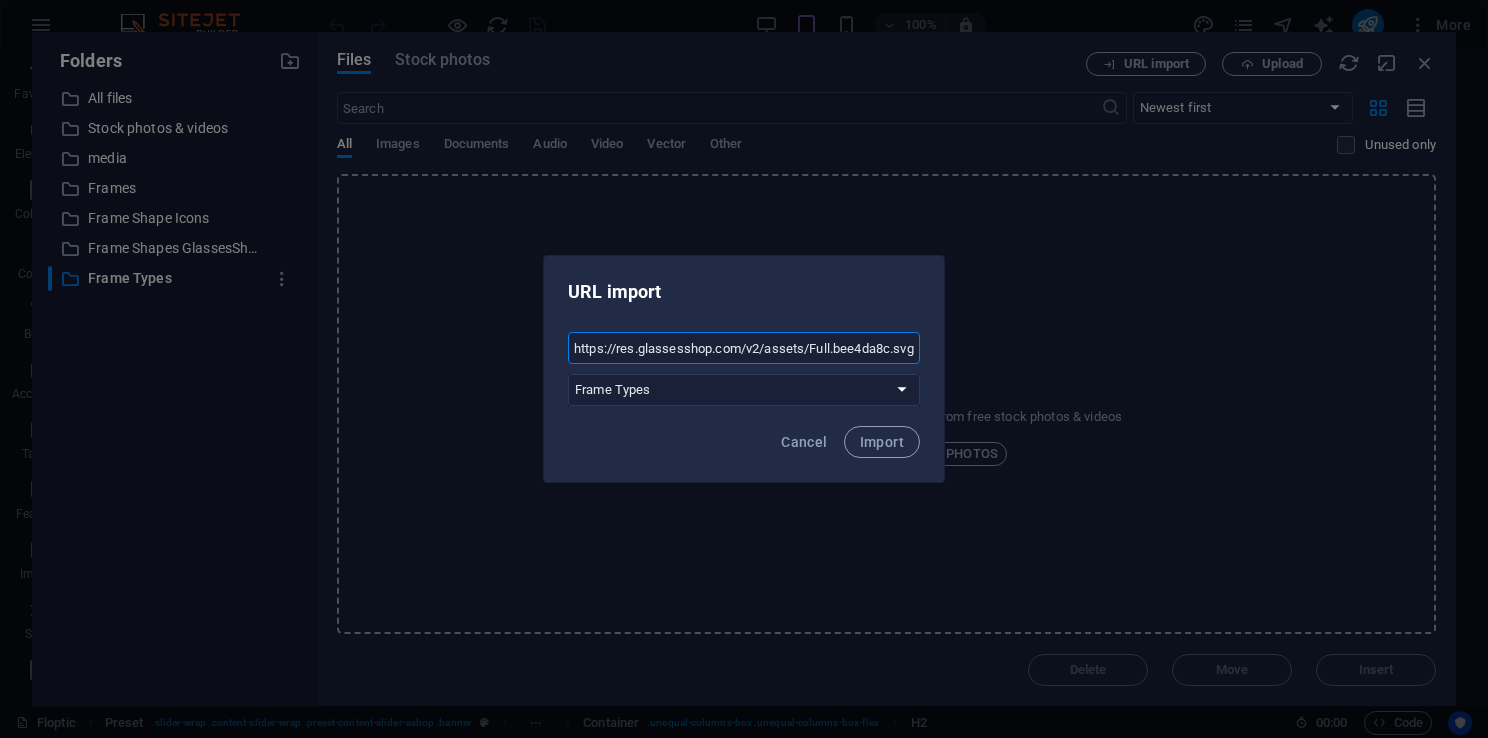 scroll, scrollTop: 0, scrollLeft: 5, axis: horizontal 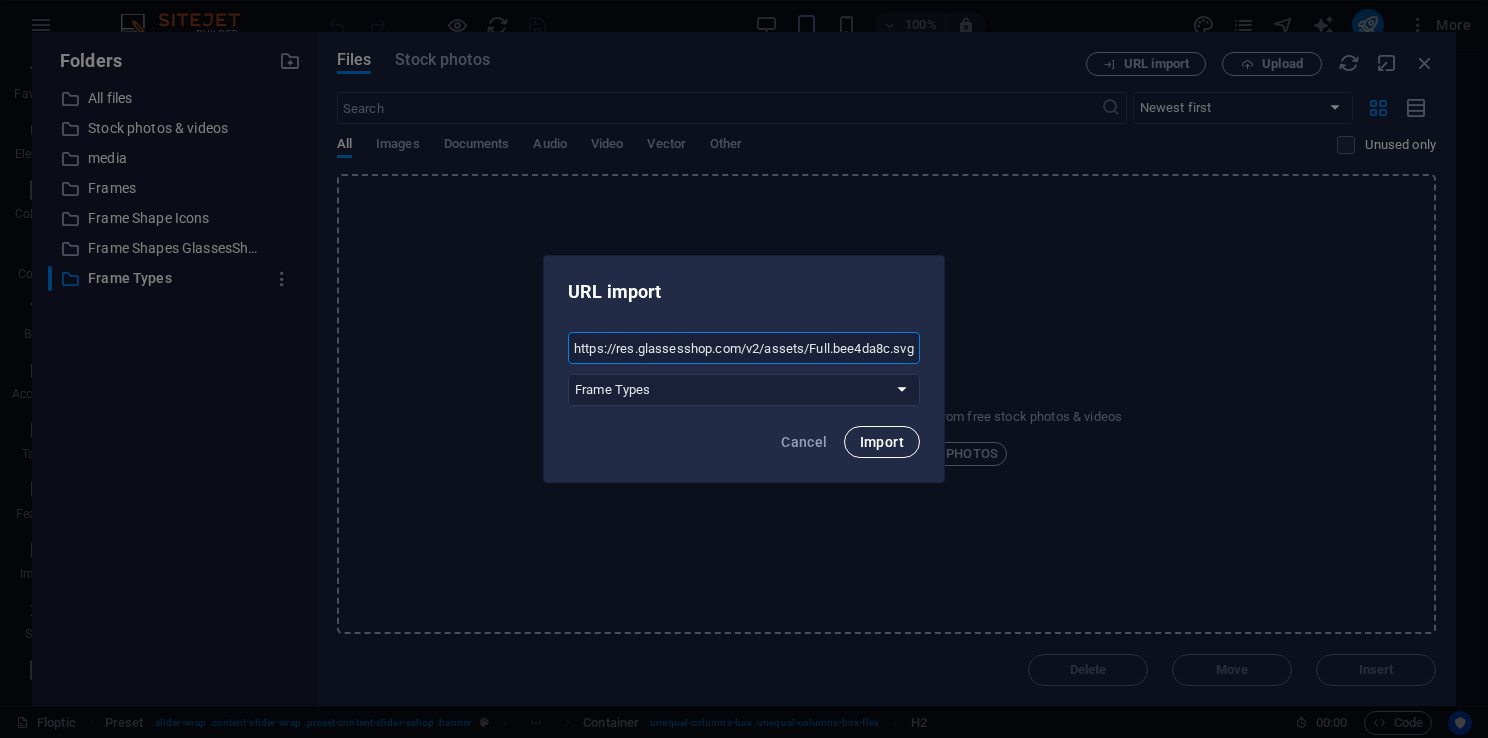 type on "https://res.glassesshop.com/v2/assets/Full.bee4da8c.svg" 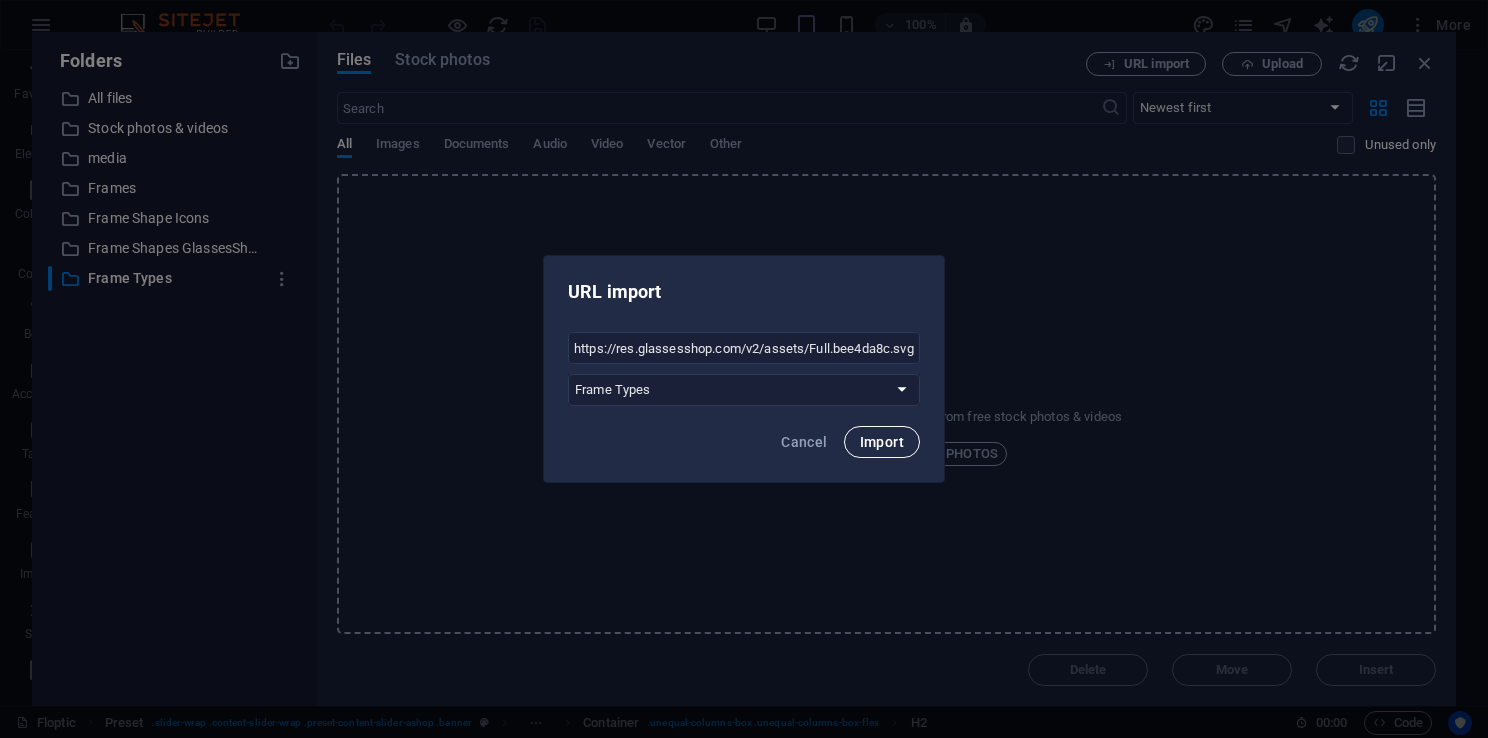 scroll, scrollTop: 0, scrollLeft: 0, axis: both 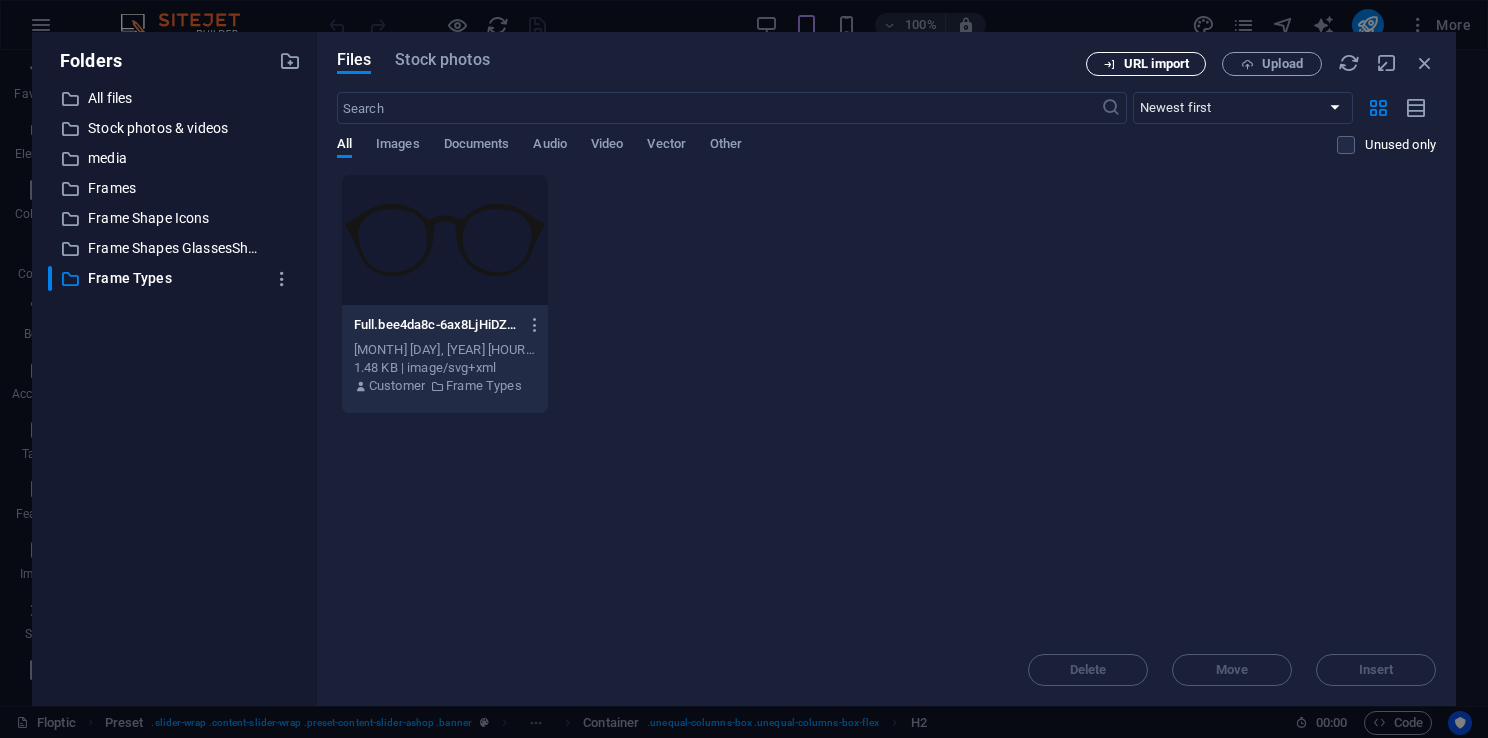 click on "URL import" at bounding box center (1156, 64) 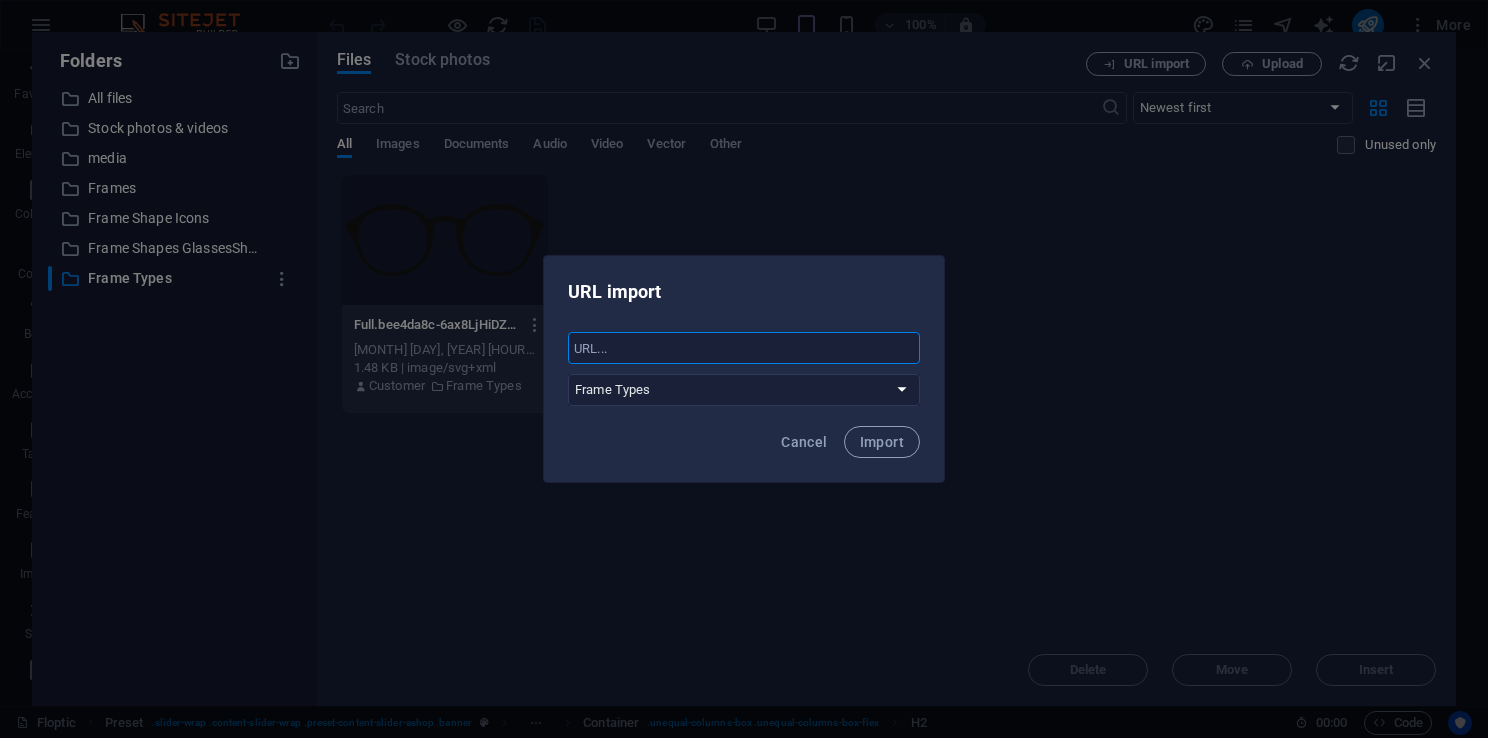 click at bounding box center (744, 348) 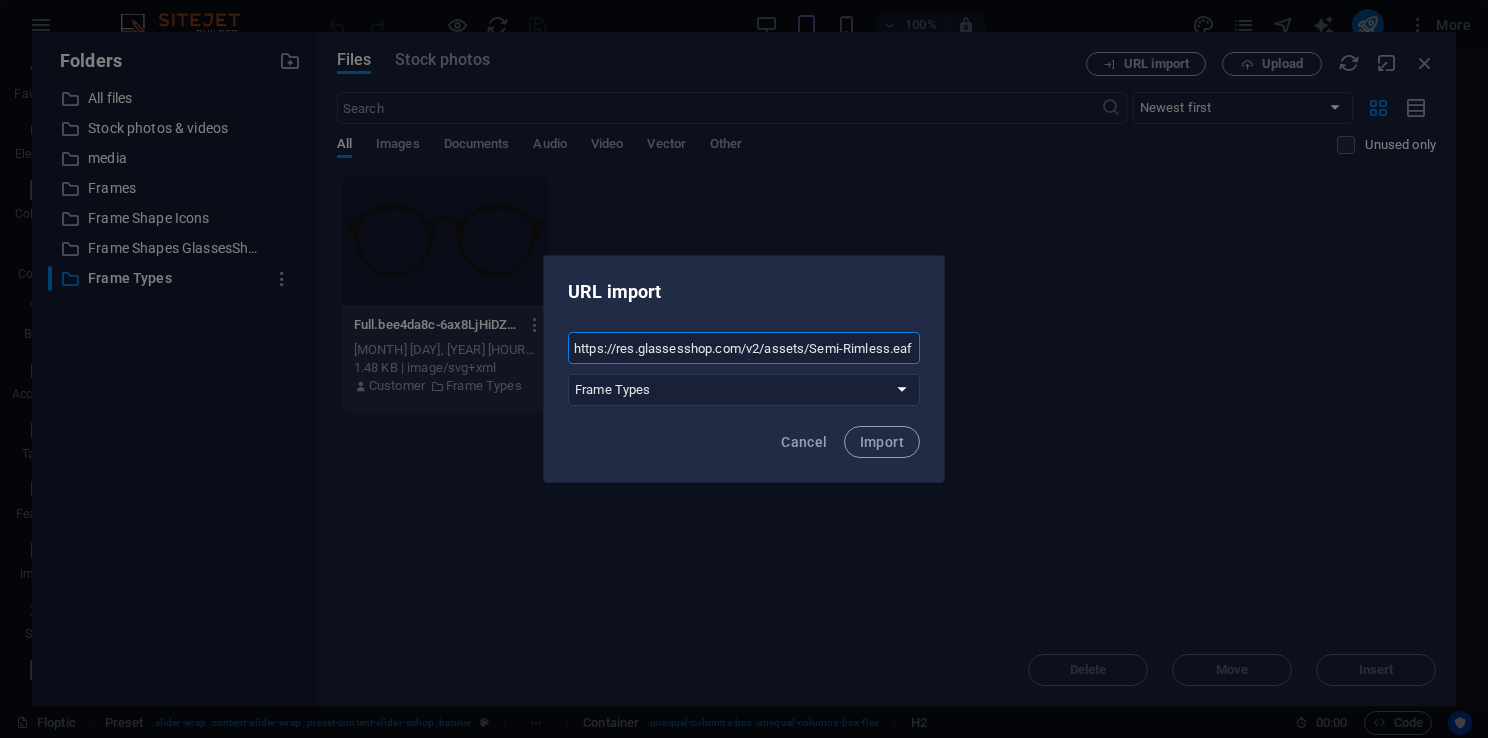 scroll, scrollTop: 0, scrollLeft: 63, axis: horizontal 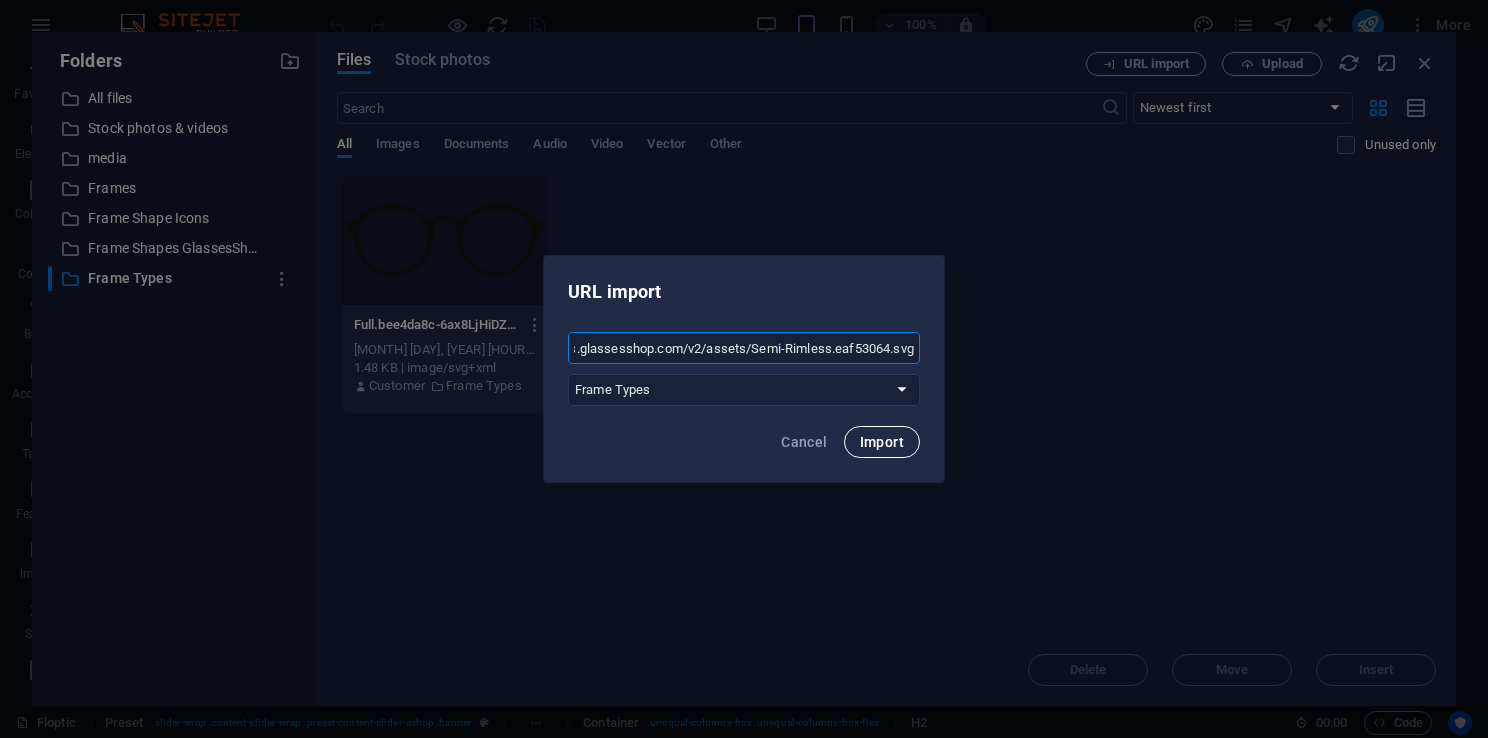 type on "https://res.glassesshop.com/v2/assets/Semi-Rimless.eaf53064.svg" 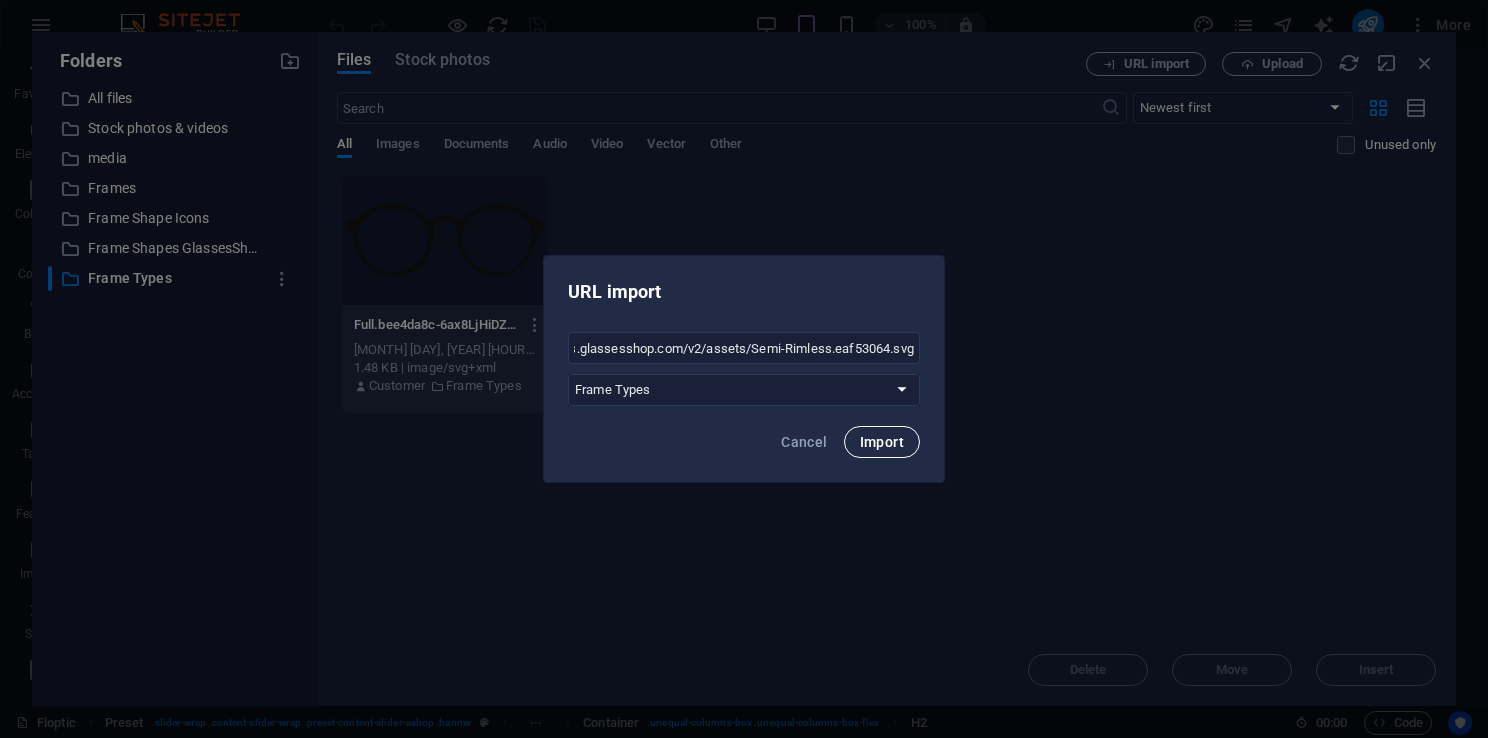 scroll, scrollTop: 0, scrollLeft: 0, axis: both 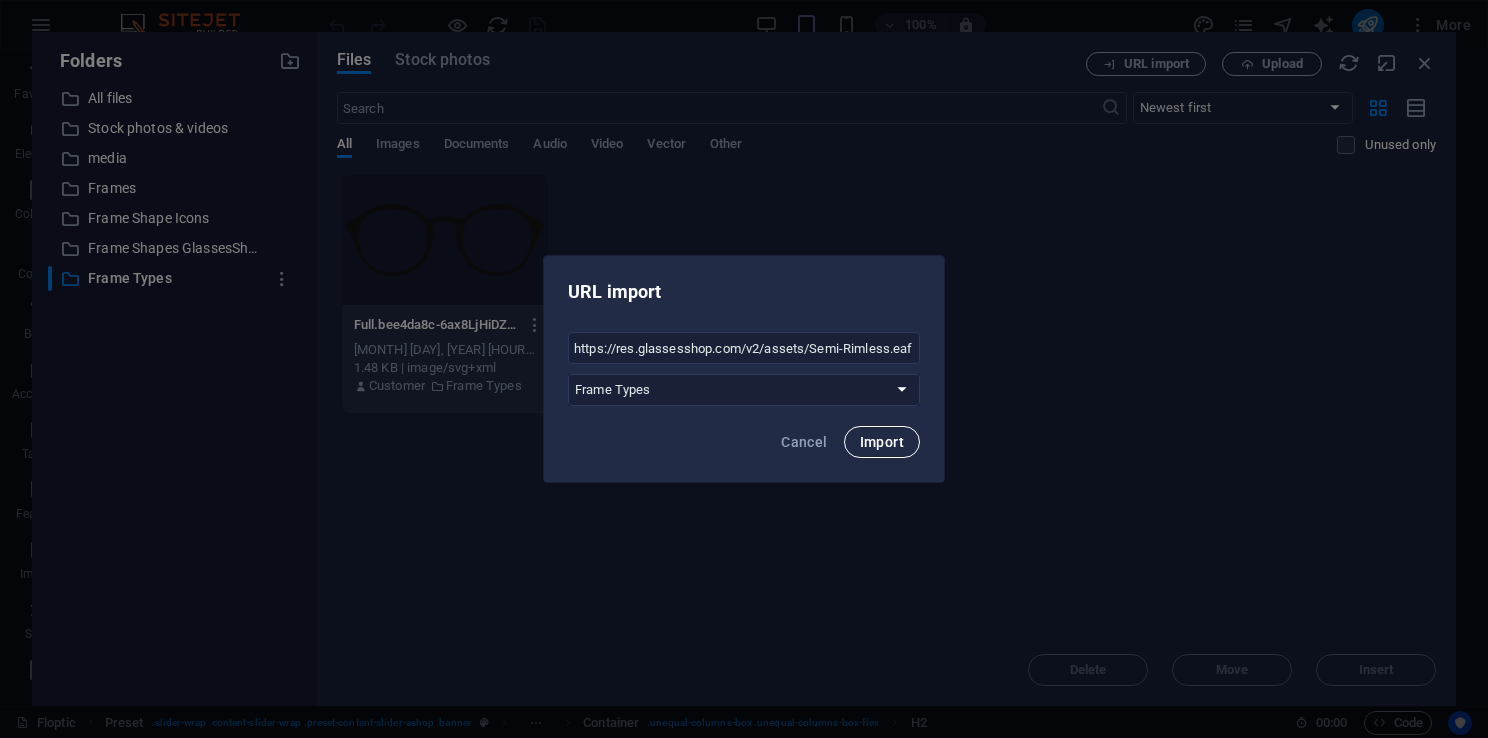 click on "Import" at bounding box center [882, 442] 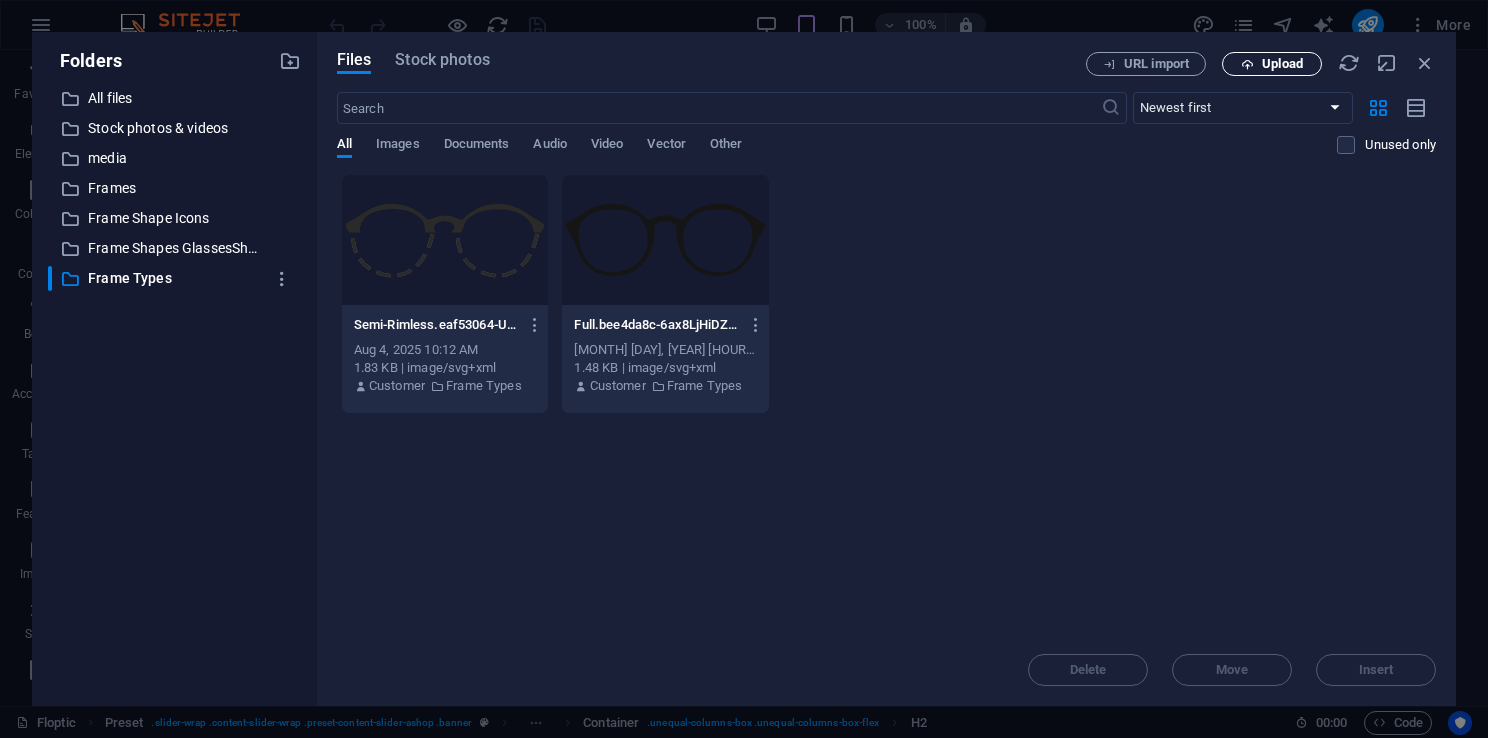 click on "Upload" at bounding box center (1282, 64) 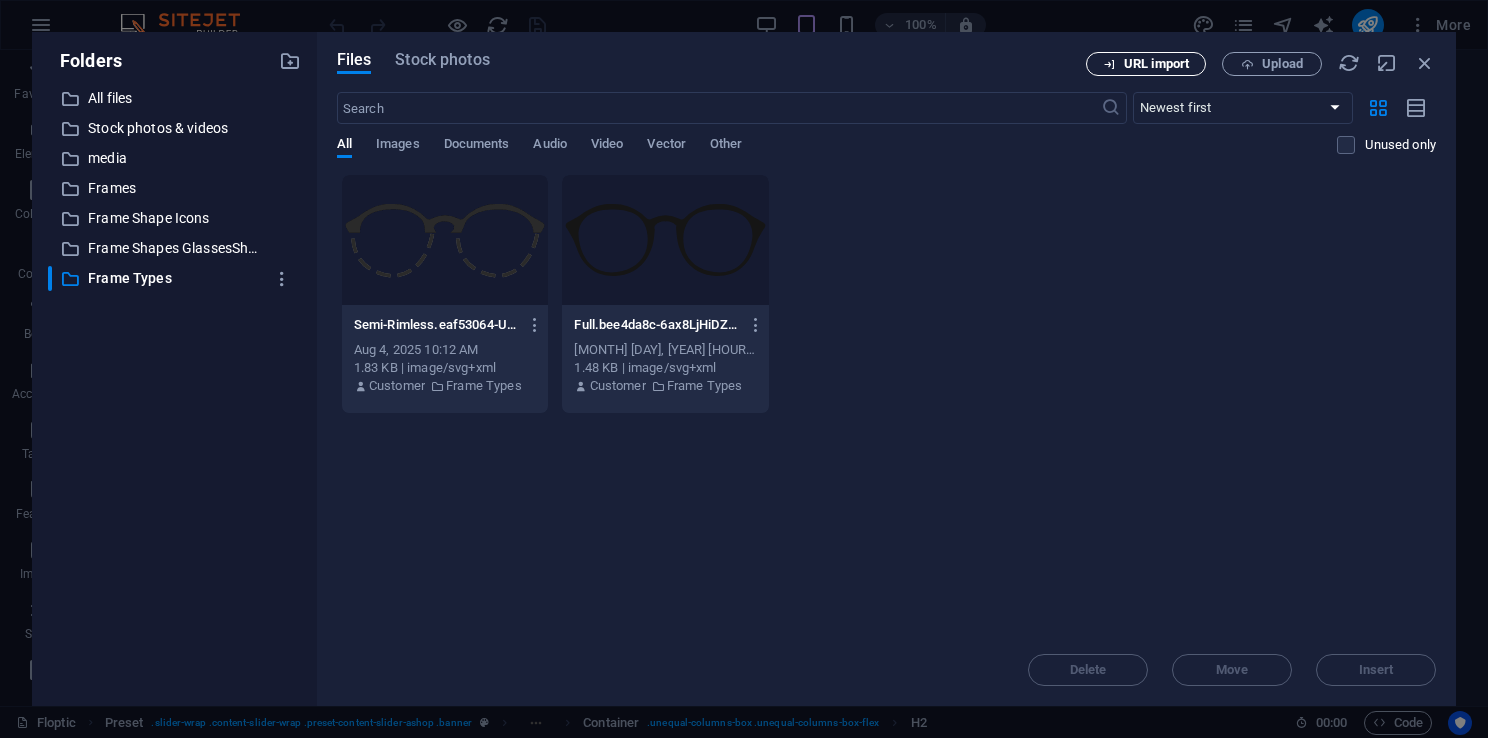 click on "URL import" at bounding box center [1156, 64] 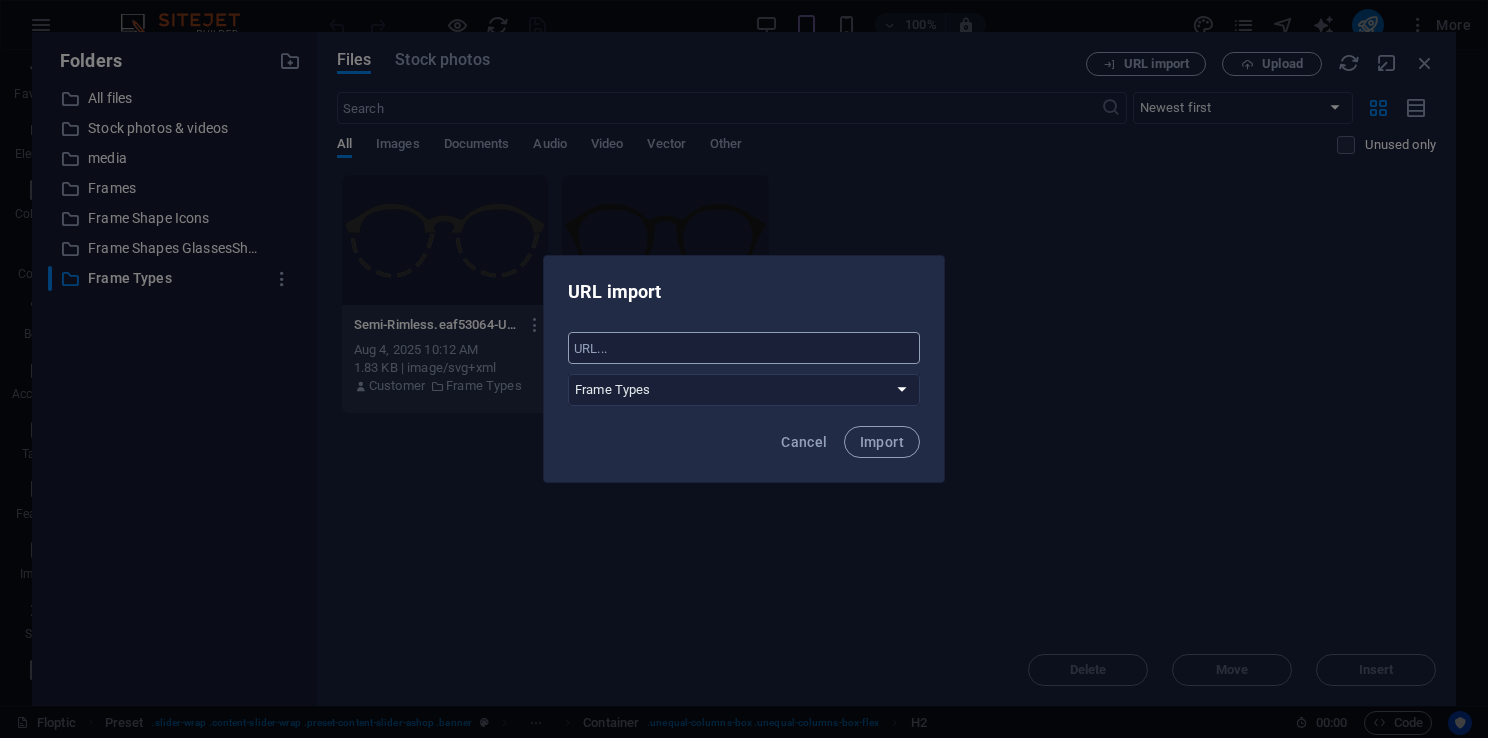 click at bounding box center (744, 348) 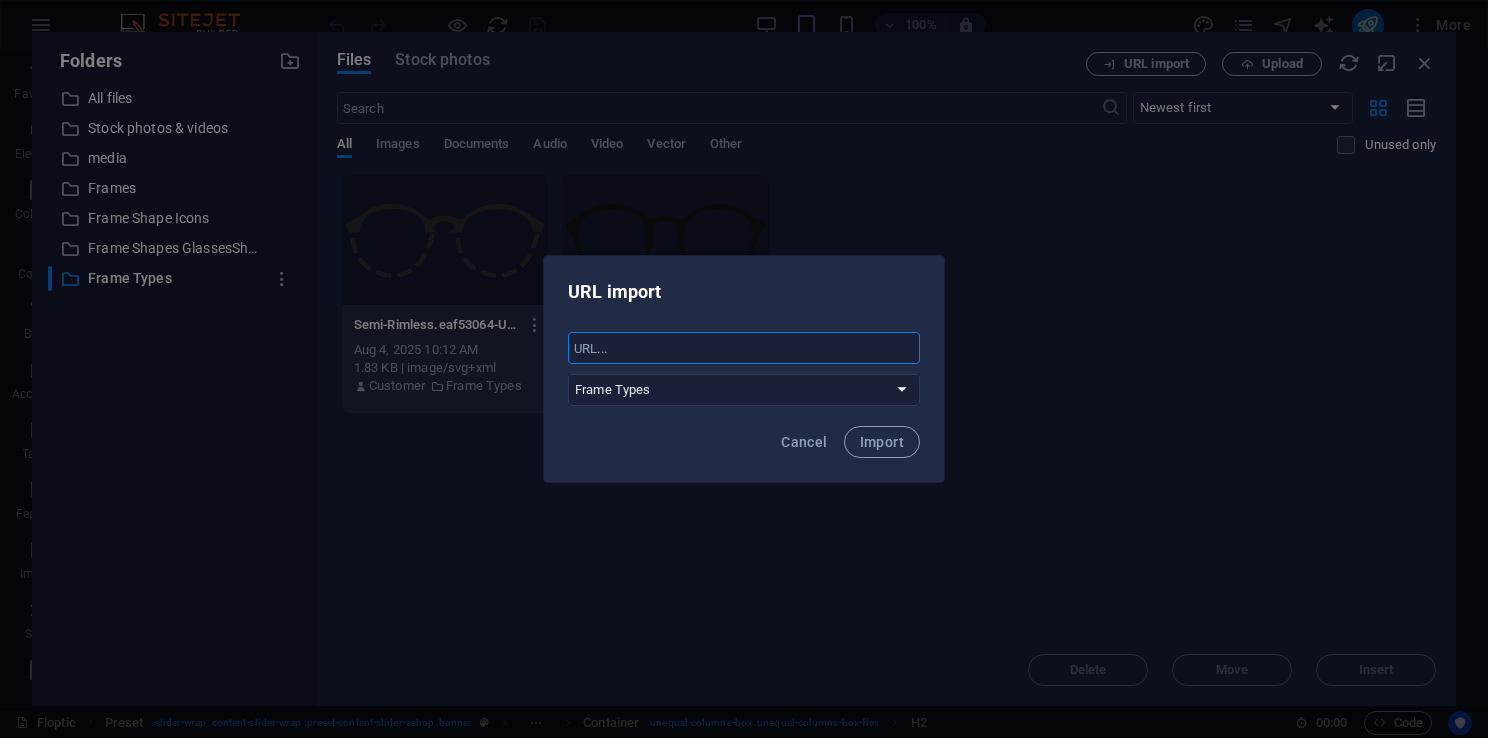 paste on "https://res.glassesshop.com/v2/assets/rimless.19184dd8.svg" 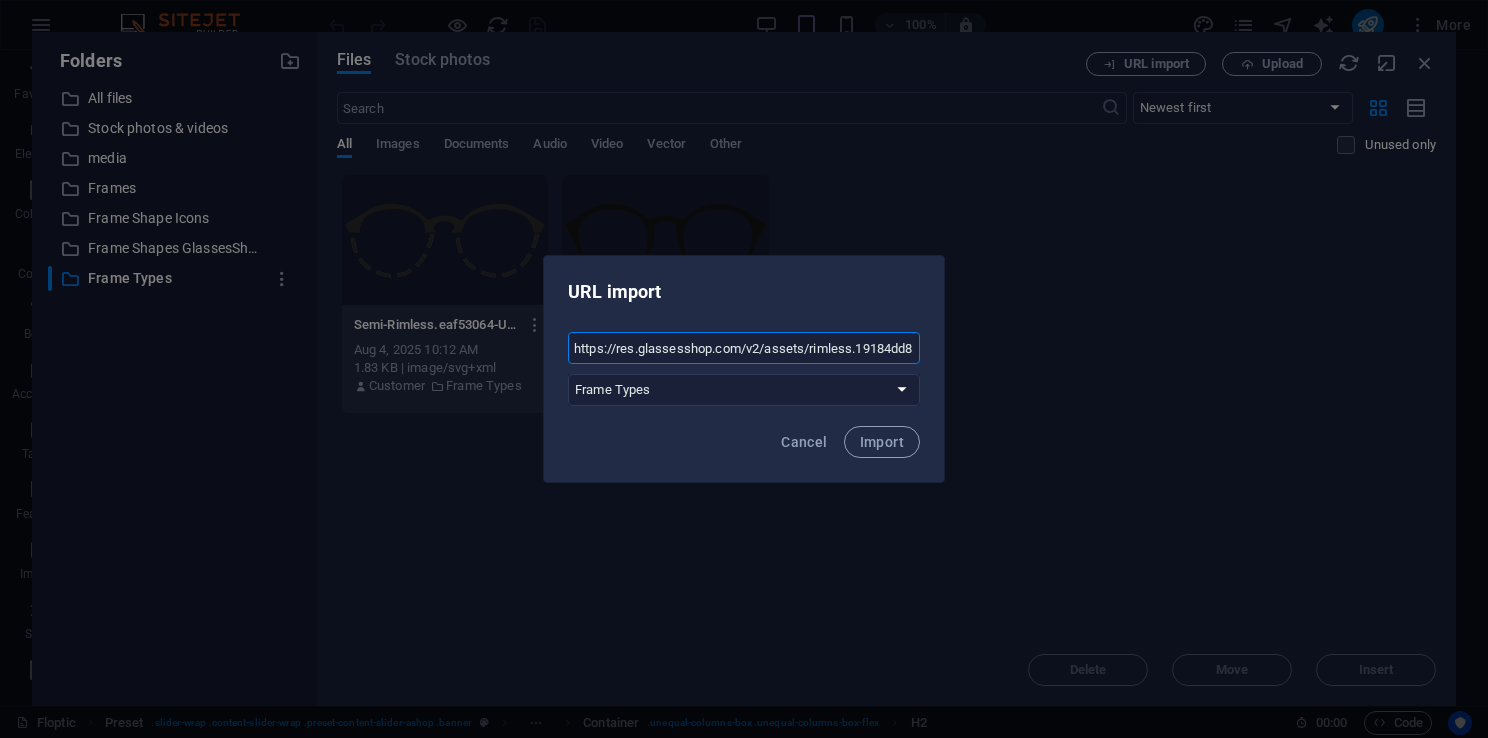 scroll, scrollTop: 0, scrollLeft: 29, axis: horizontal 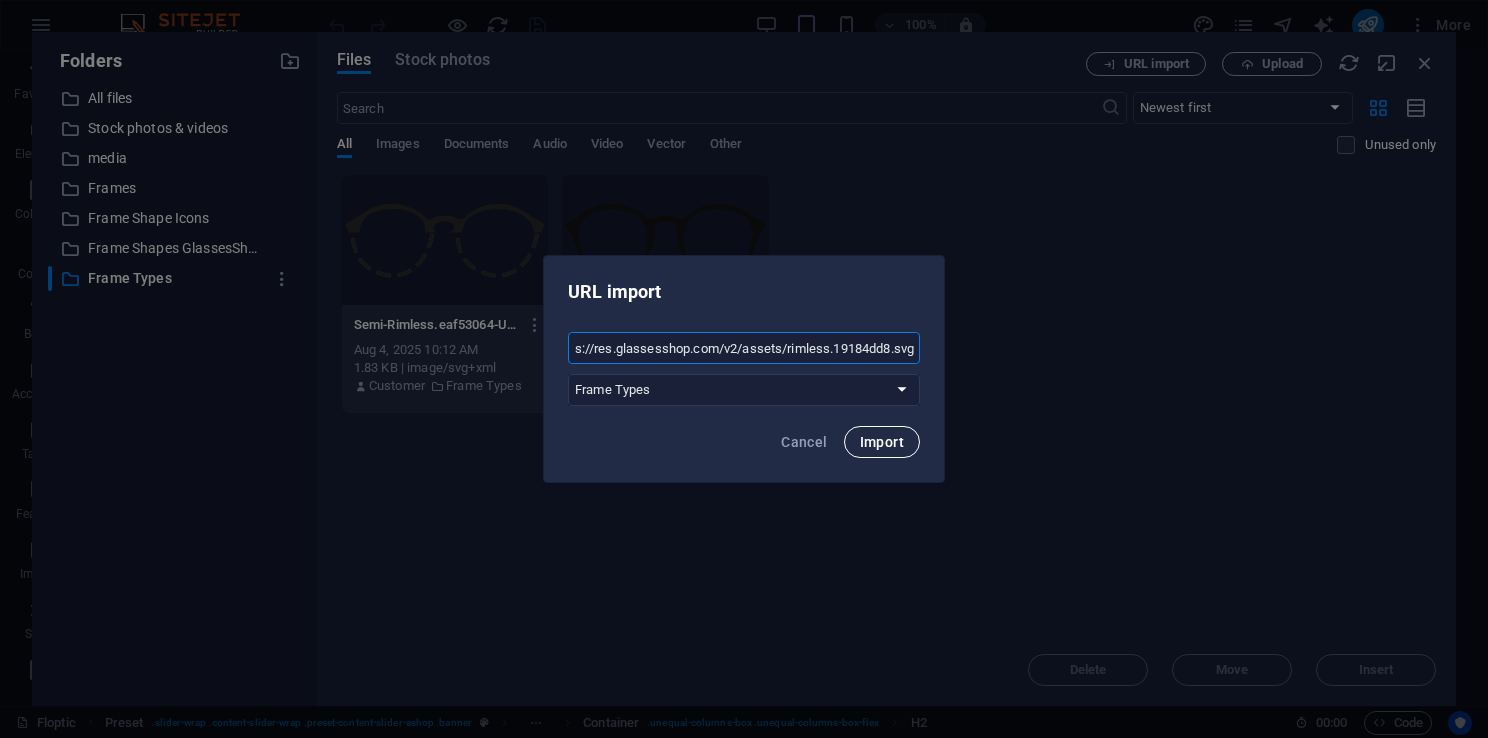 type on "https://res.glassesshop.com/v2/assets/rimless.19184dd8.svg" 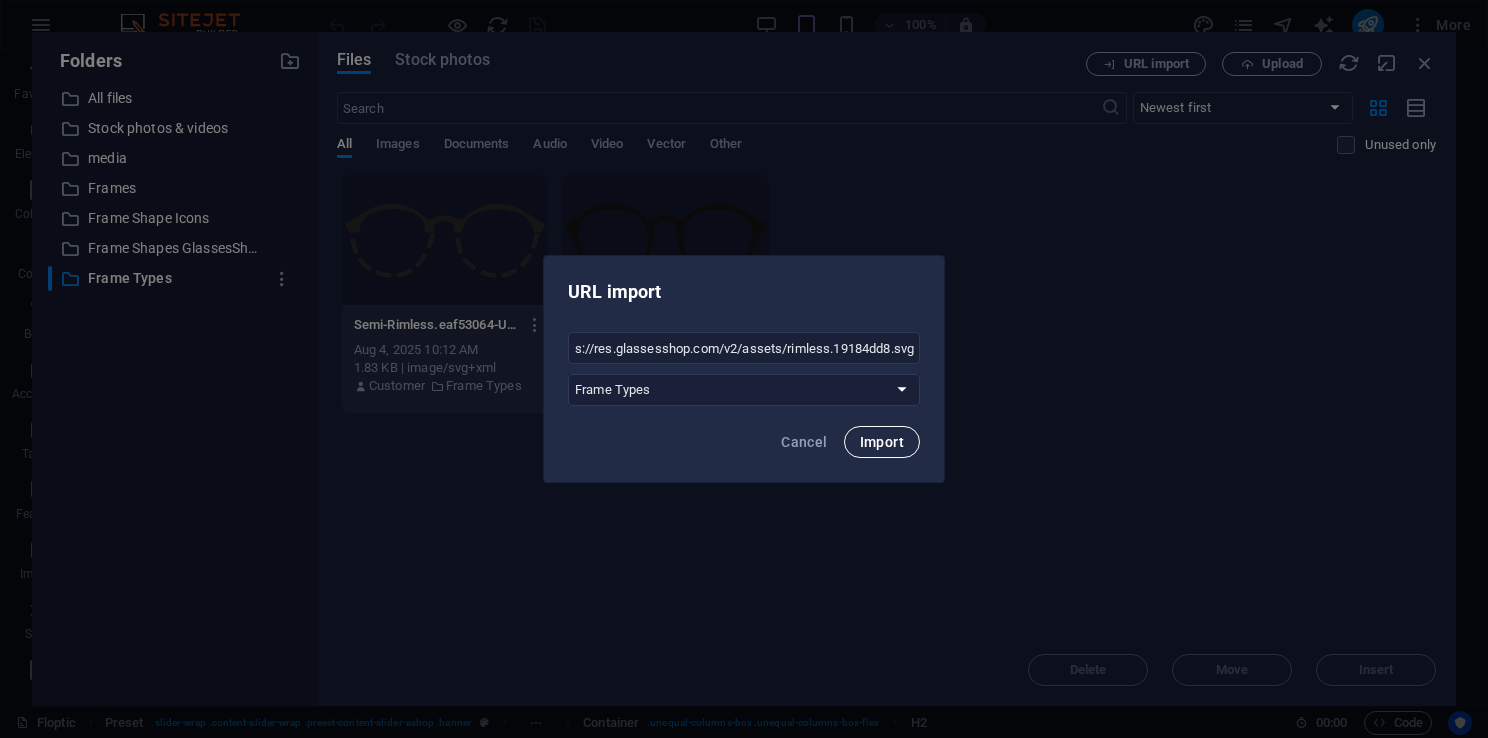 scroll, scrollTop: 0, scrollLeft: 0, axis: both 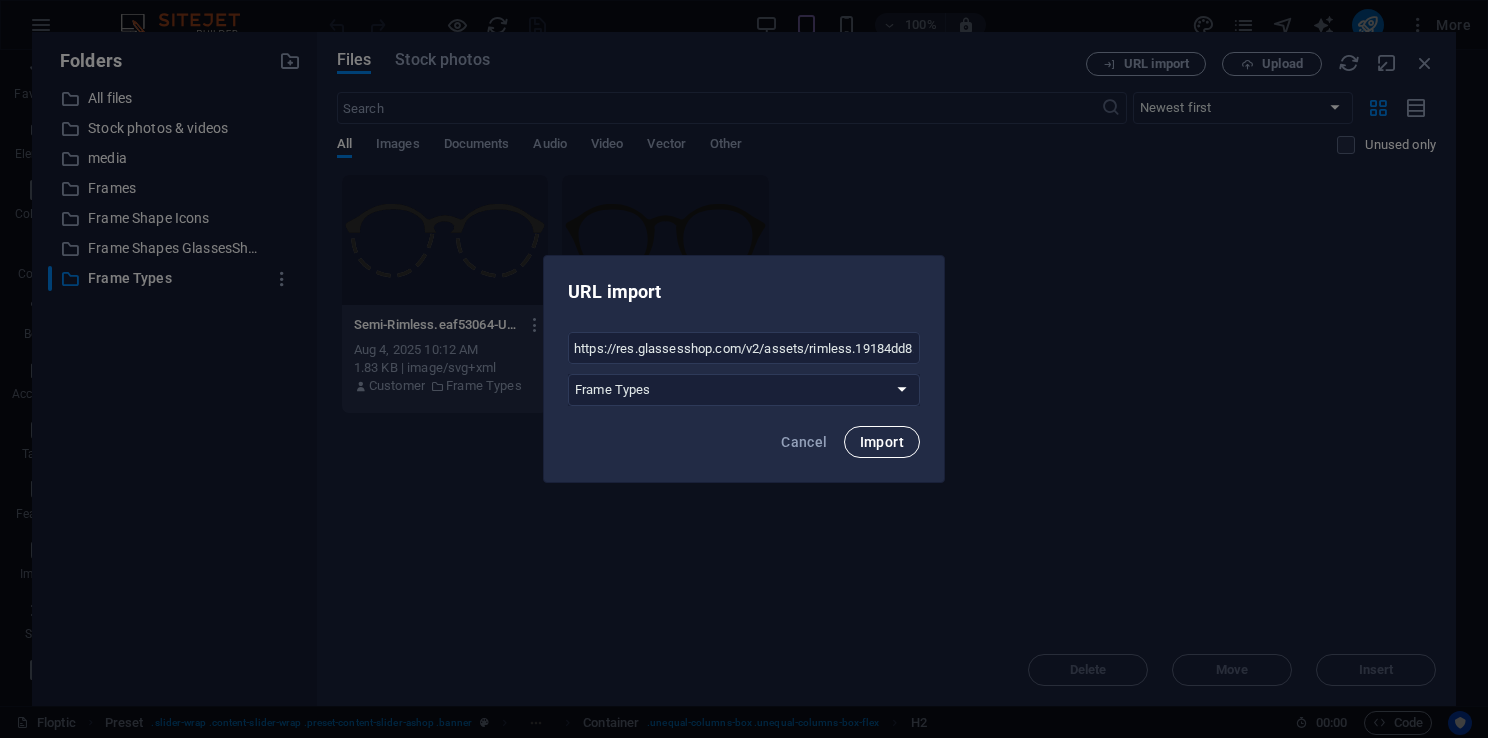 click on "Import" at bounding box center (882, 442) 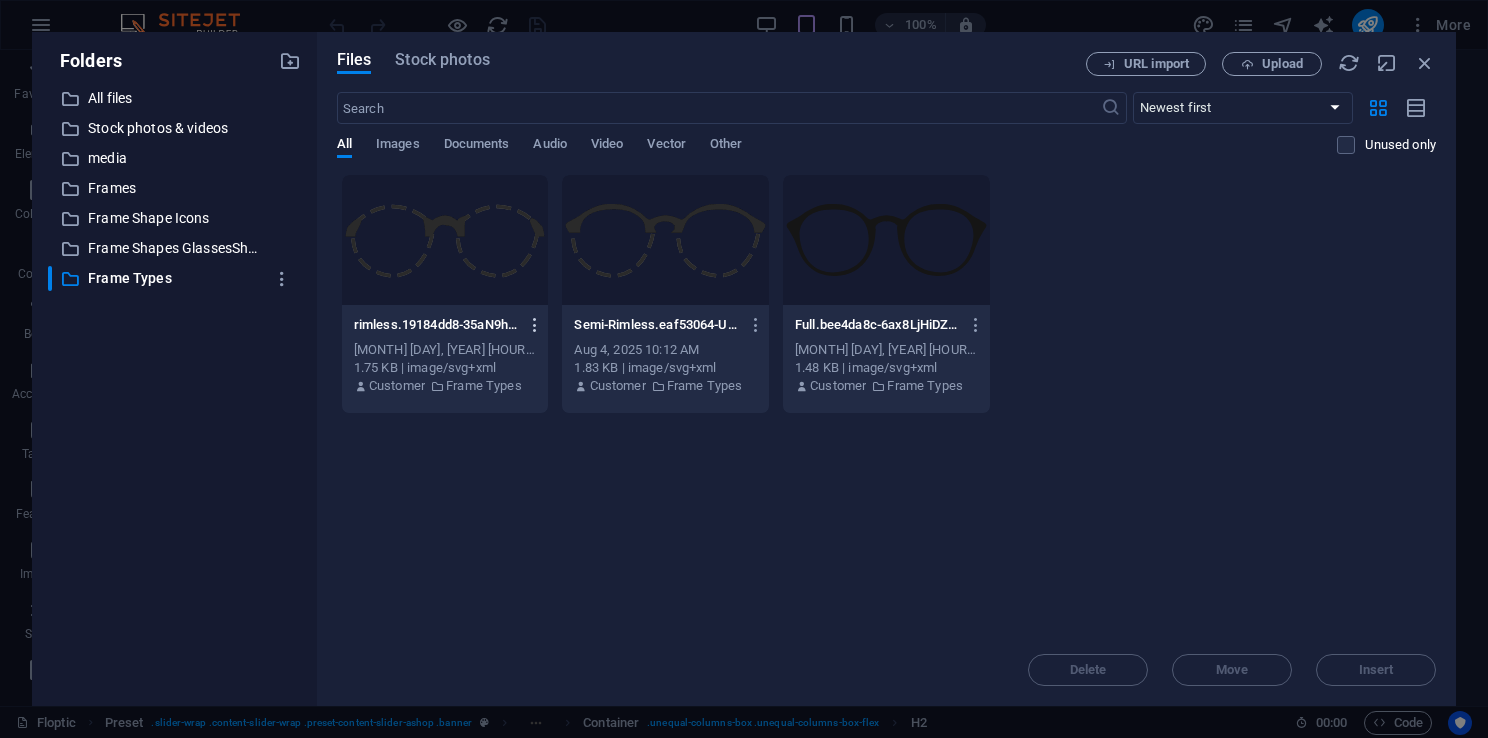 click at bounding box center (535, 325) 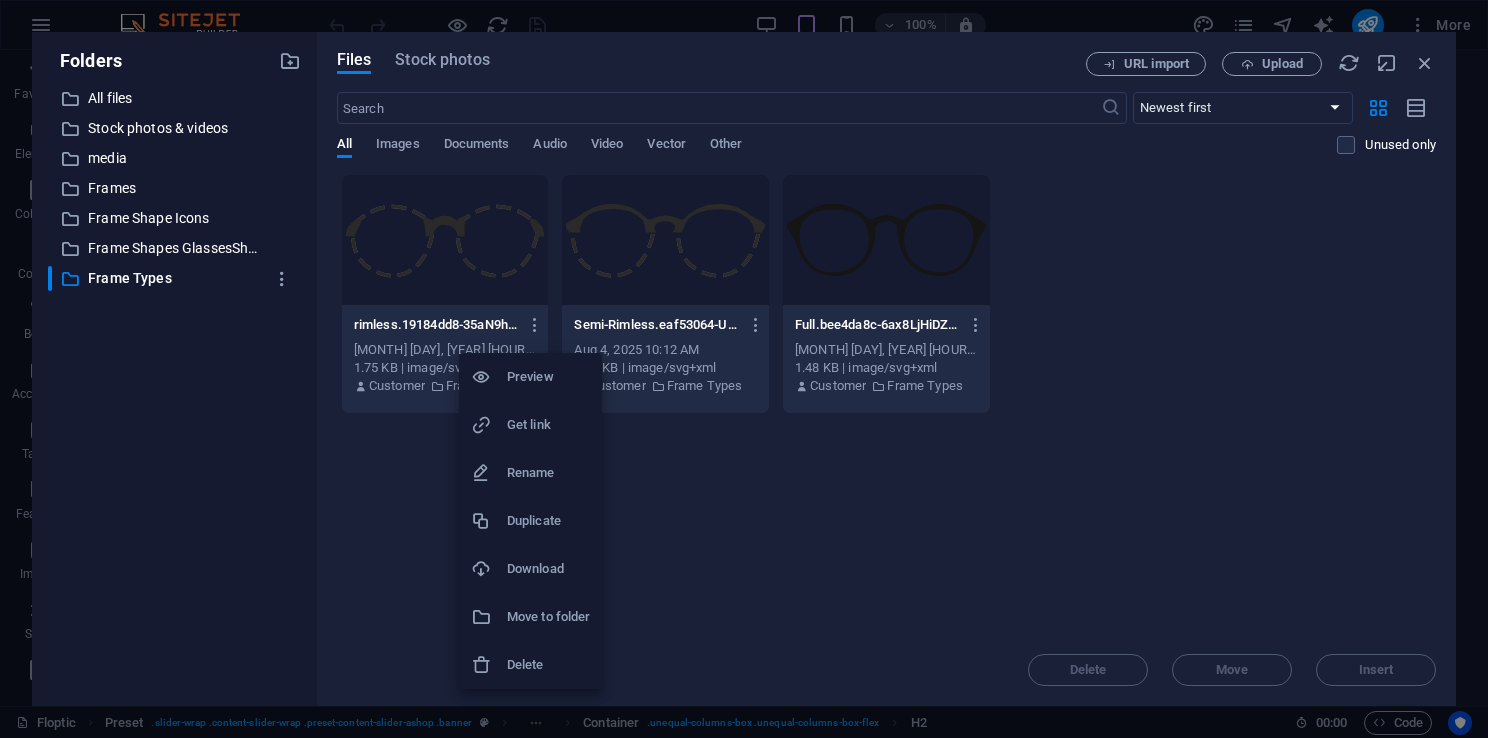 click on "Get link" at bounding box center [548, 425] 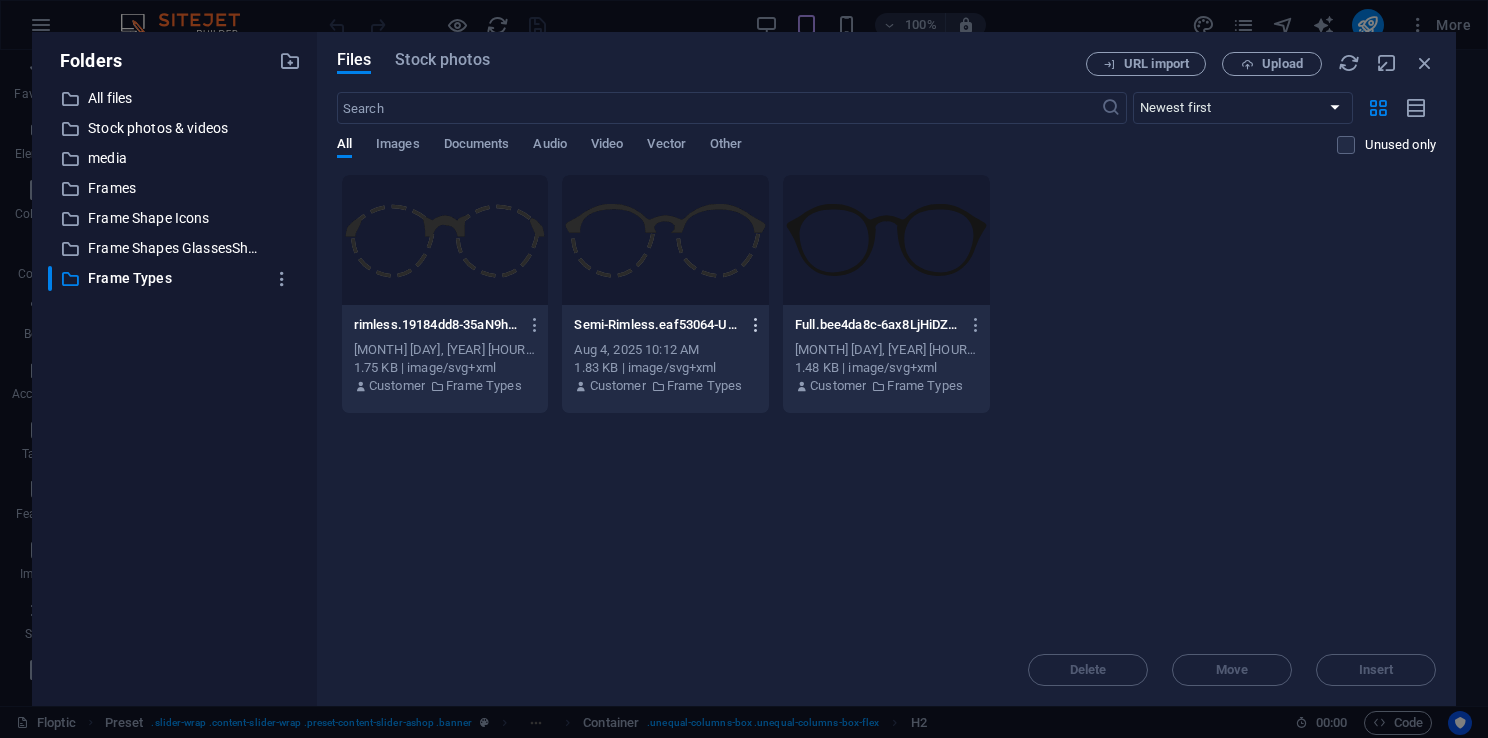 click at bounding box center [756, 325] 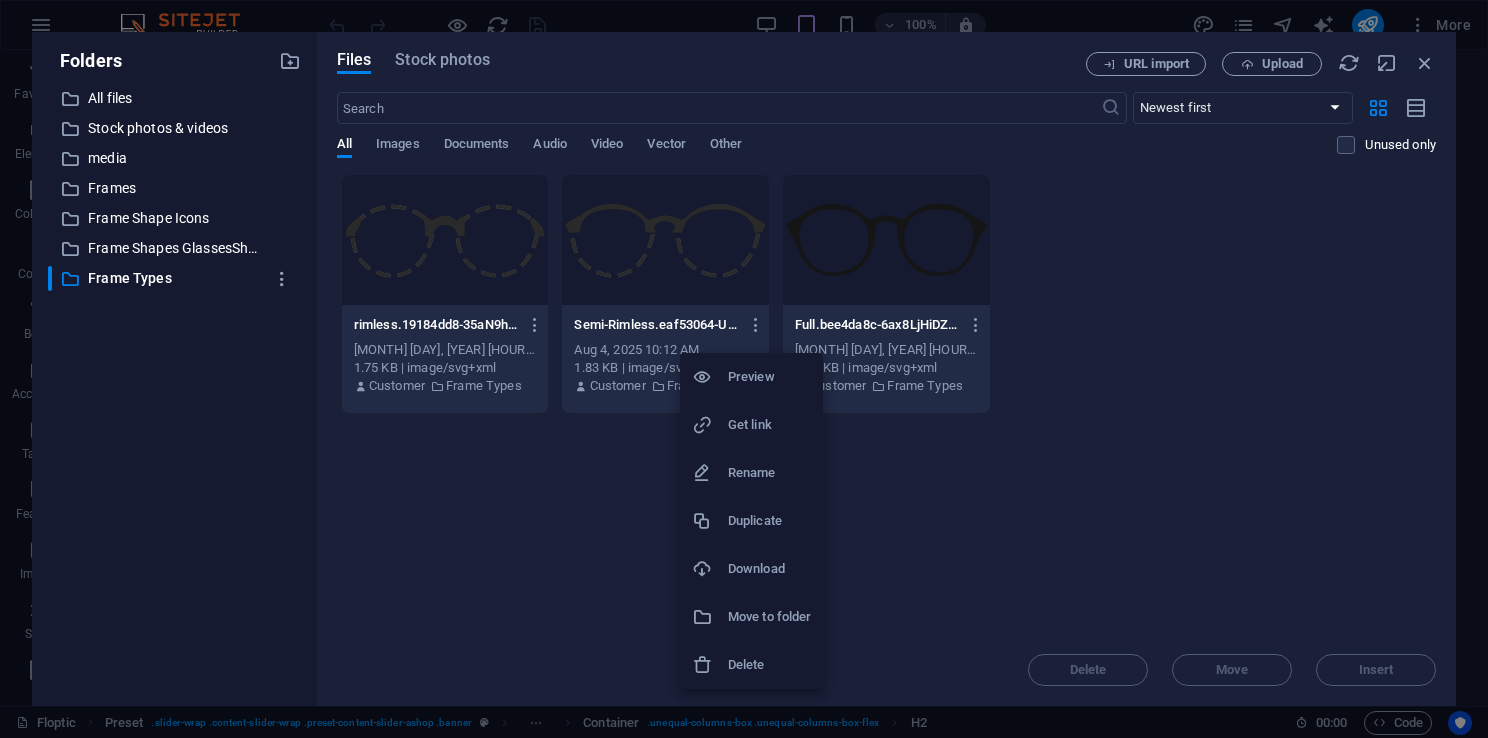 click on "Get link" at bounding box center [769, 425] 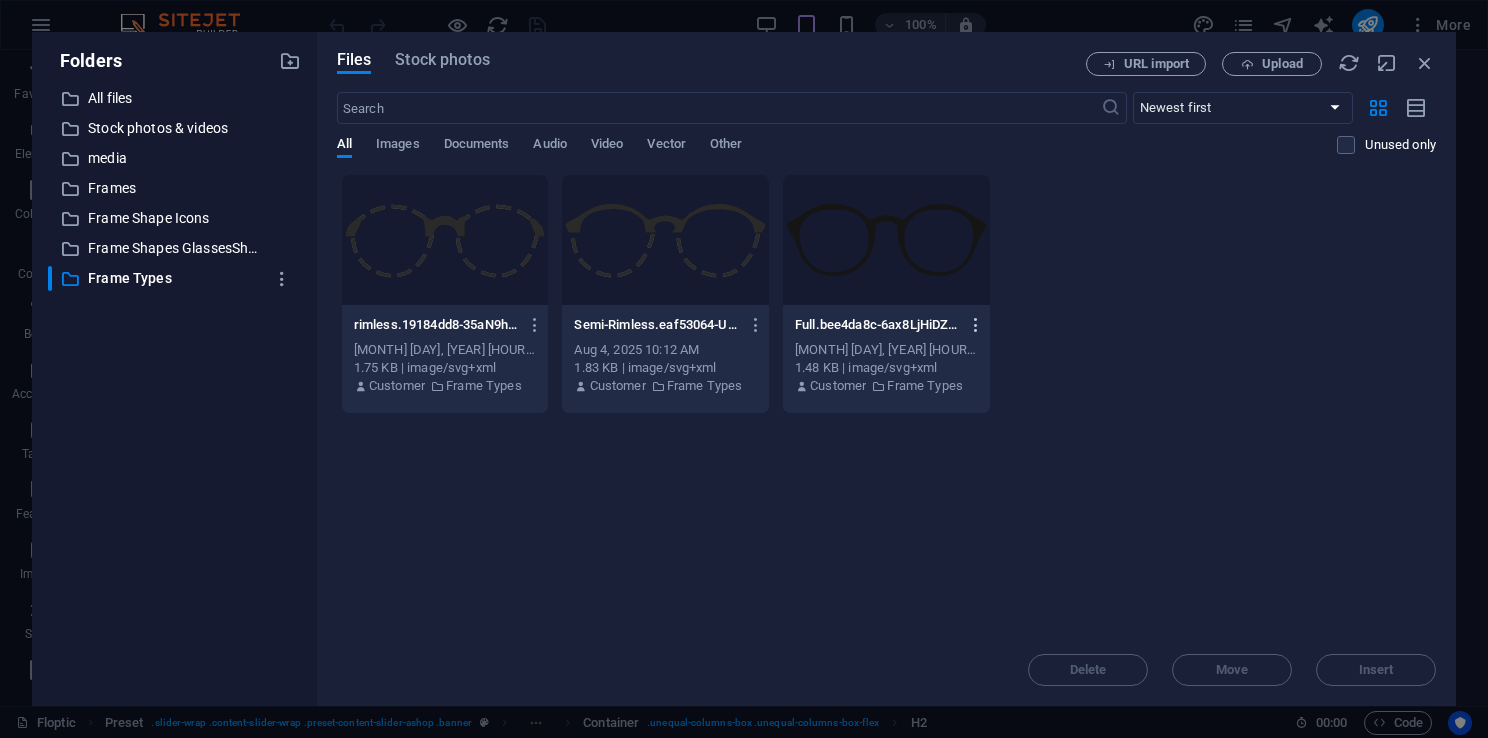 click at bounding box center [976, 325] 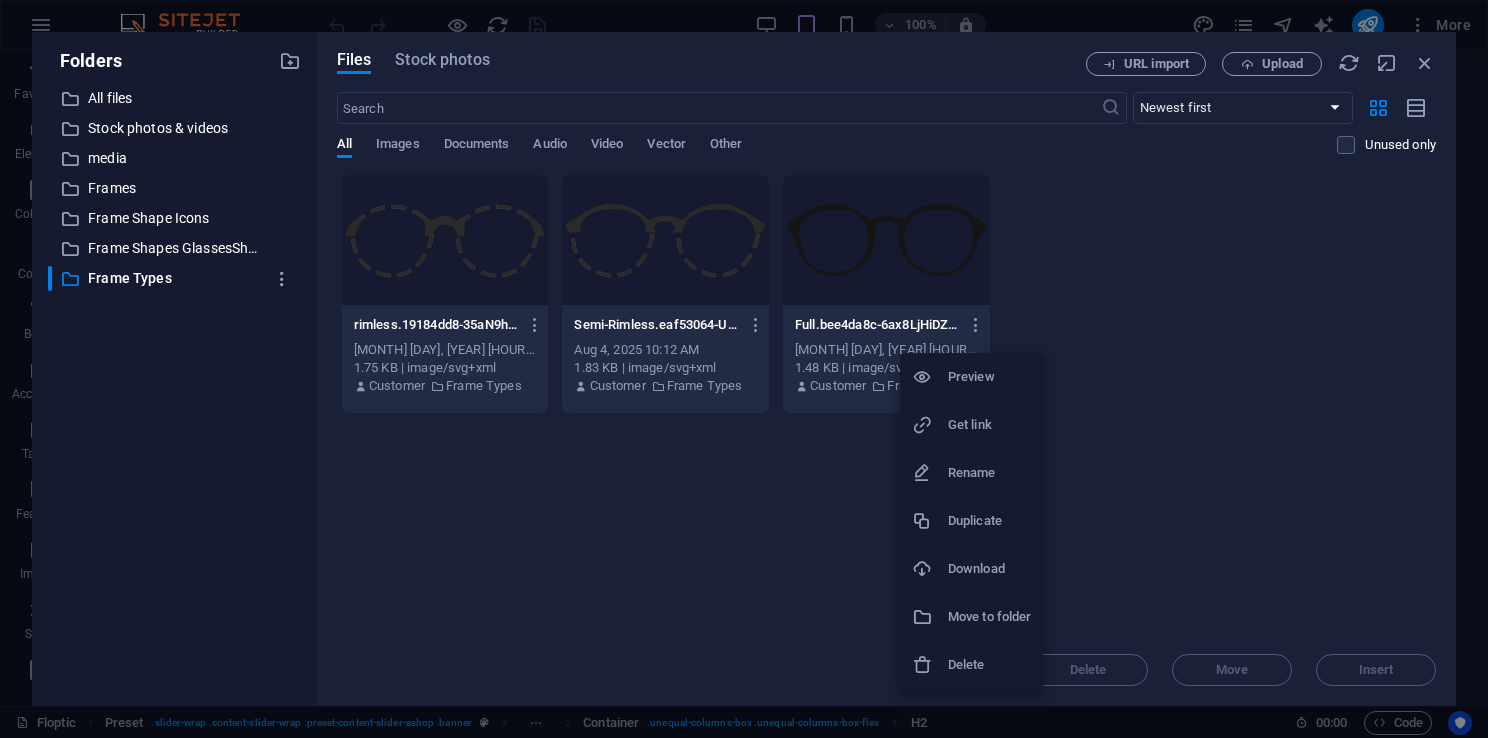 click on "Get link" at bounding box center (989, 425) 